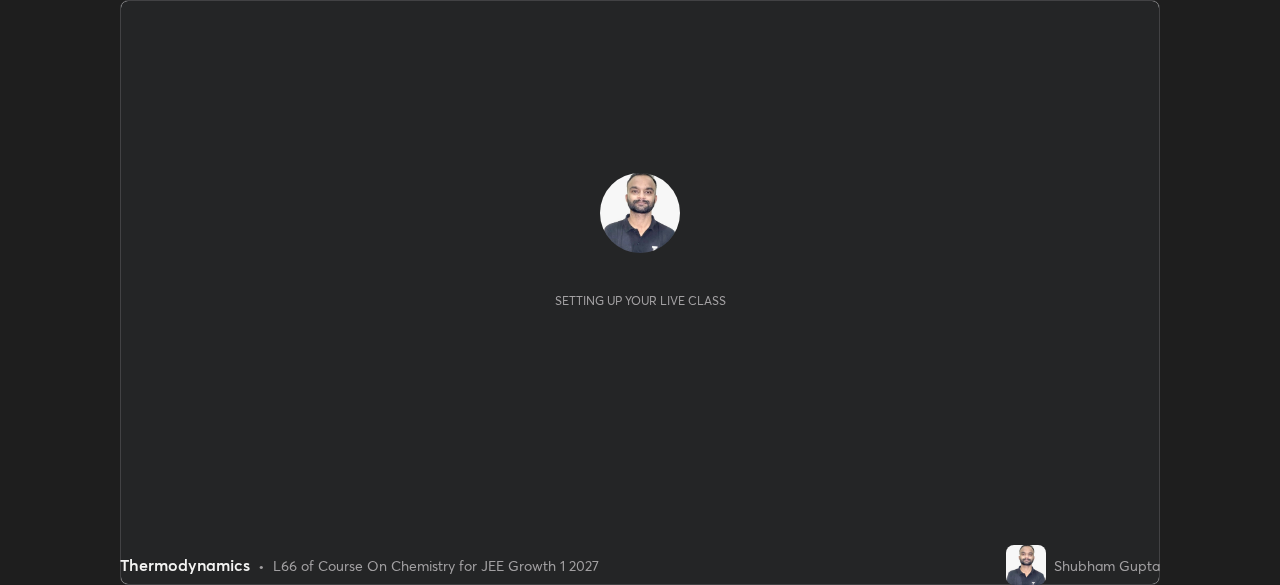 scroll, scrollTop: 0, scrollLeft: 0, axis: both 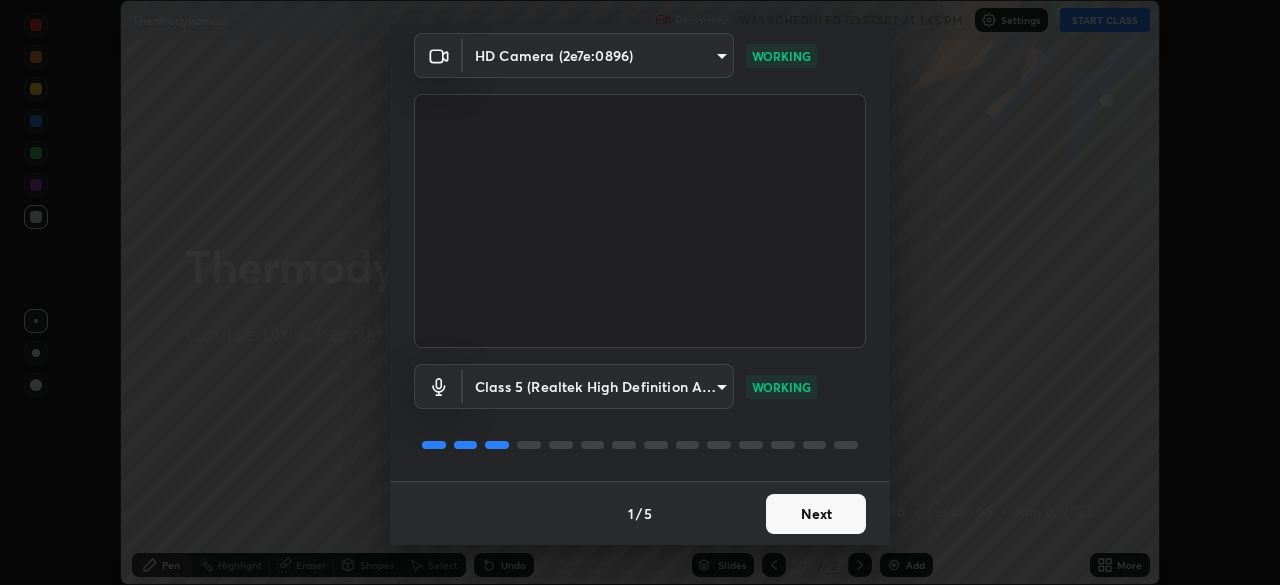 click on "Next" at bounding box center (816, 514) 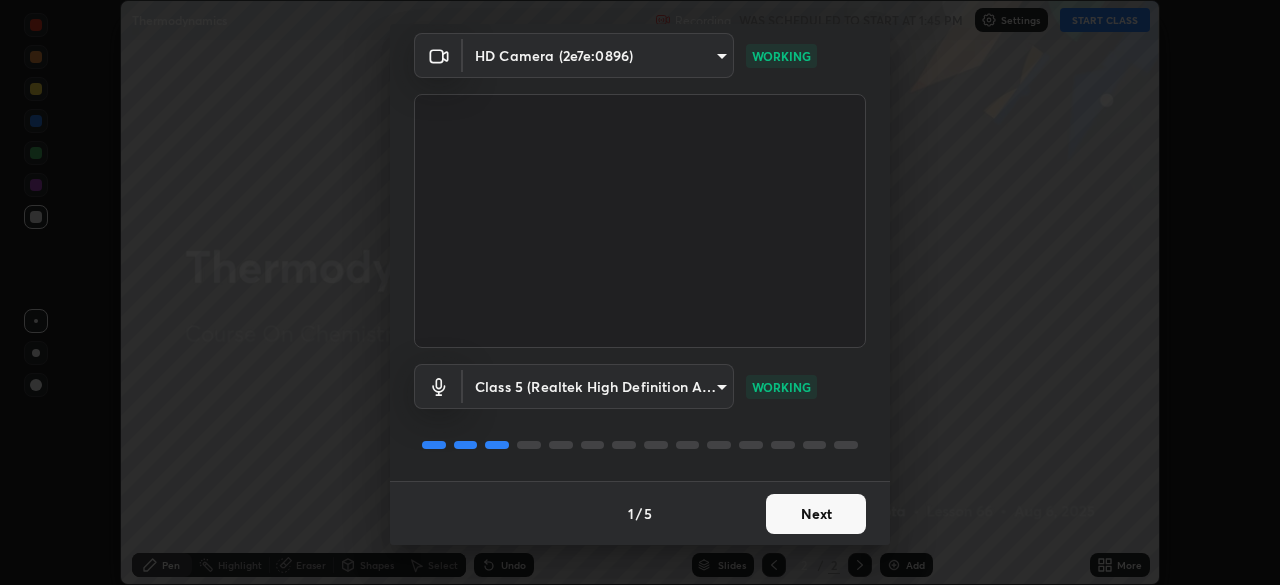 scroll, scrollTop: 0, scrollLeft: 0, axis: both 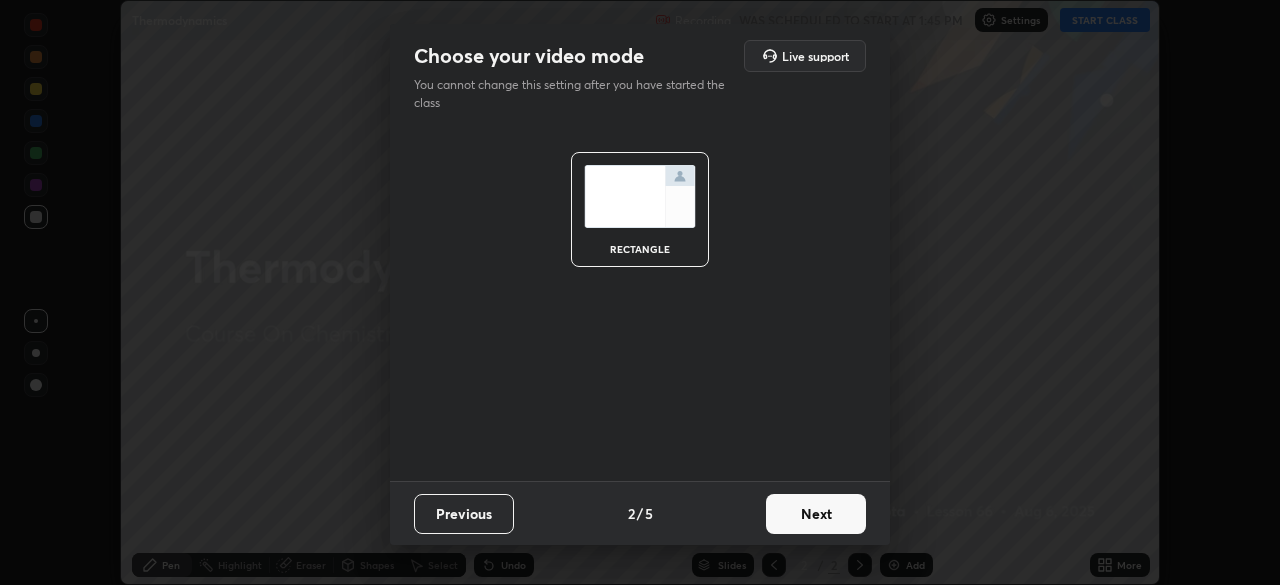 click on "Next" at bounding box center [816, 514] 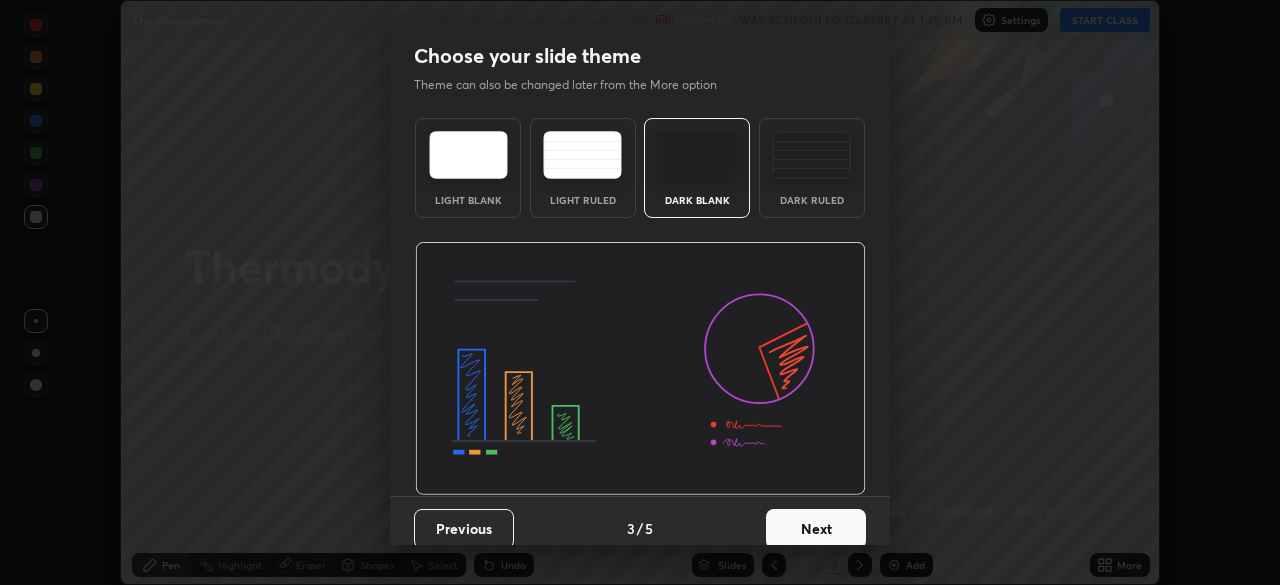 click on "Next" at bounding box center [816, 529] 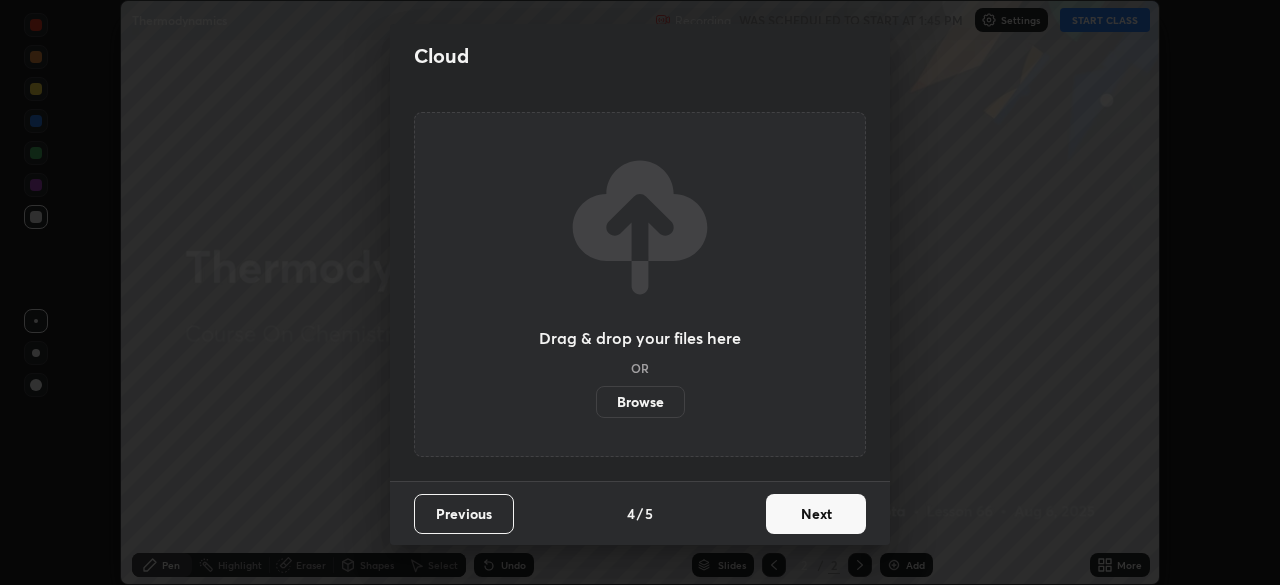click on "Next" at bounding box center [816, 514] 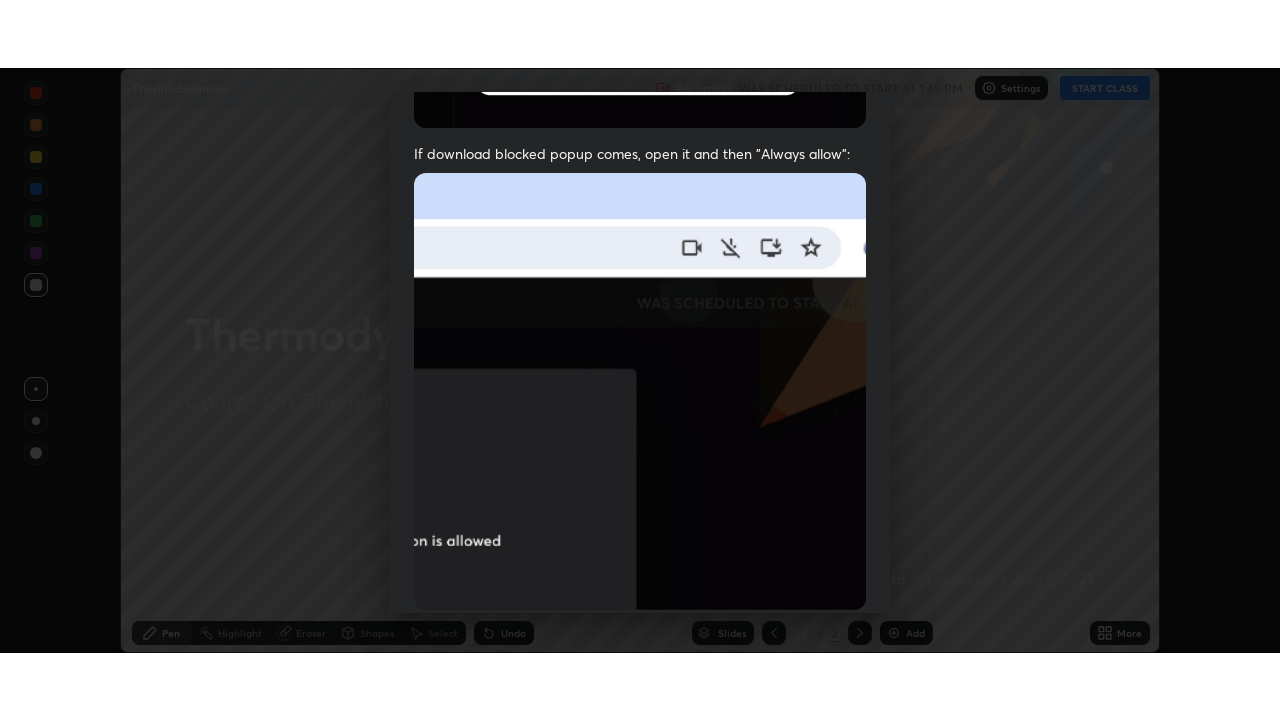 scroll, scrollTop: 479, scrollLeft: 0, axis: vertical 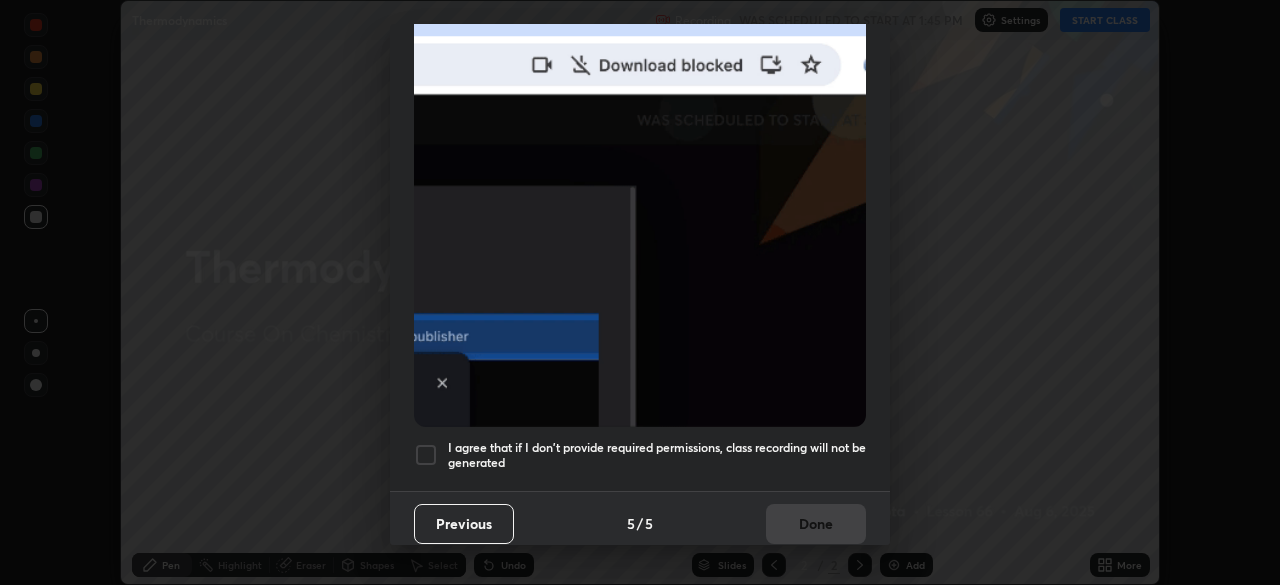 click at bounding box center (426, 455) 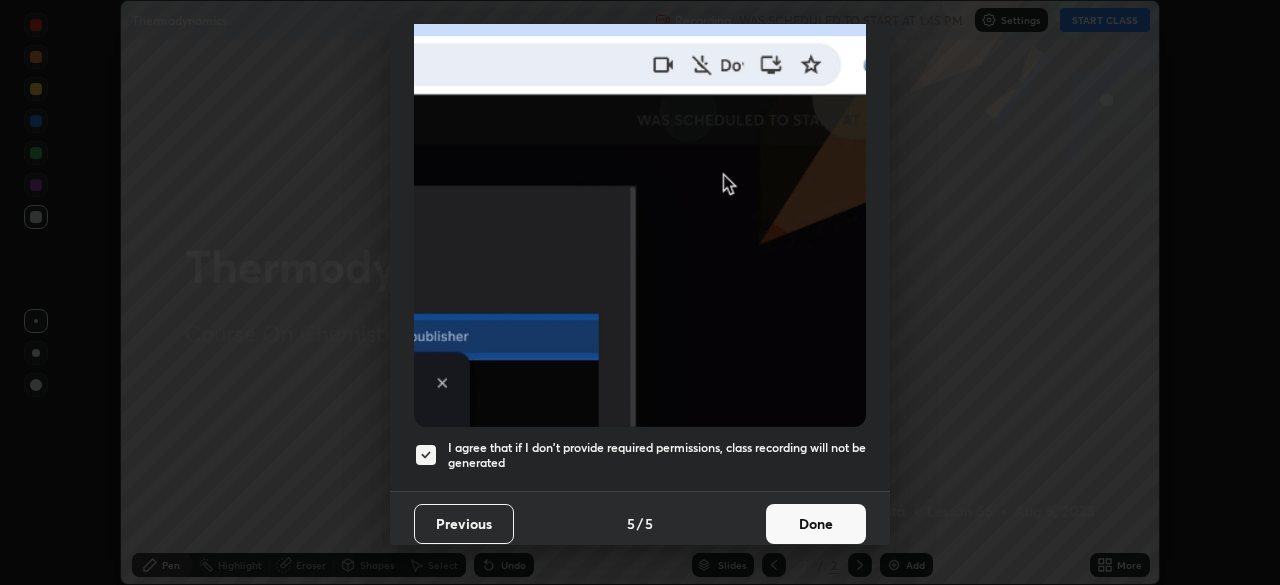 click on "Done" at bounding box center (816, 524) 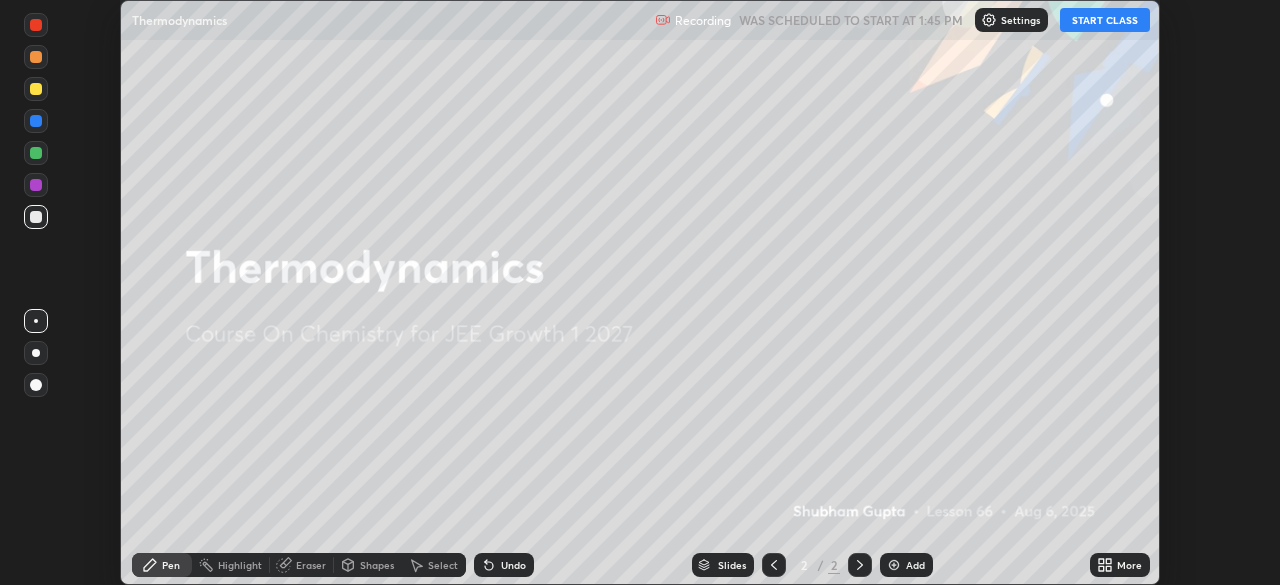 click on "START CLASS" at bounding box center (1105, 20) 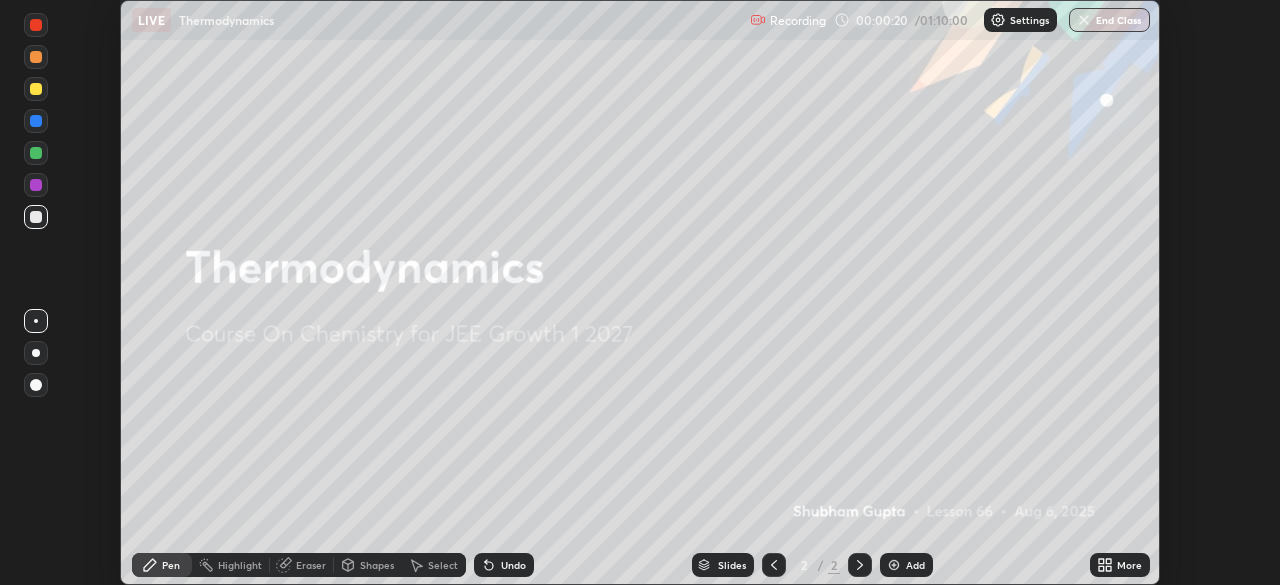 click on "Add" at bounding box center [915, 565] 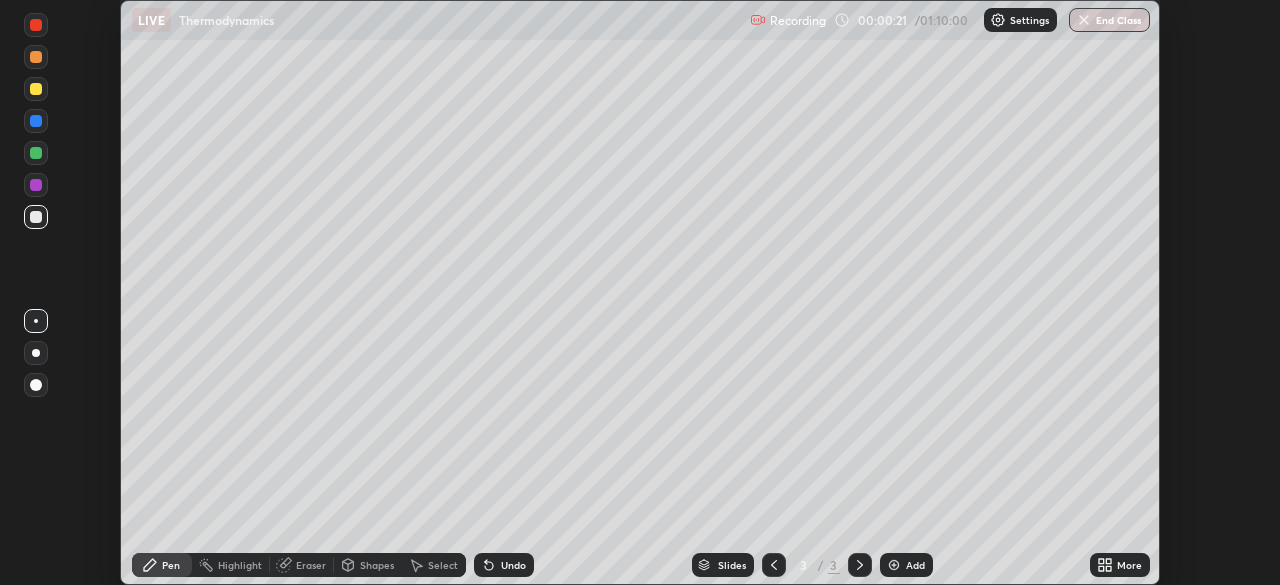 click 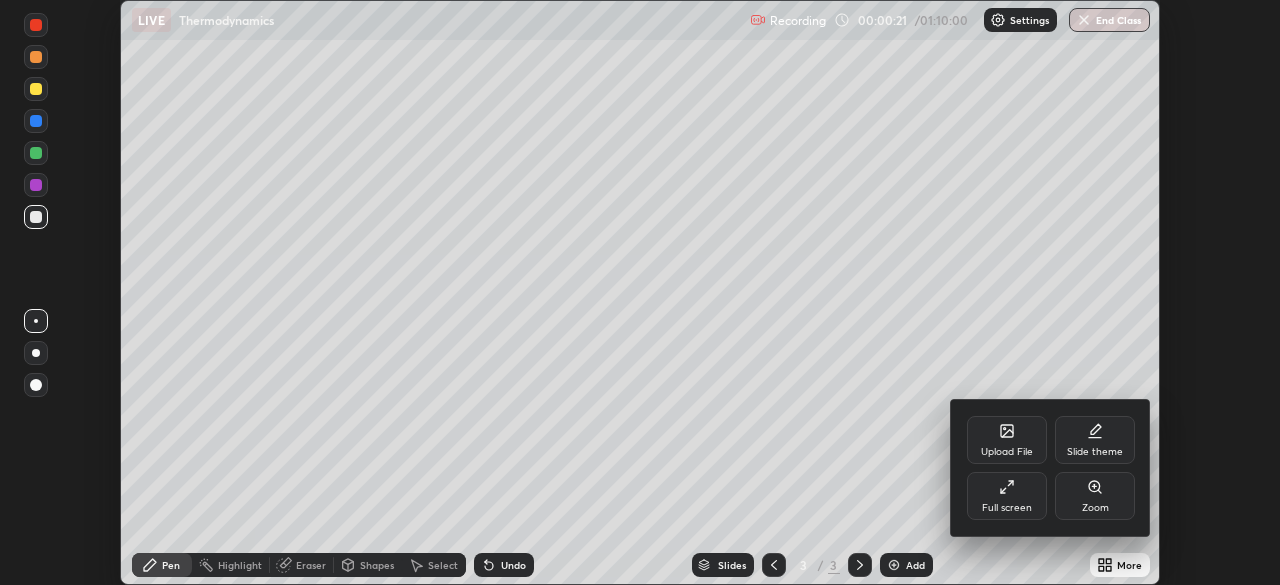 click on "Full screen" at bounding box center [1007, 496] 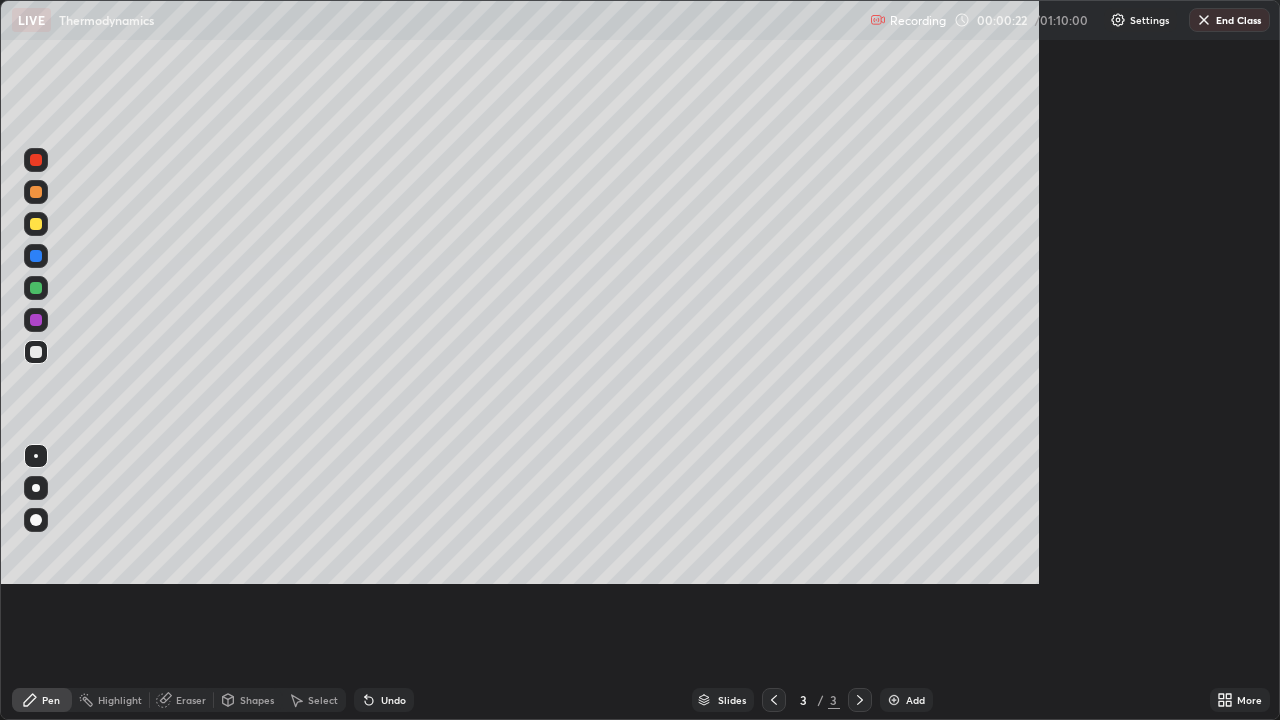 scroll, scrollTop: 99280, scrollLeft: 98720, axis: both 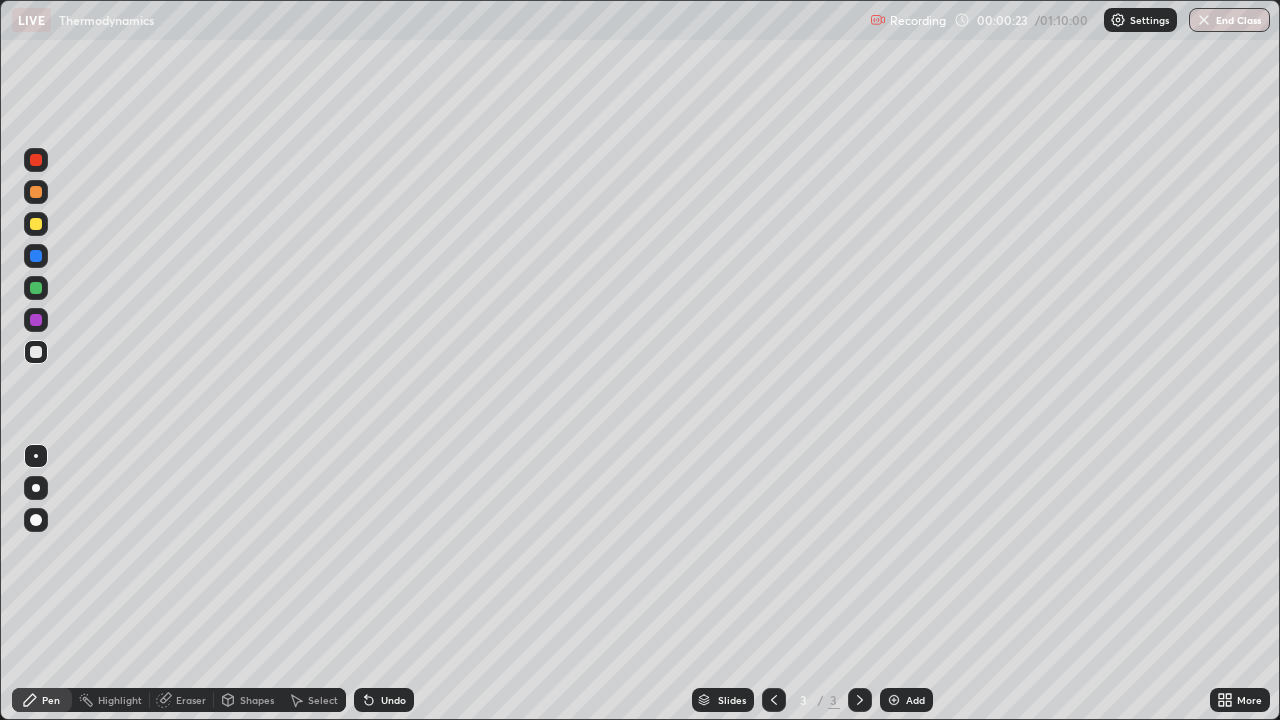 click at bounding box center [36, 488] 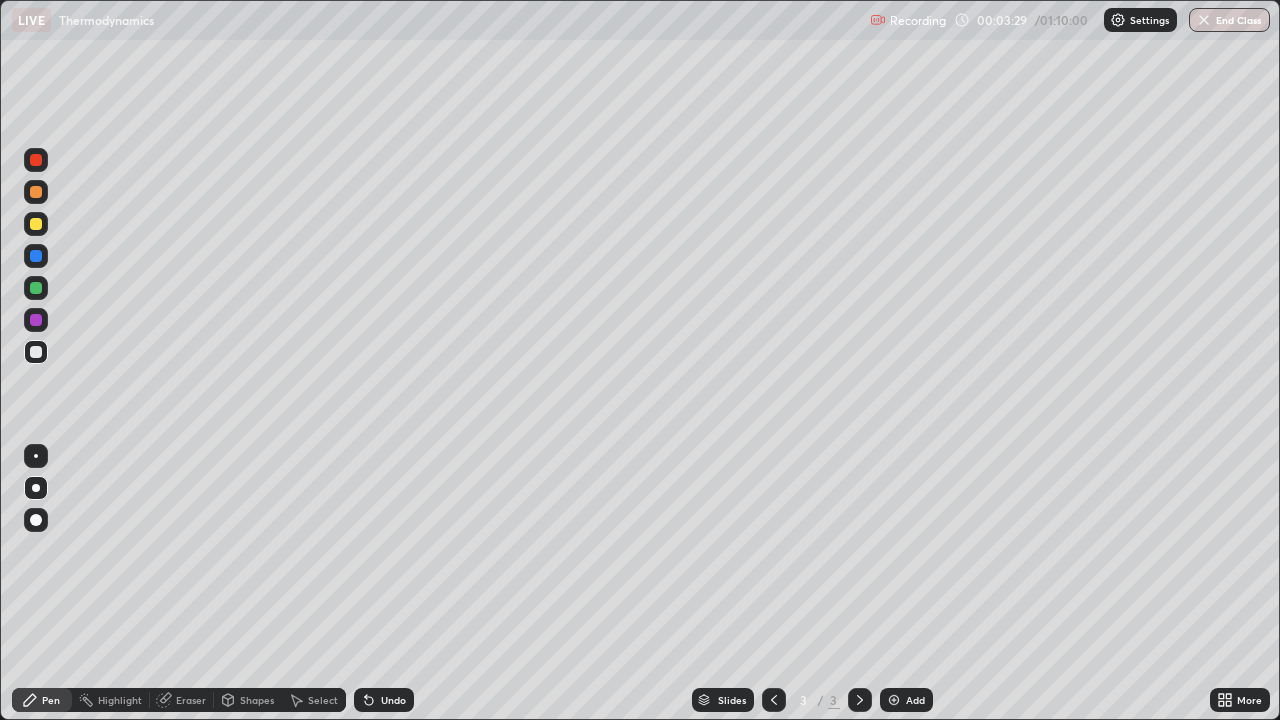 click at bounding box center [36, 224] 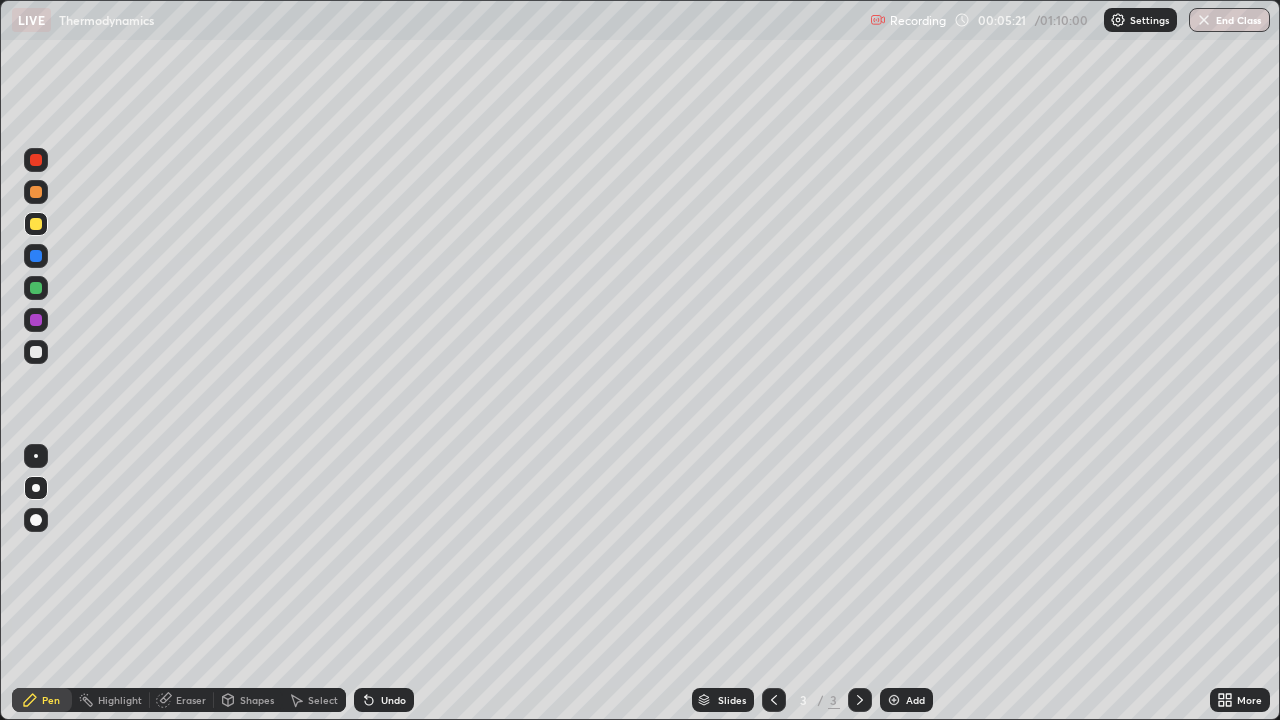 click at bounding box center [36, 320] 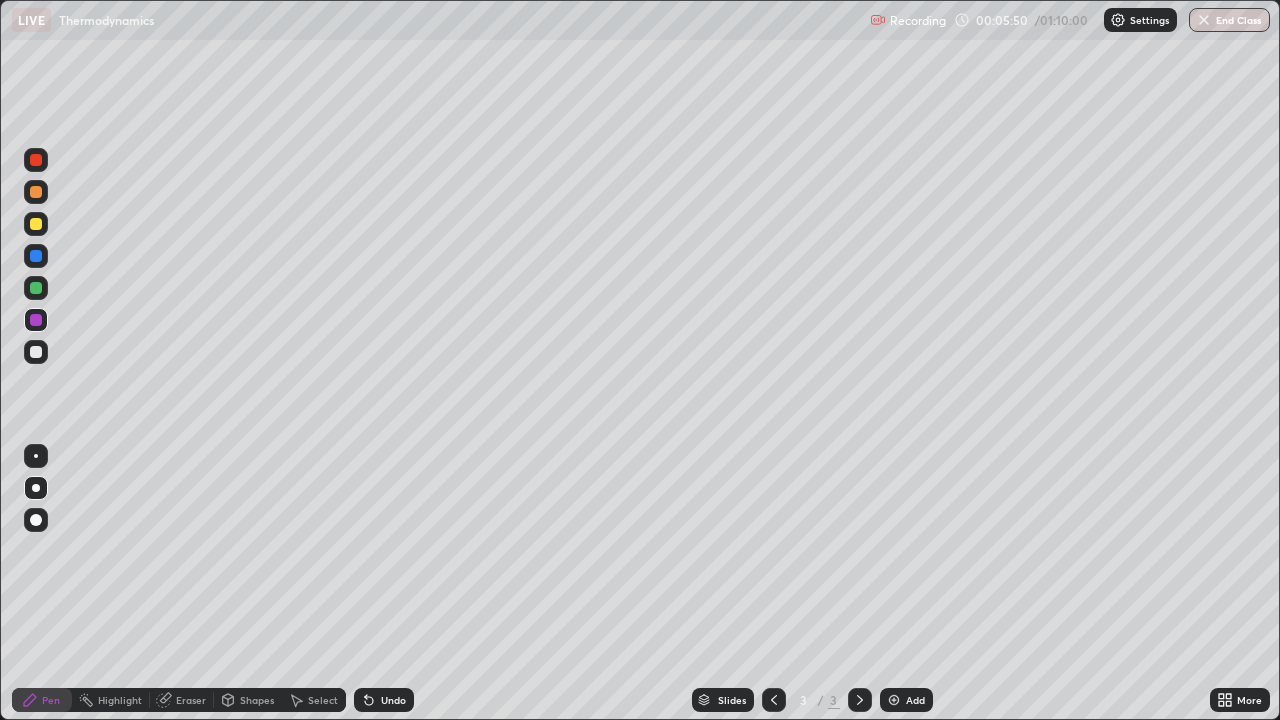 click at bounding box center (894, 700) 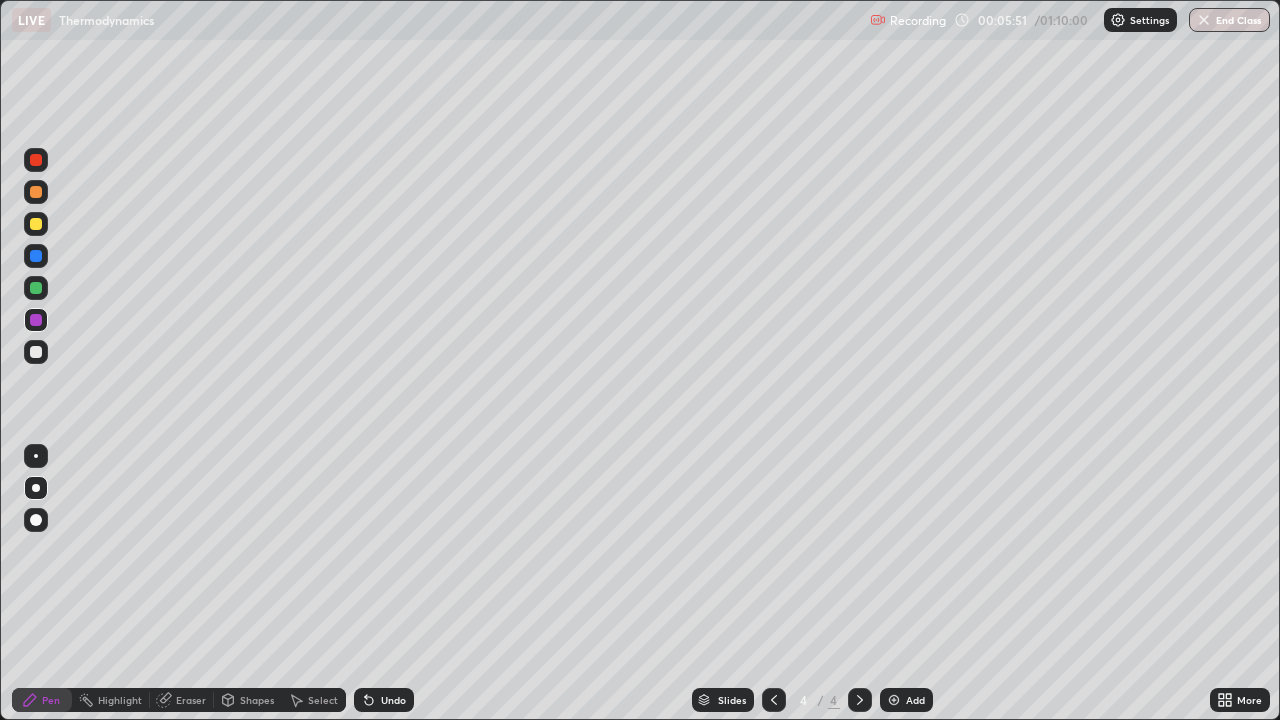 click at bounding box center [36, 352] 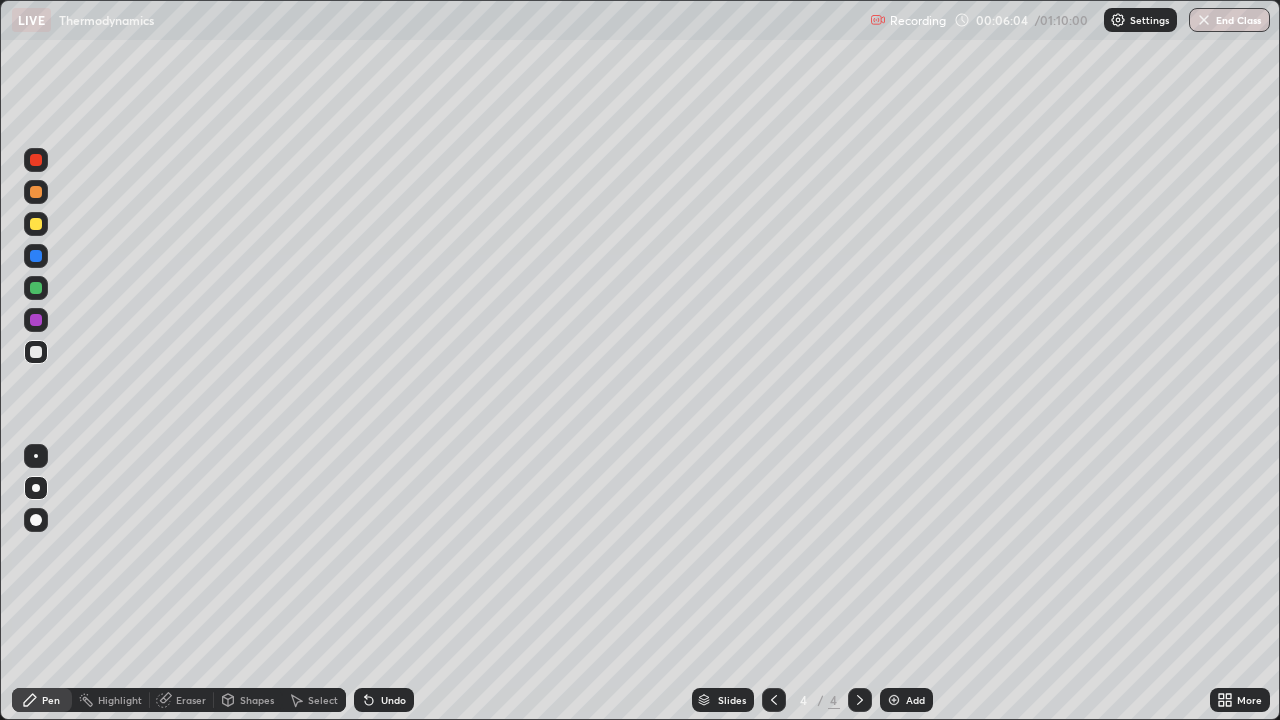 click 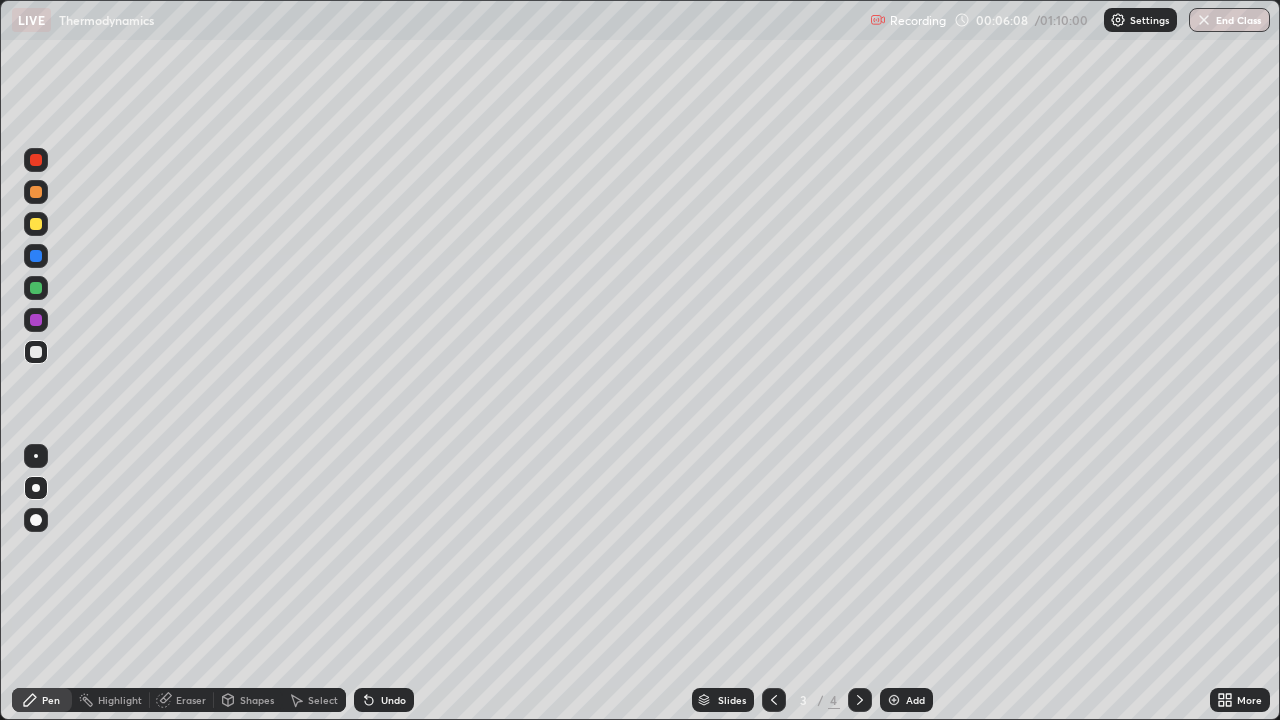 click 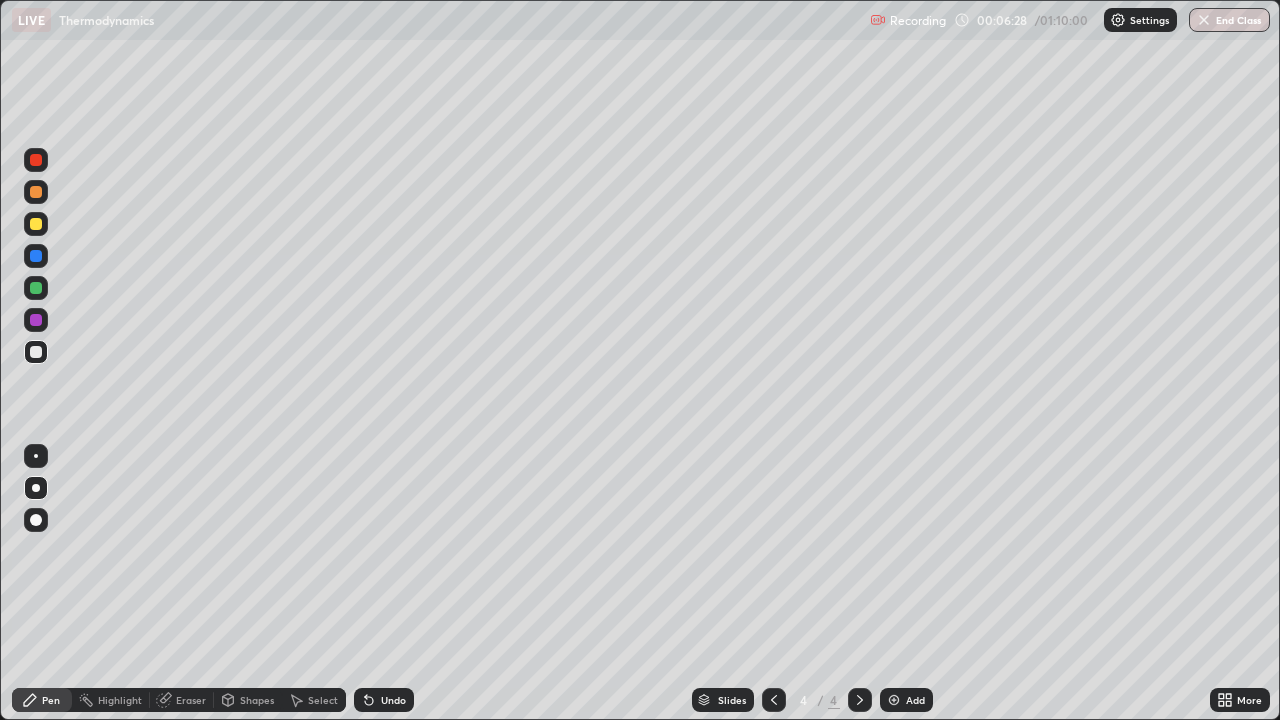 click on "Undo" at bounding box center [384, 700] 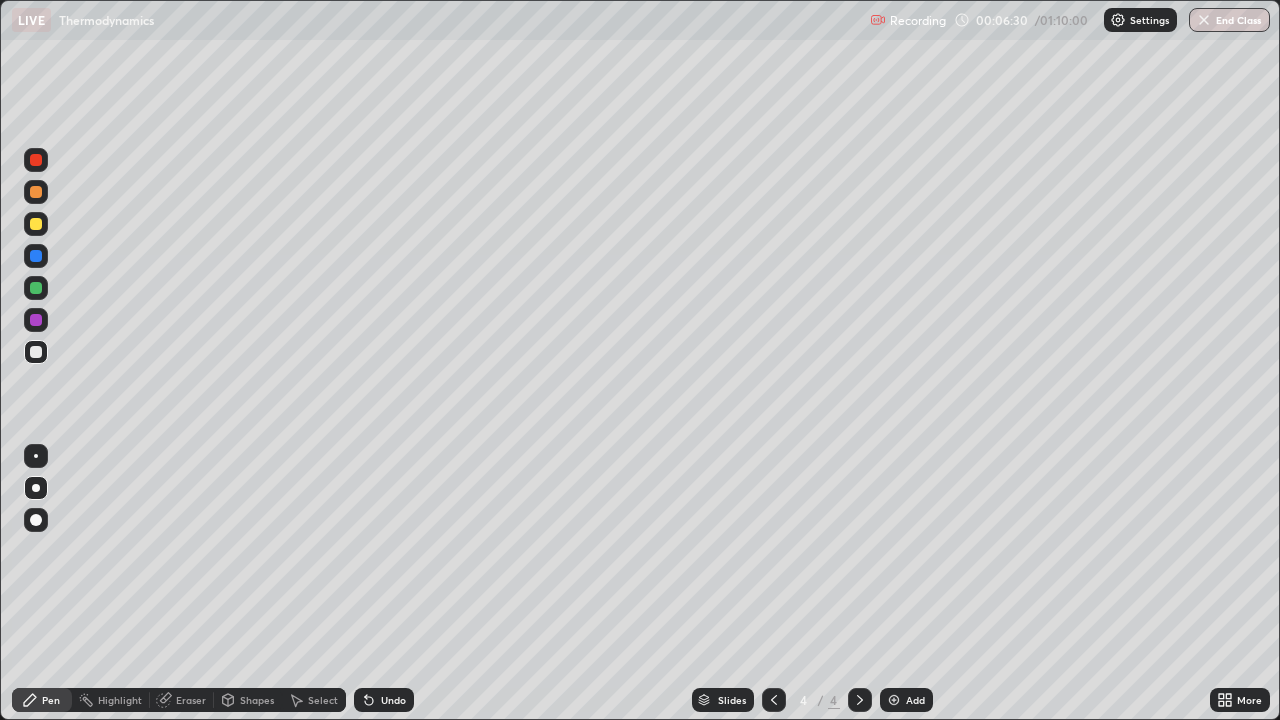 click at bounding box center [36, 224] 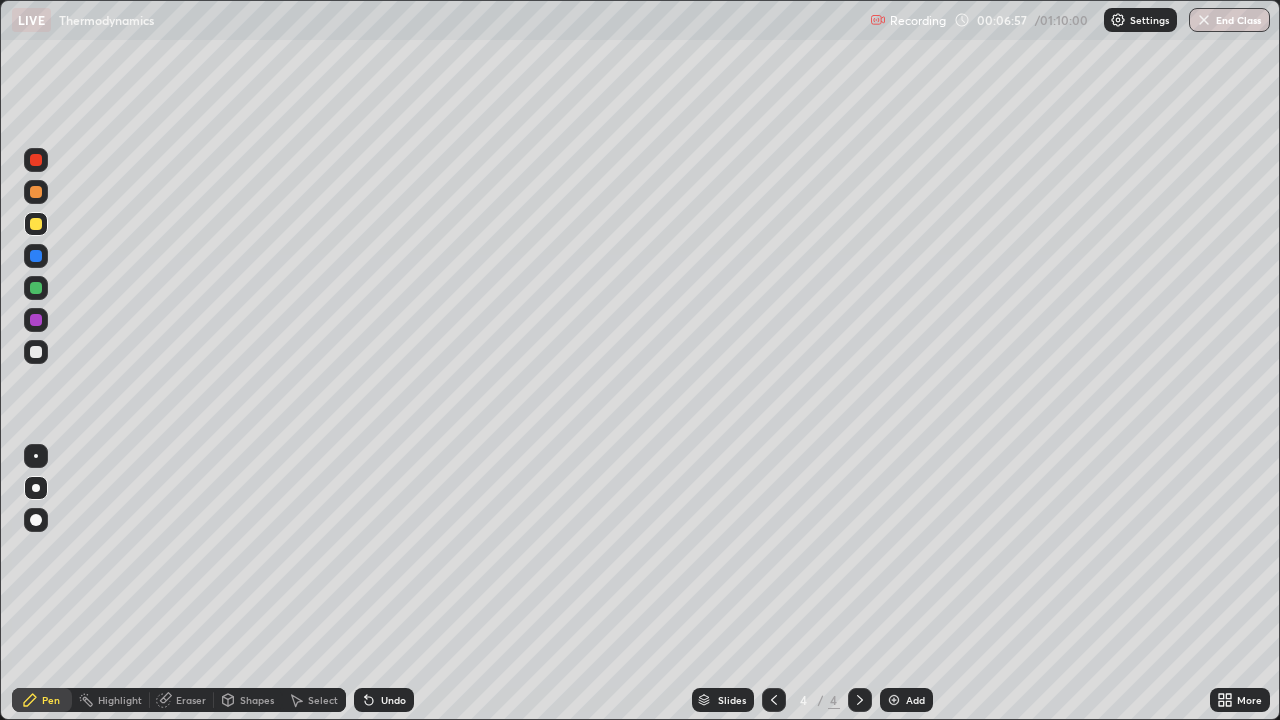 click at bounding box center (36, 352) 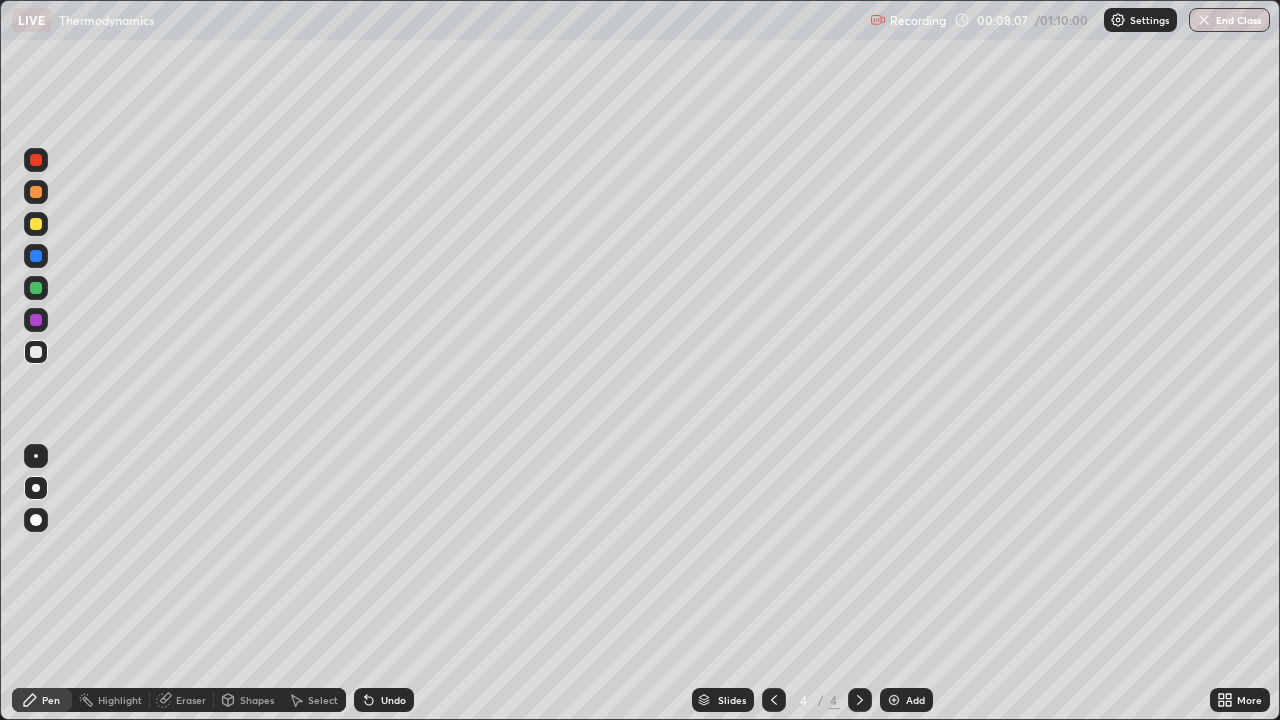 click at bounding box center (36, 224) 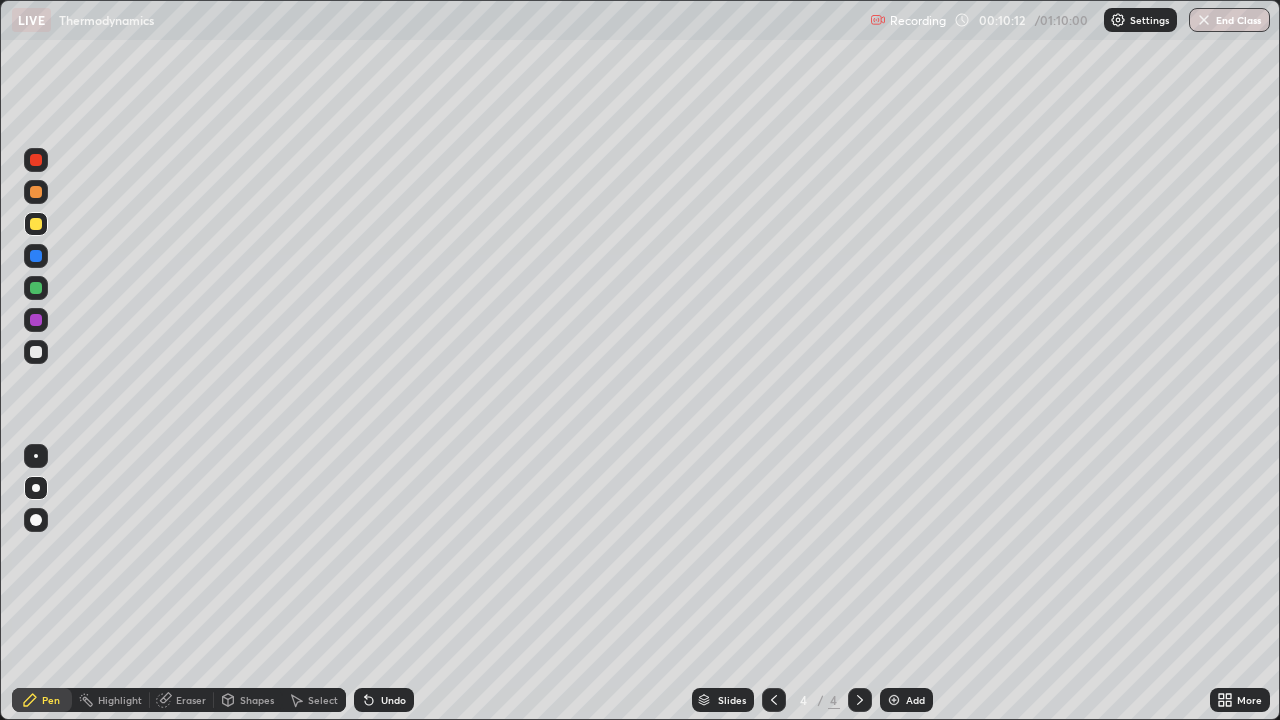 click at bounding box center [36, 352] 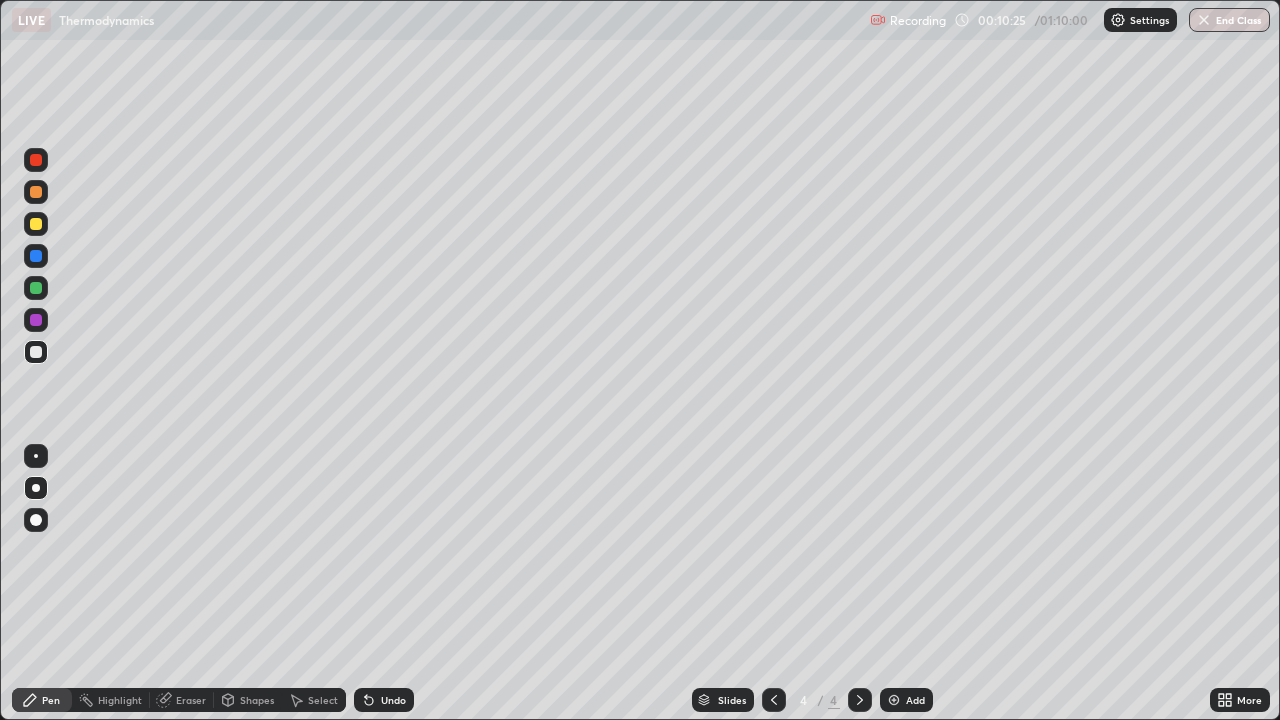 click at bounding box center [894, 700] 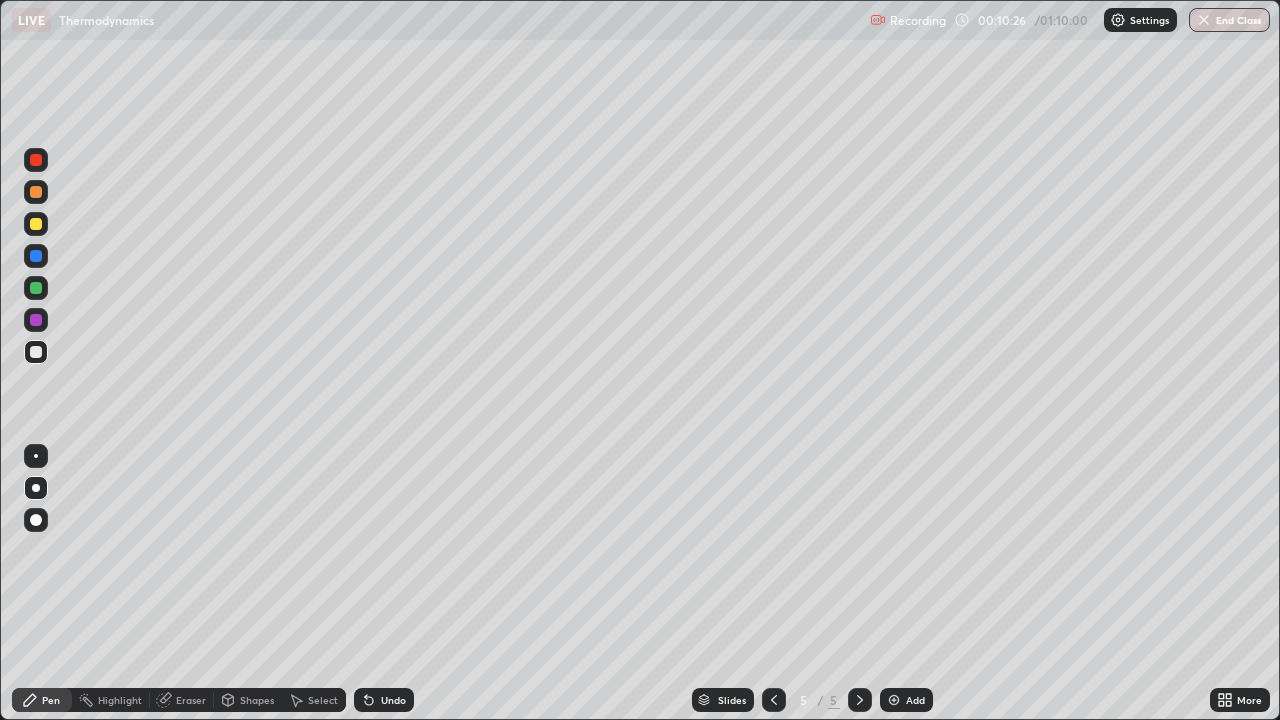 click at bounding box center (36, 352) 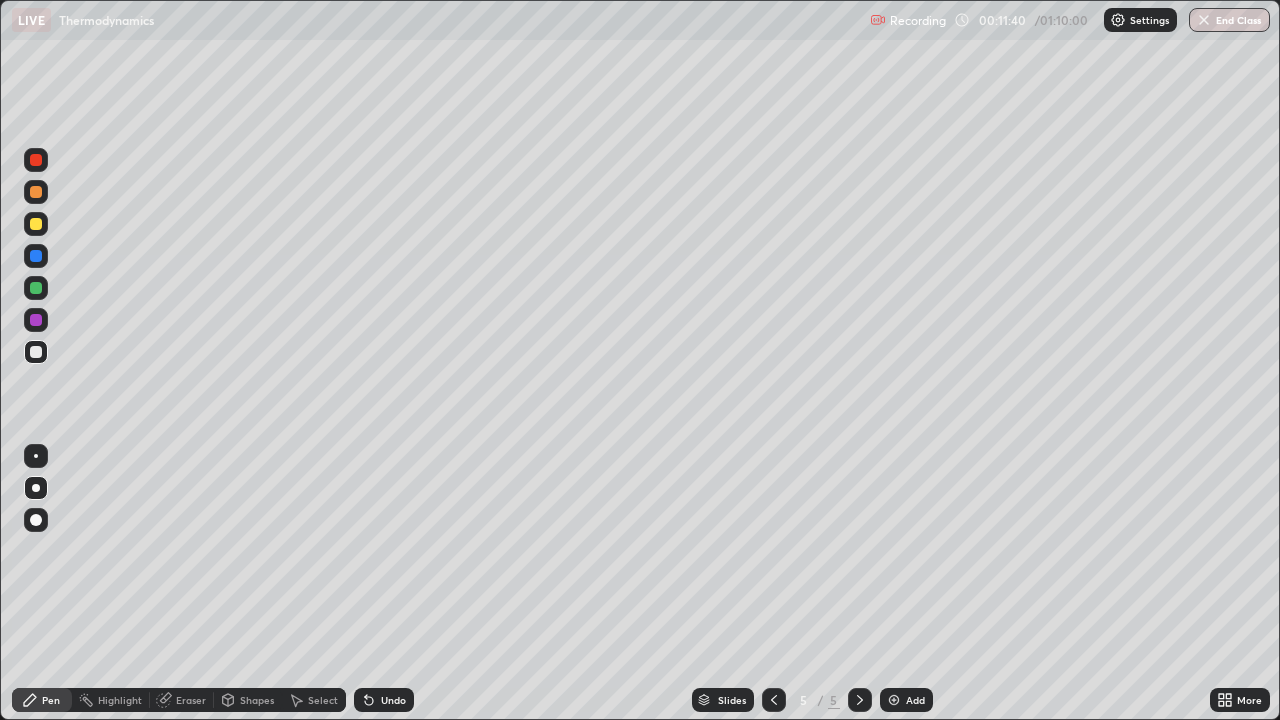 click on "Undo" at bounding box center (393, 700) 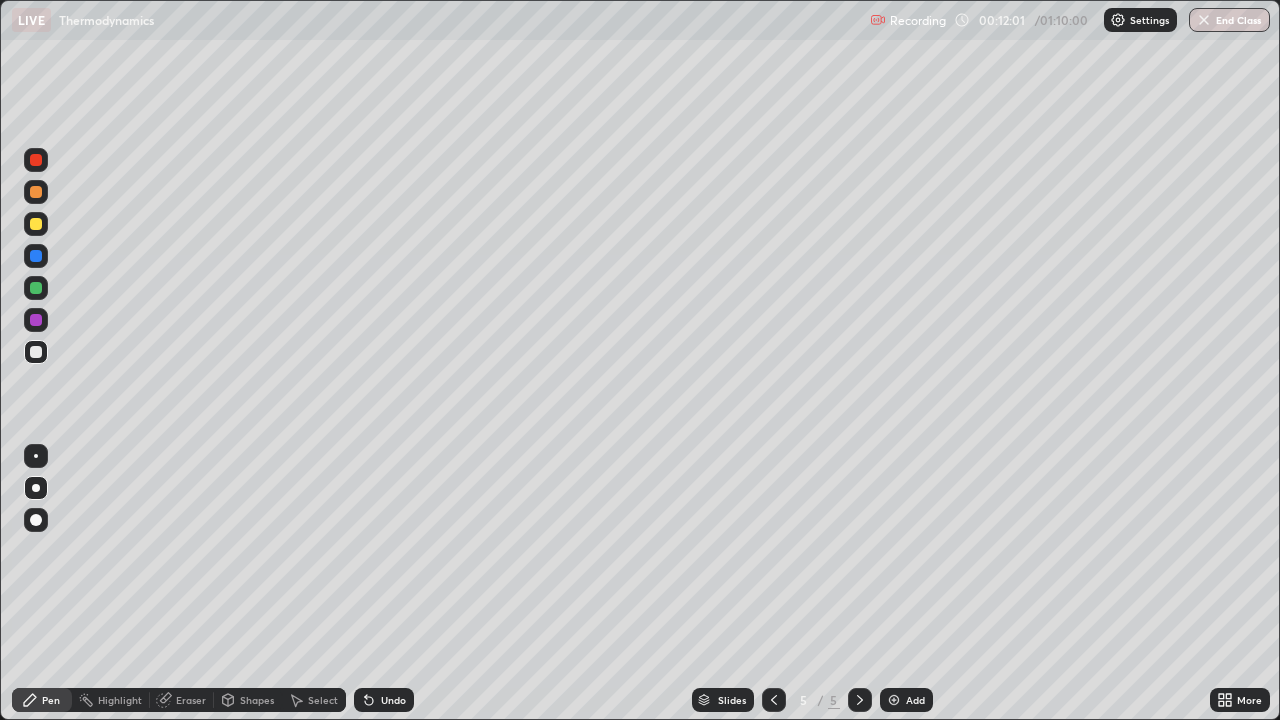 click at bounding box center [36, 288] 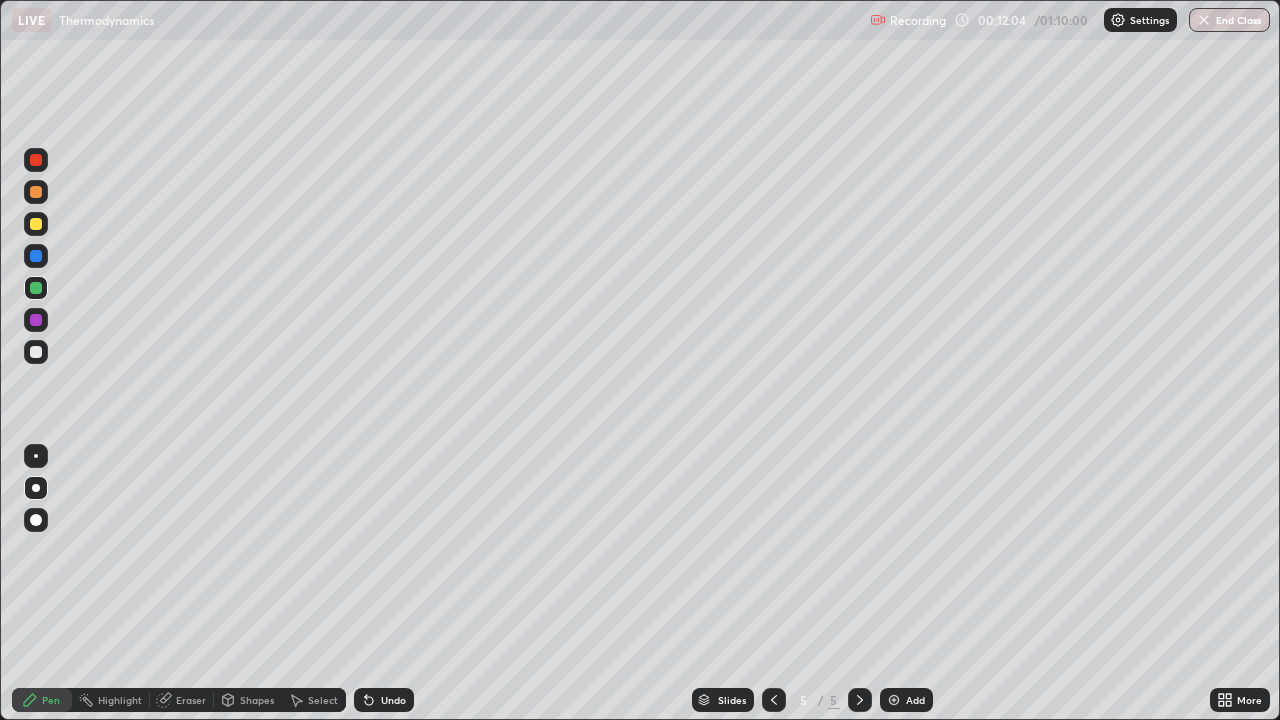 click on "Undo" at bounding box center (393, 700) 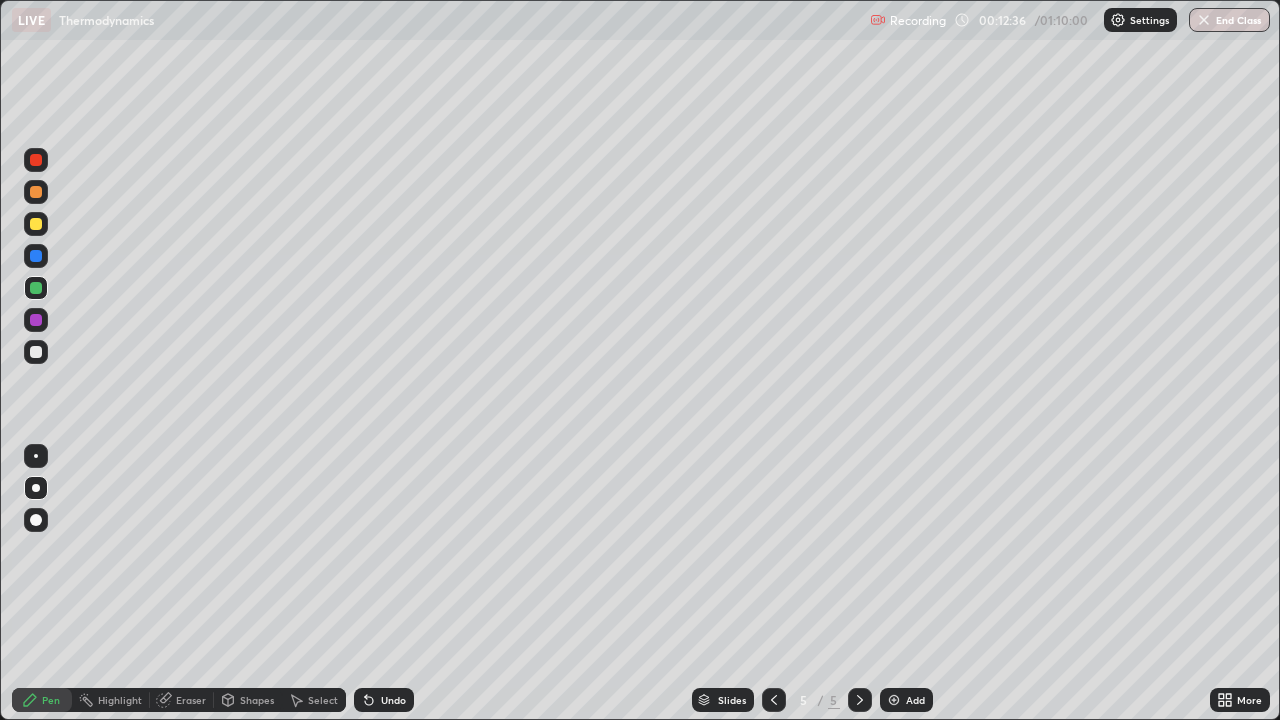 click at bounding box center [36, 224] 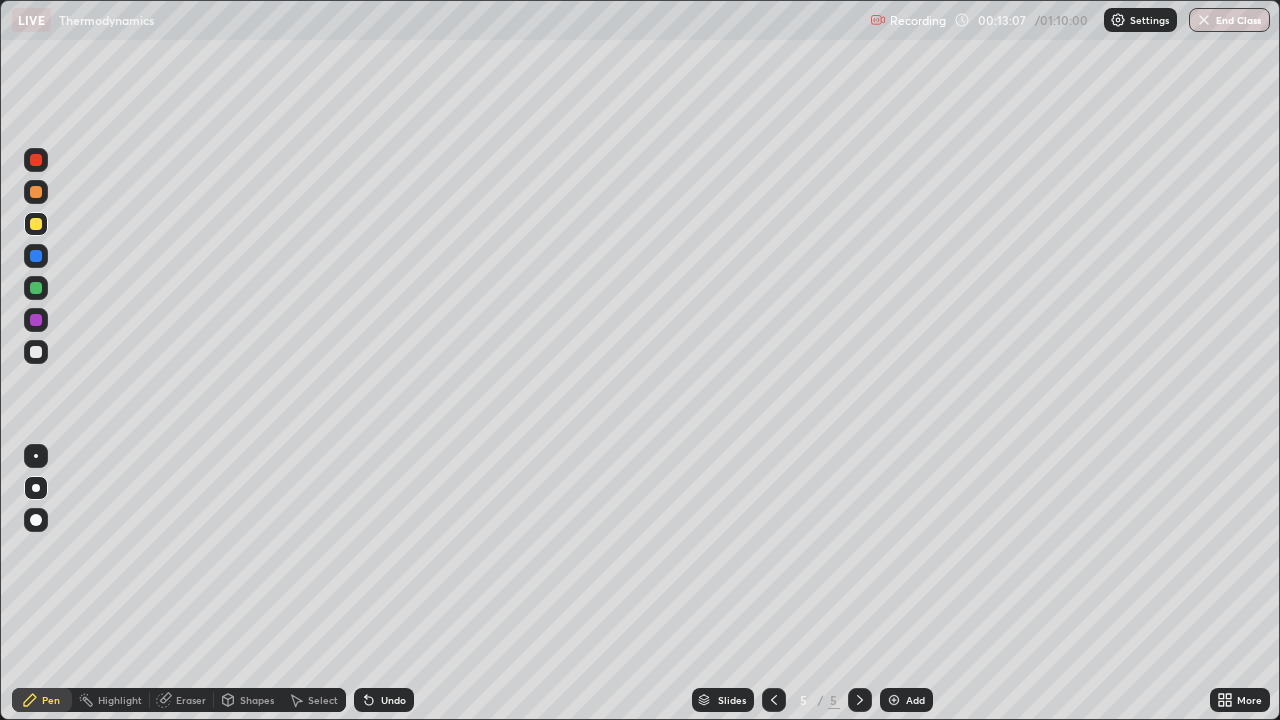 click at bounding box center [36, 320] 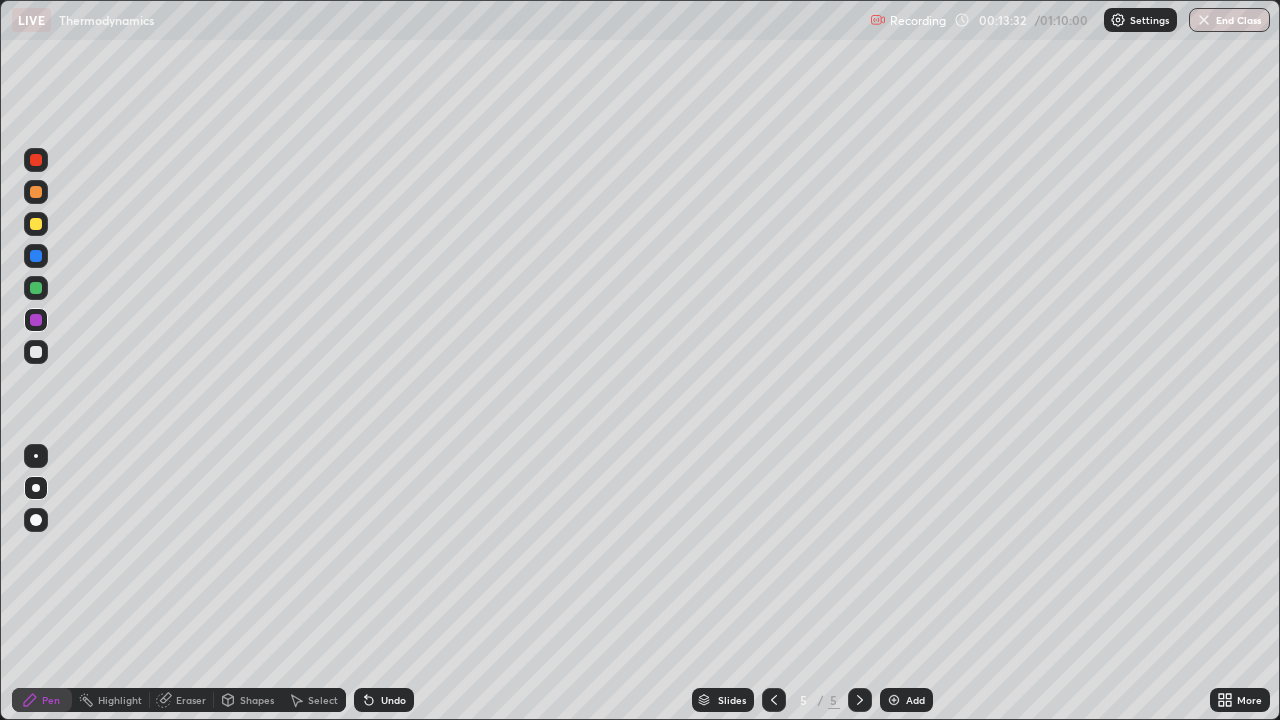 click at bounding box center [36, 288] 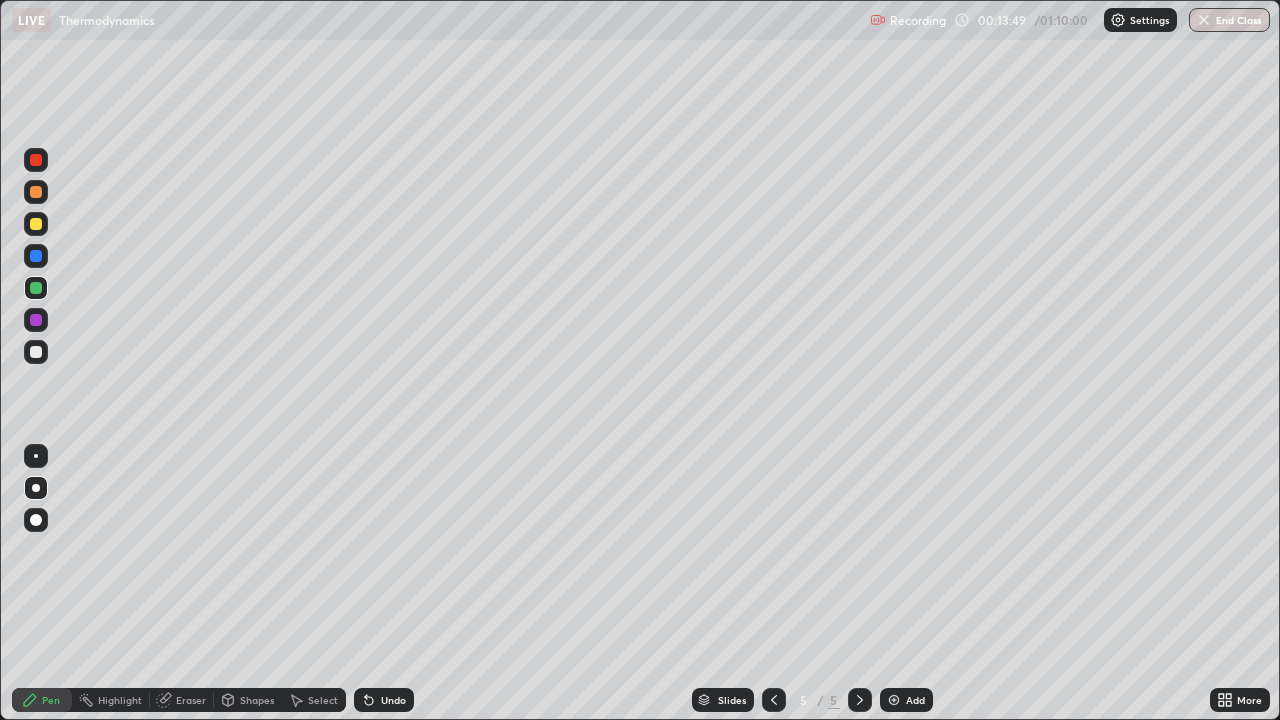 click on "Undo" at bounding box center (384, 700) 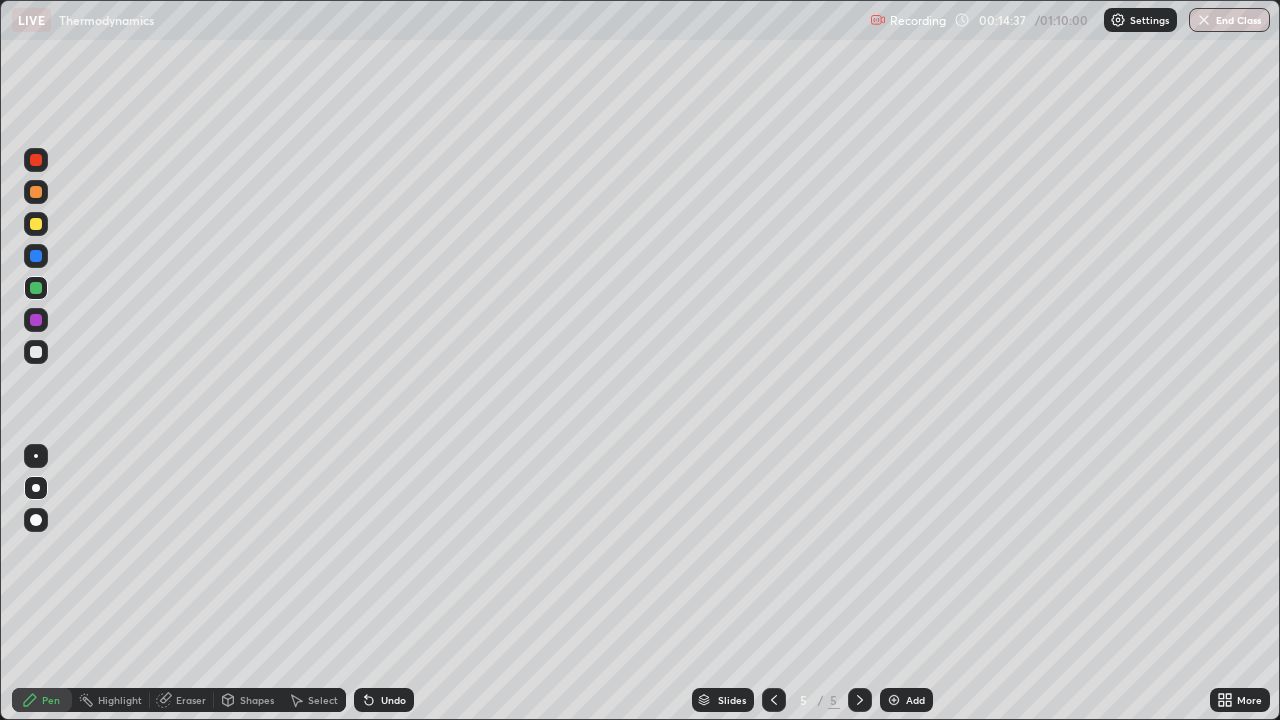 click at bounding box center (36, 352) 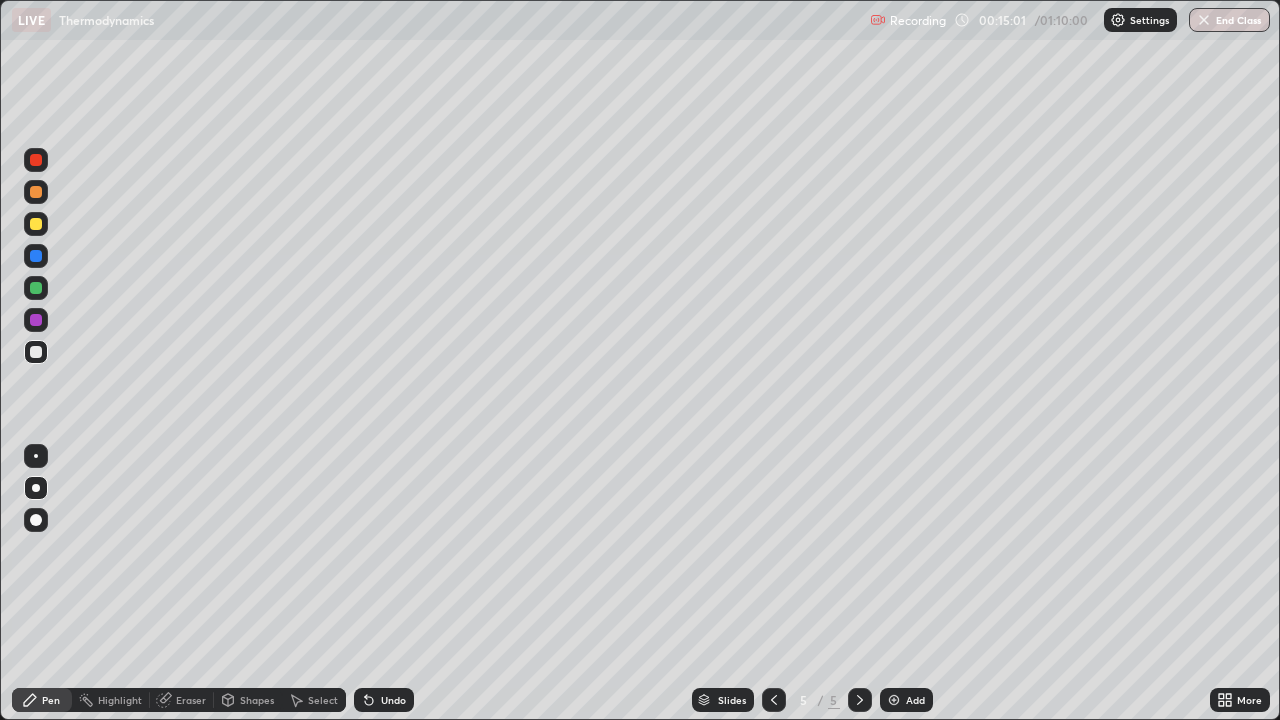 click at bounding box center (36, 320) 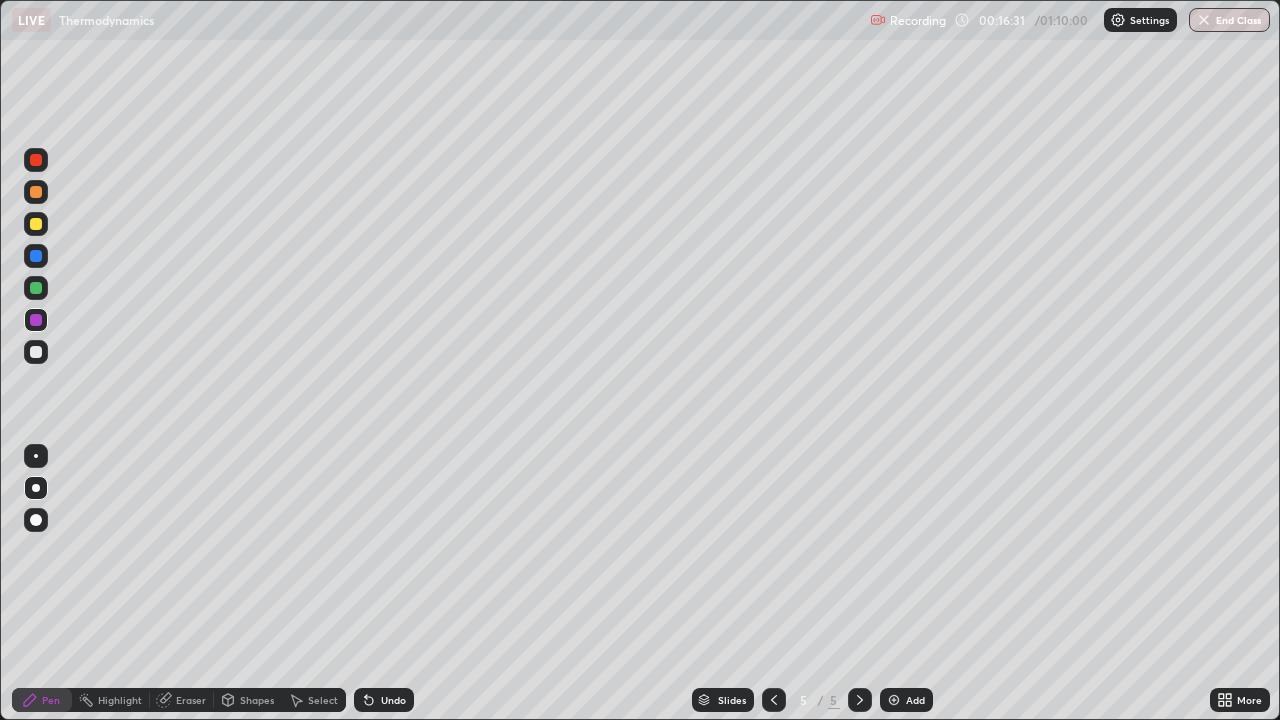 click on "Shapes" at bounding box center (257, 700) 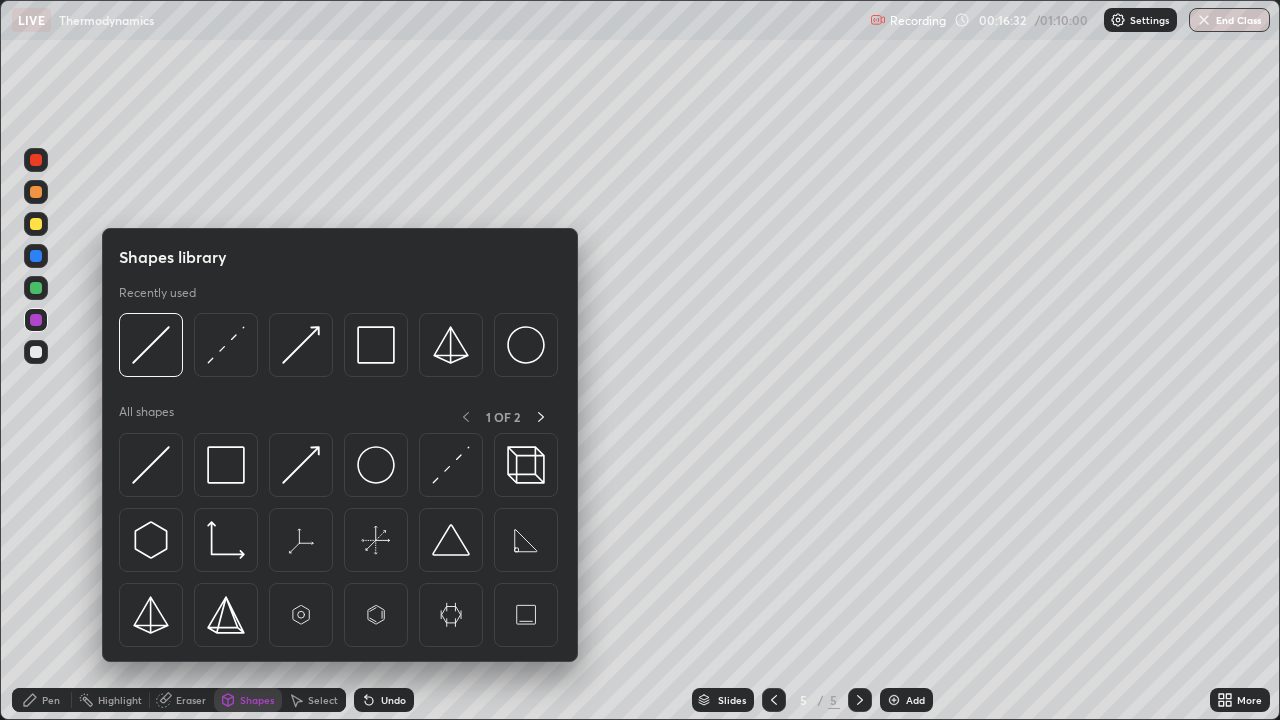 click at bounding box center (36, 224) 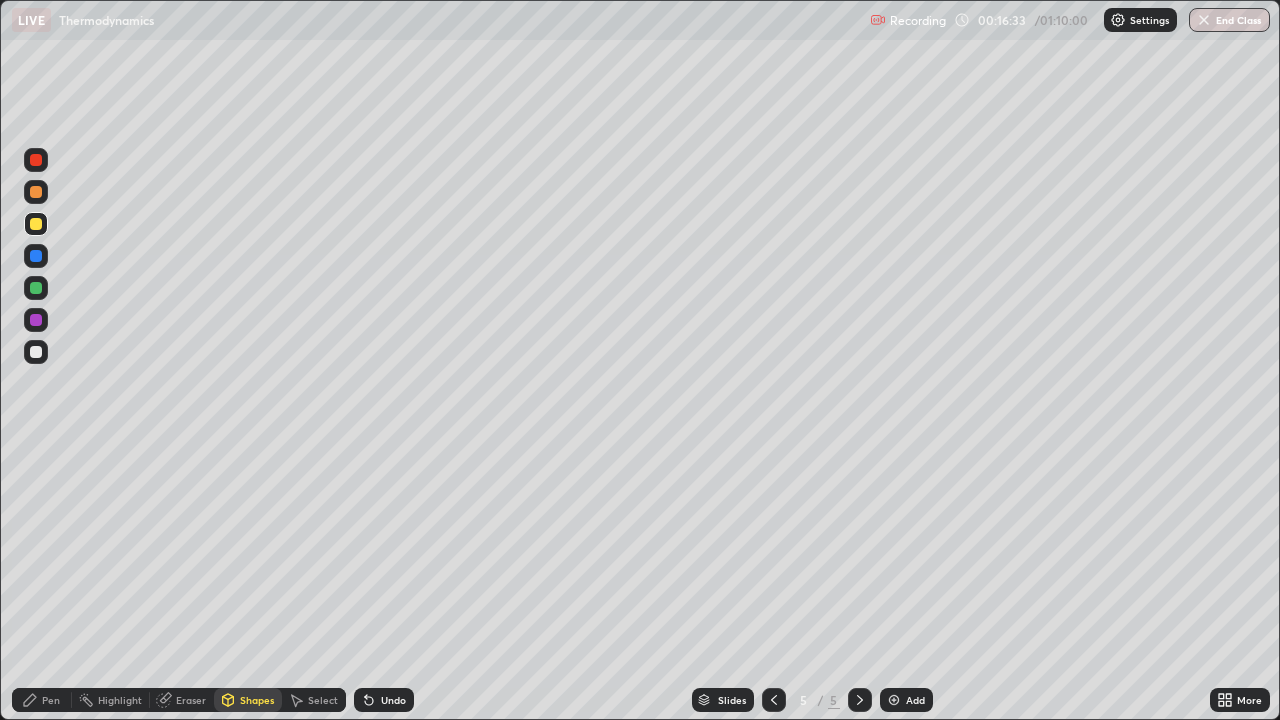 click on "Pen" at bounding box center [42, 700] 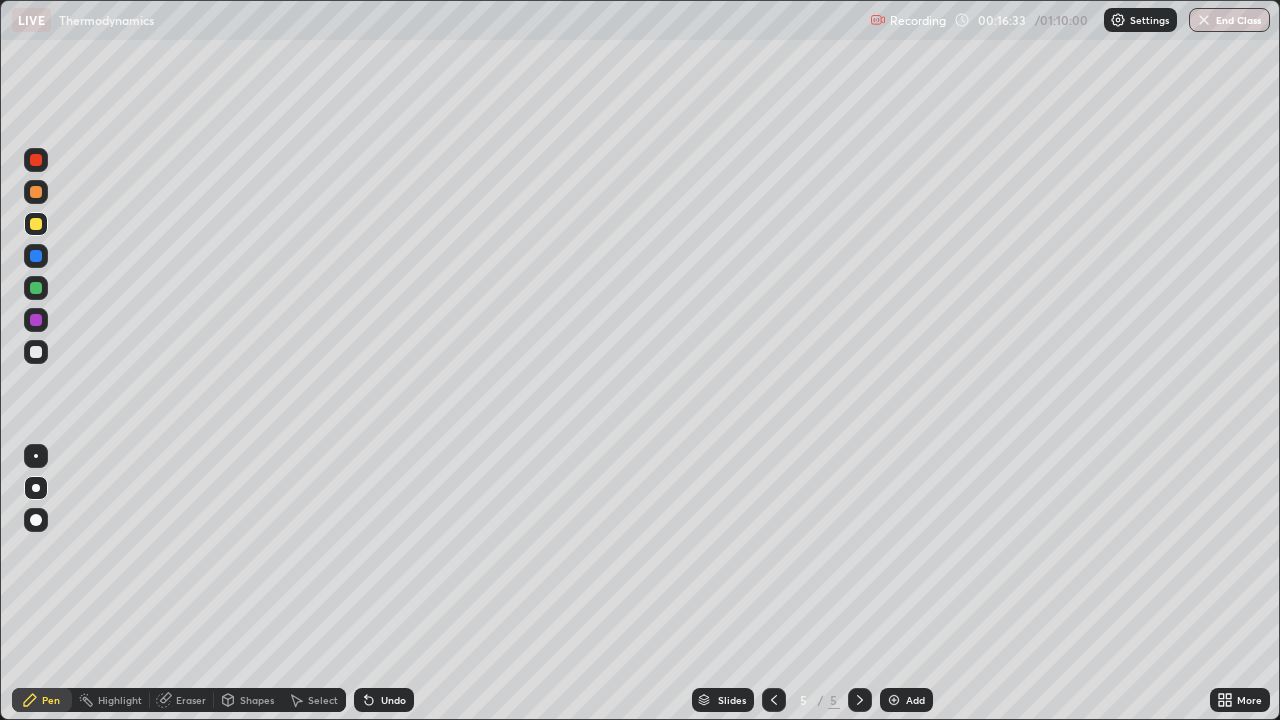 click at bounding box center (36, 520) 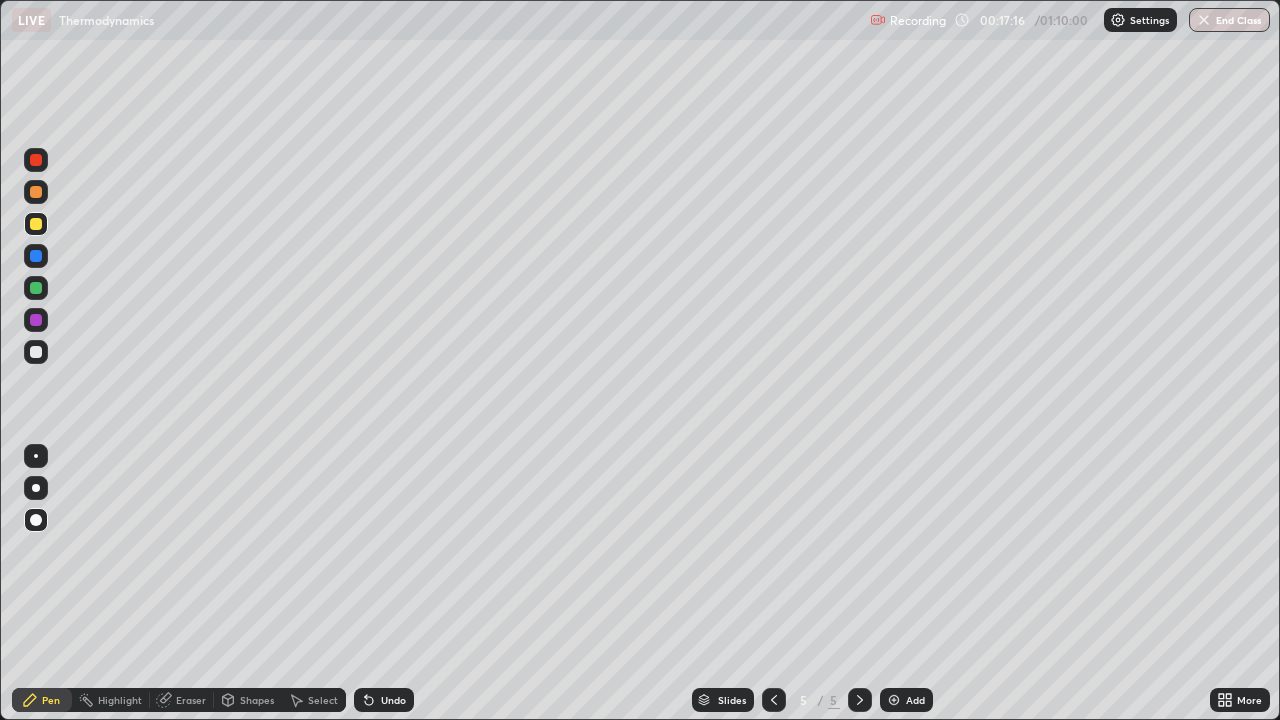 click at bounding box center [36, 160] 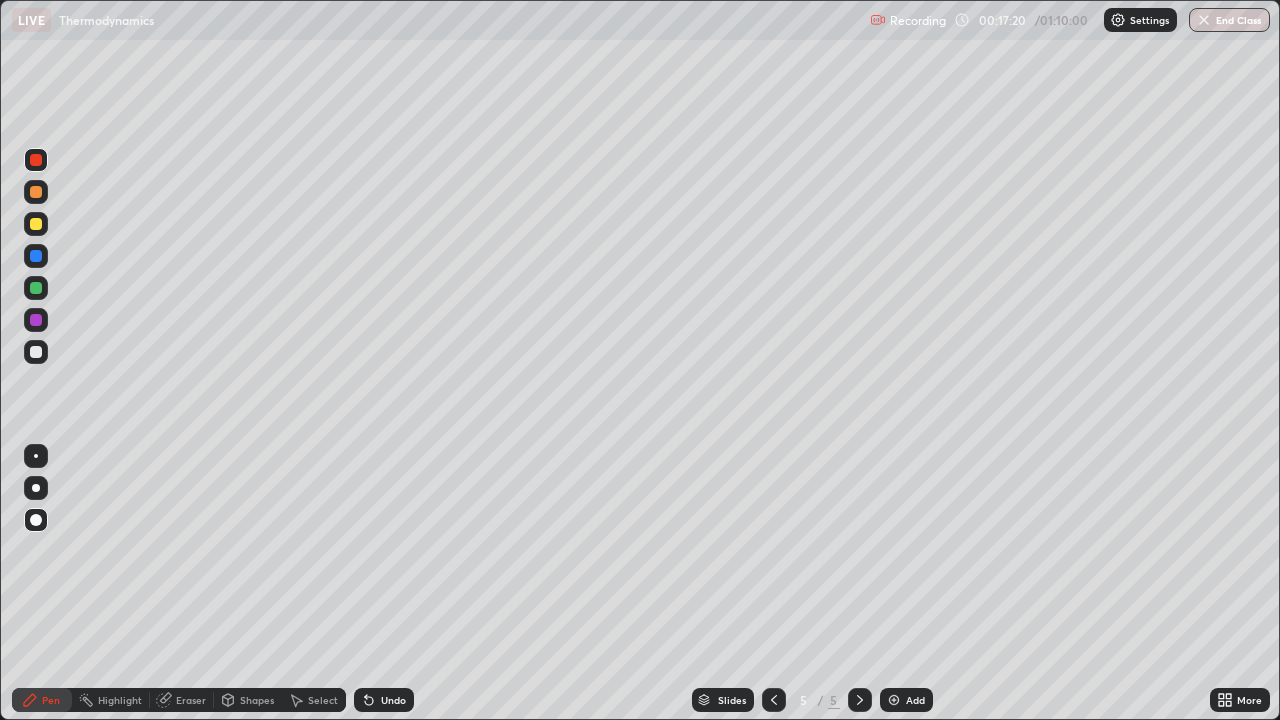 click at bounding box center (894, 700) 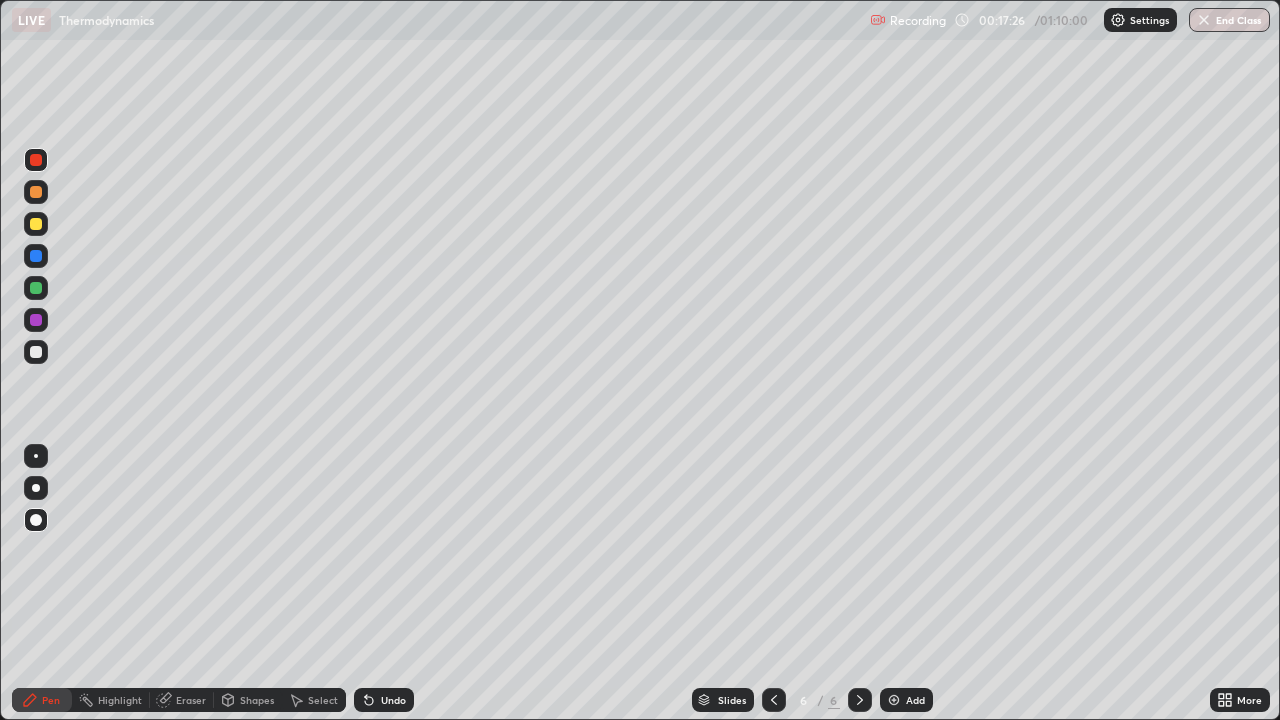 click at bounding box center (36, 288) 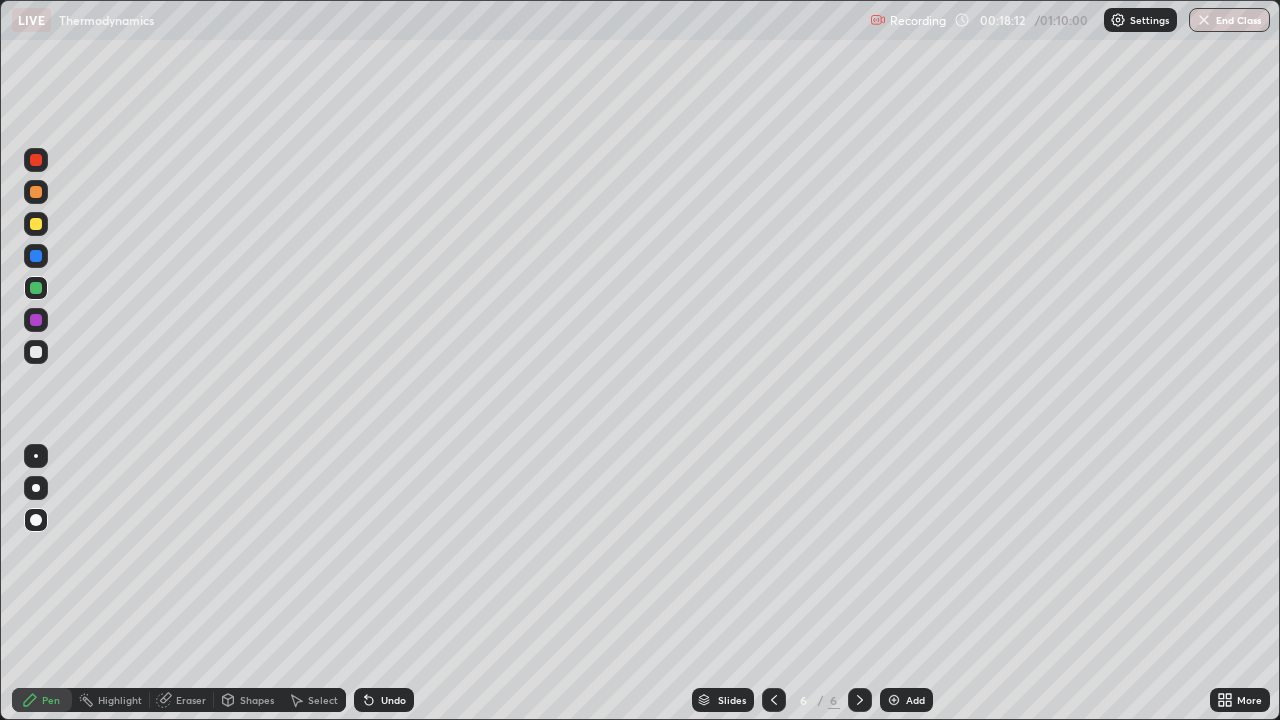 click 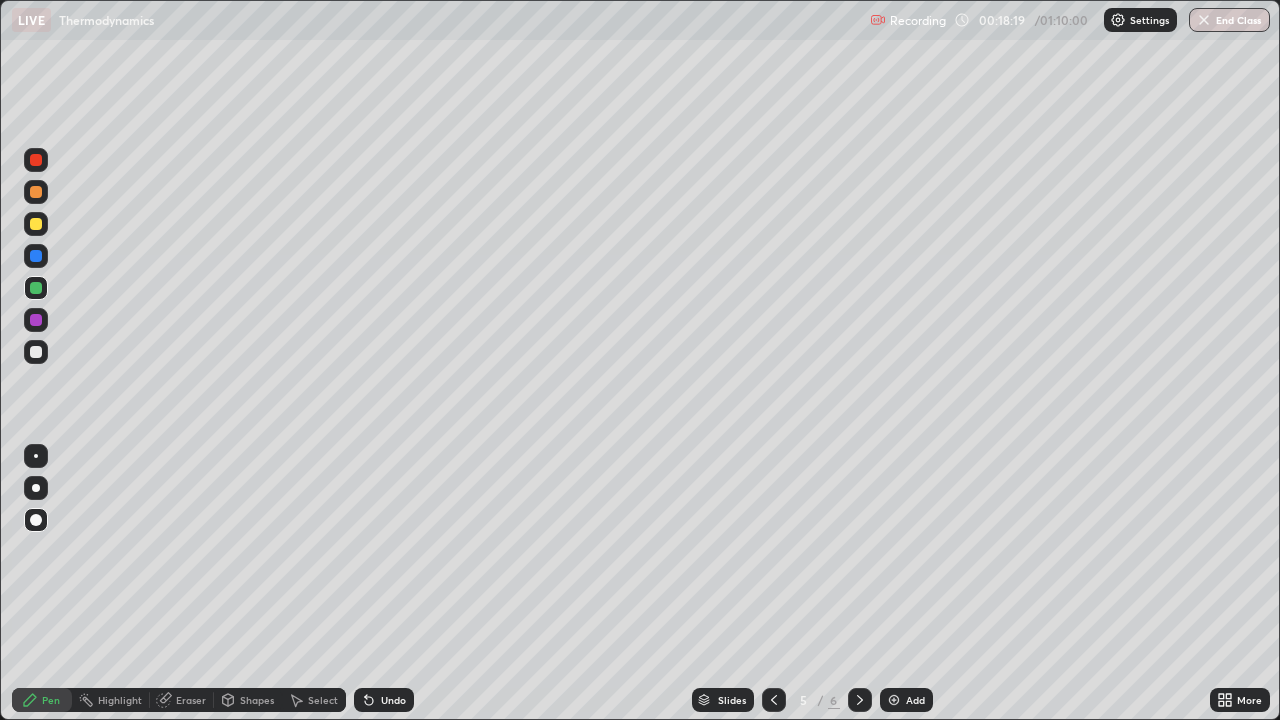 click at bounding box center [36, 160] 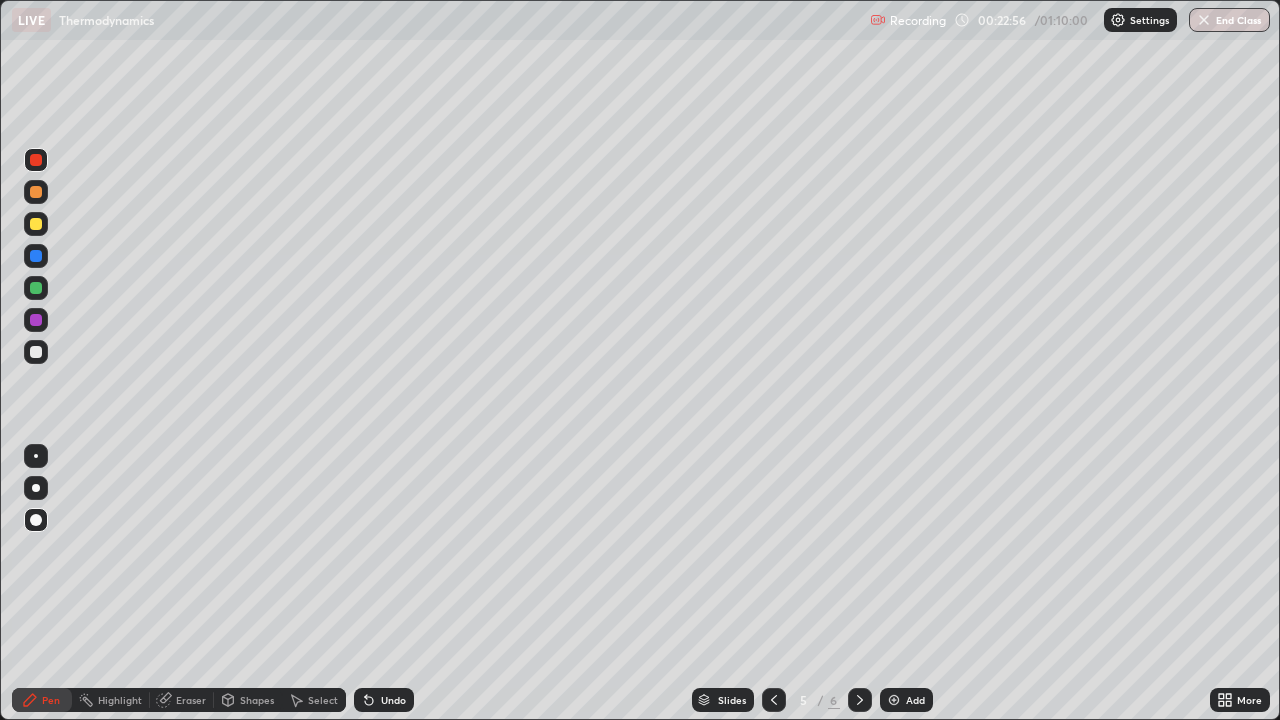click 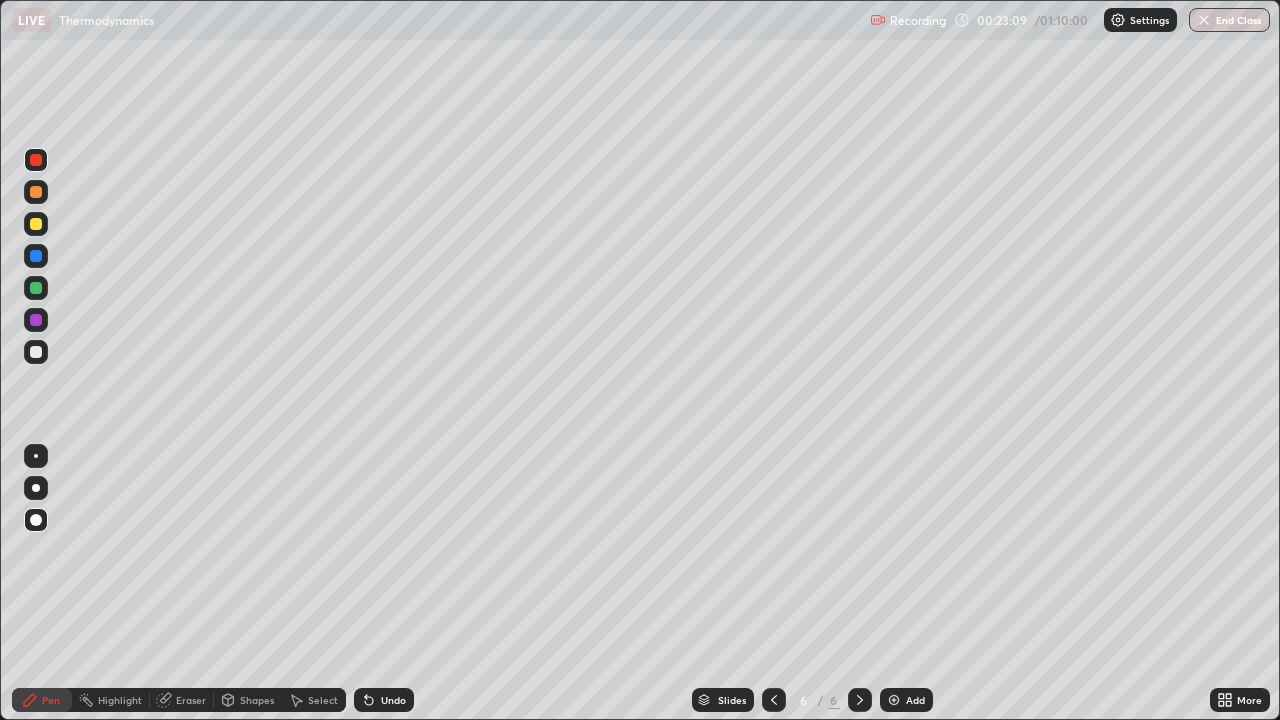 click at bounding box center [36, 352] 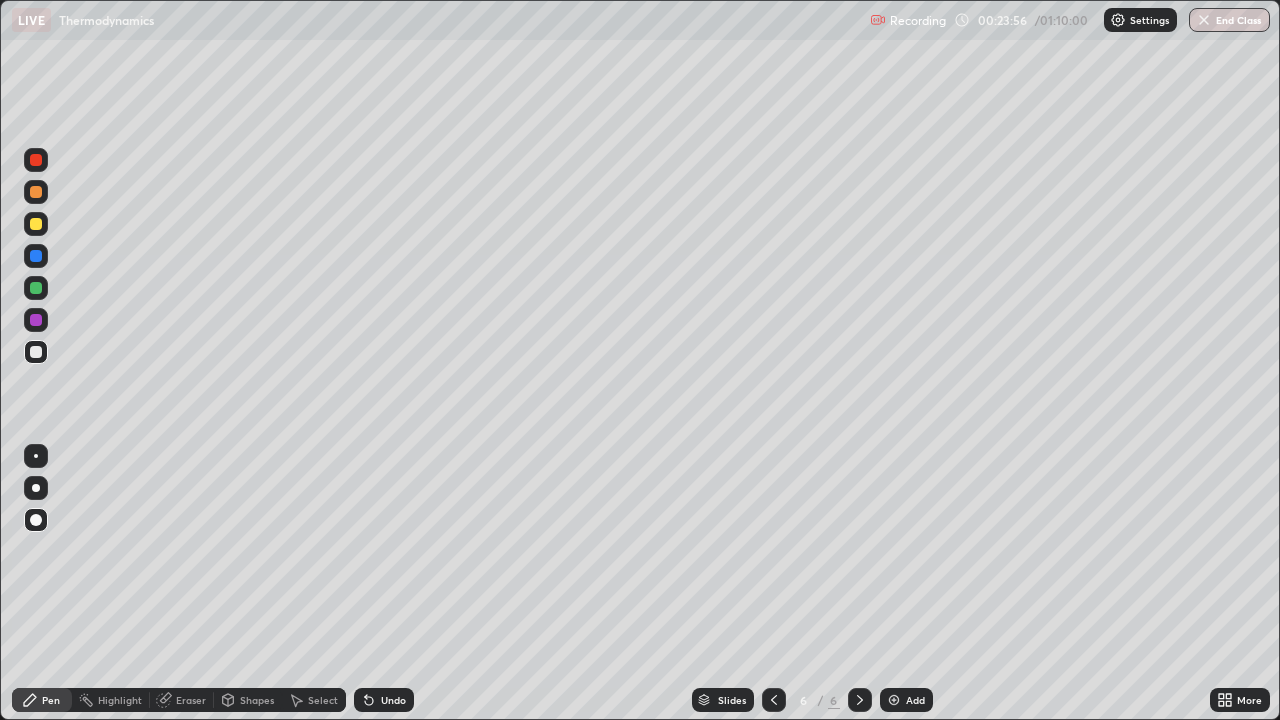 click on "Add" at bounding box center (915, 700) 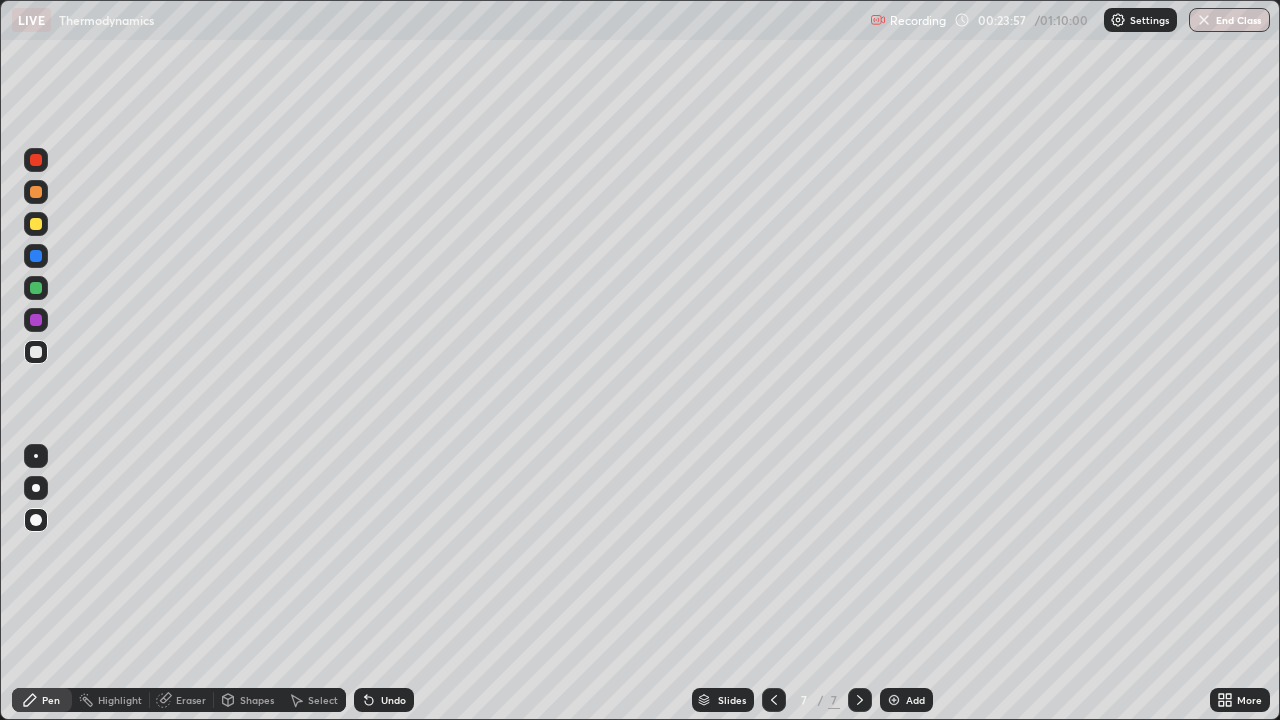 click 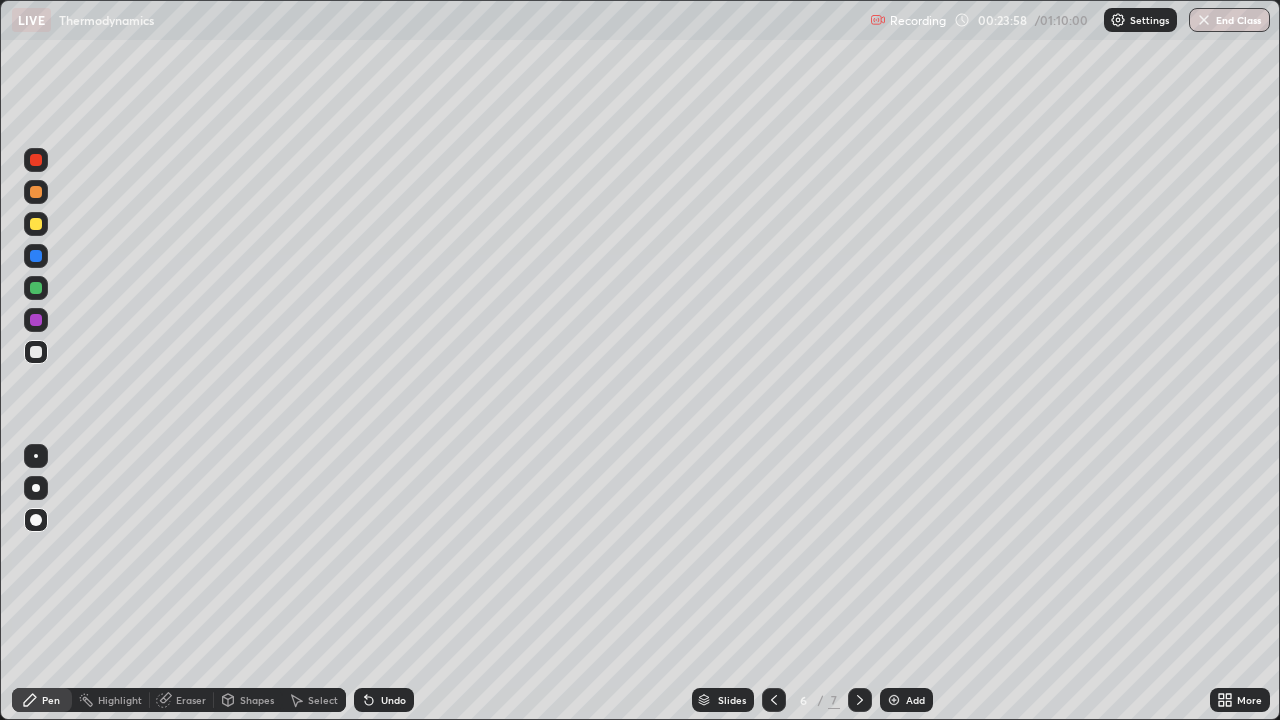 click at bounding box center (36, 320) 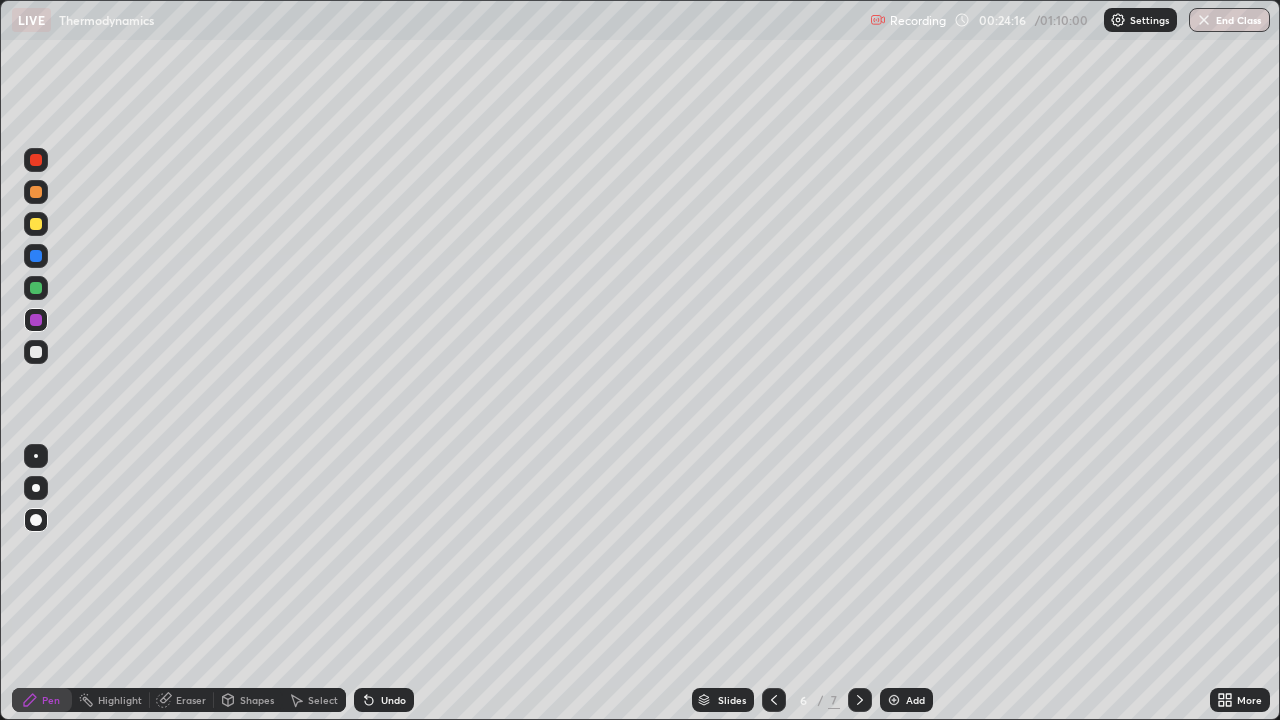 click 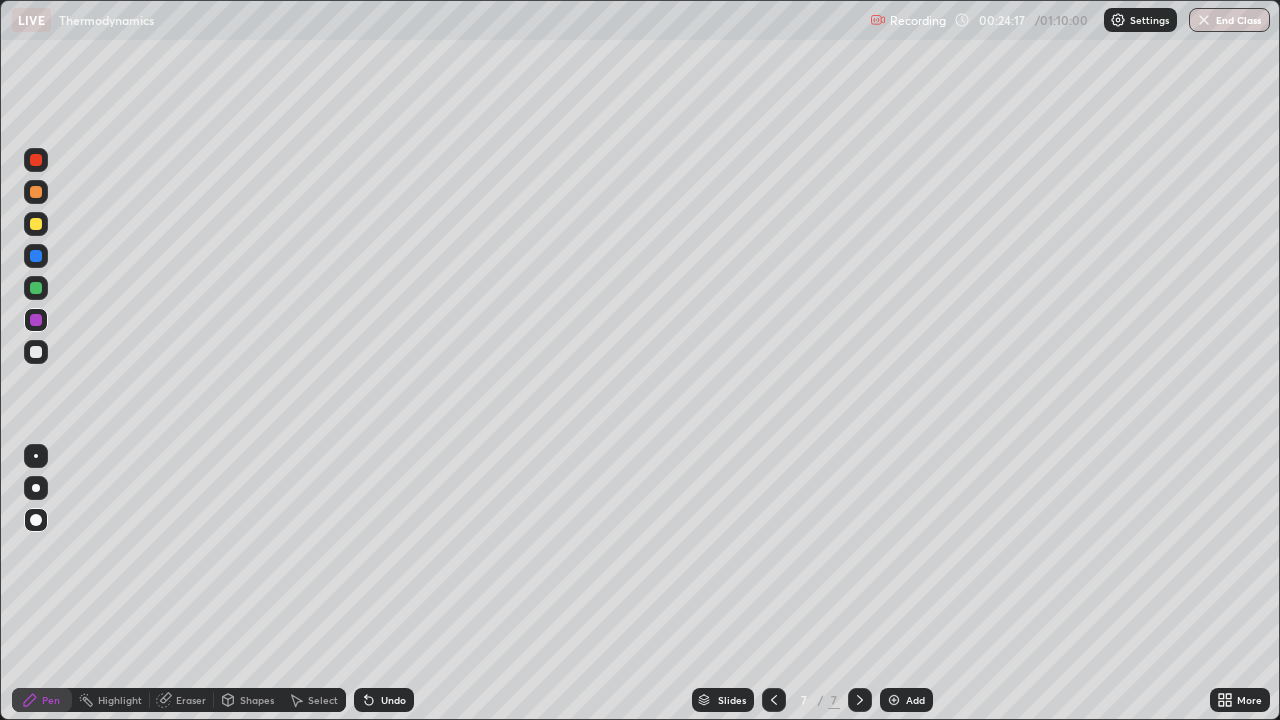 click at bounding box center (36, 352) 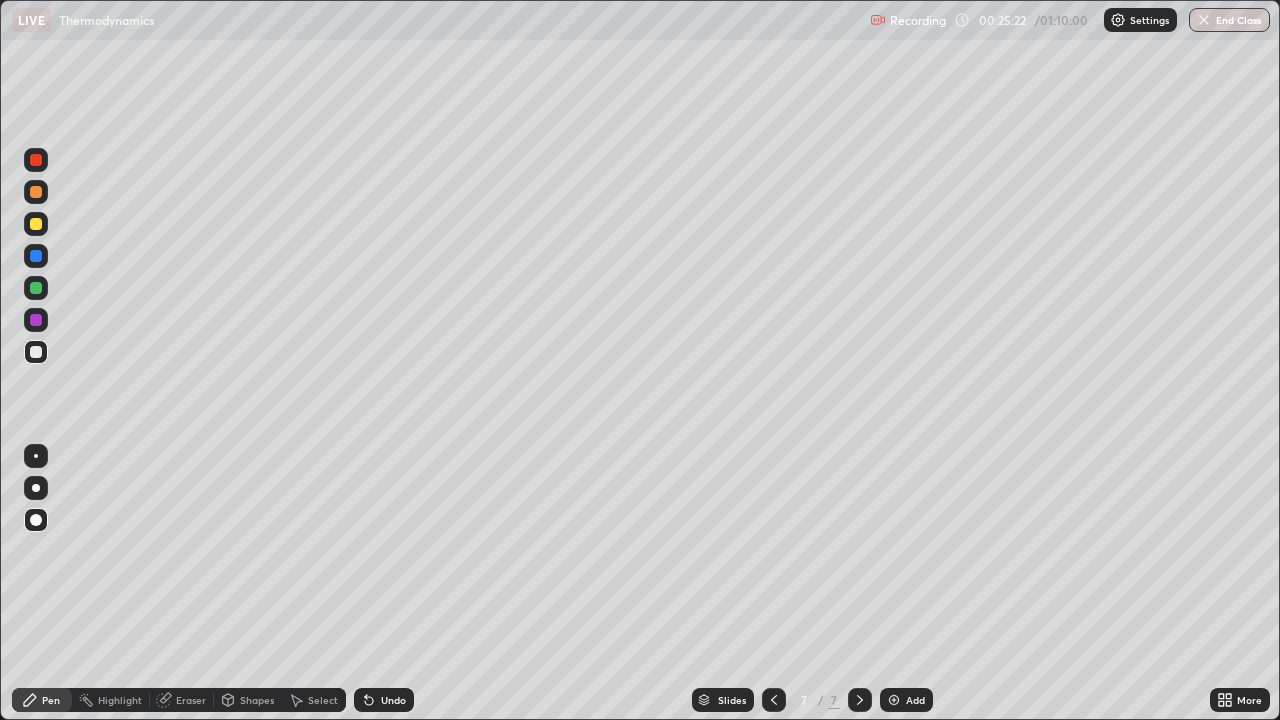 click at bounding box center [36, 352] 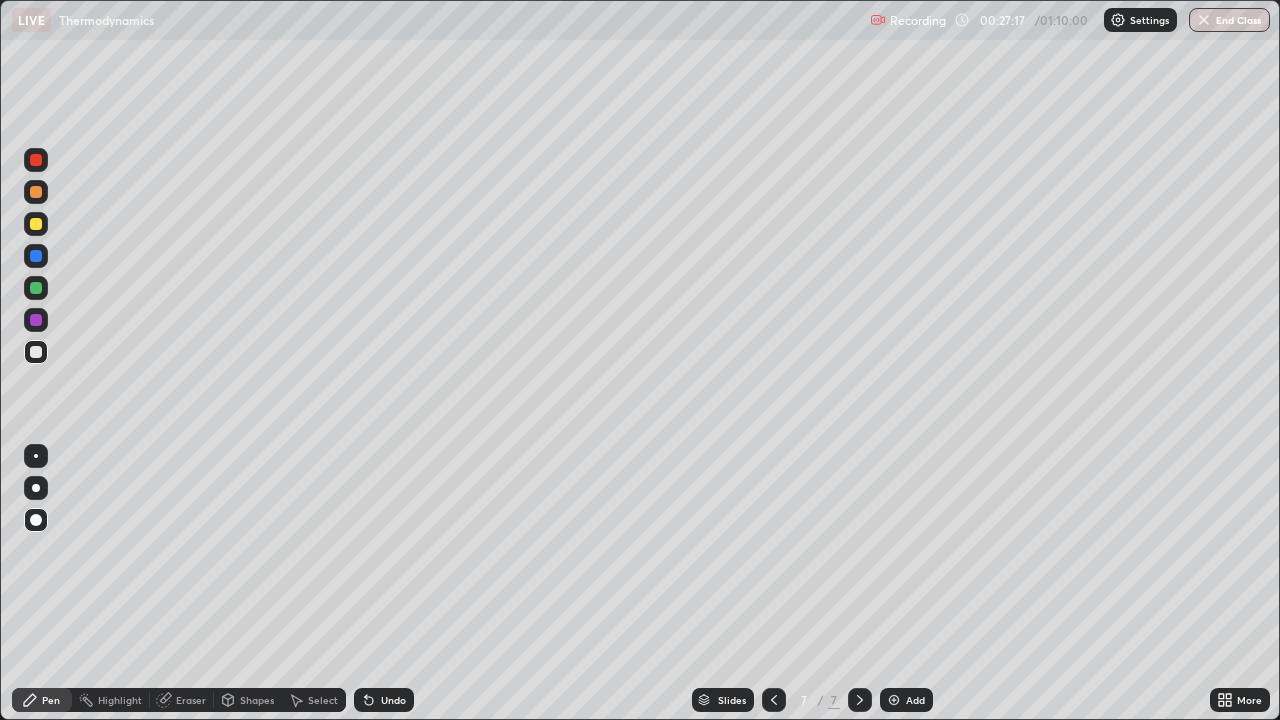 click on "Undo" at bounding box center (393, 700) 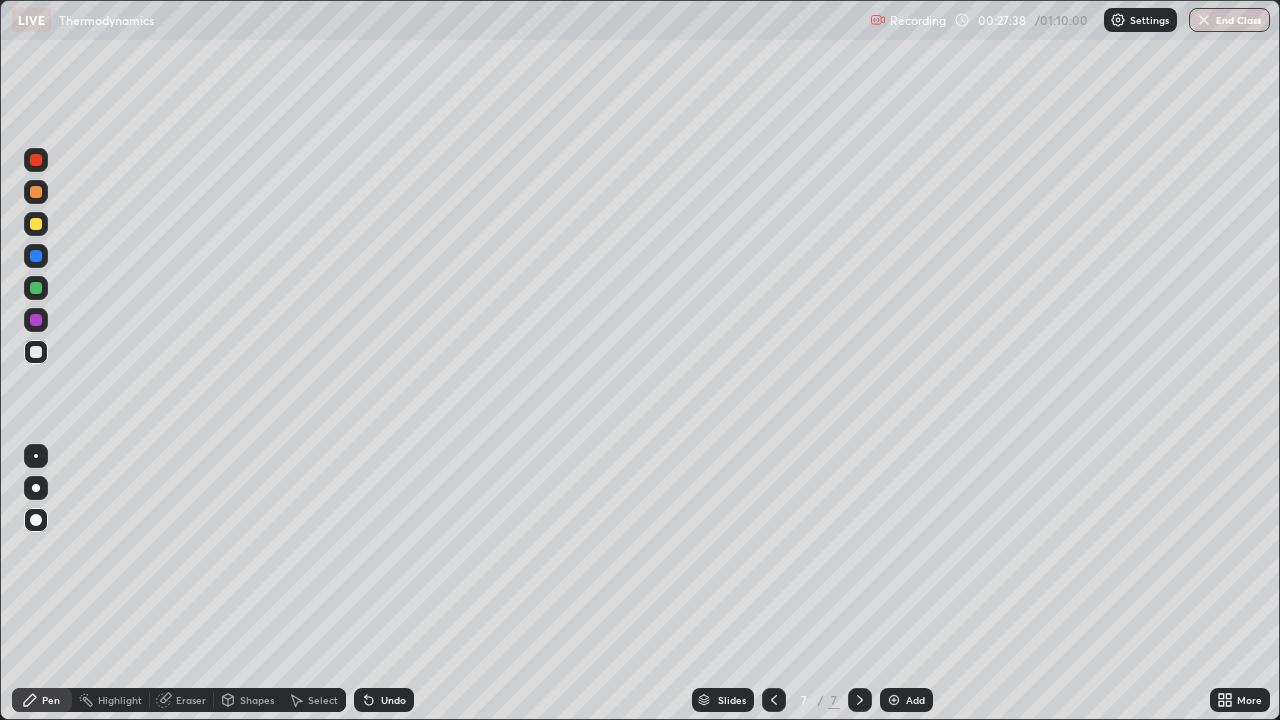 click 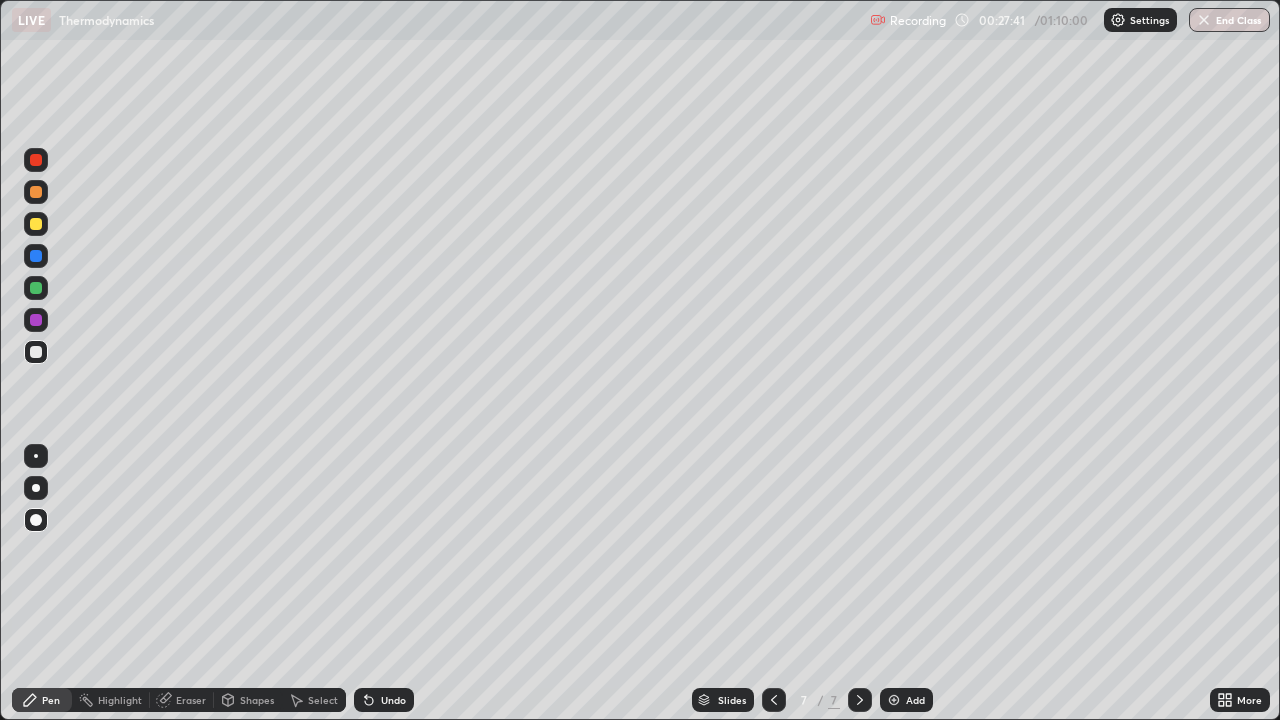click at bounding box center [36, 288] 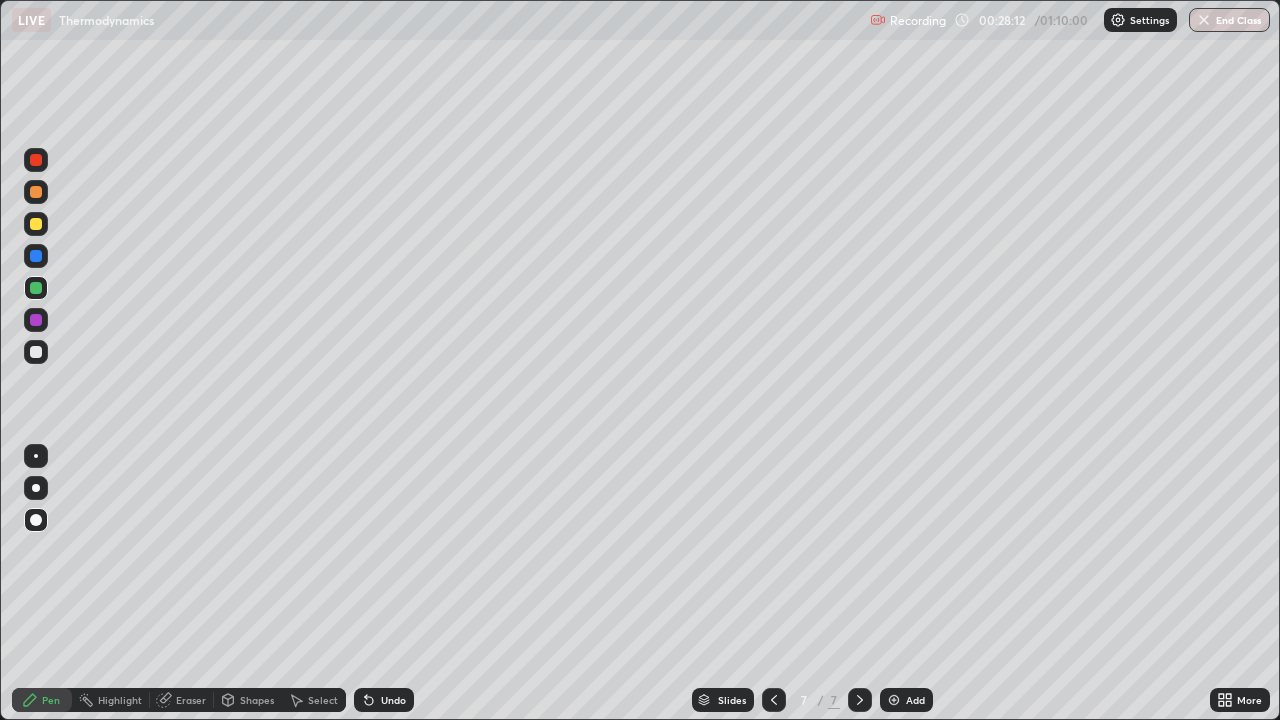 click at bounding box center (36, 224) 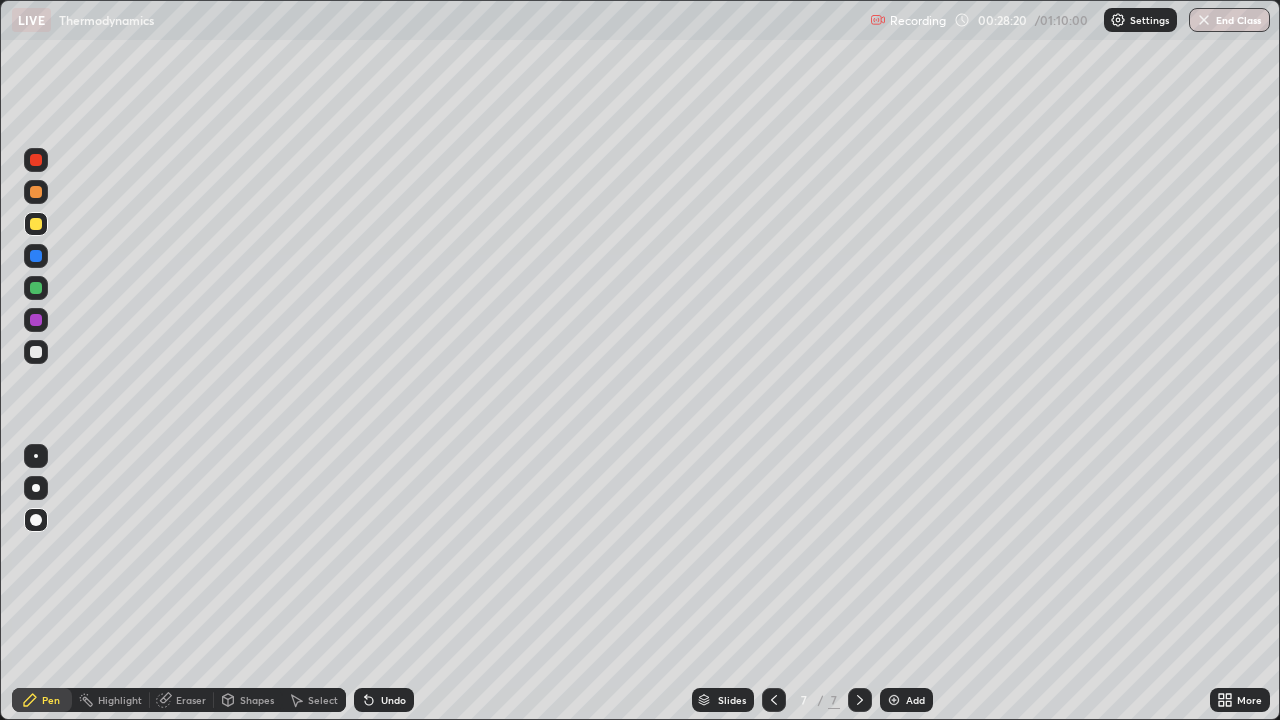 click on "Undo" at bounding box center [384, 700] 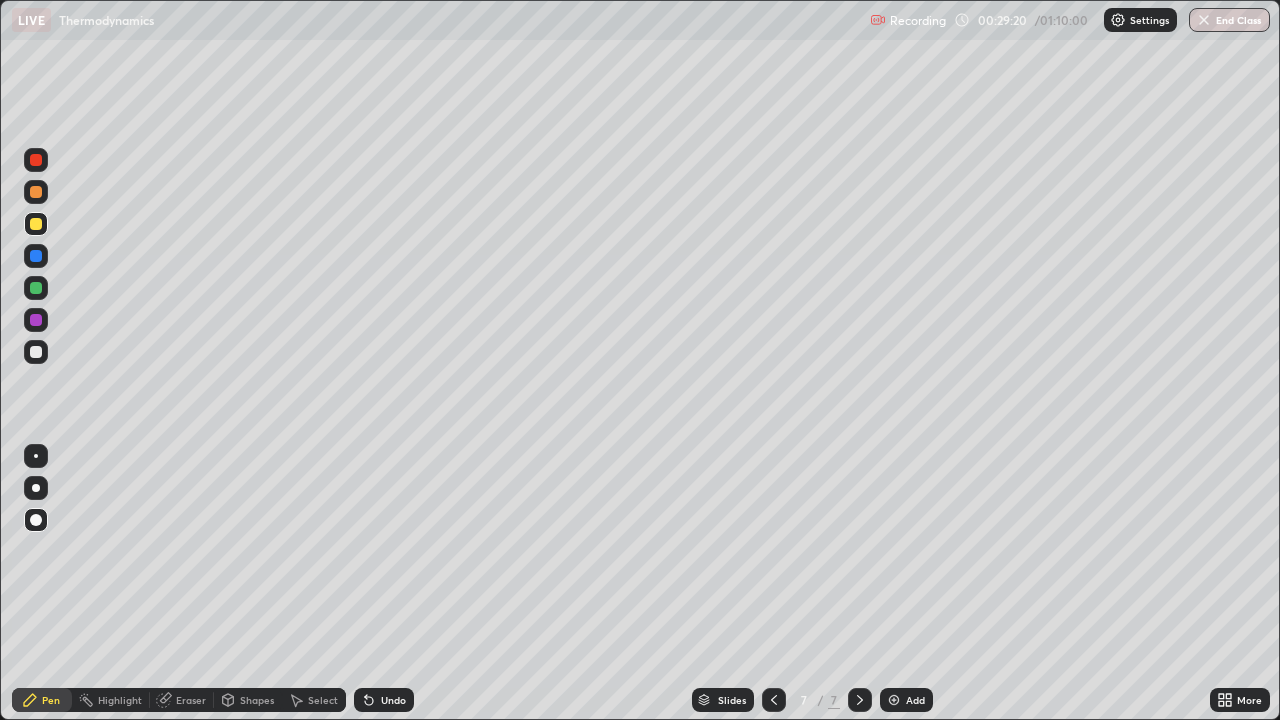 click at bounding box center (36, 288) 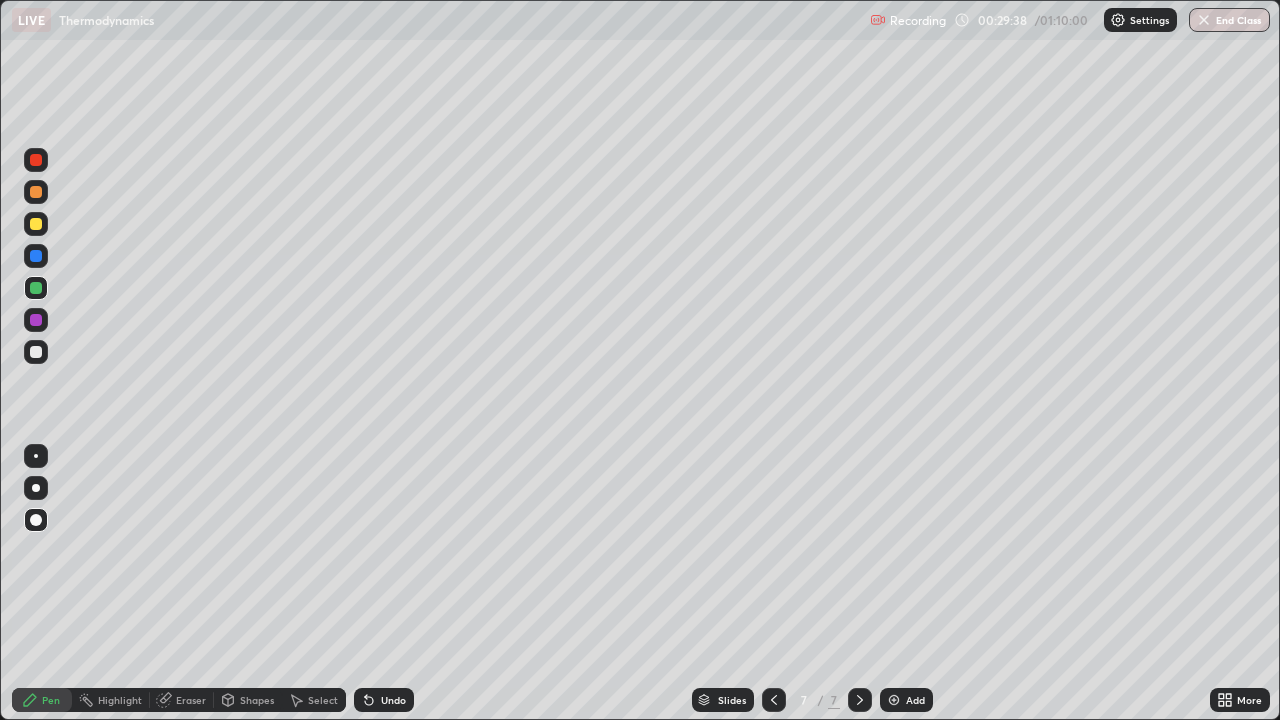 click at bounding box center [36, 352] 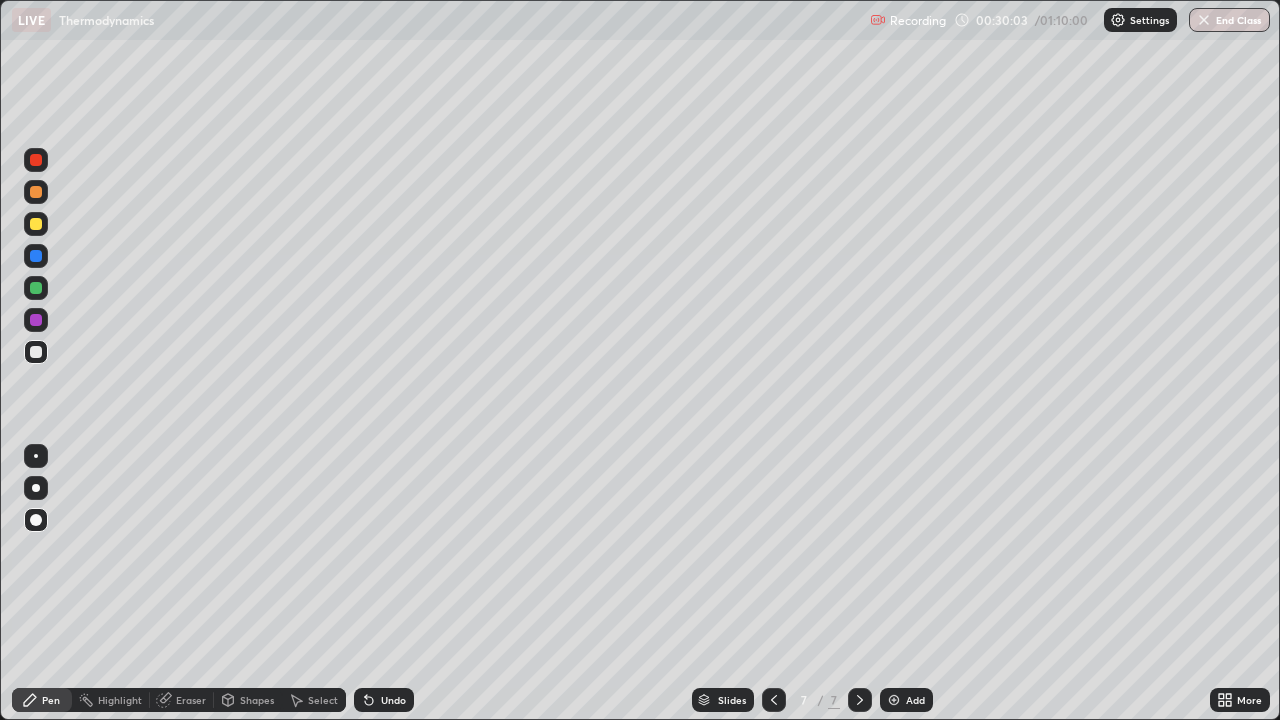 click at bounding box center (36, 320) 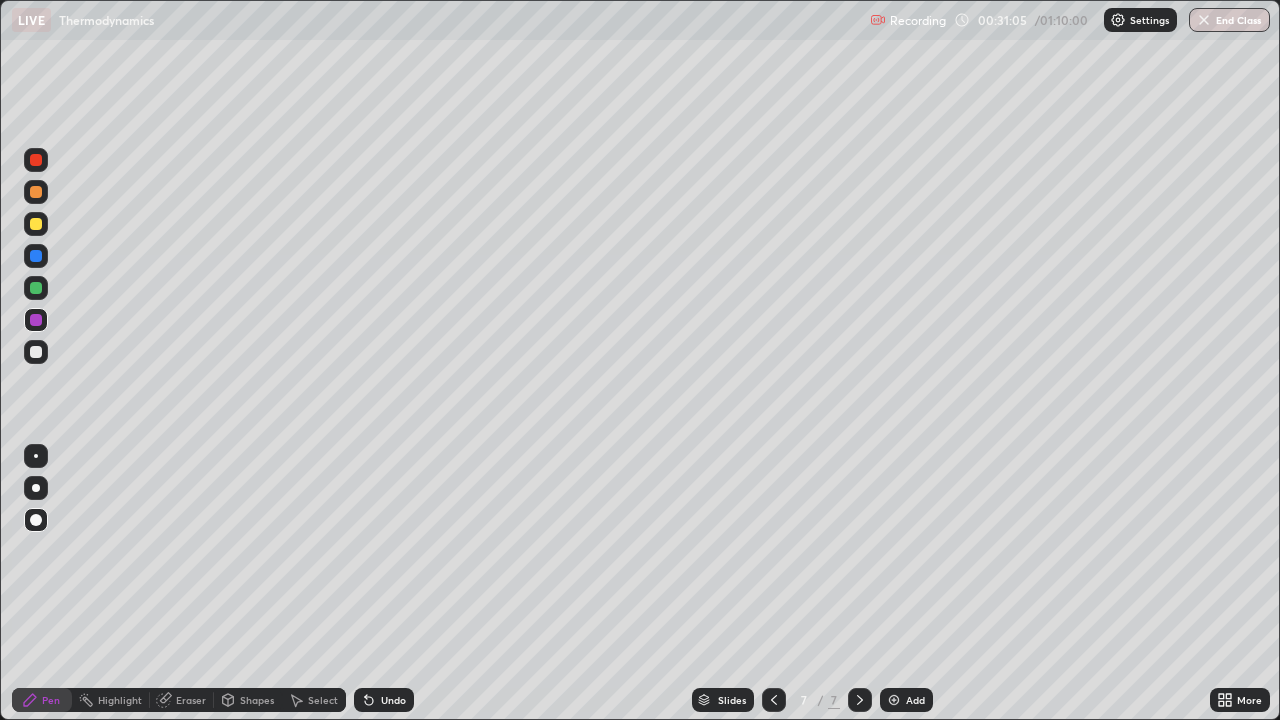 click on "Undo" at bounding box center (384, 700) 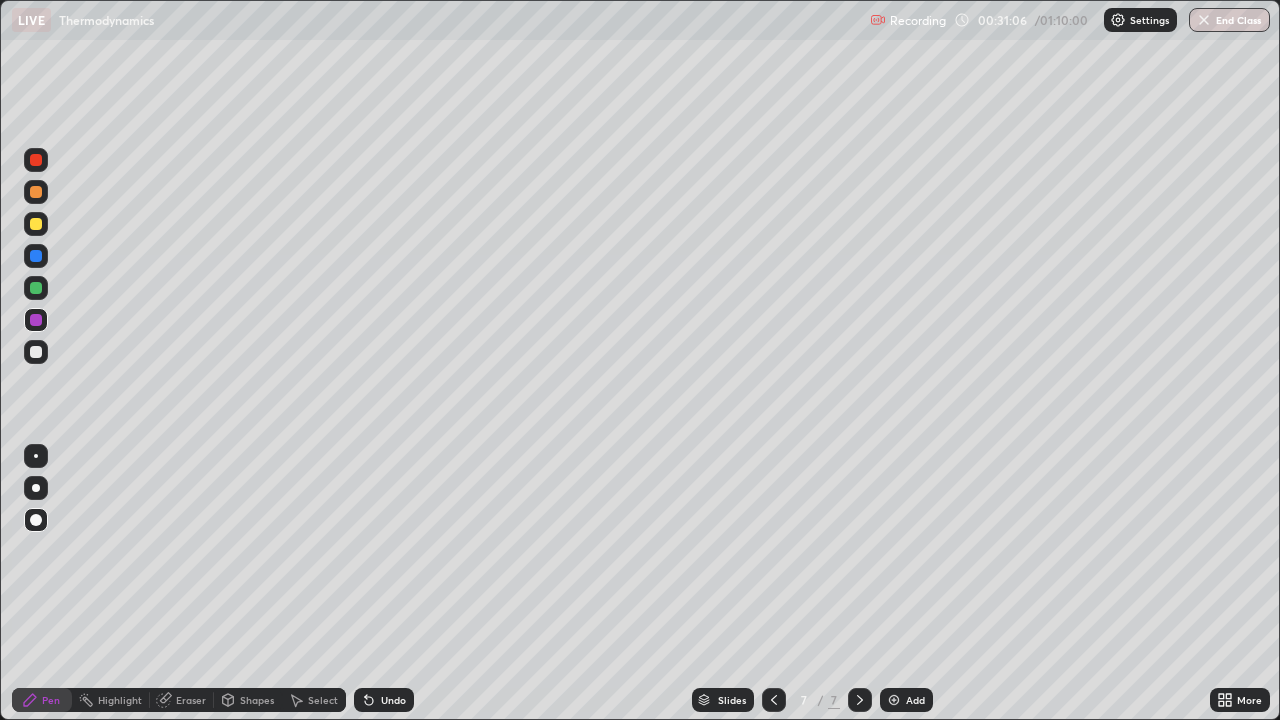 click on "Undo" at bounding box center [384, 700] 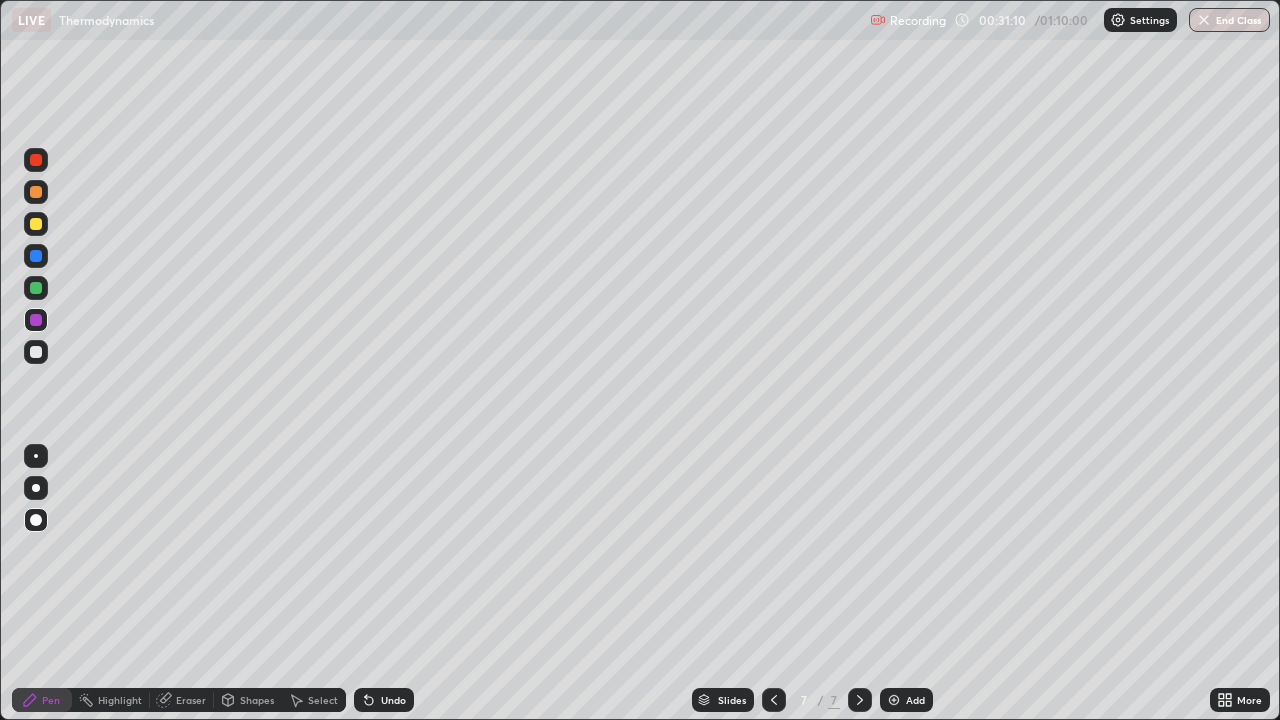 click at bounding box center (36, 224) 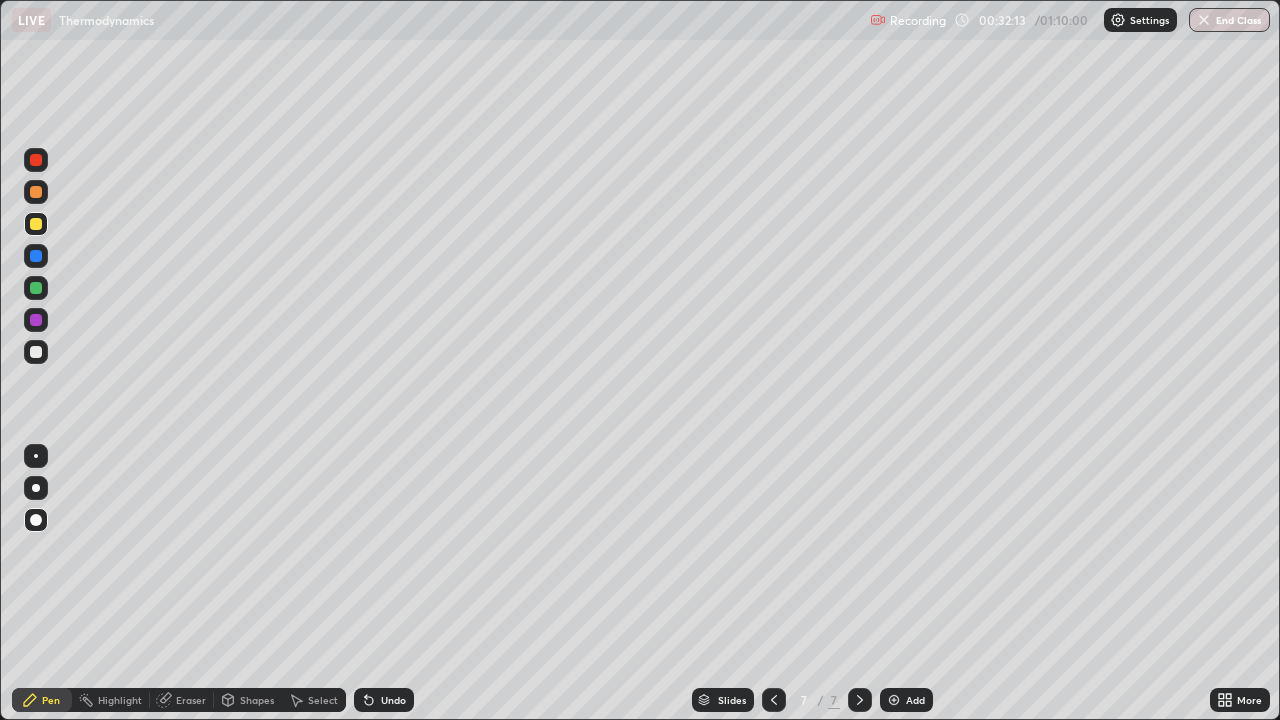 click at bounding box center [36, 352] 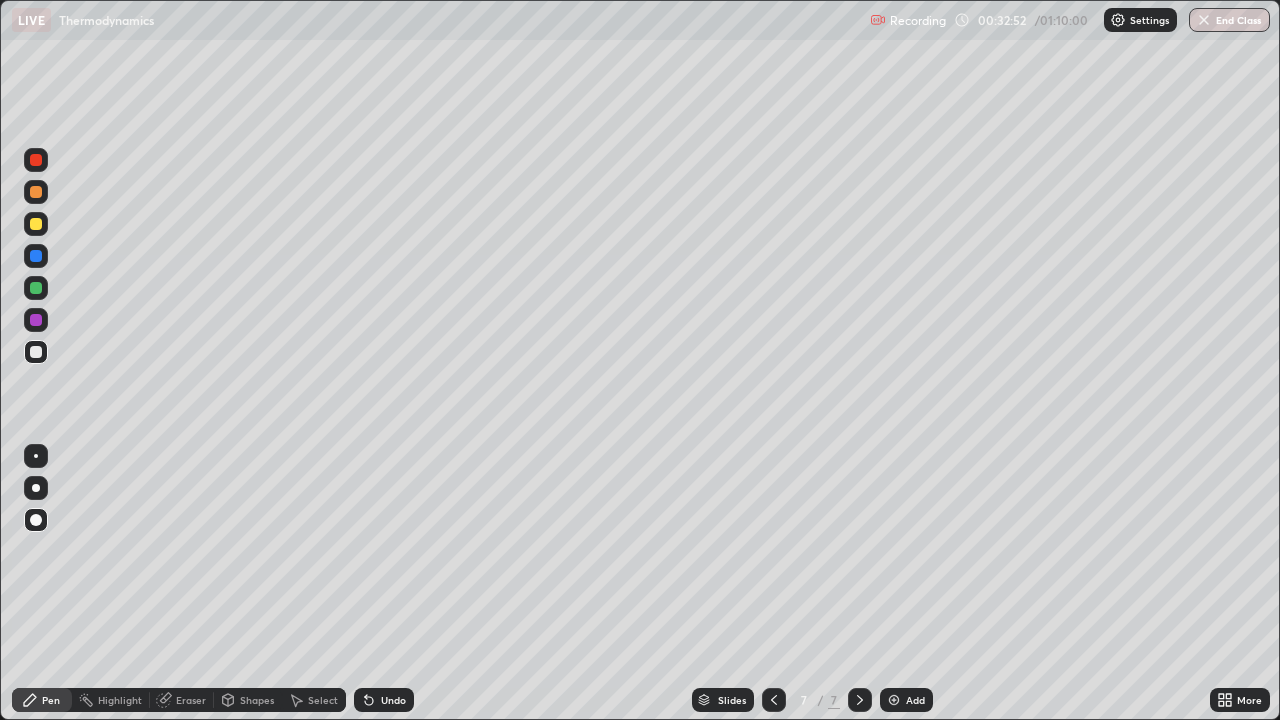 click on "Undo" at bounding box center [393, 700] 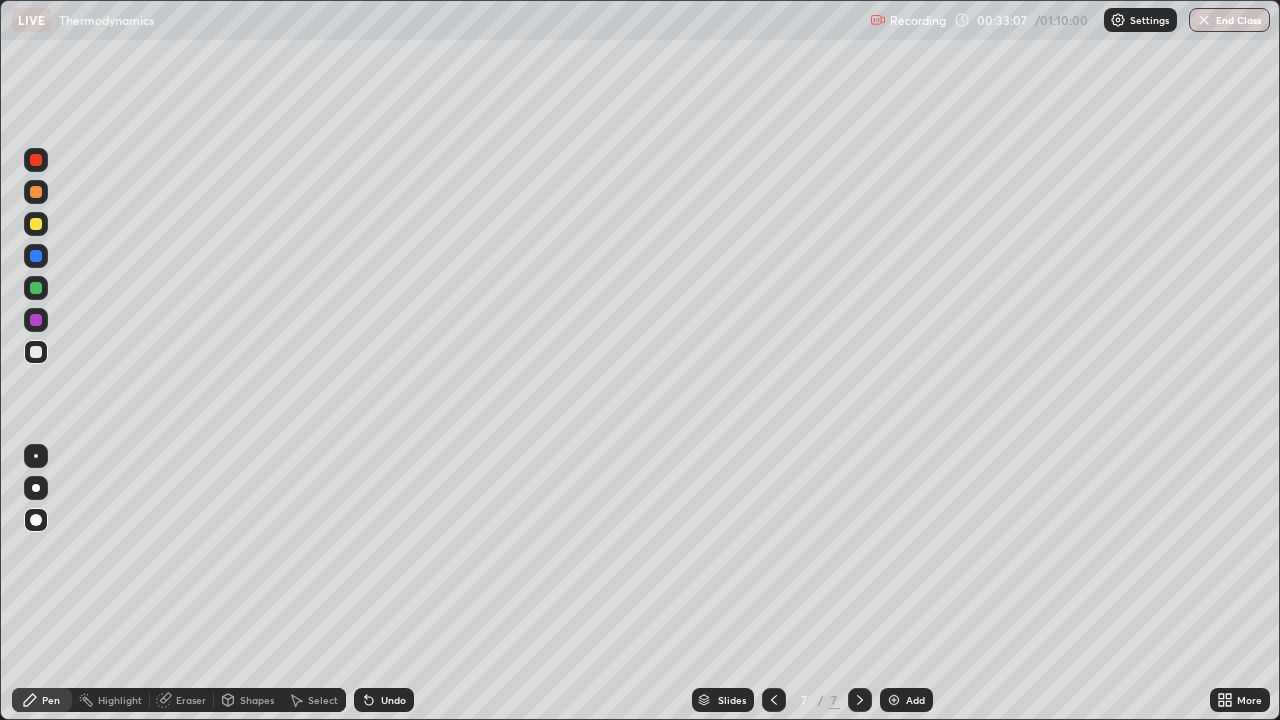 click 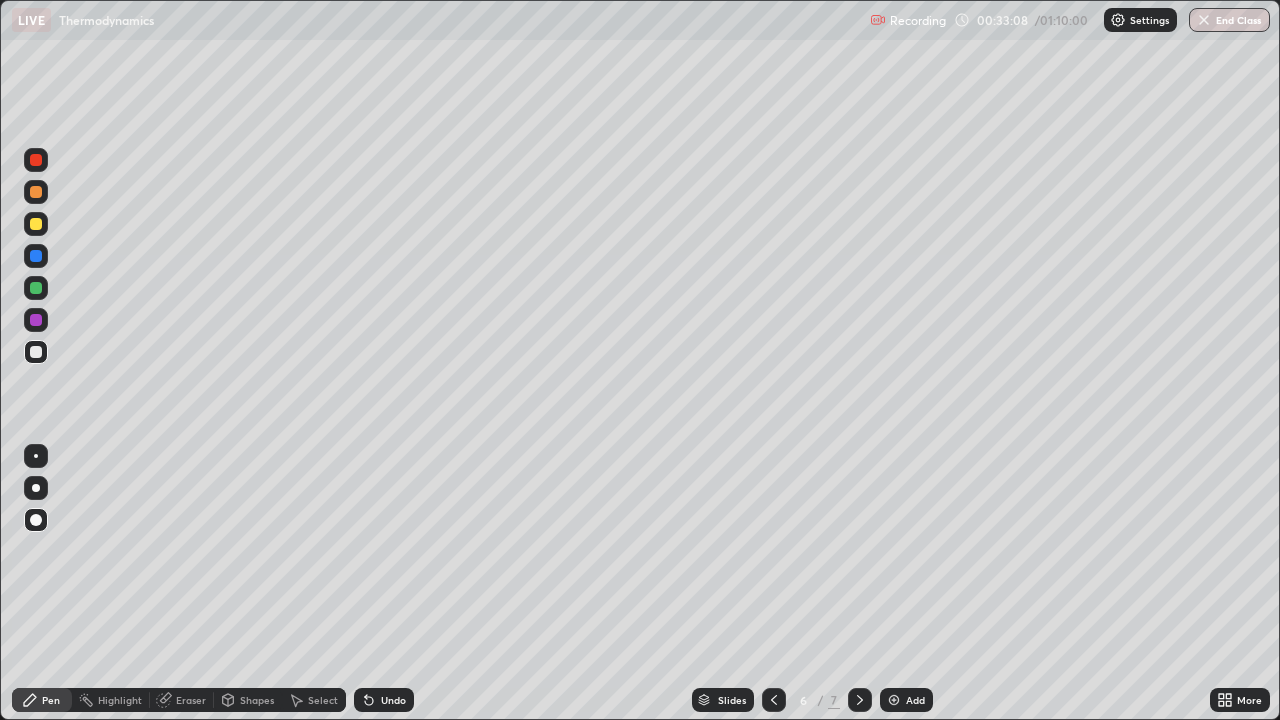 click 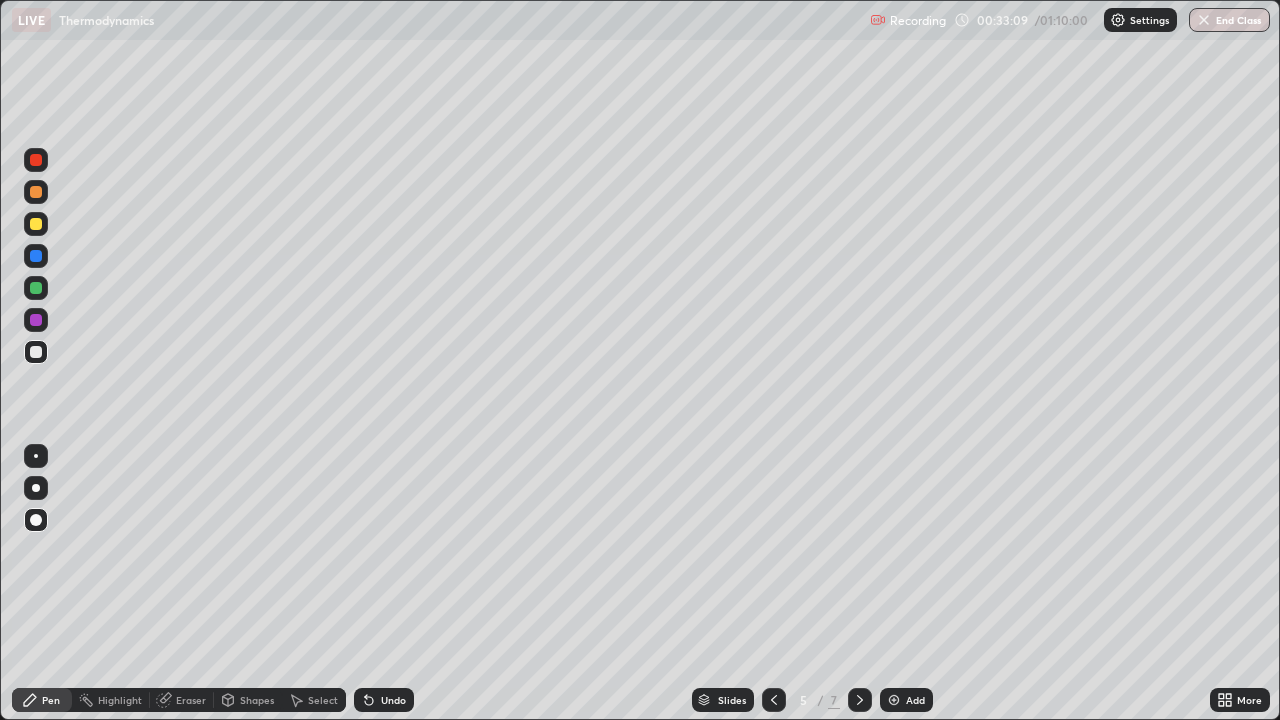 click 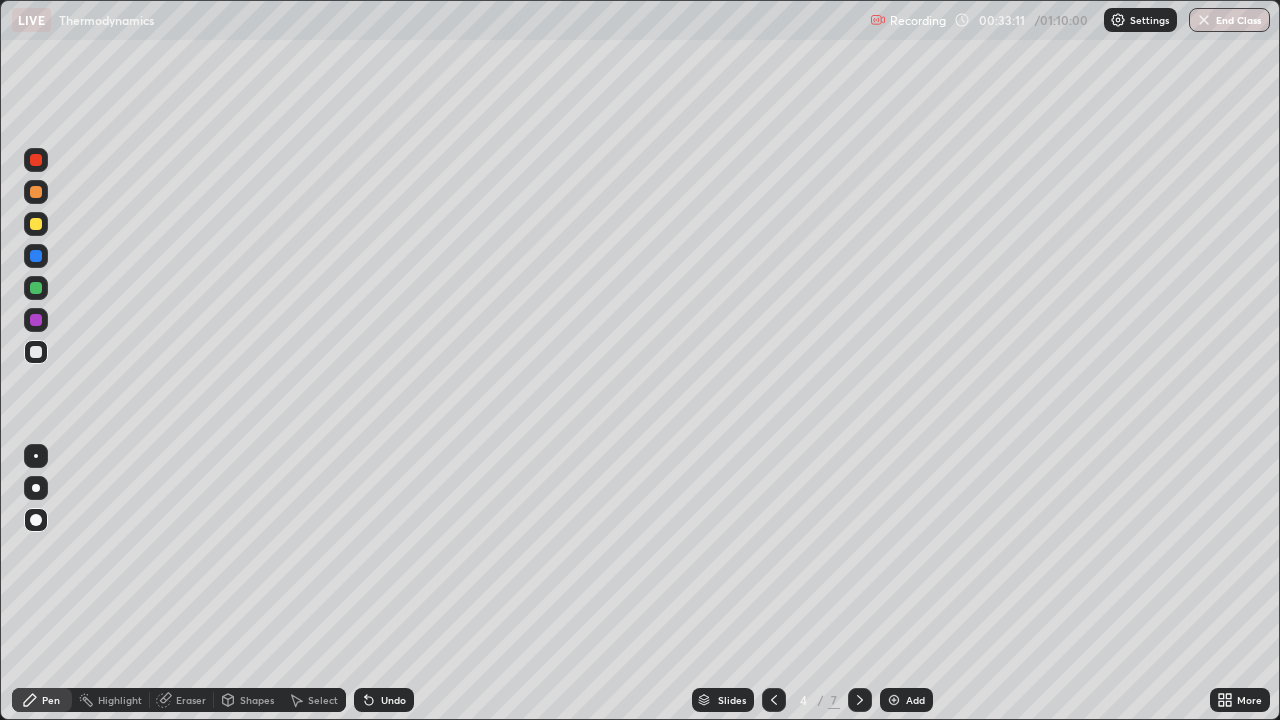 click 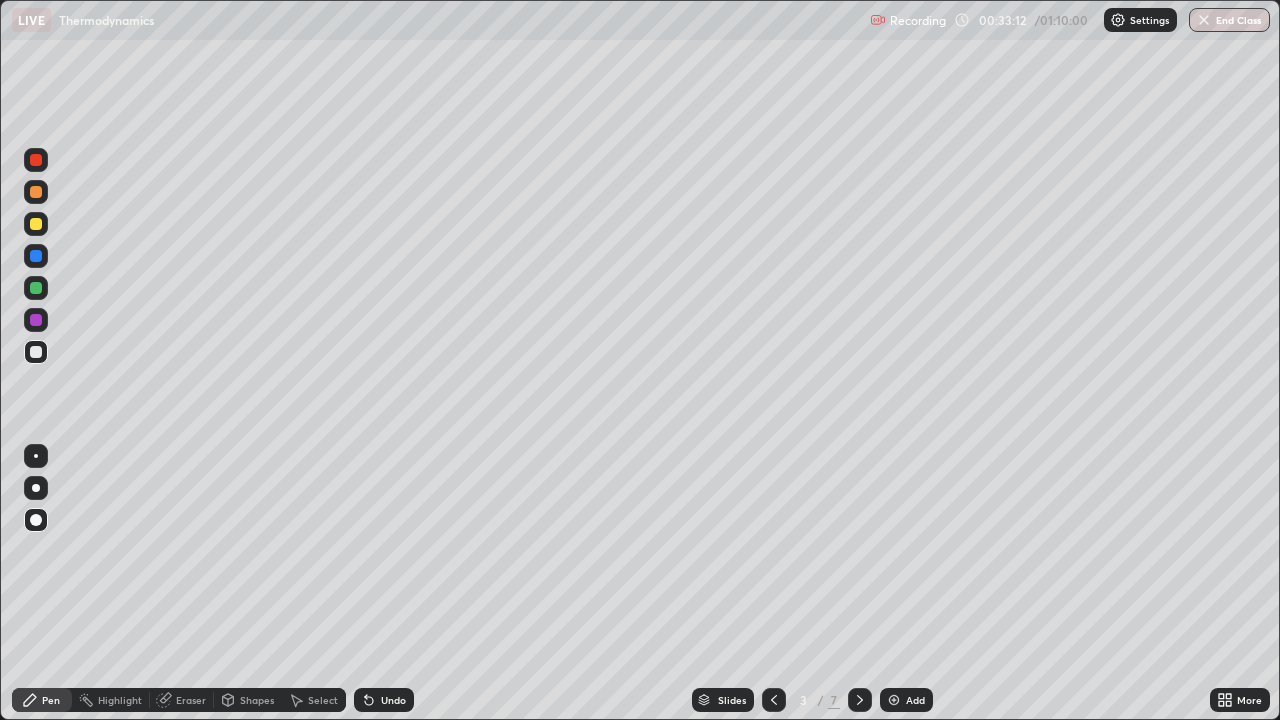 click at bounding box center [860, 700] 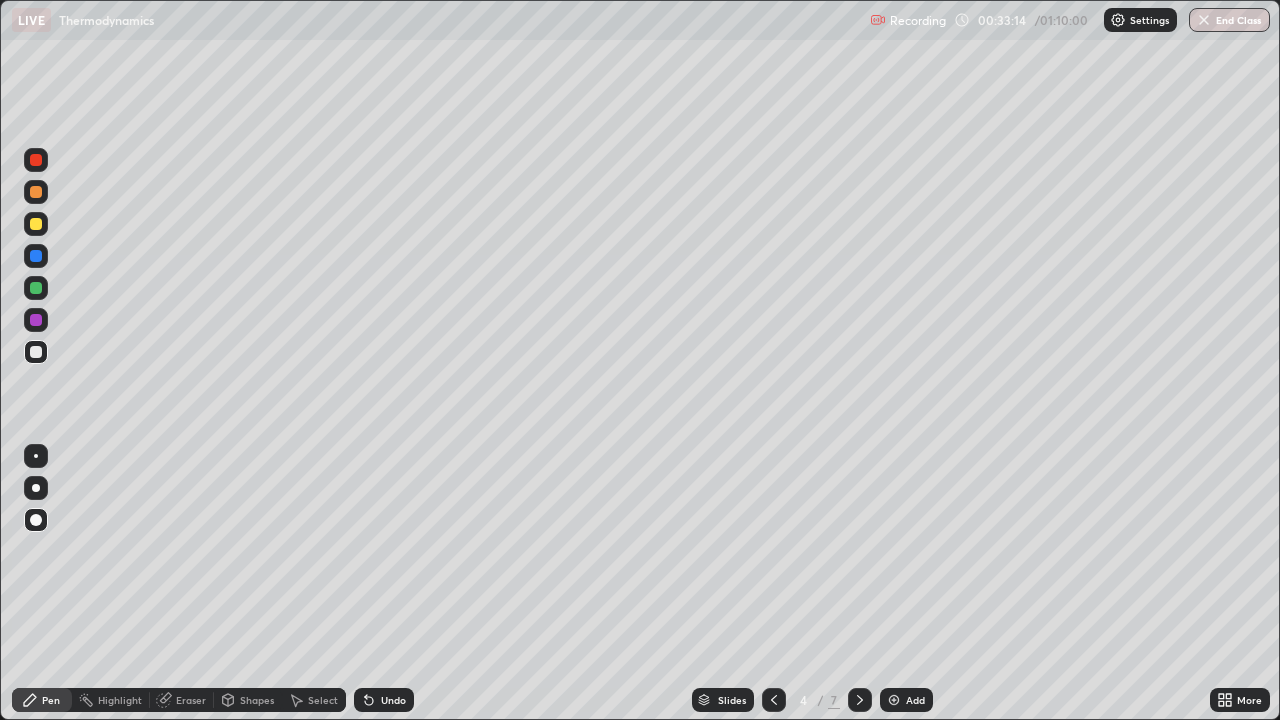 click at bounding box center [36, 256] 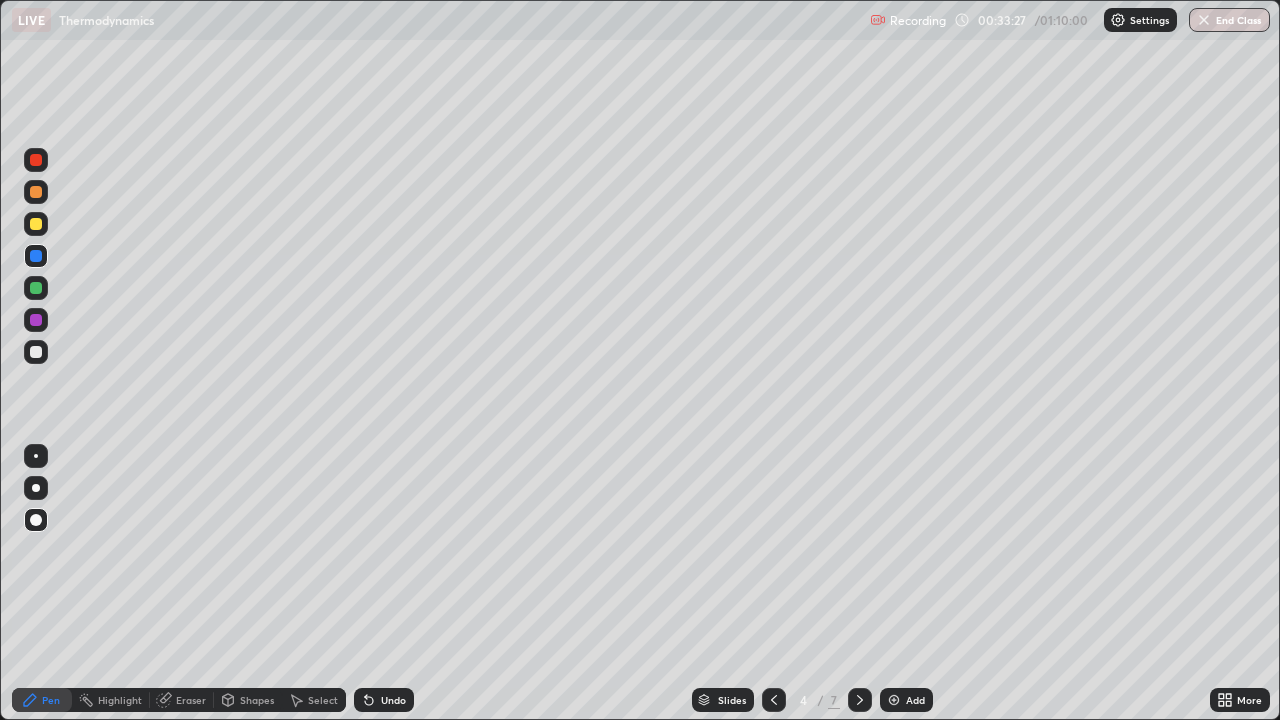 click 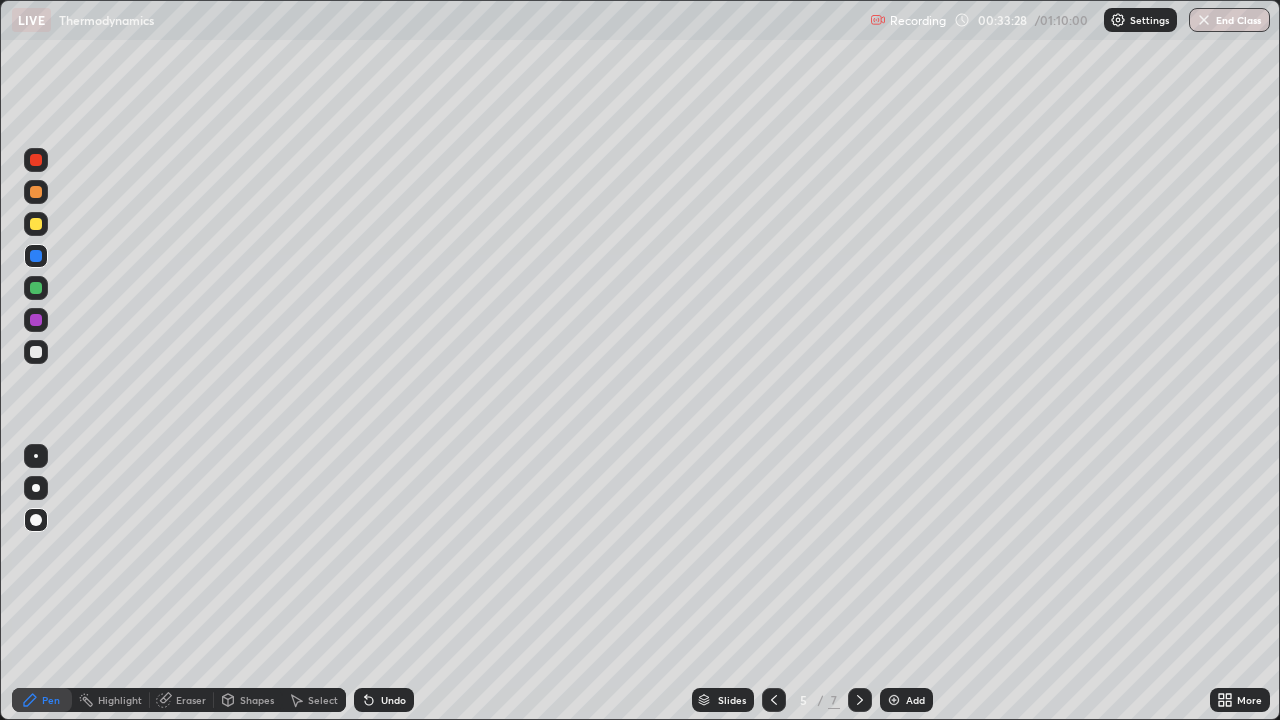 click 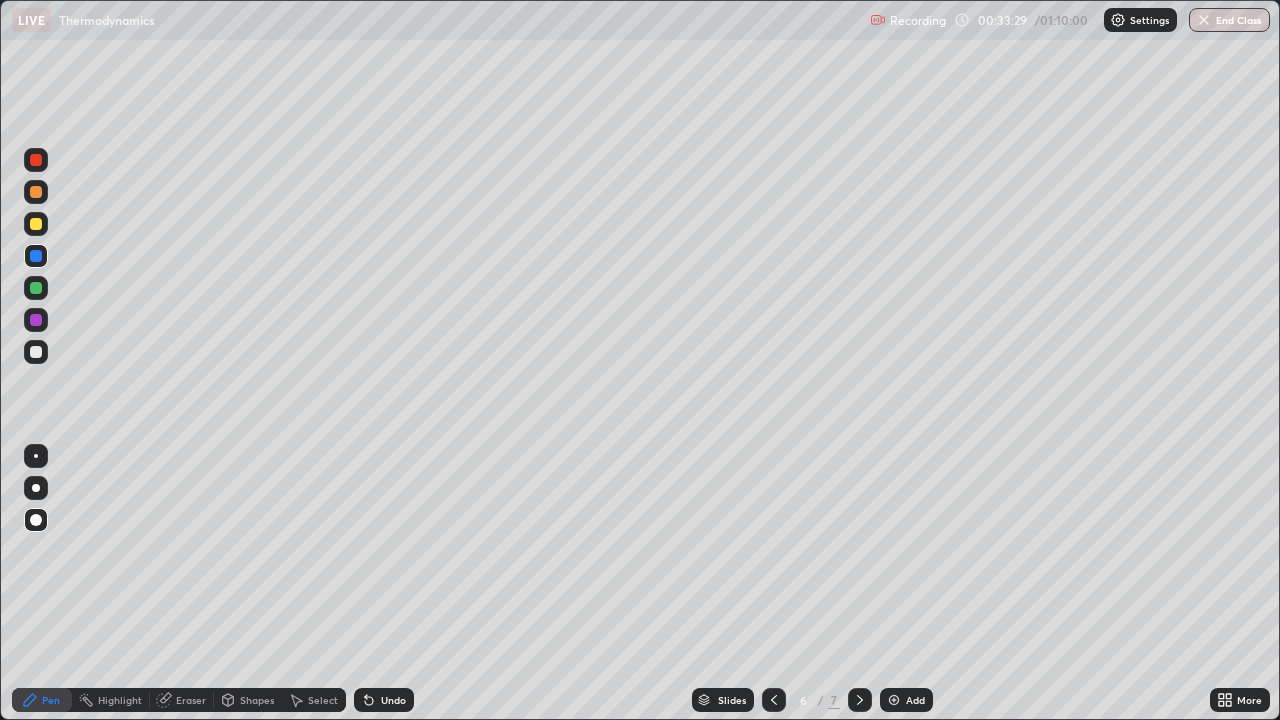 click at bounding box center (860, 700) 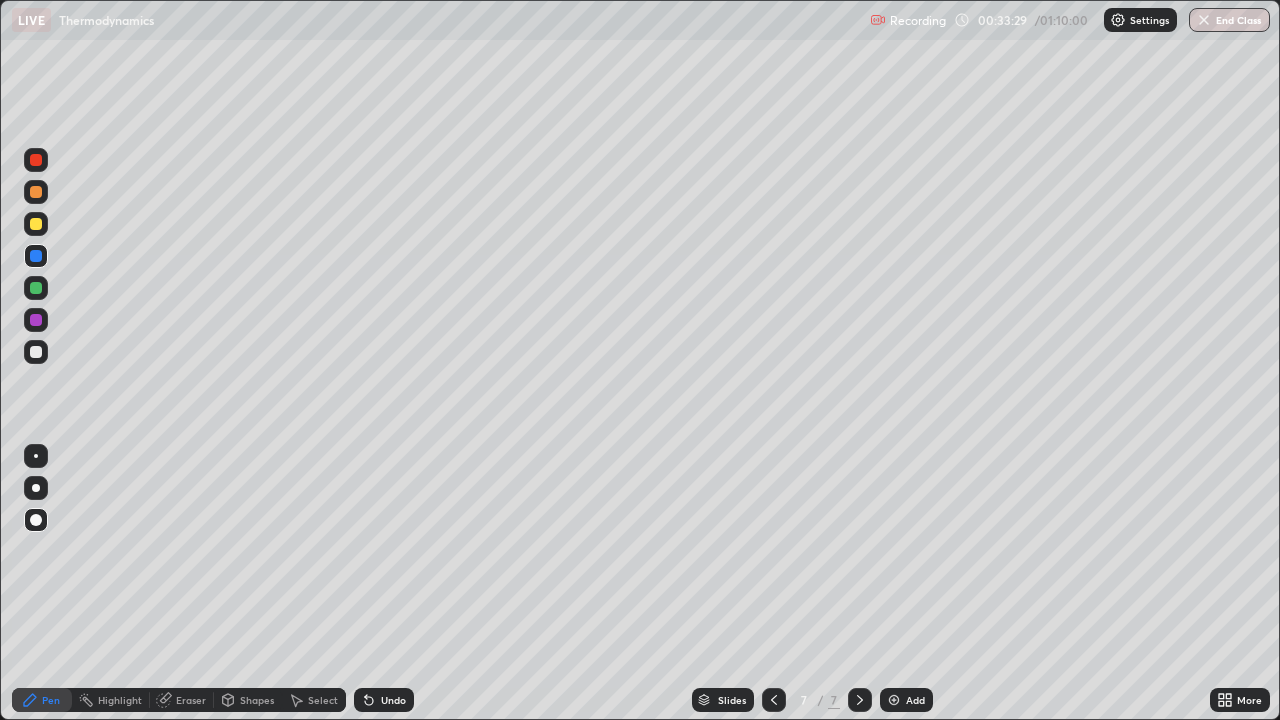 click 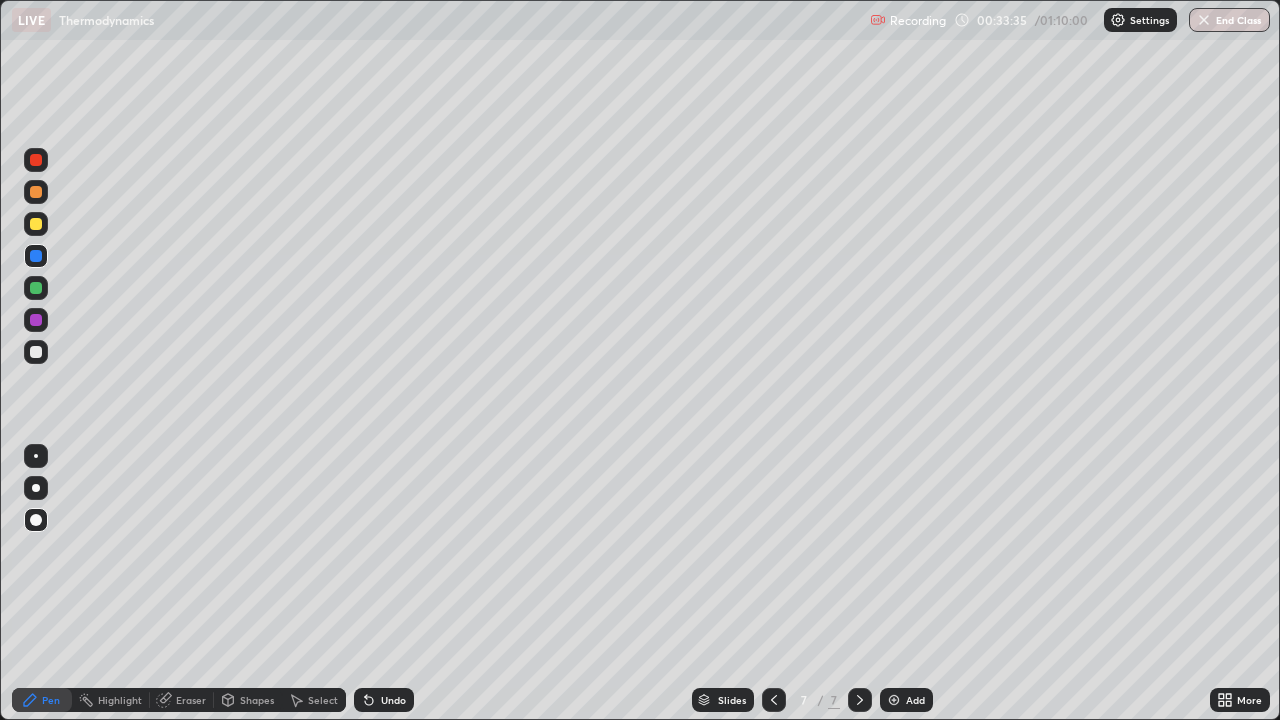 click at bounding box center (36, 288) 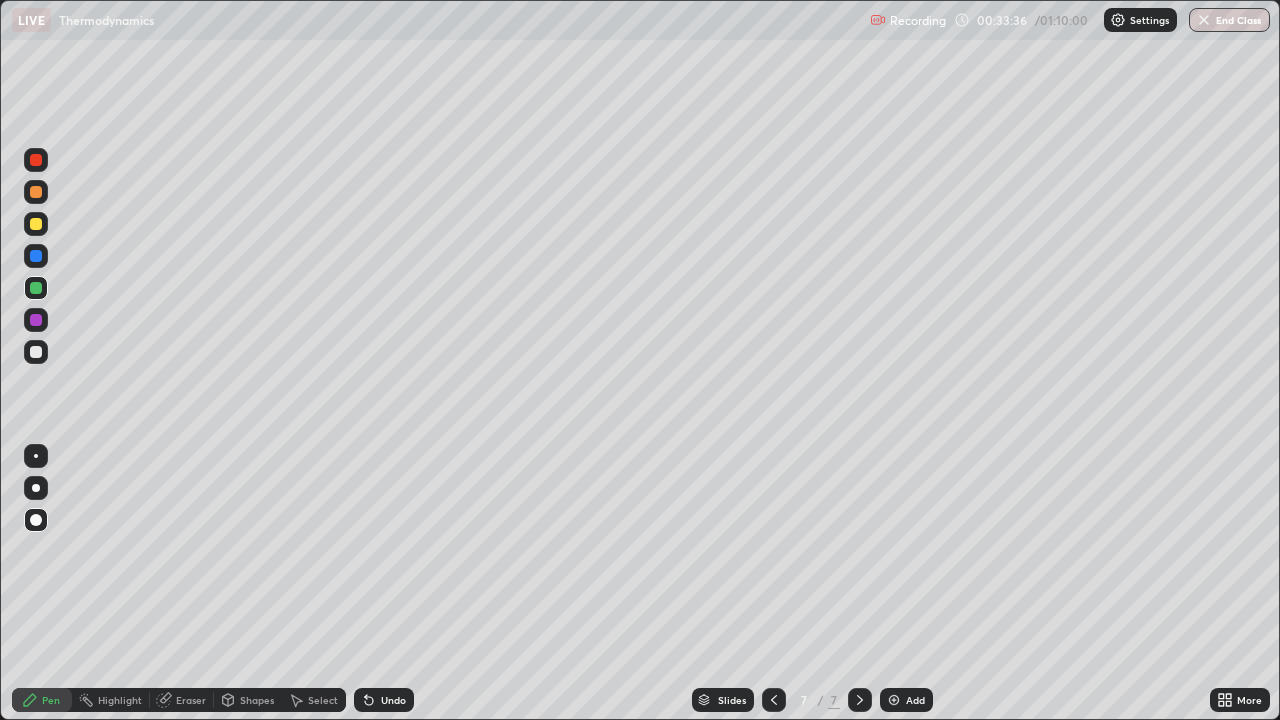 click at bounding box center [36, 288] 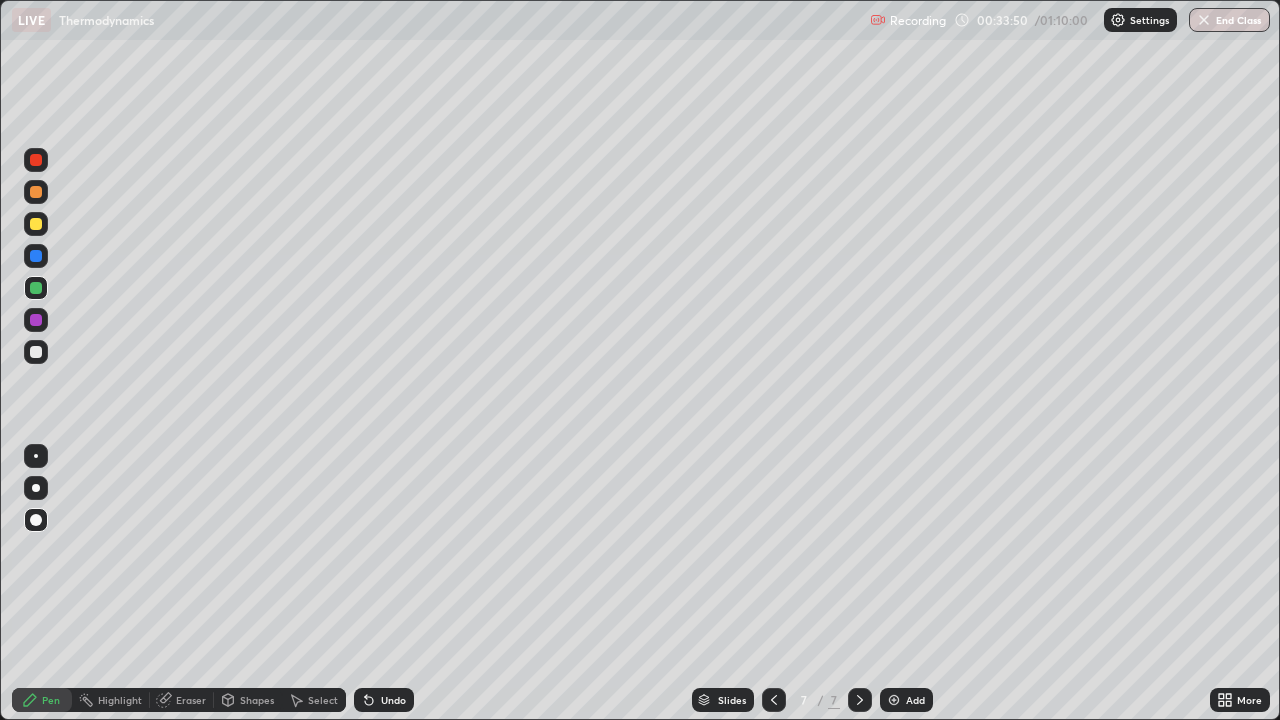 click at bounding box center [36, 352] 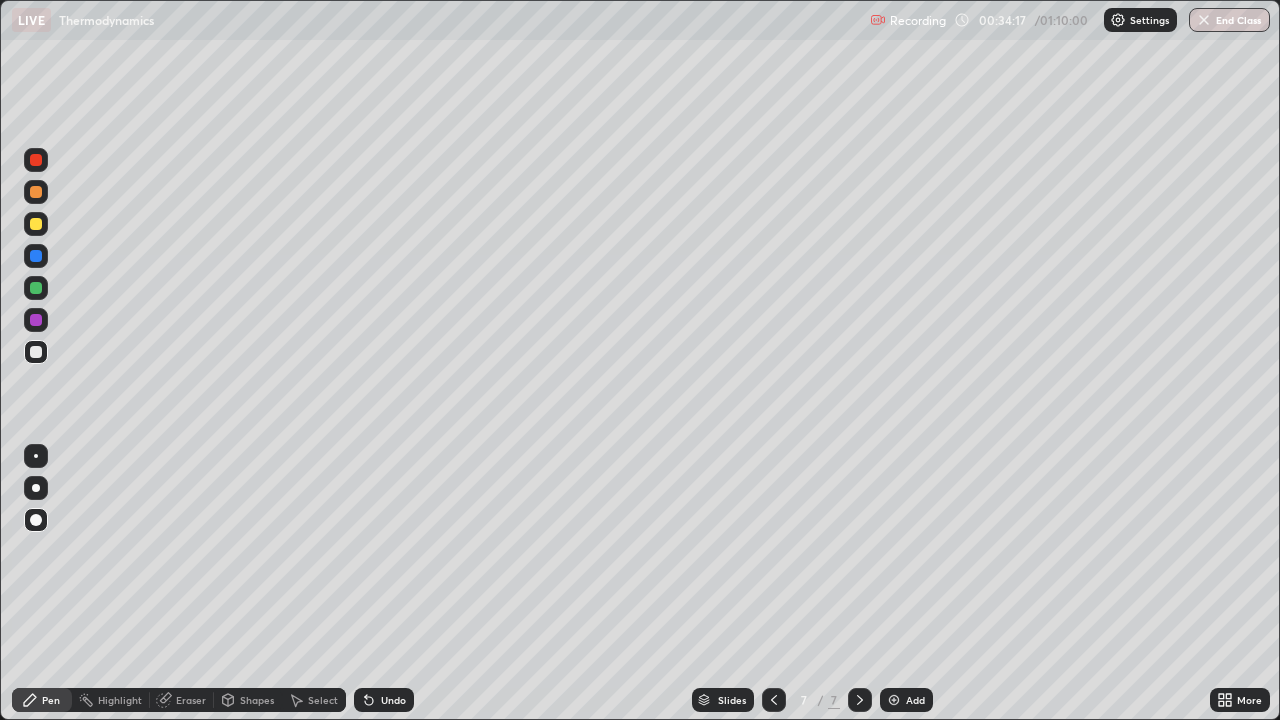 click at bounding box center (36, 320) 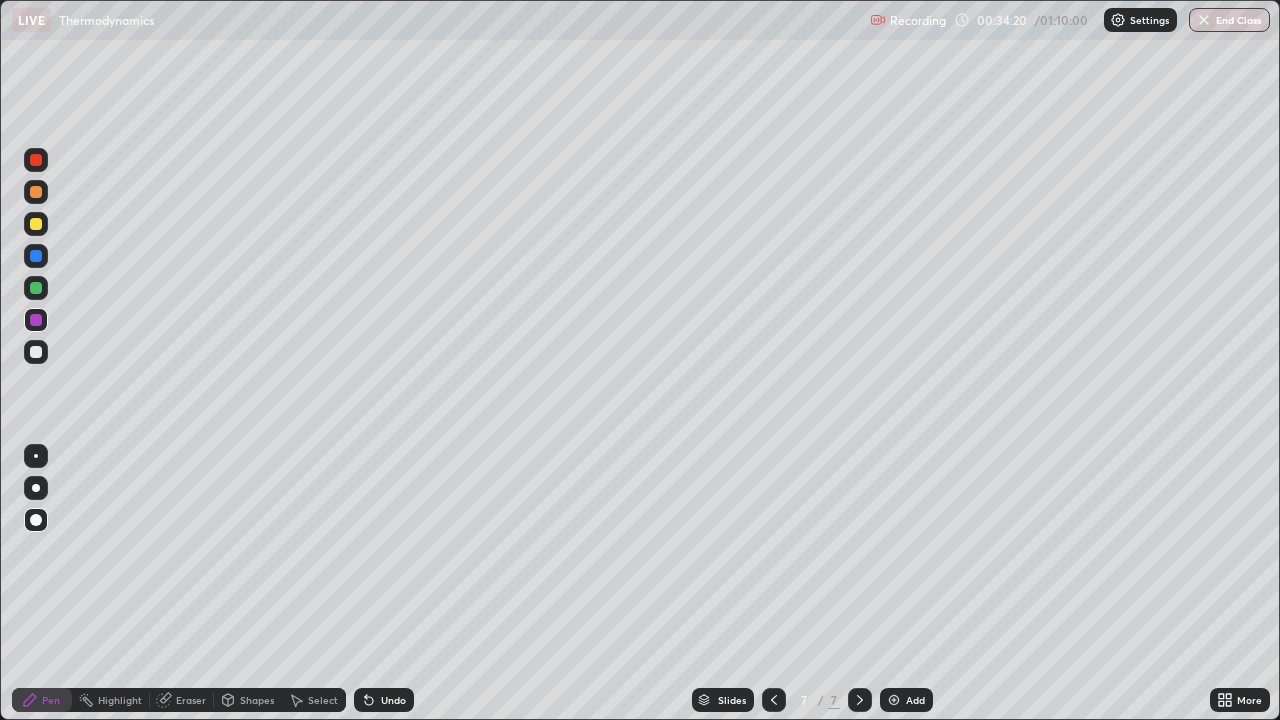 click at bounding box center (36, 352) 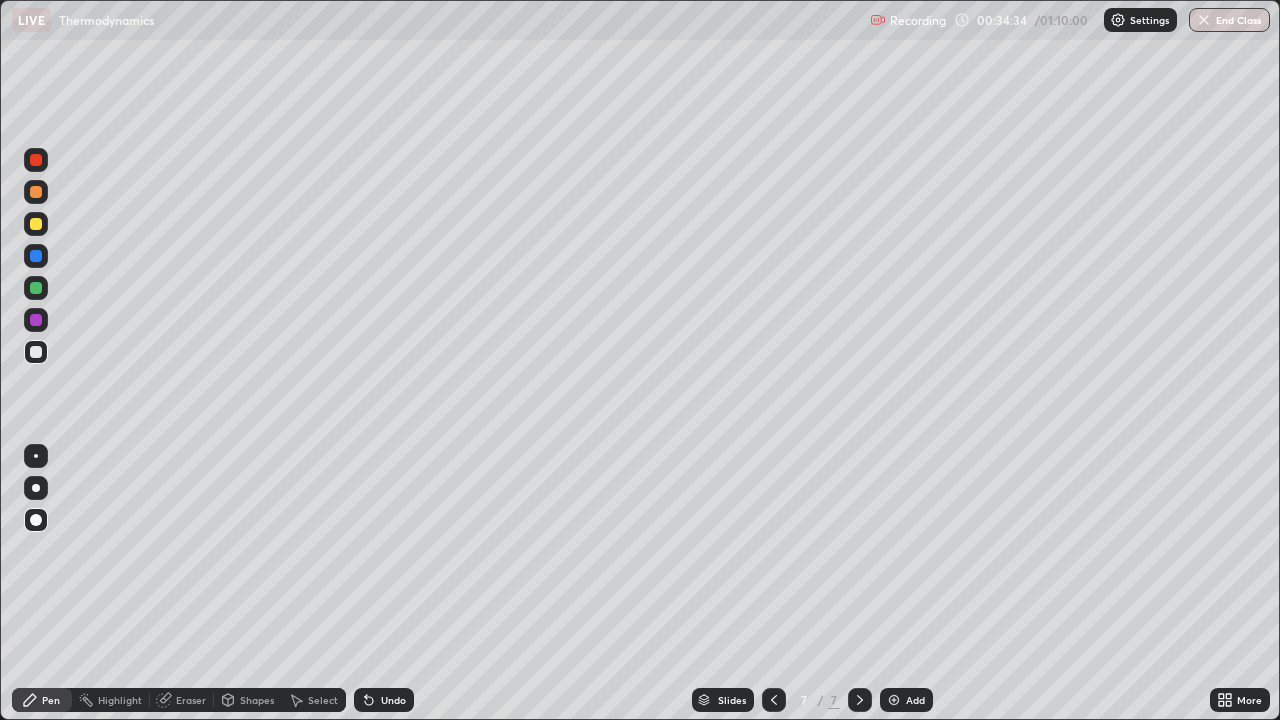 click at bounding box center (36, 160) 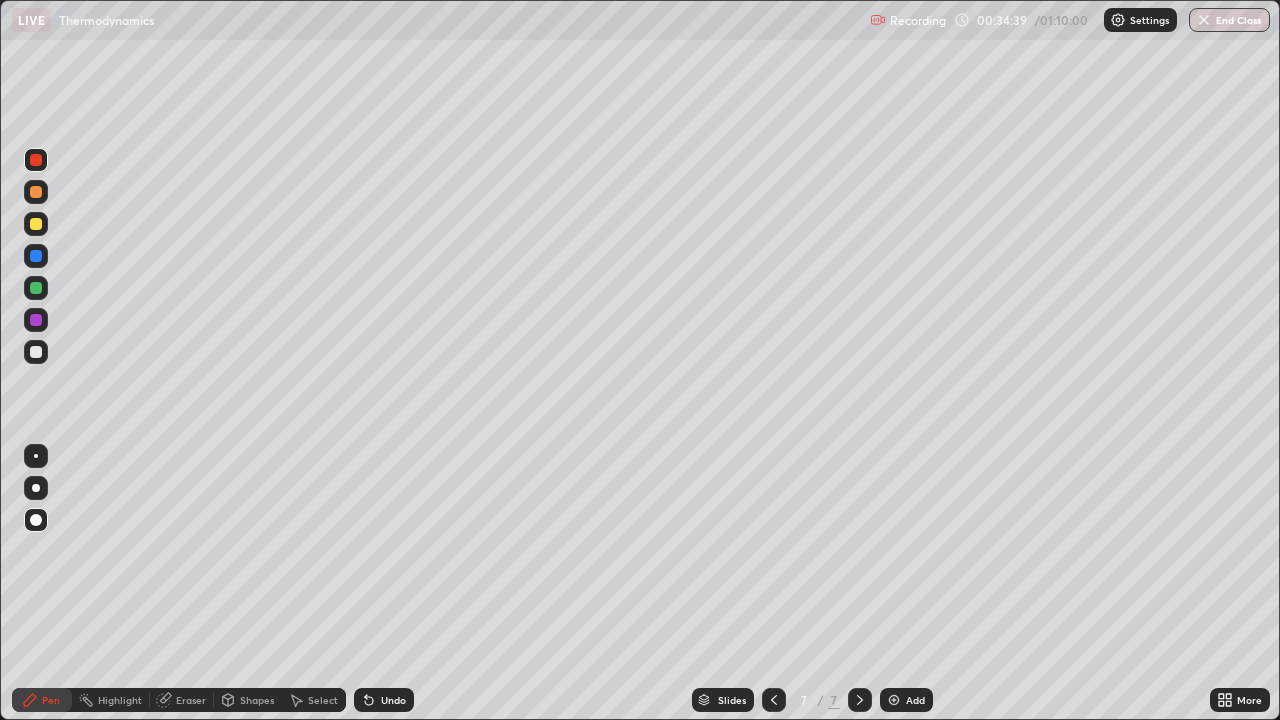 click at bounding box center (36, 352) 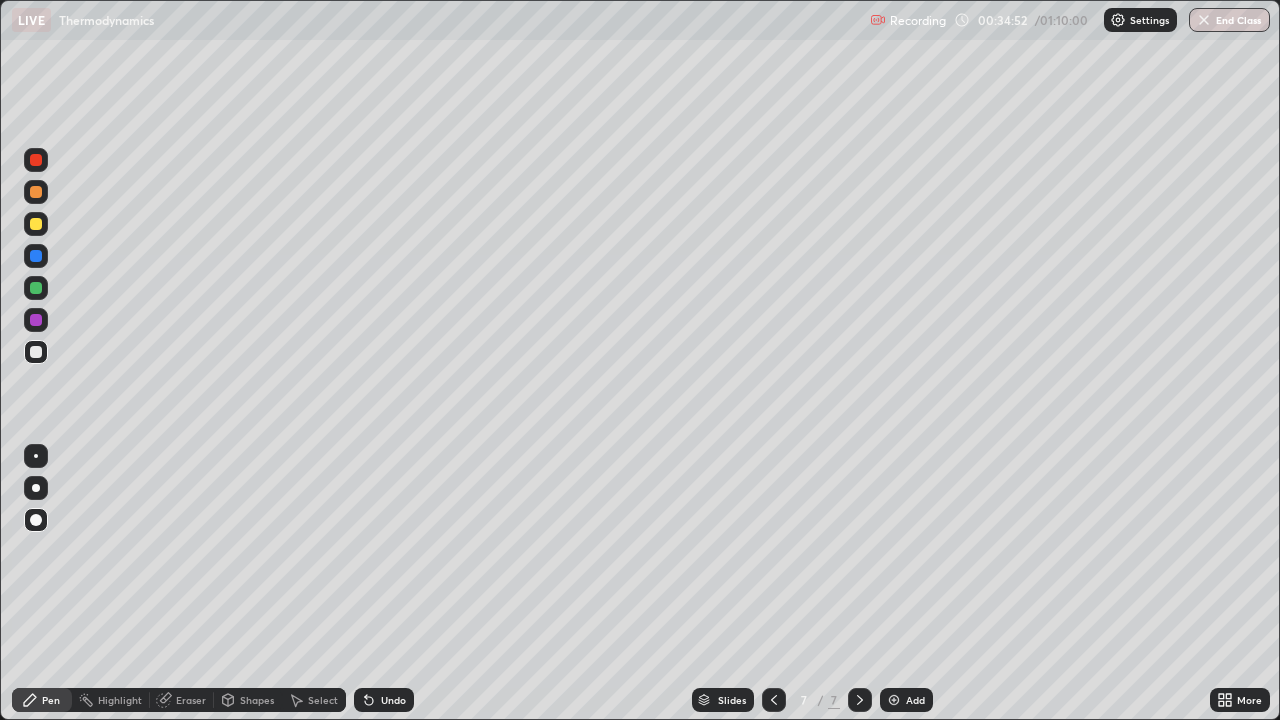 click at bounding box center [36, 288] 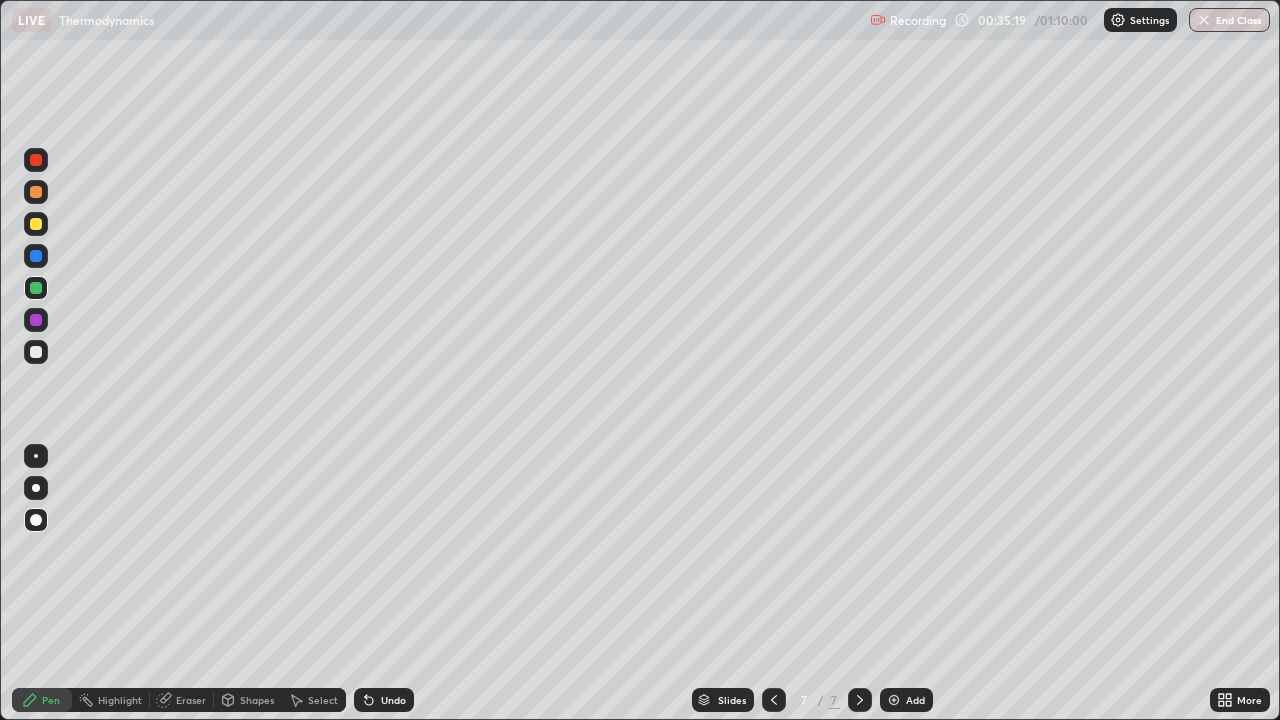 click on "Eraser" at bounding box center [191, 700] 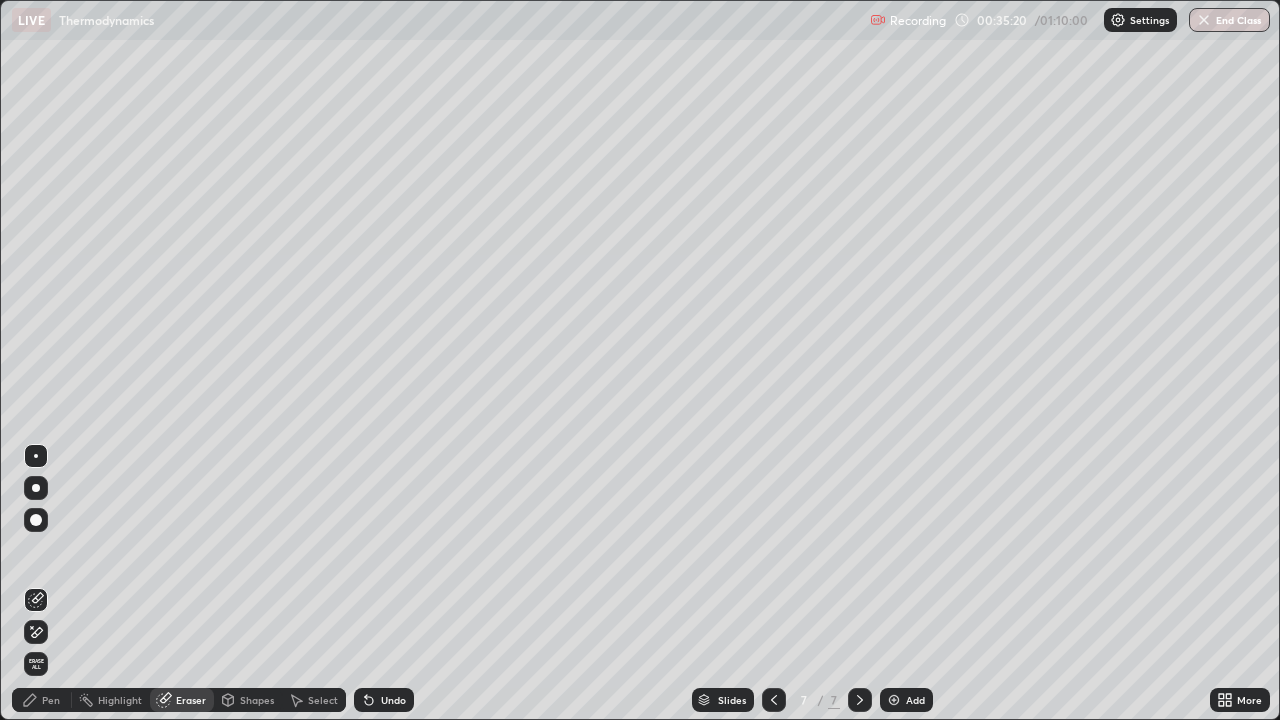 click 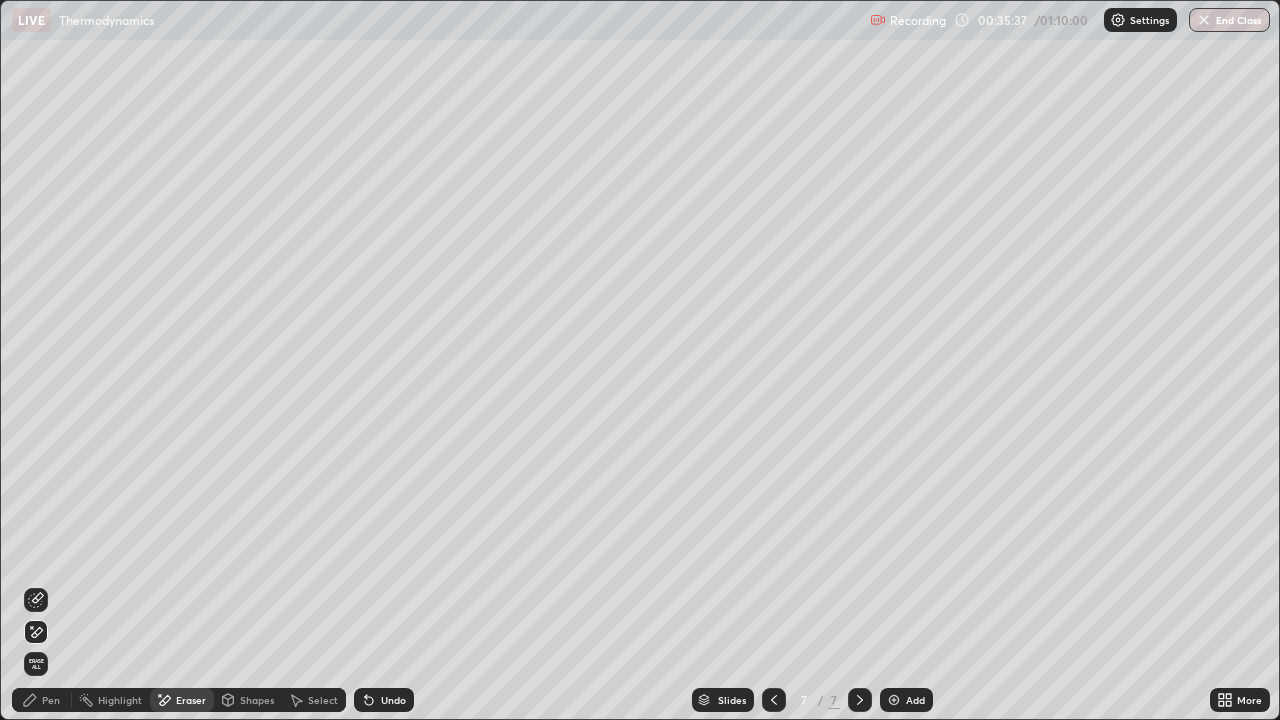 click 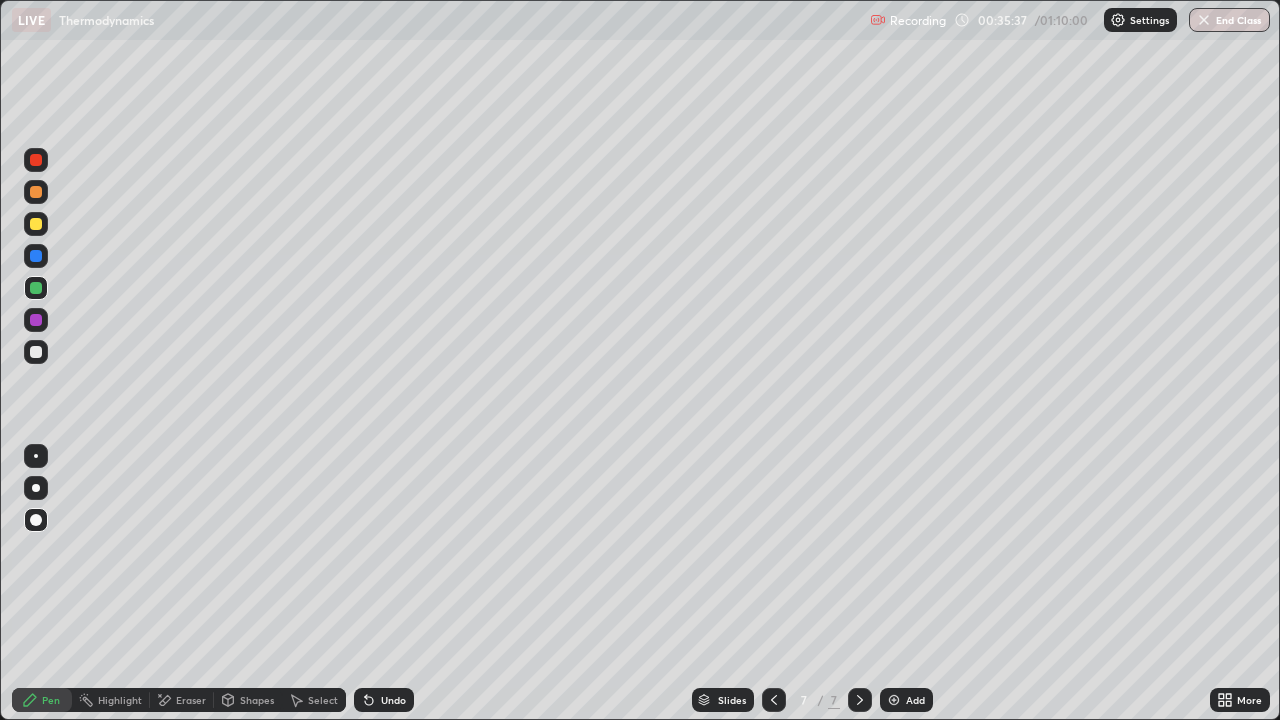 click at bounding box center (36, 320) 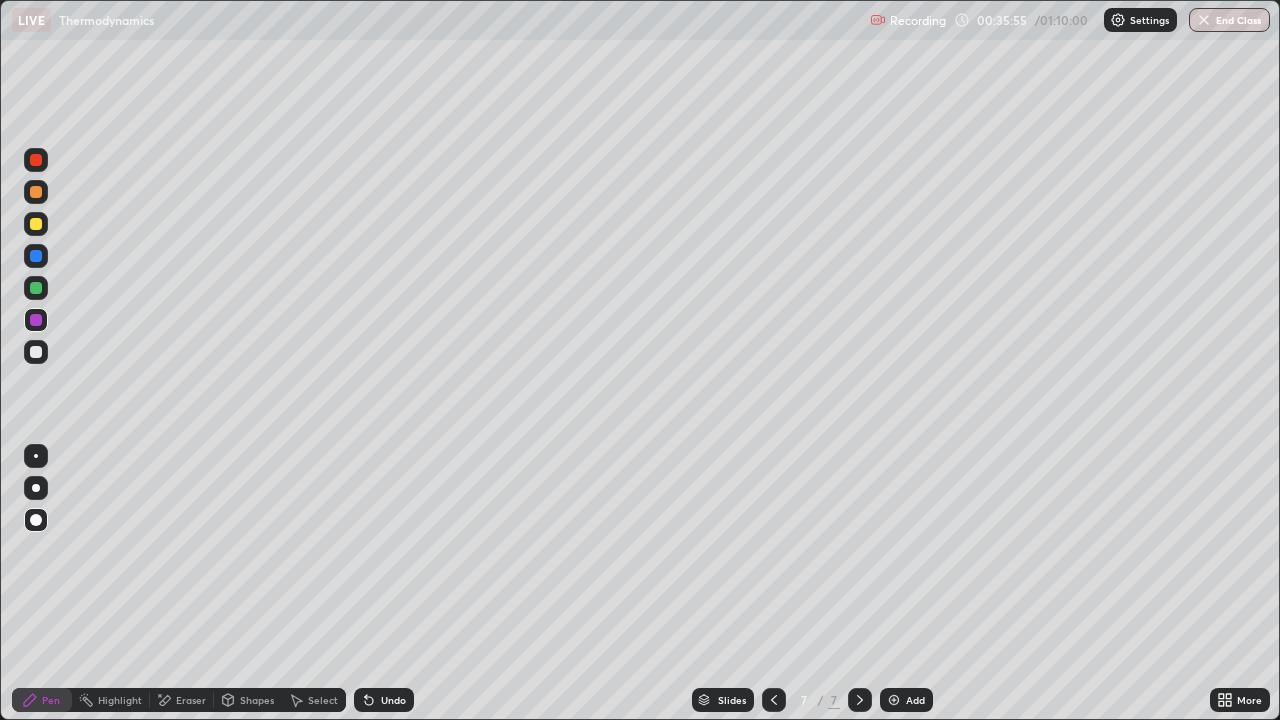 click at bounding box center [36, 352] 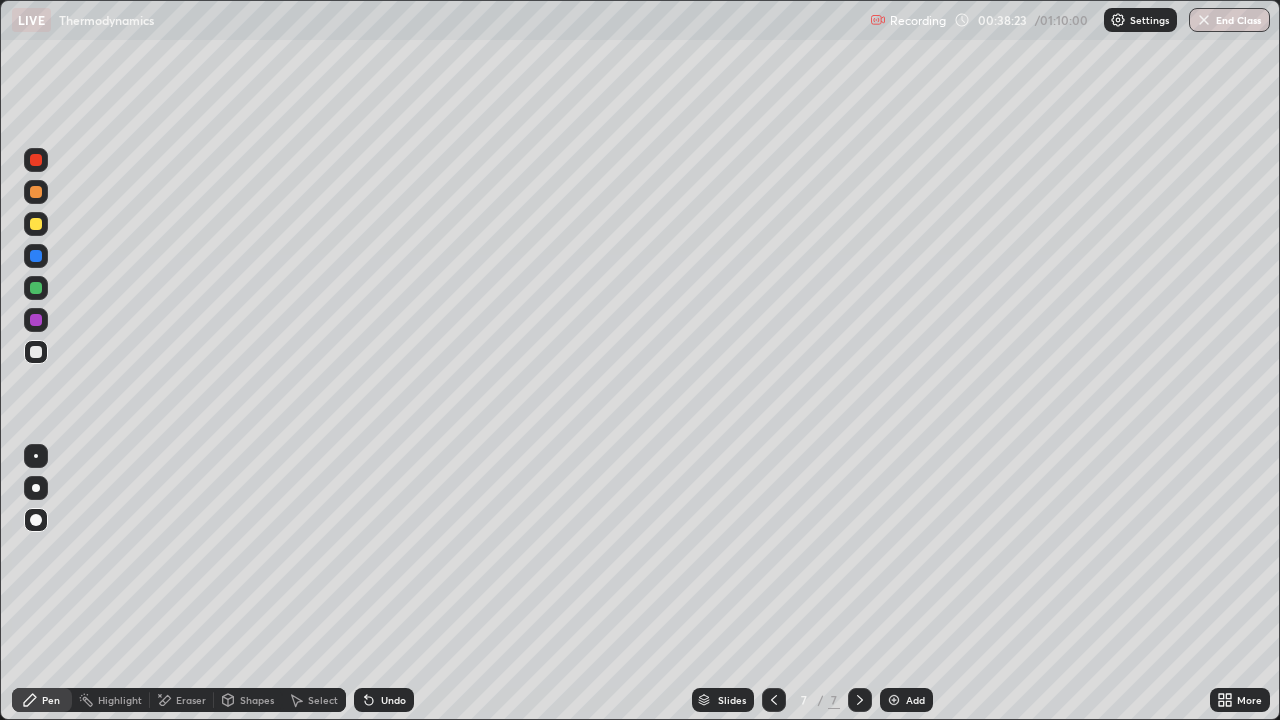 click on "Add" at bounding box center (915, 700) 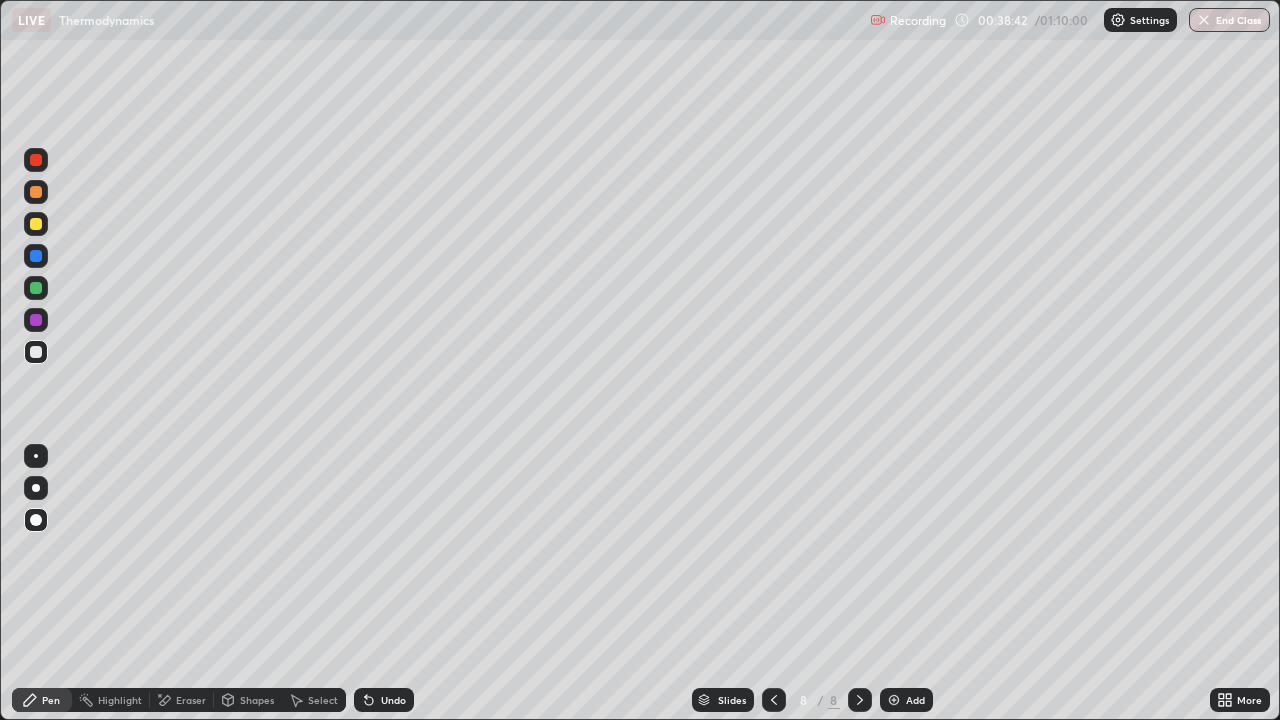 click at bounding box center [36, 192] 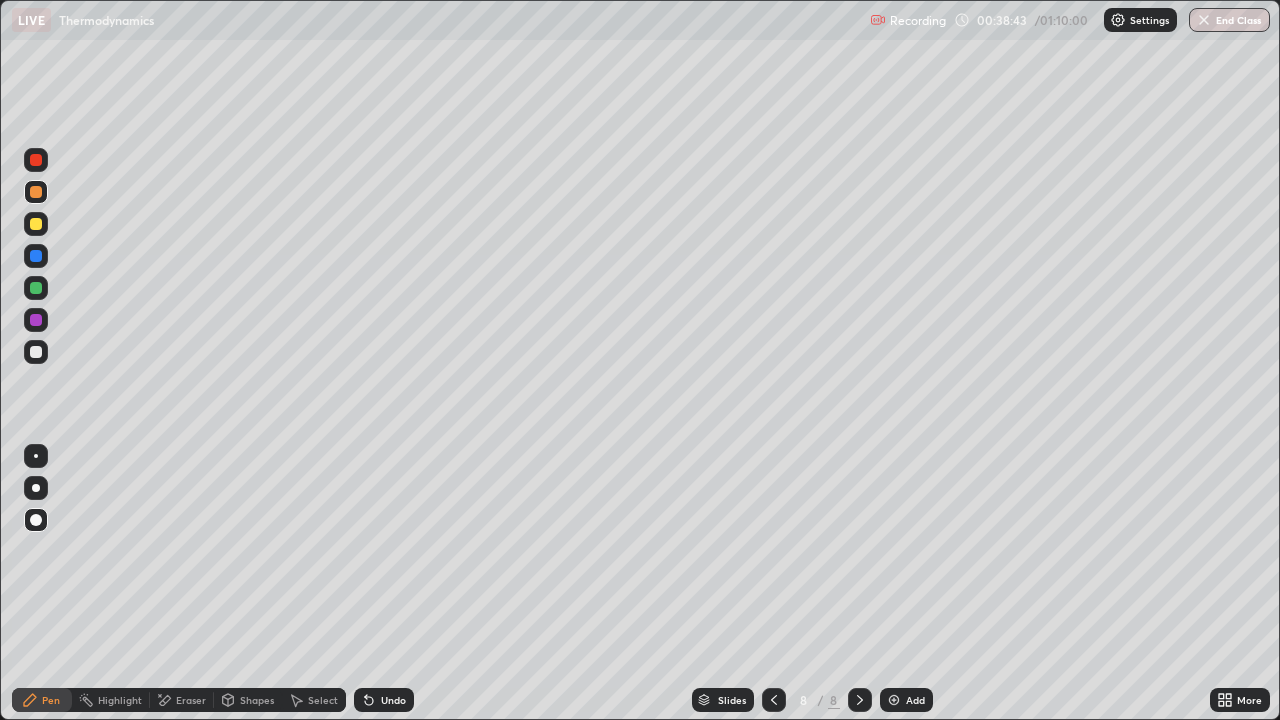 click at bounding box center (36, 160) 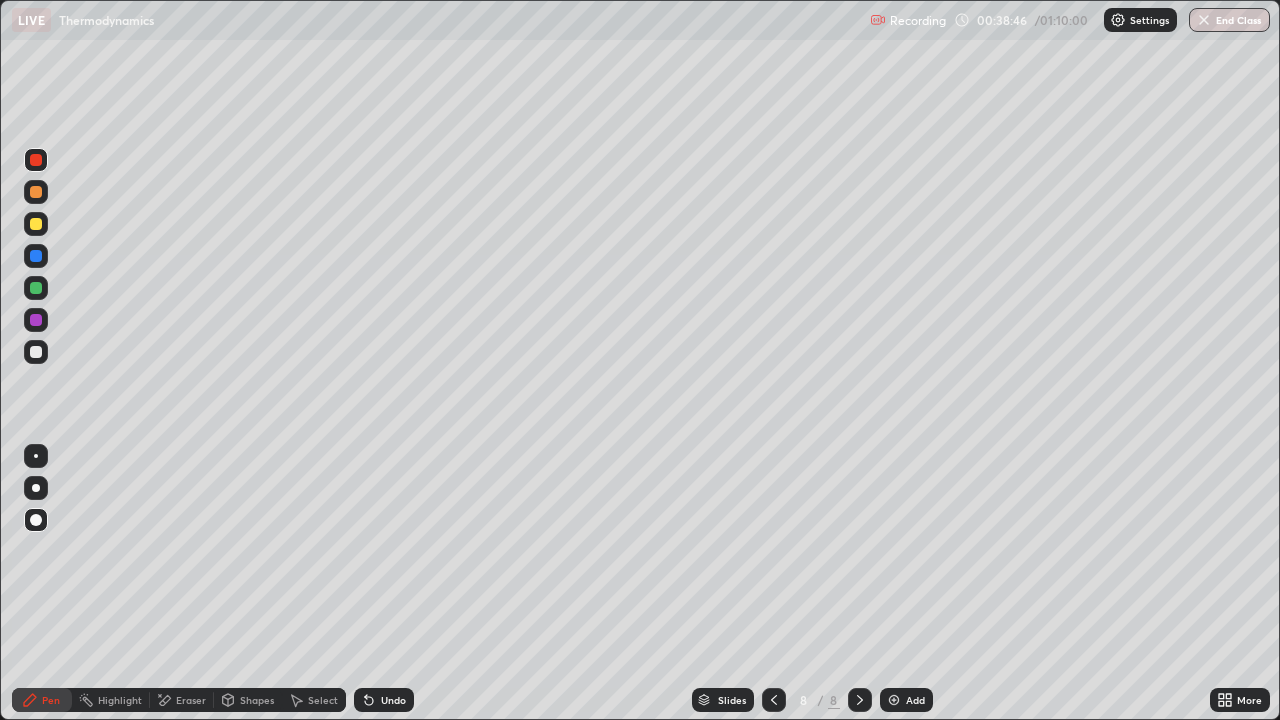 click at bounding box center [36, 192] 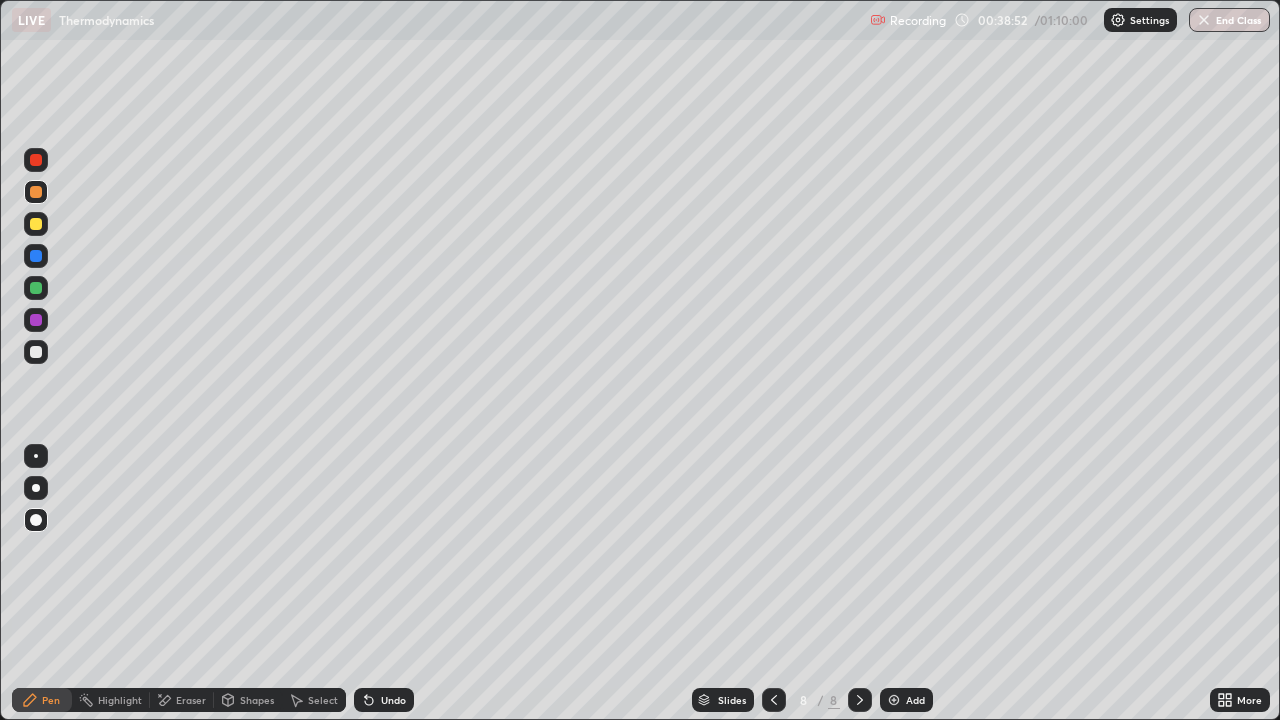 click at bounding box center [36, 352] 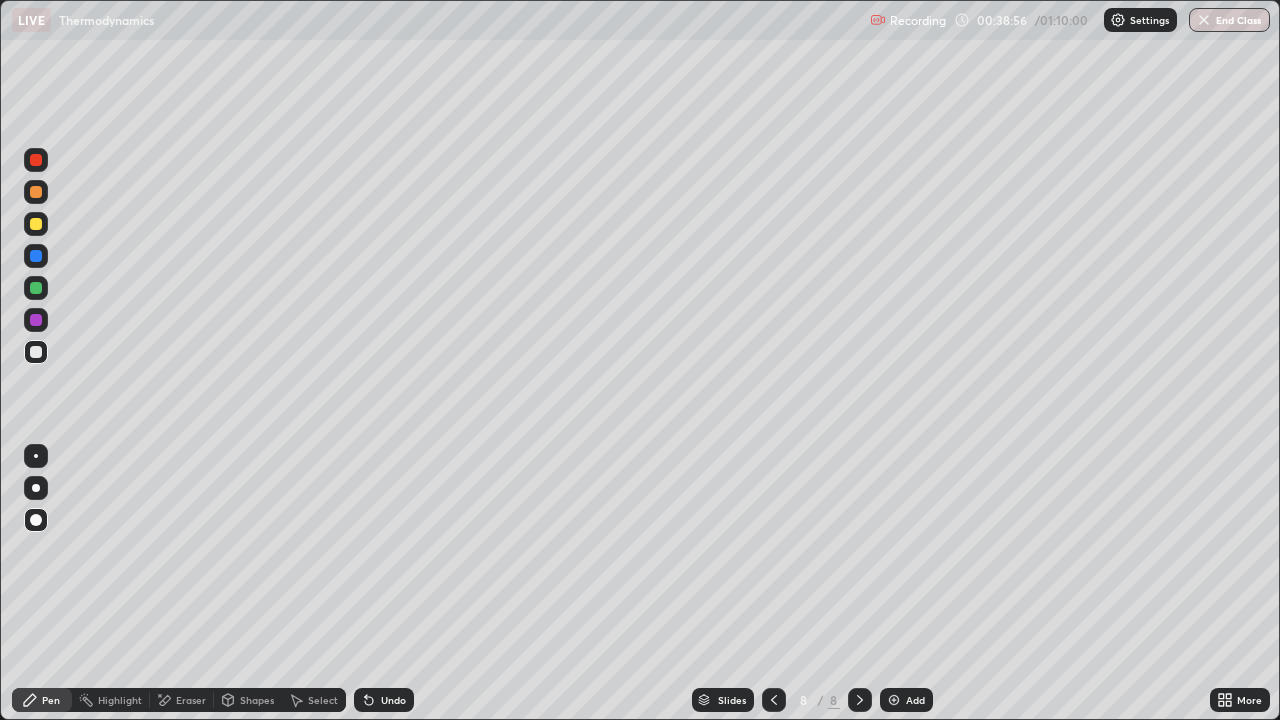 click at bounding box center [36, 352] 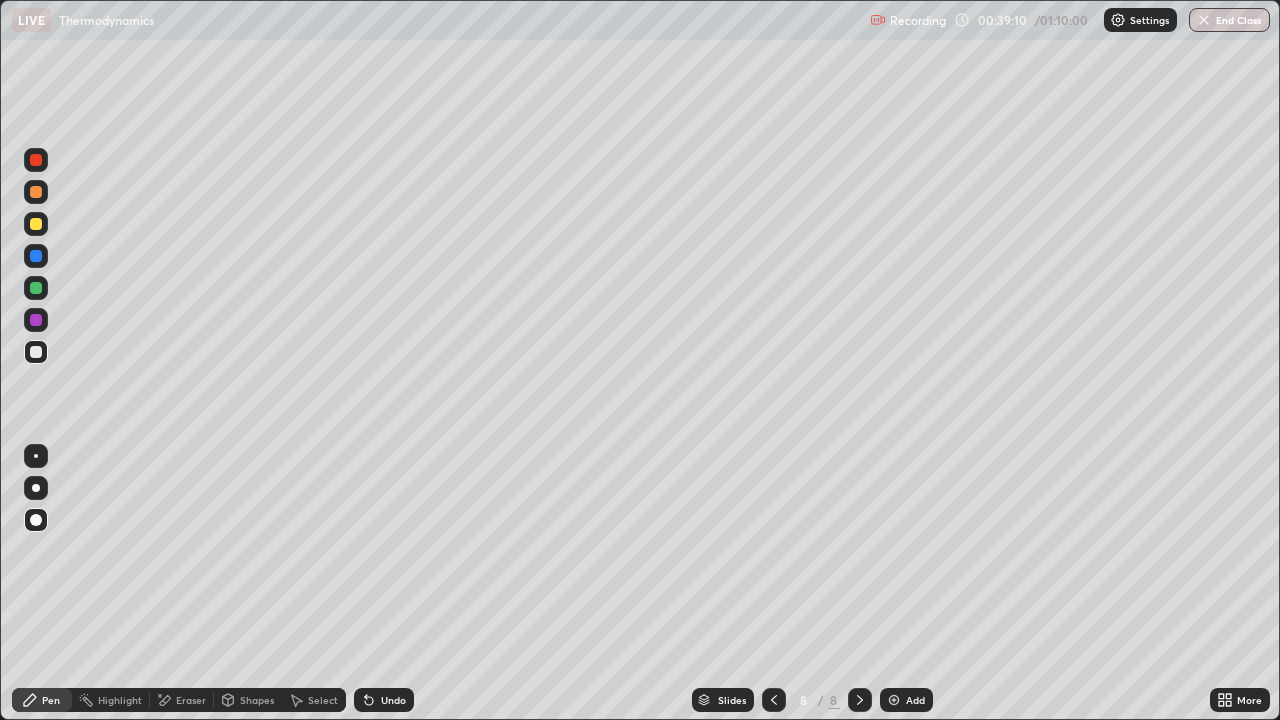 click at bounding box center [36, 160] 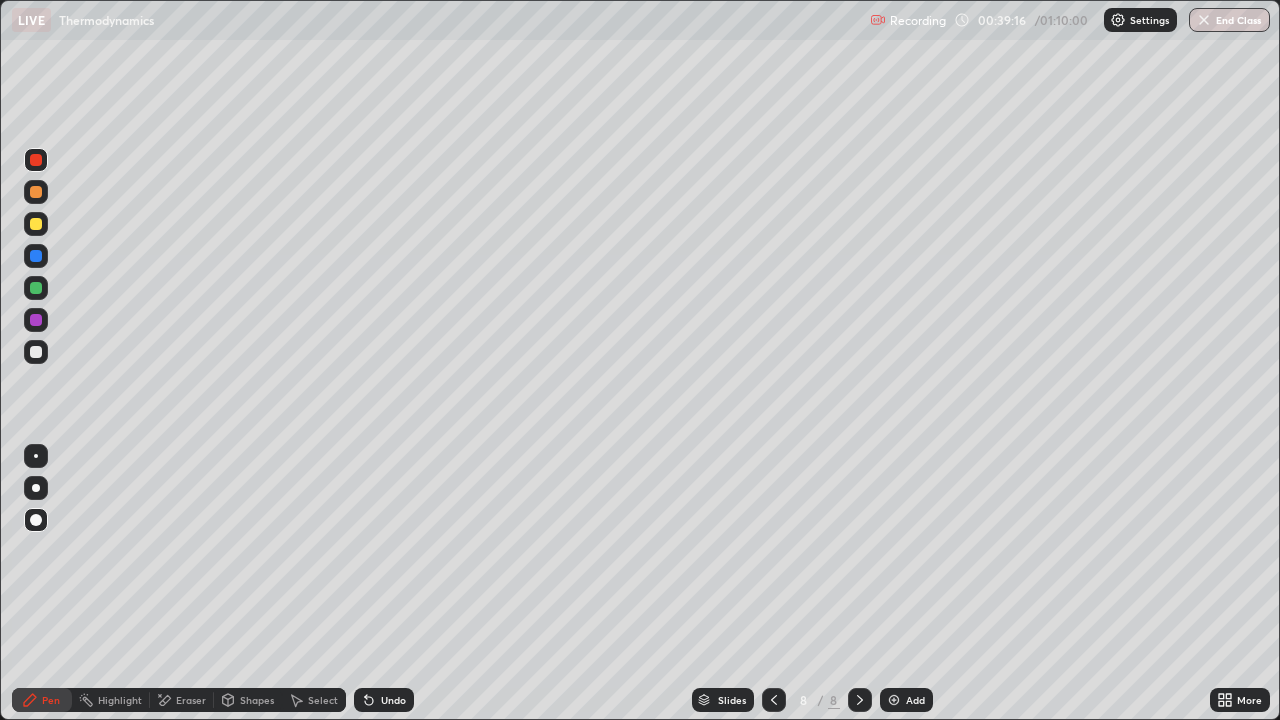 click at bounding box center [36, 352] 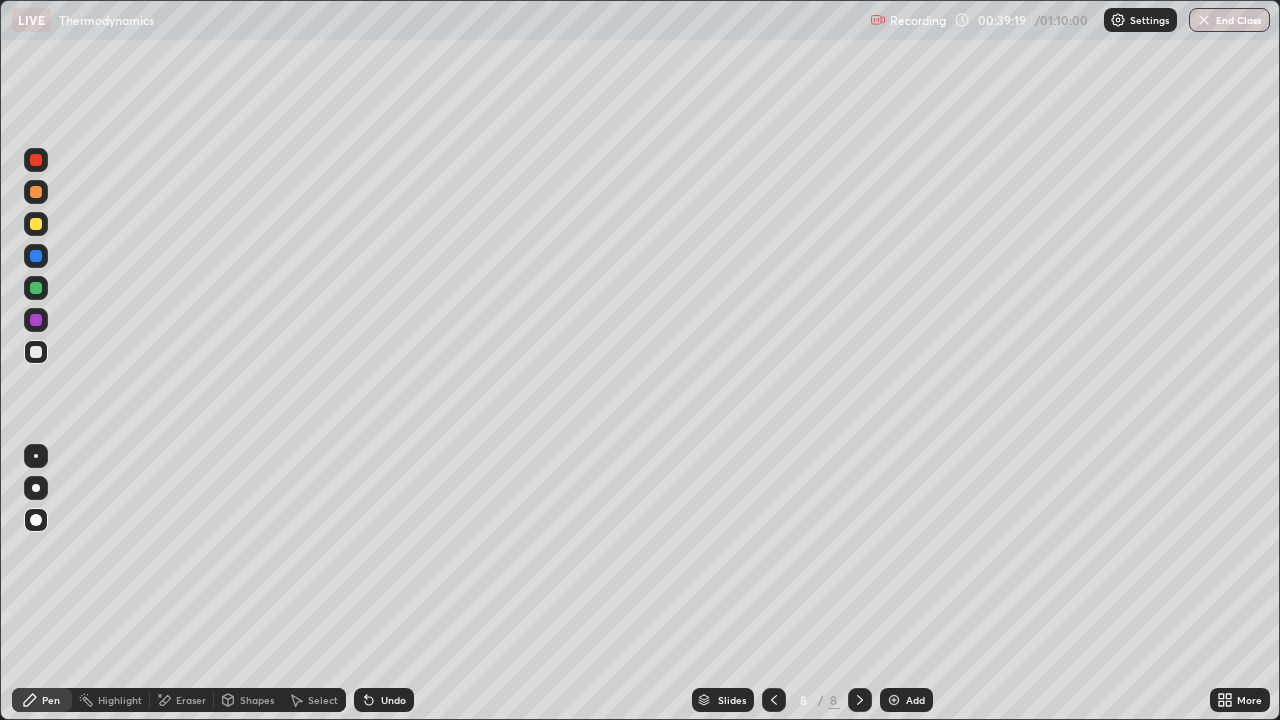 click at bounding box center (36, 192) 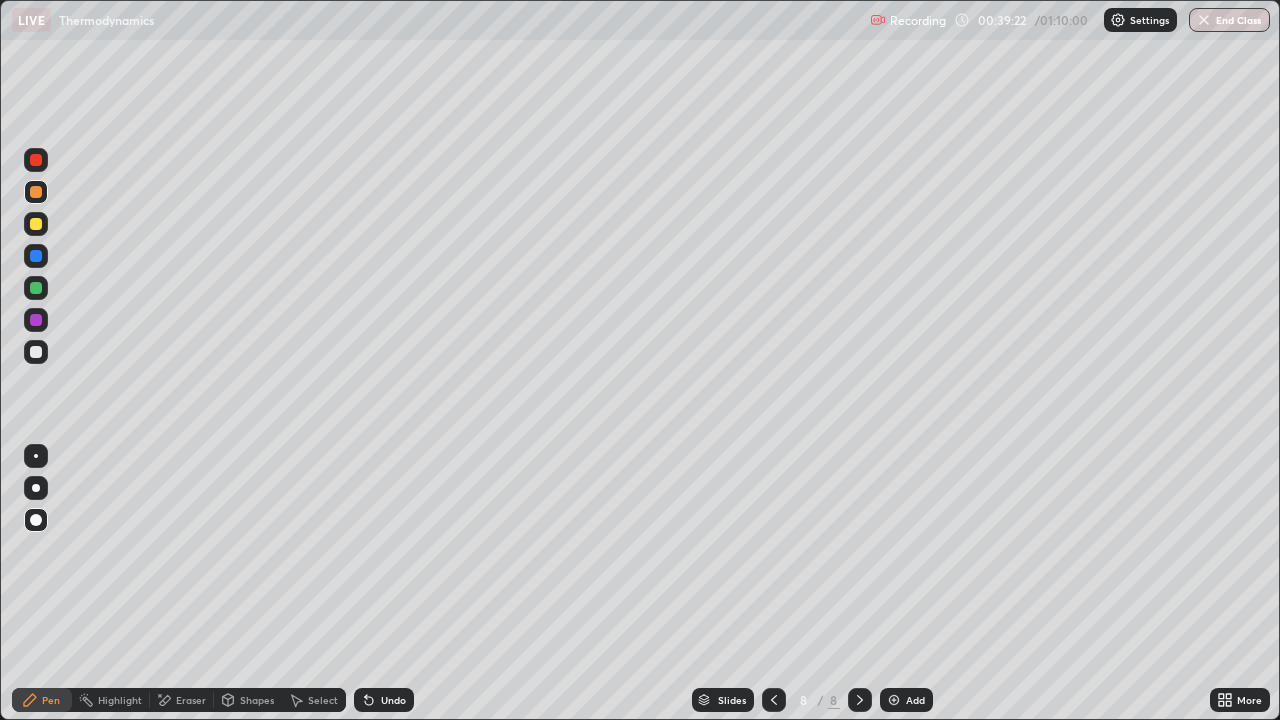 click 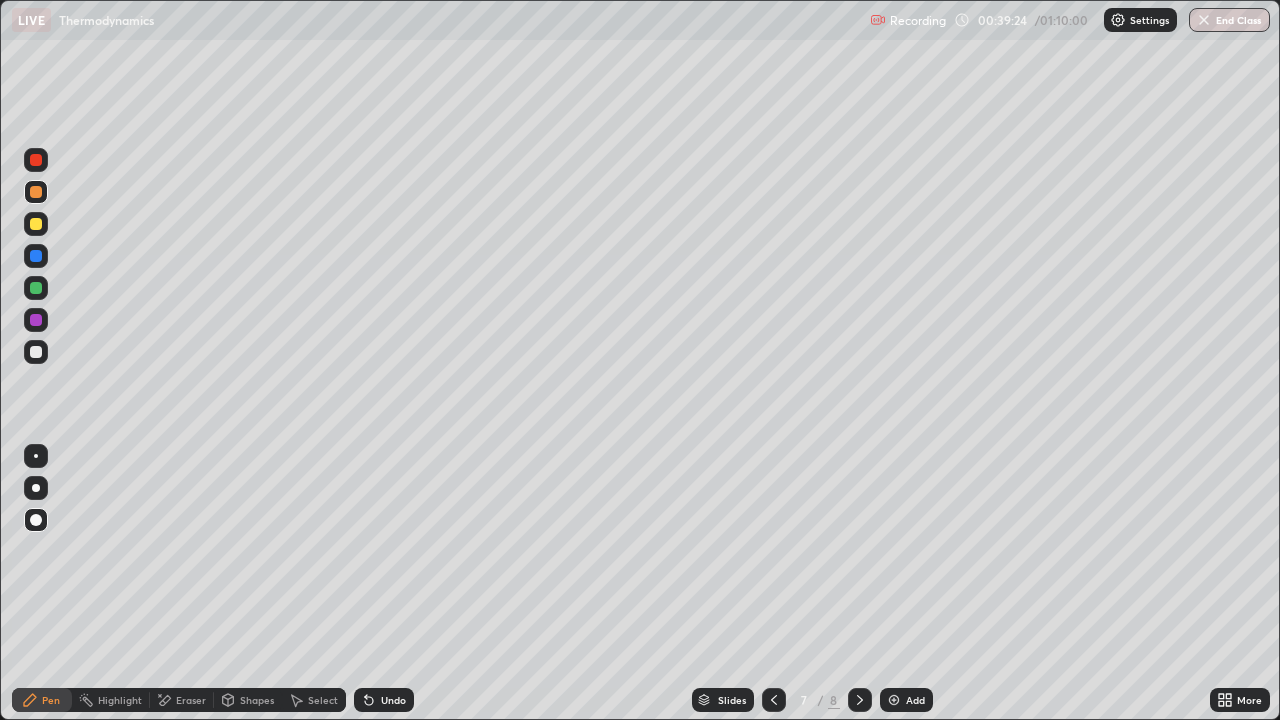 click 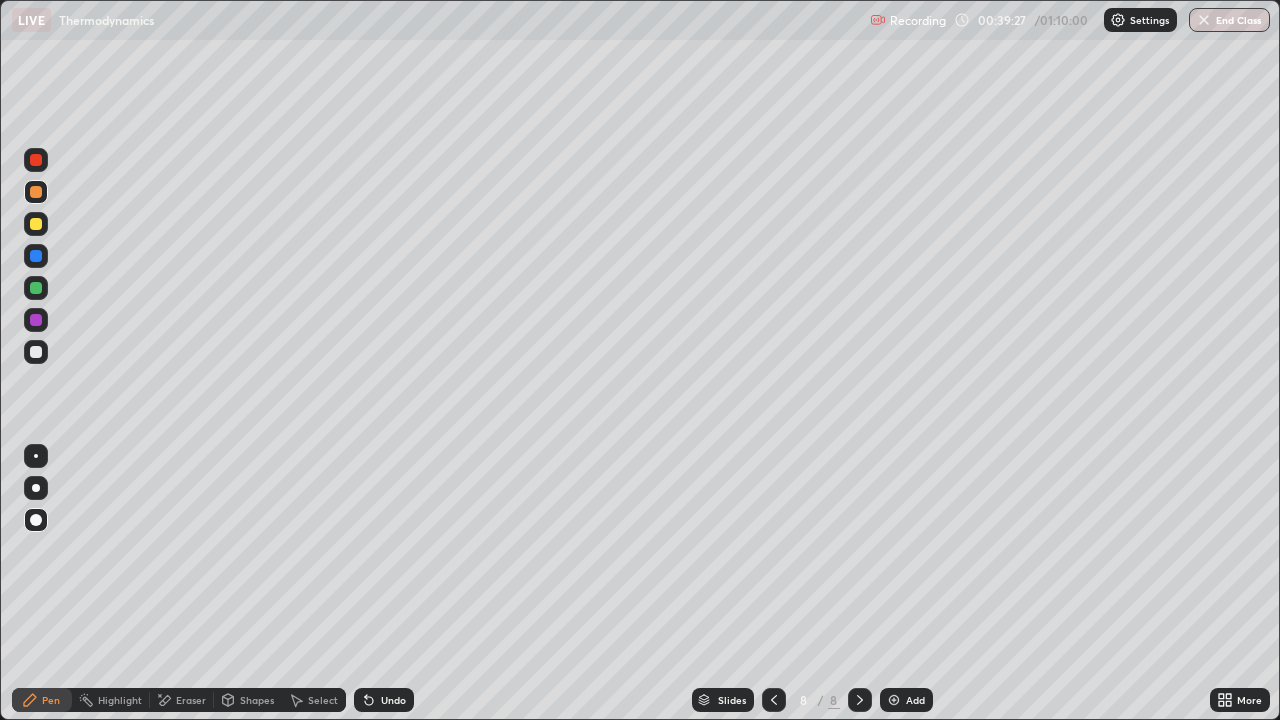 click at bounding box center (36, 352) 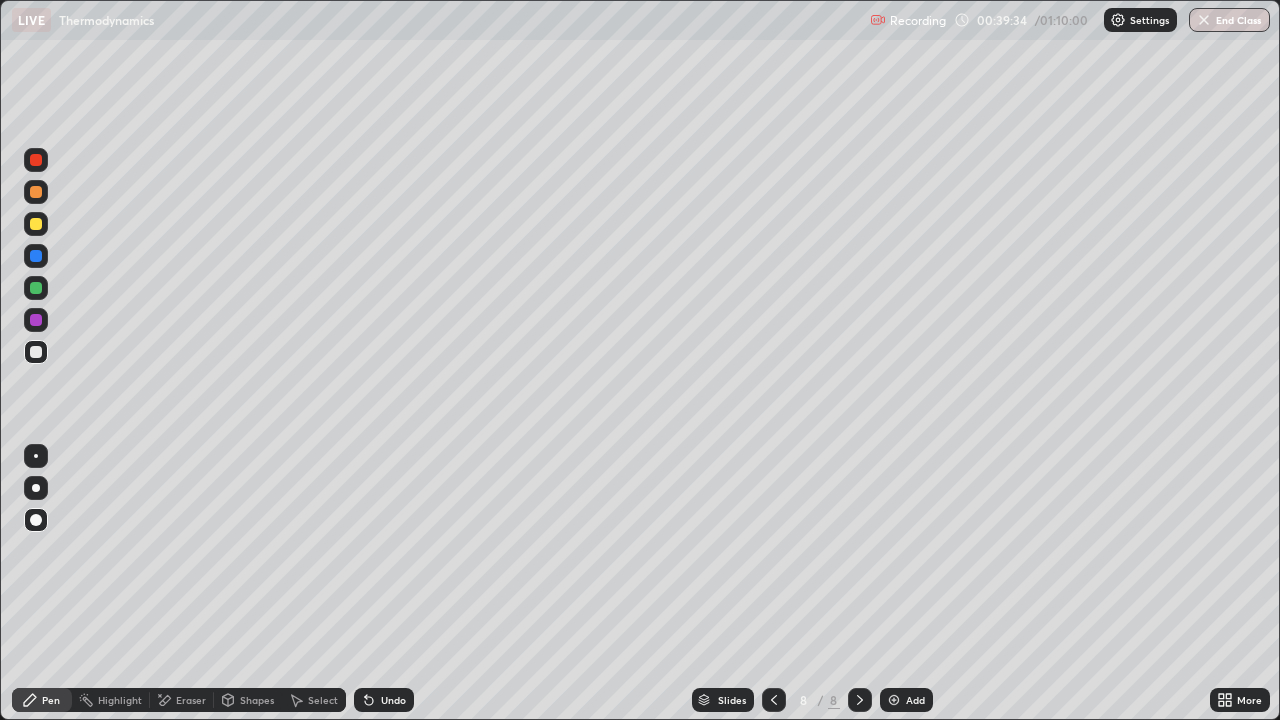 click at bounding box center (36, 352) 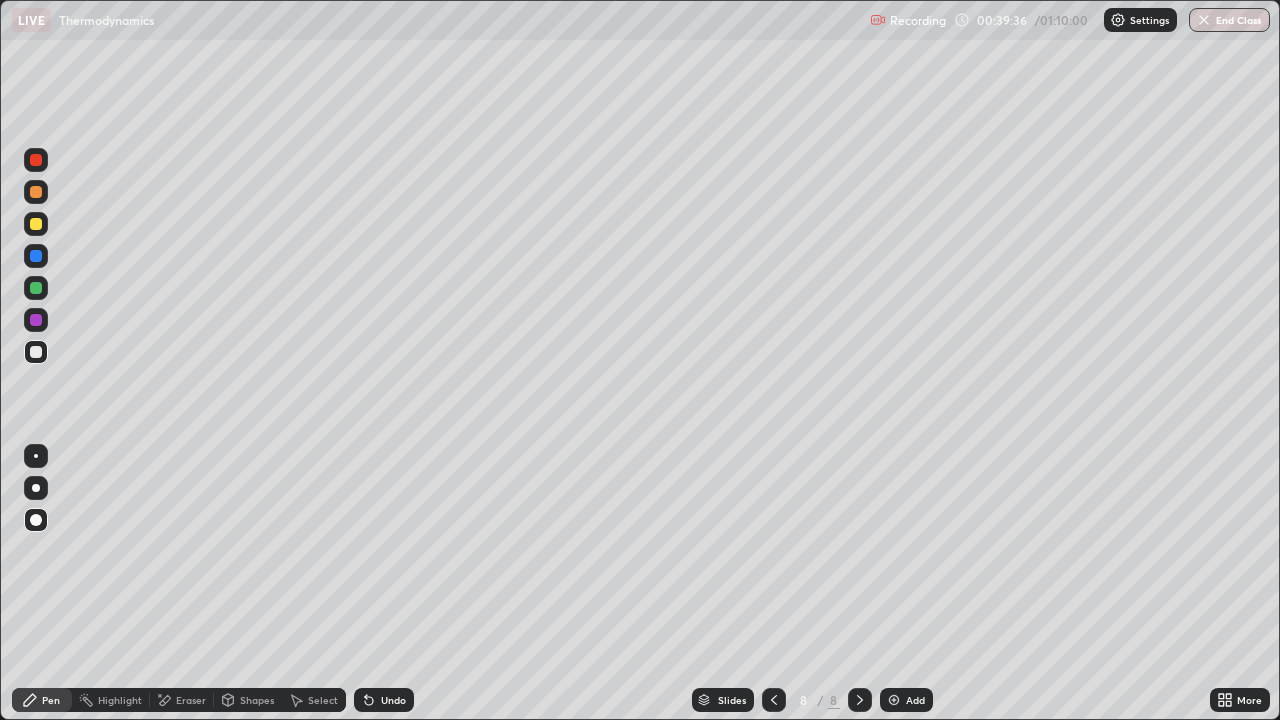 click at bounding box center (36, 288) 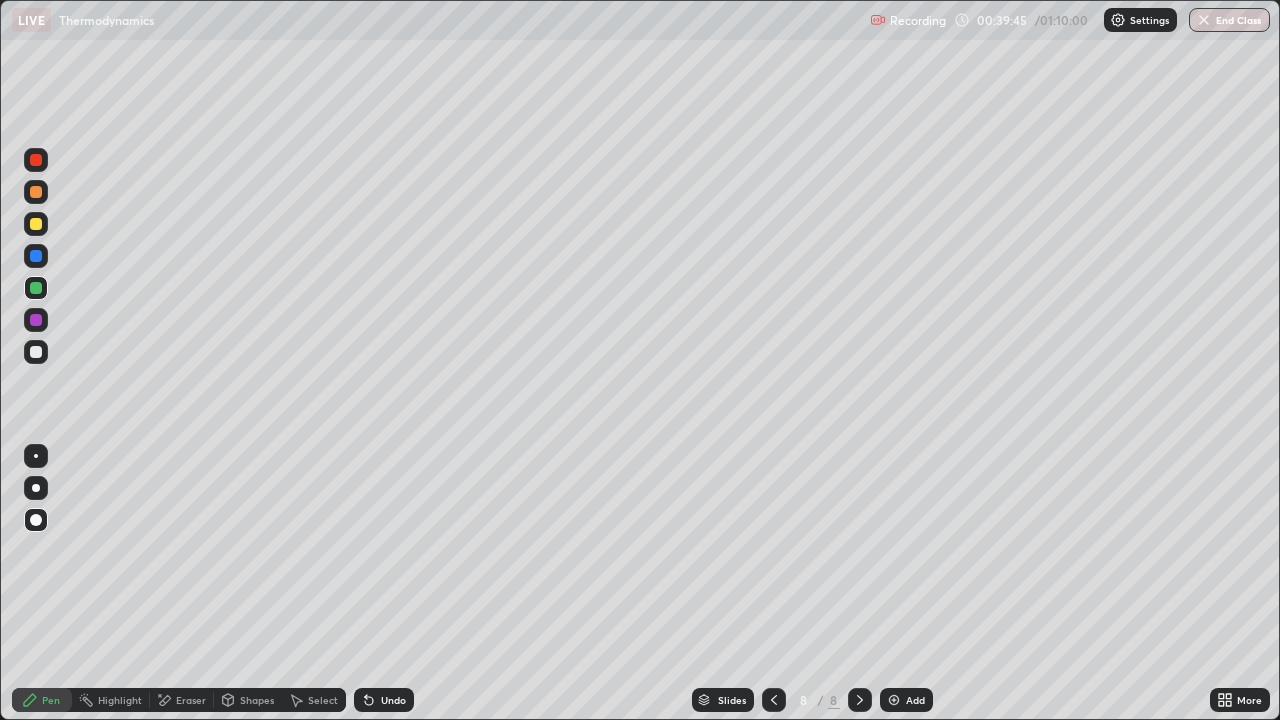 click at bounding box center [36, 352] 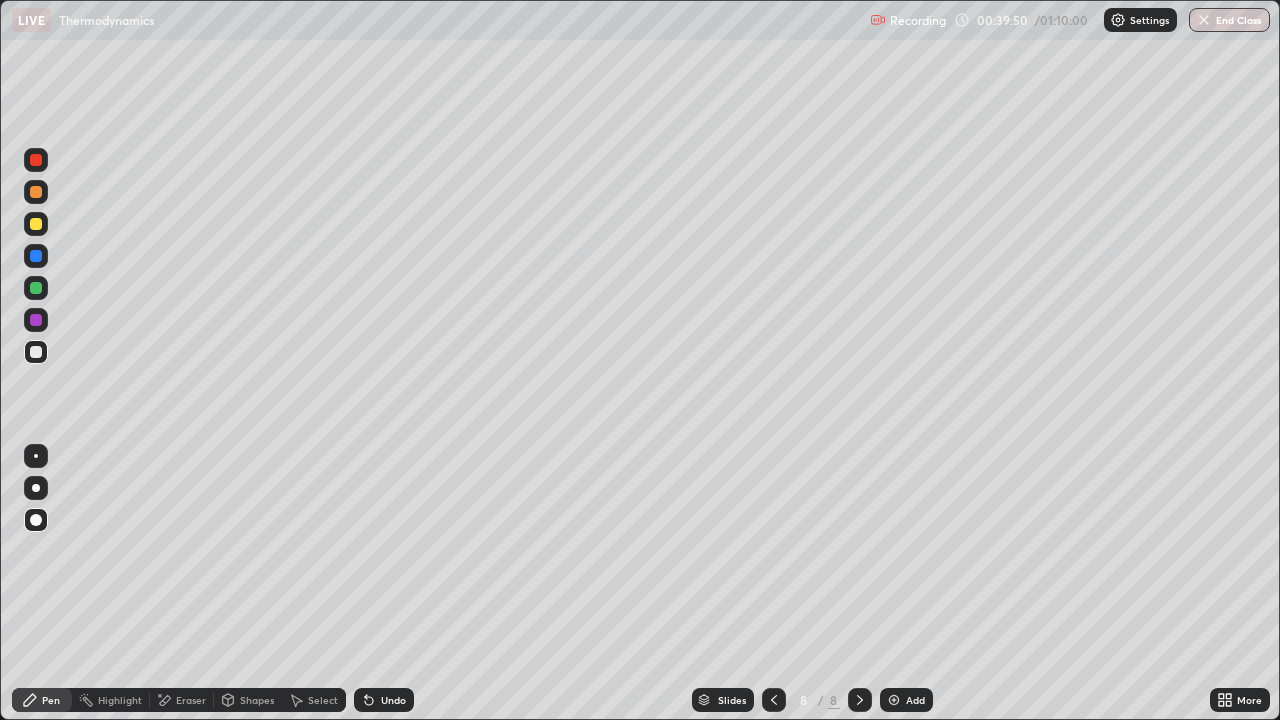 click at bounding box center [36, 352] 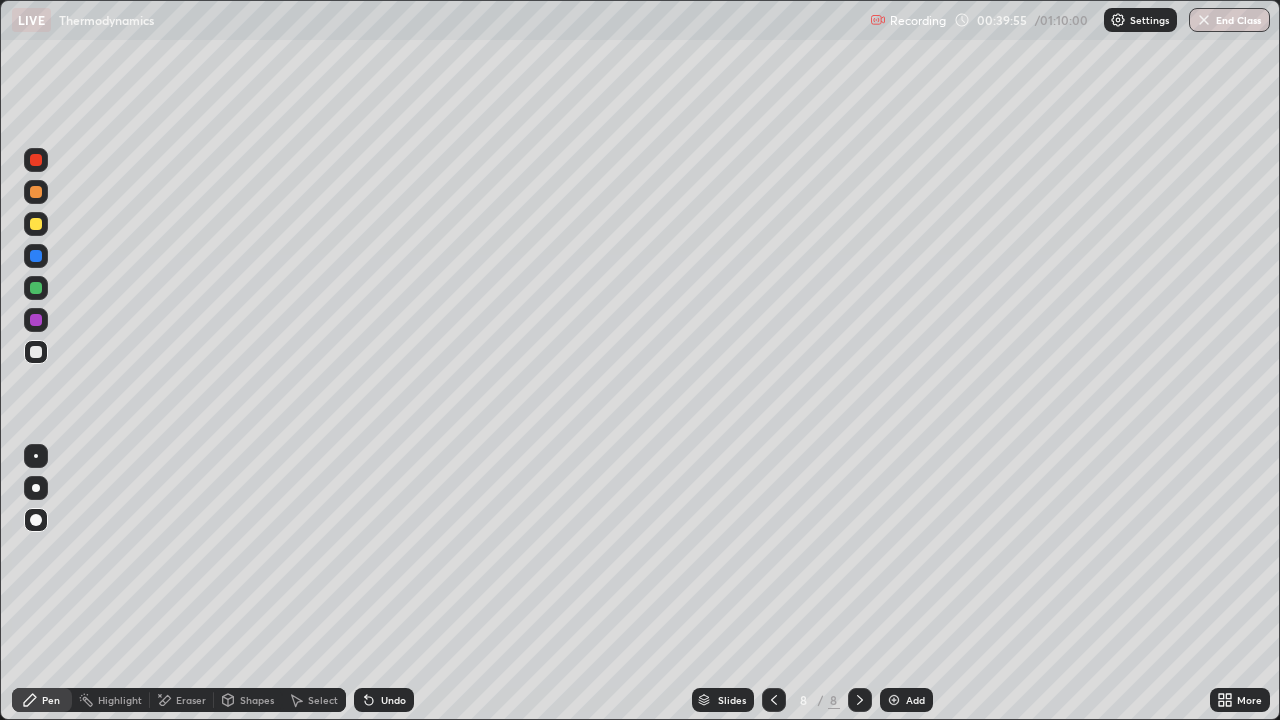 click on "Undo" at bounding box center [384, 700] 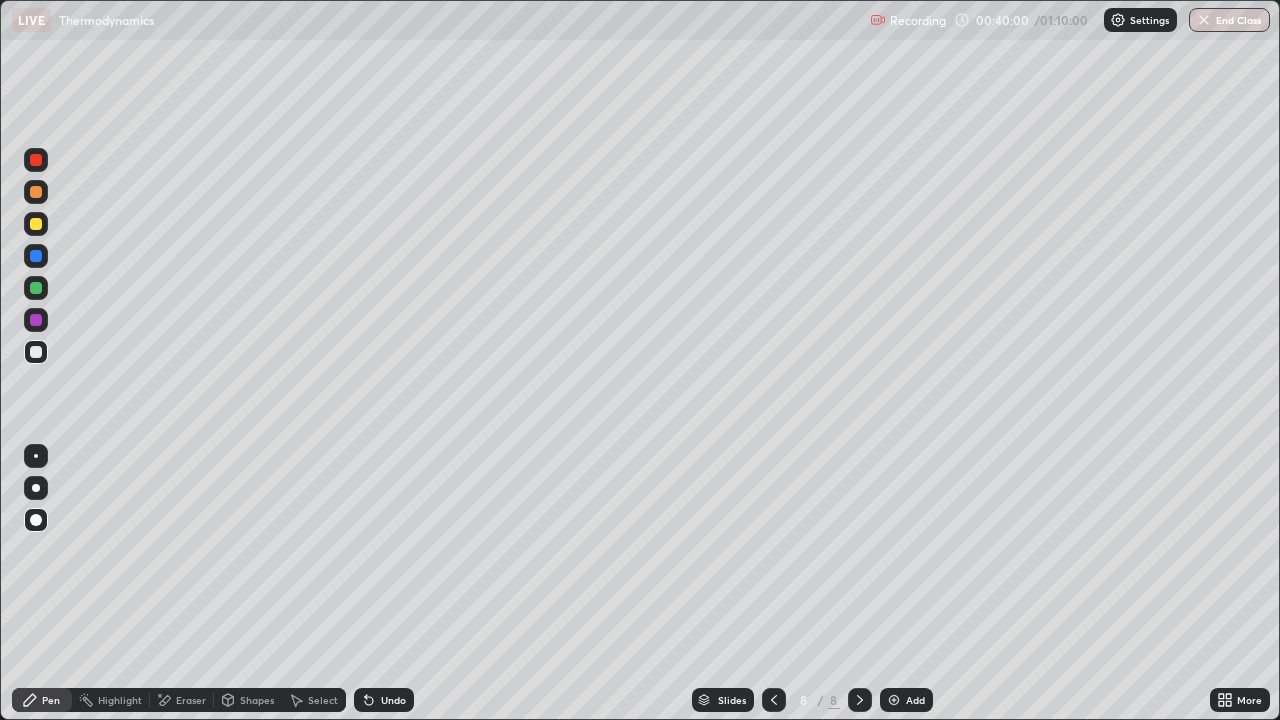click at bounding box center (36, 288) 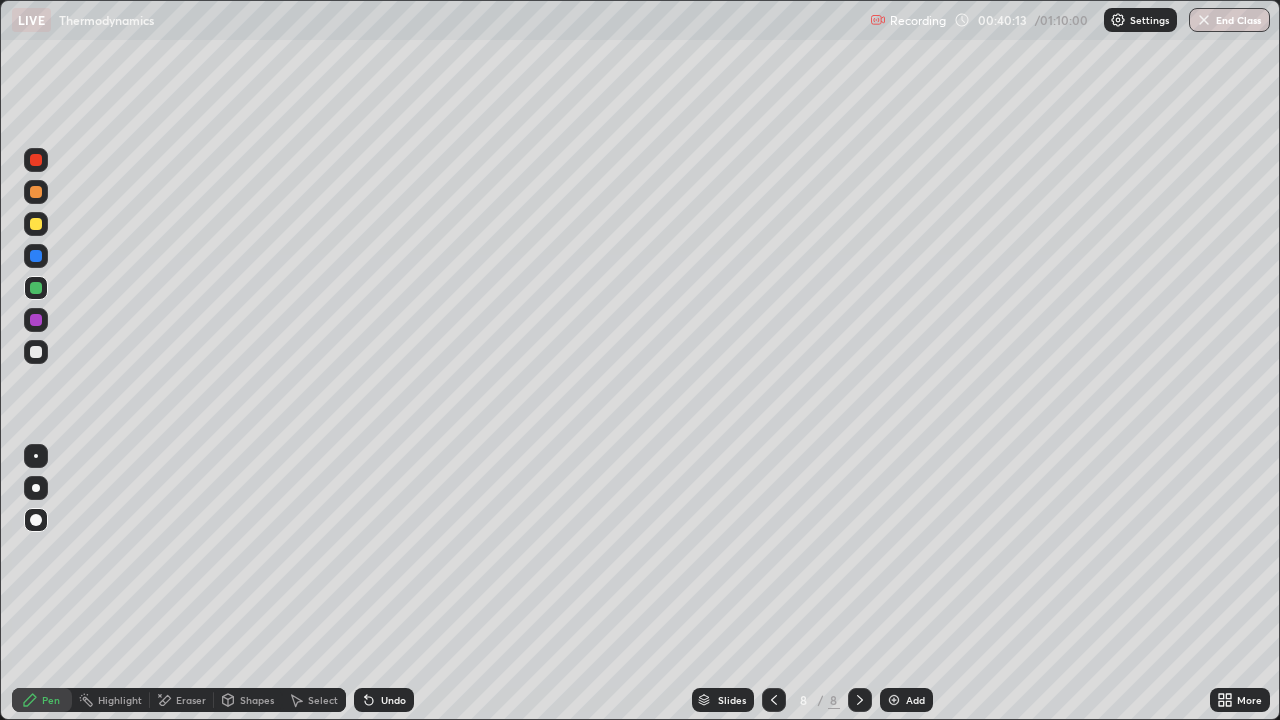 click at bounding box center (36, 192) 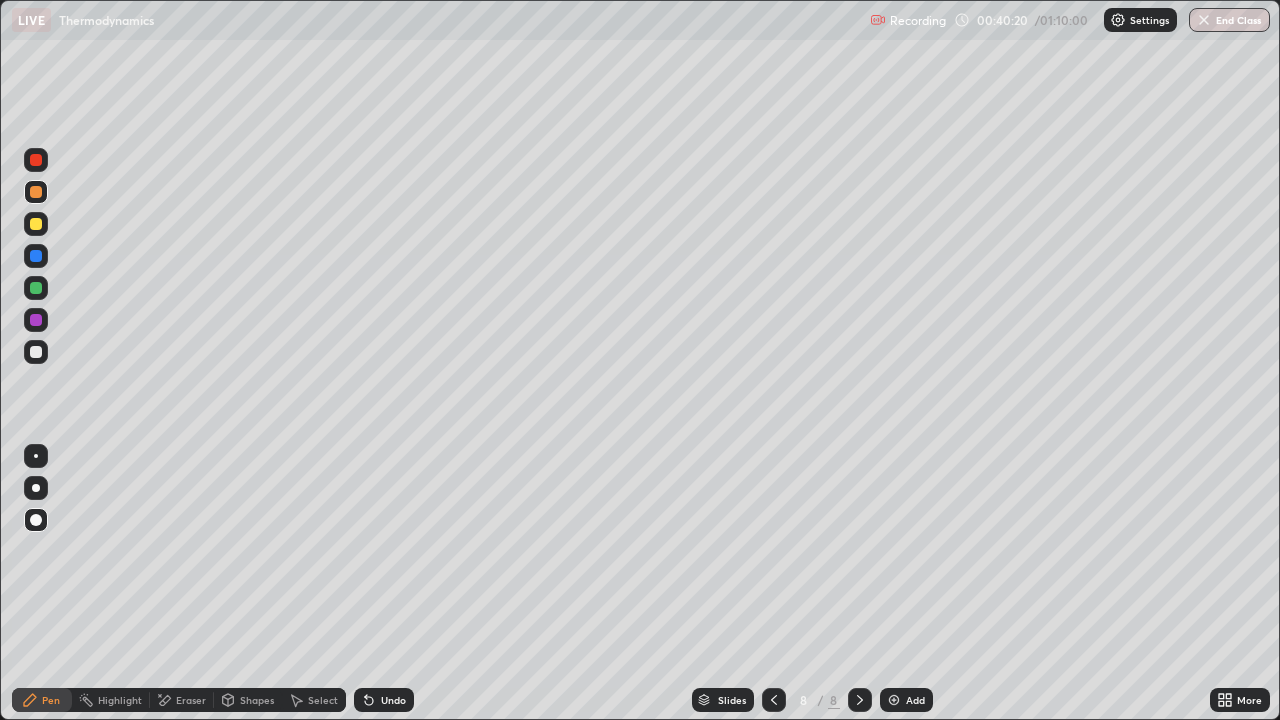 click at bounding box center [36, 352] 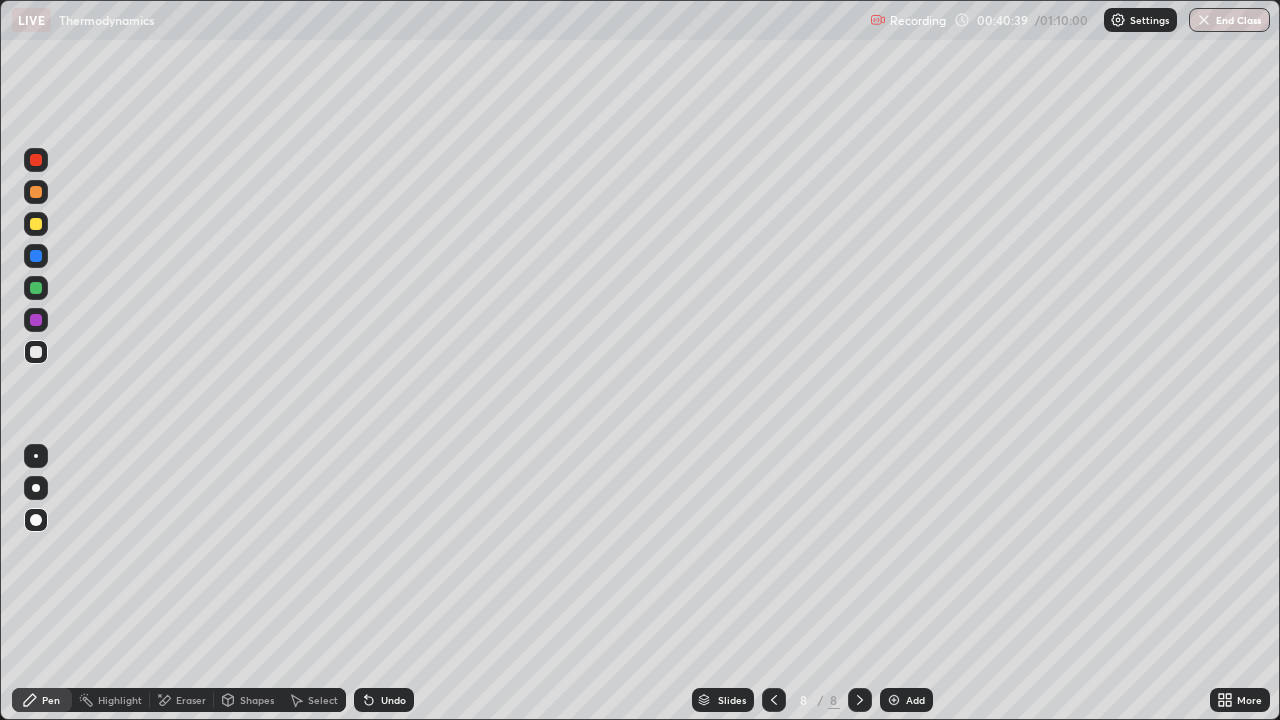 click at bounding box center [36, 352] 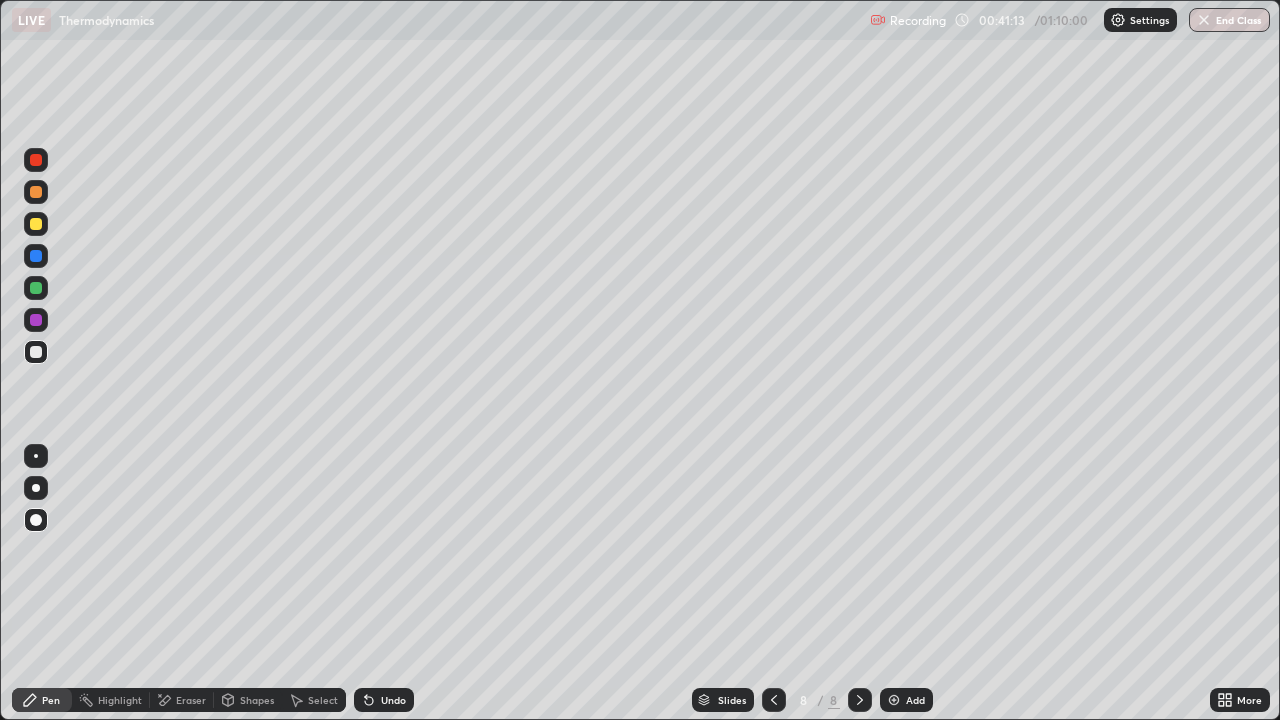 click at bounding box center [36, 160] 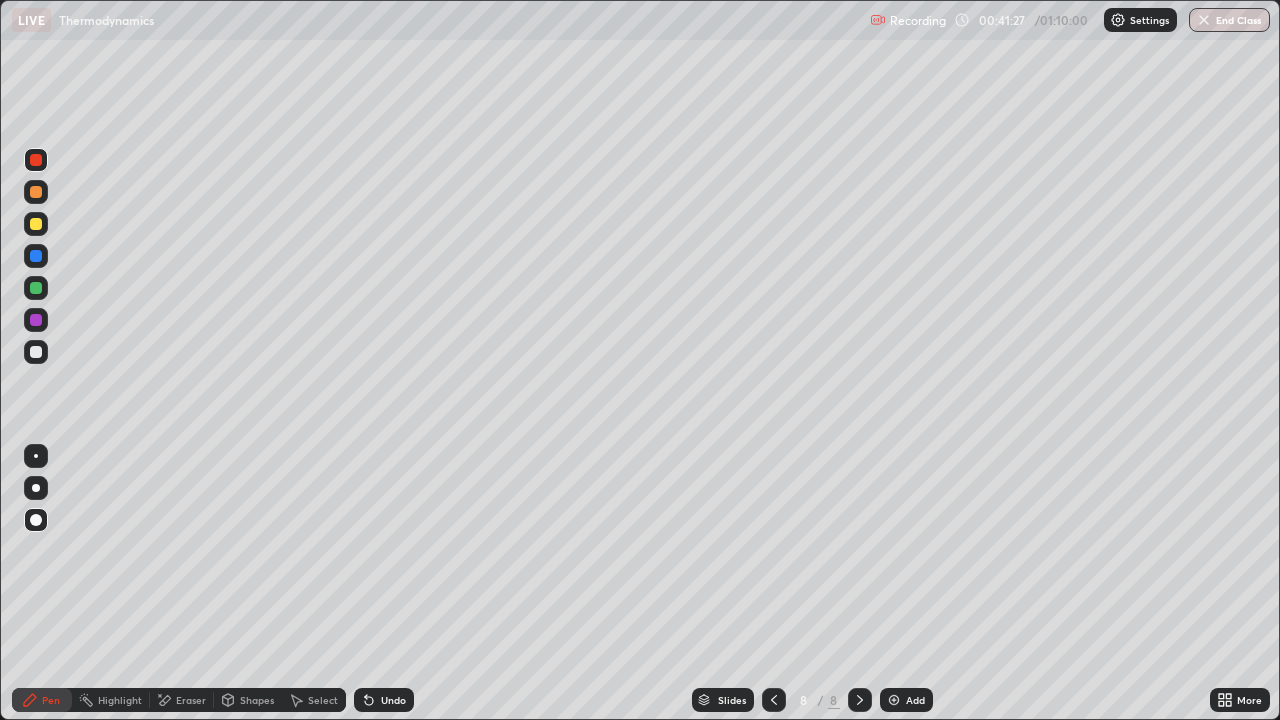 click on "Undo" at bounding box center [393, 700] 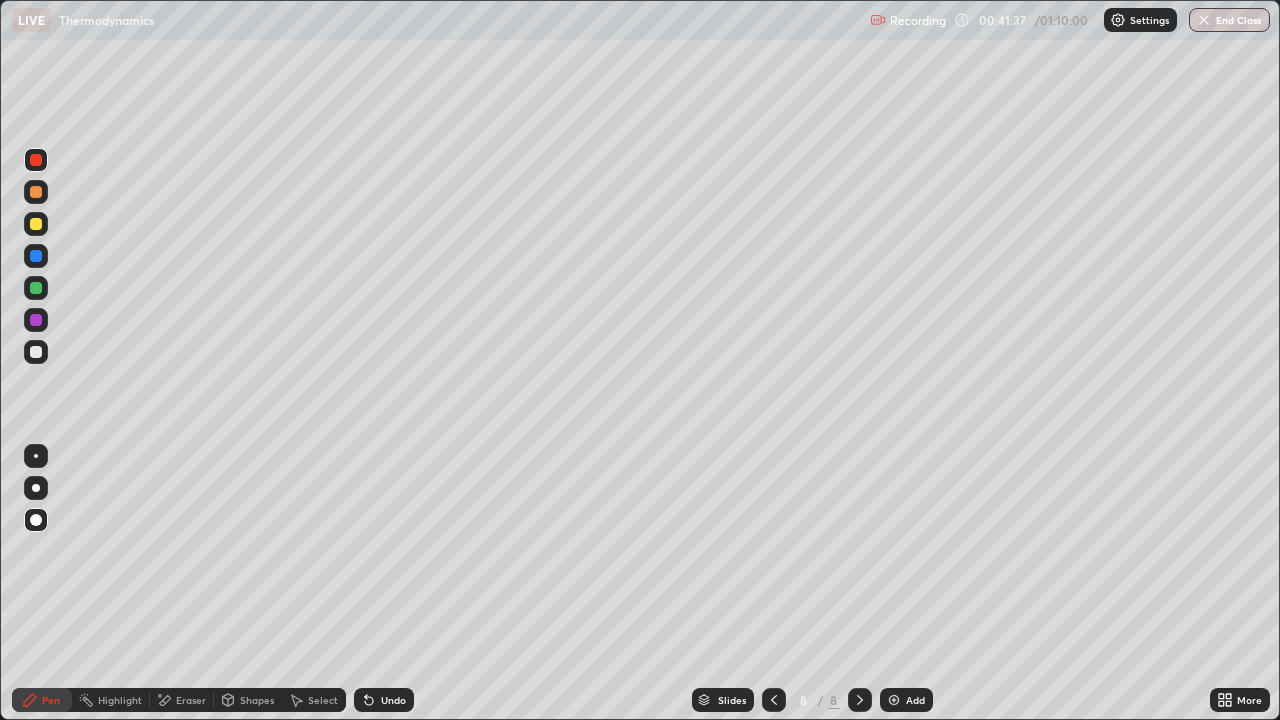 click on "Eraser" at bounding box center (182, 700) 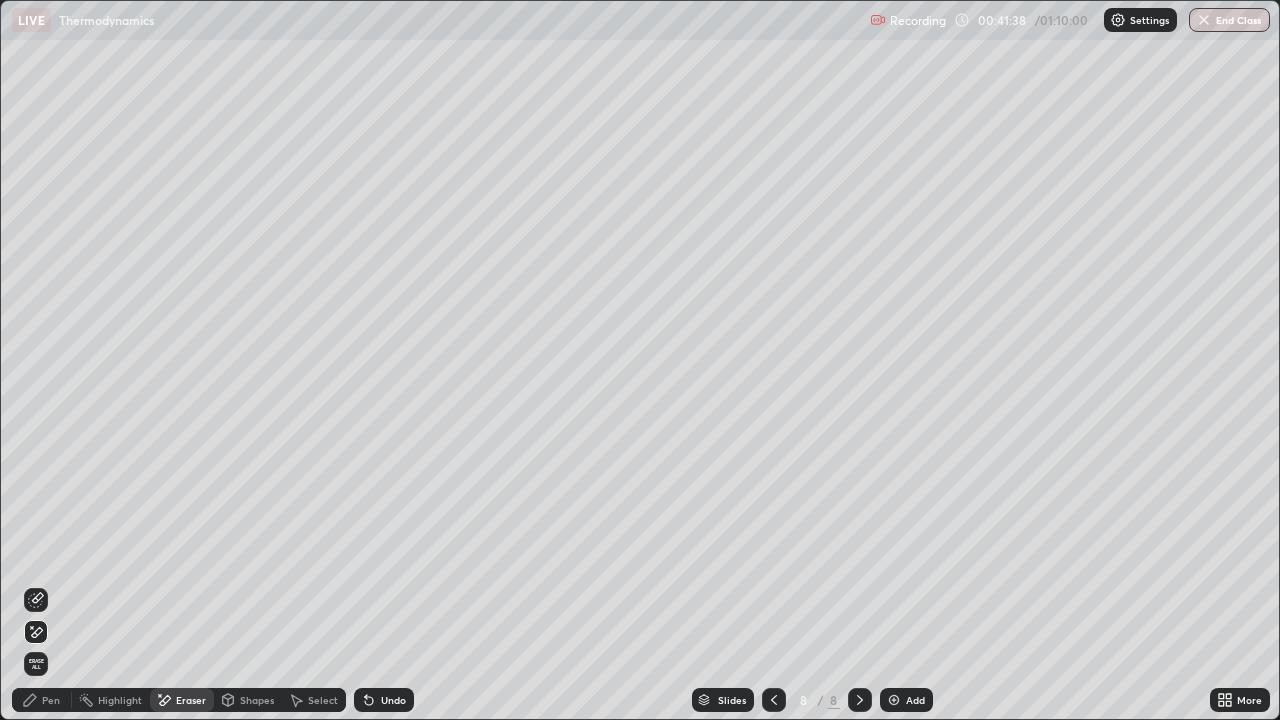 click 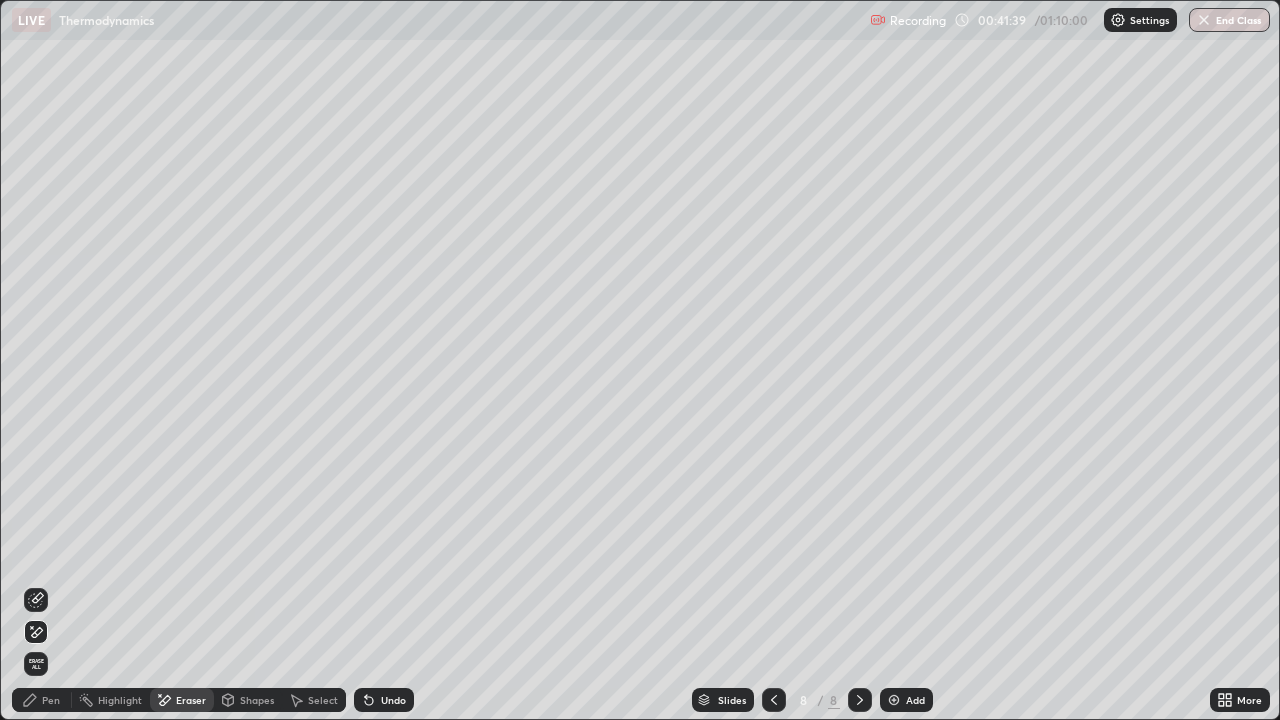 click 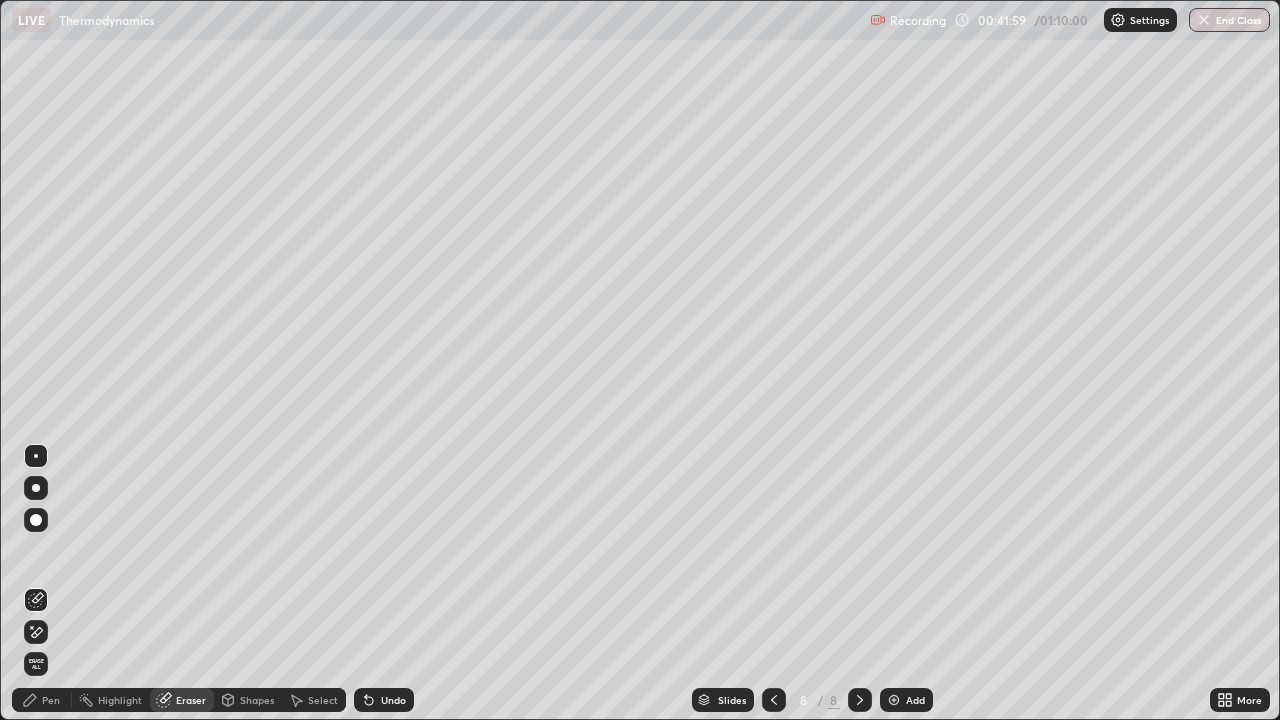 click on "Pen" at bounding box center (51, 700) 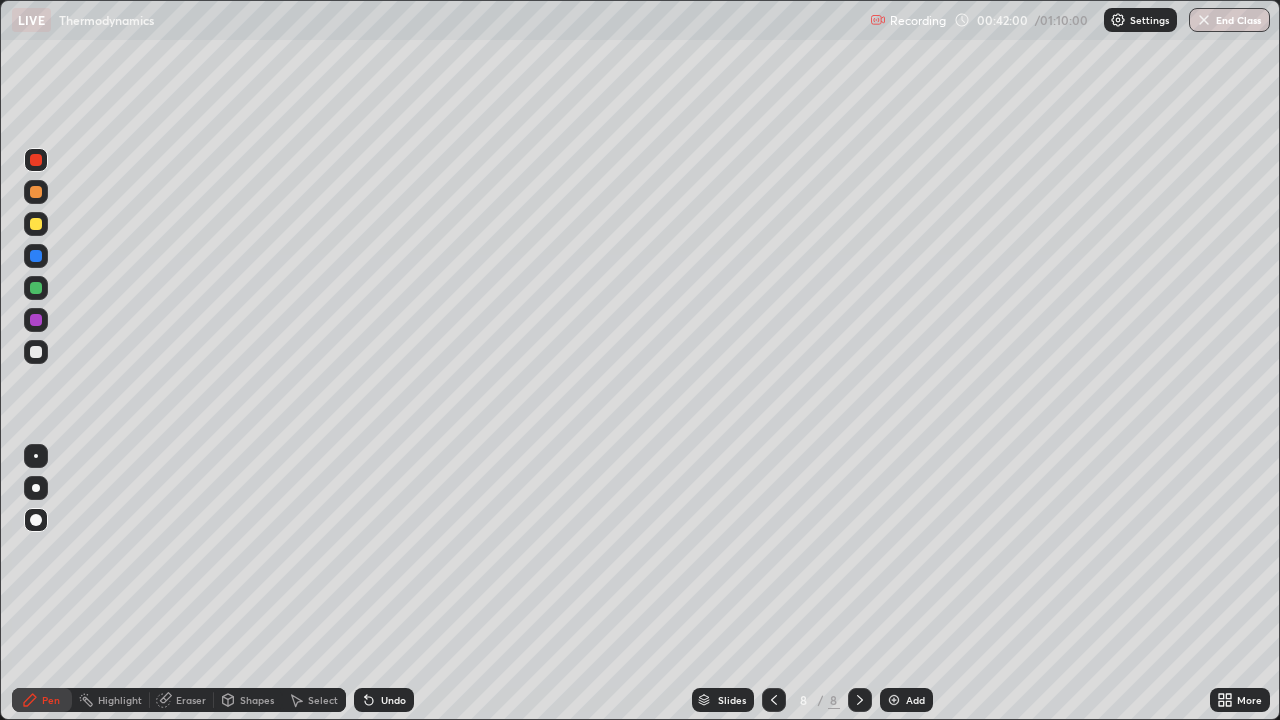 click at bounding box center (36, 288) 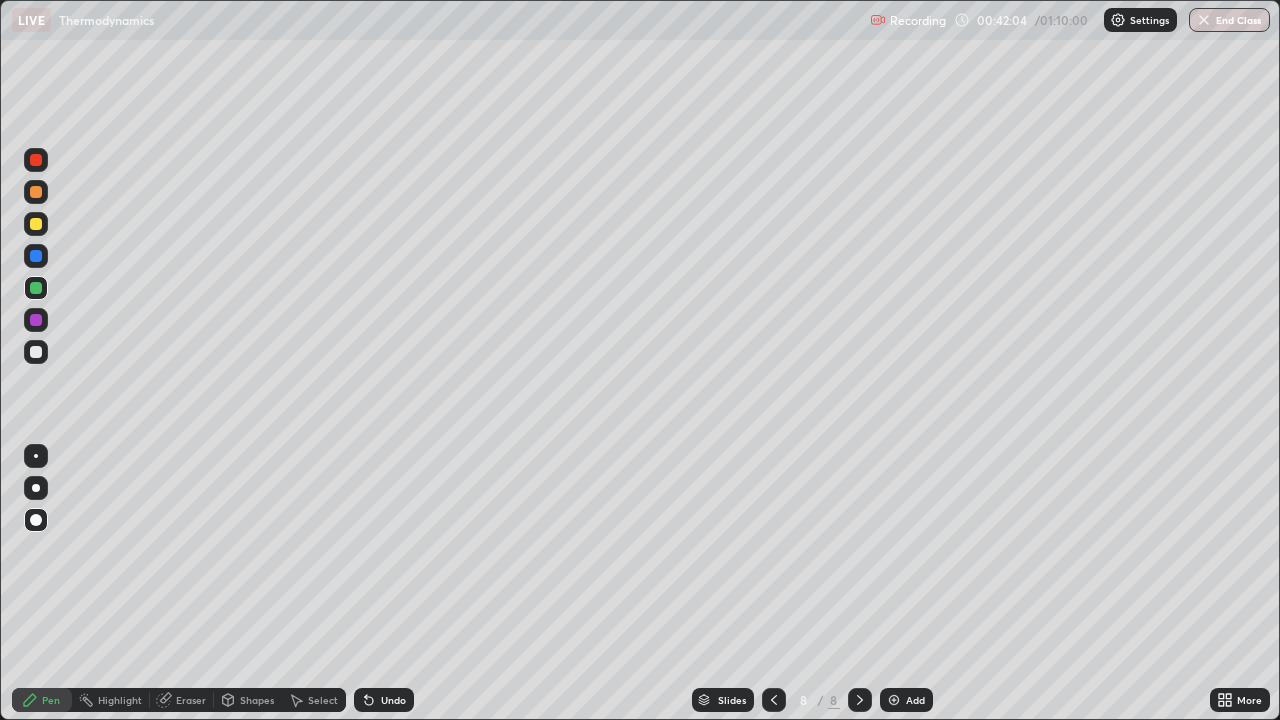 click on "Undo" at bounding box center [393, 700] 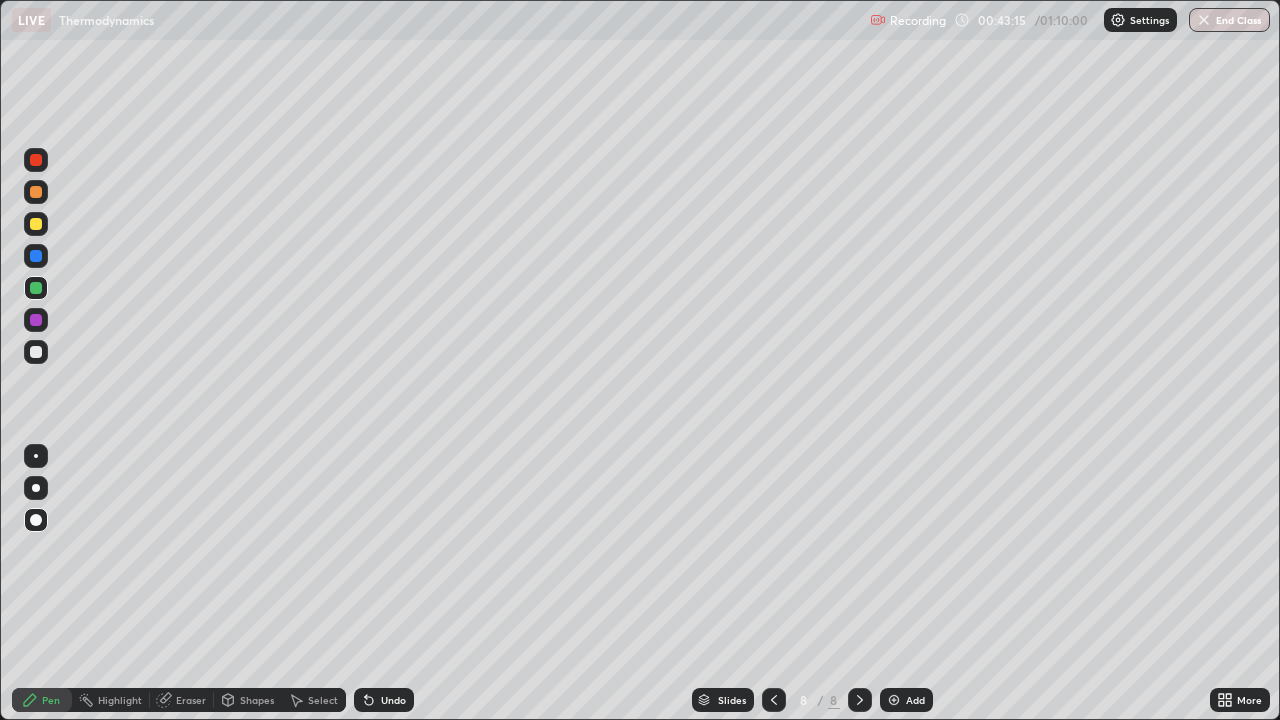 click at bounding box center (36, 288) 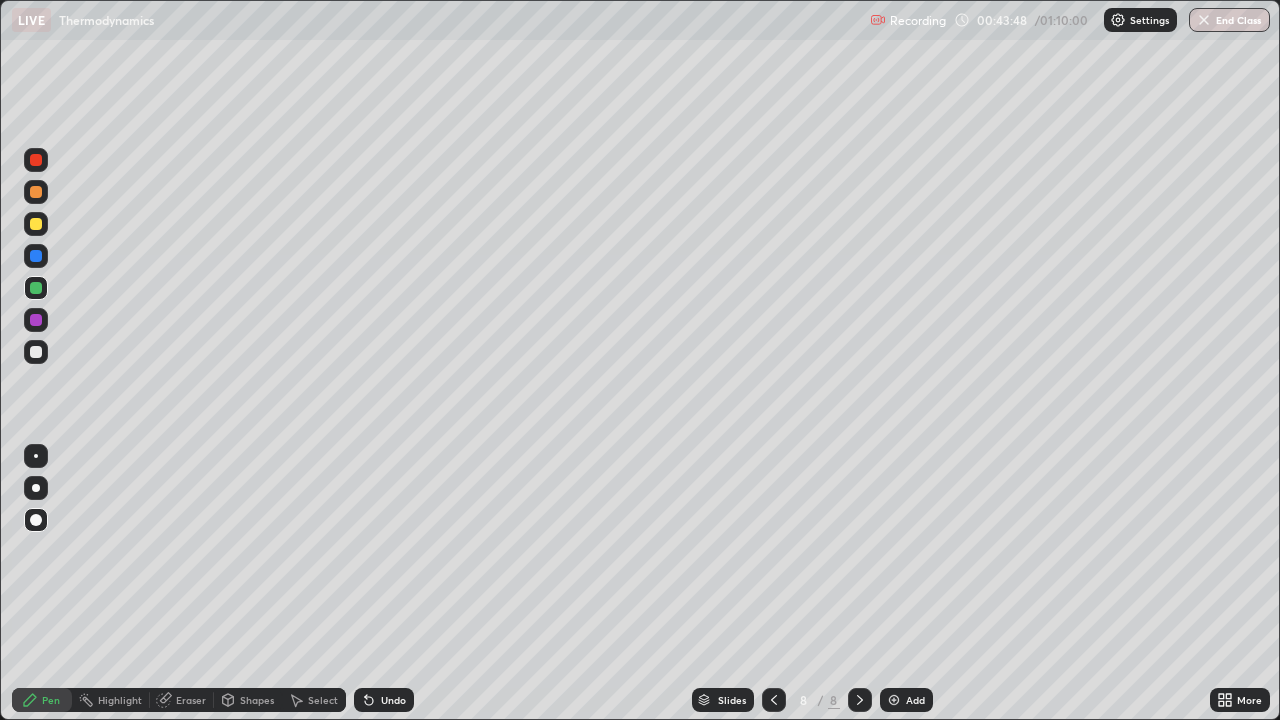 click at bounding box center [36, 352] 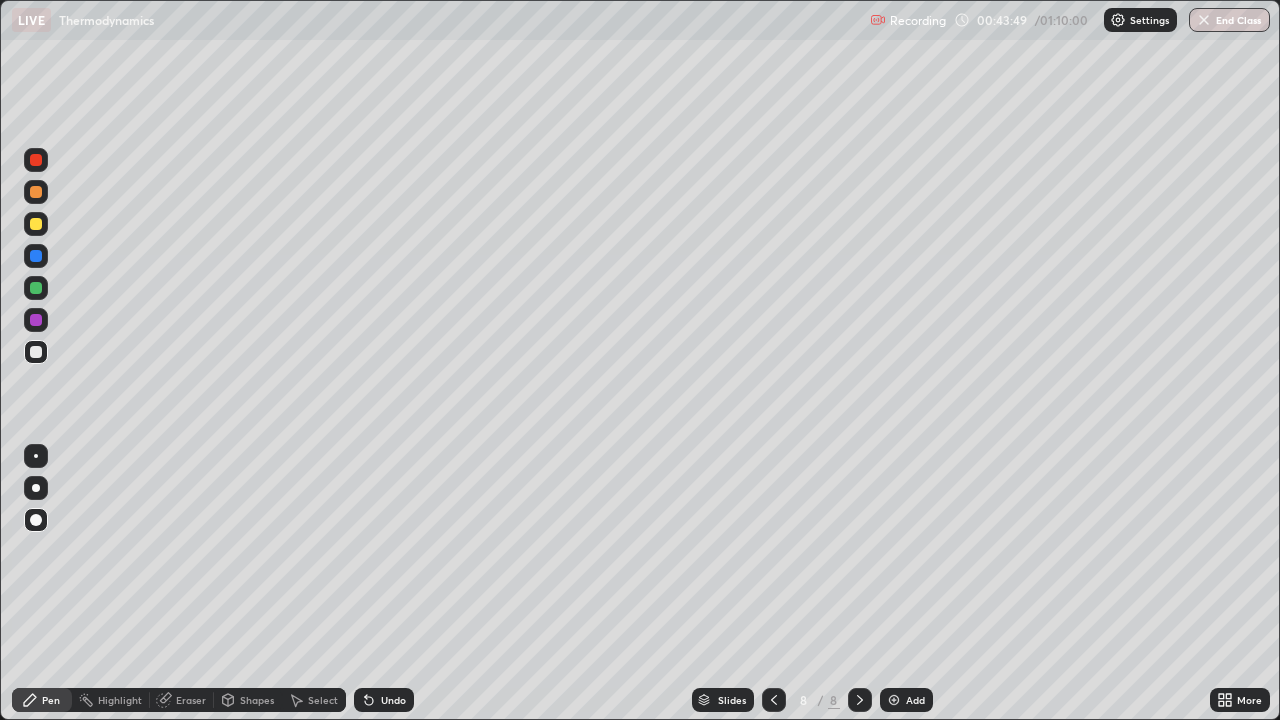 click at bounding box center (36, 320) 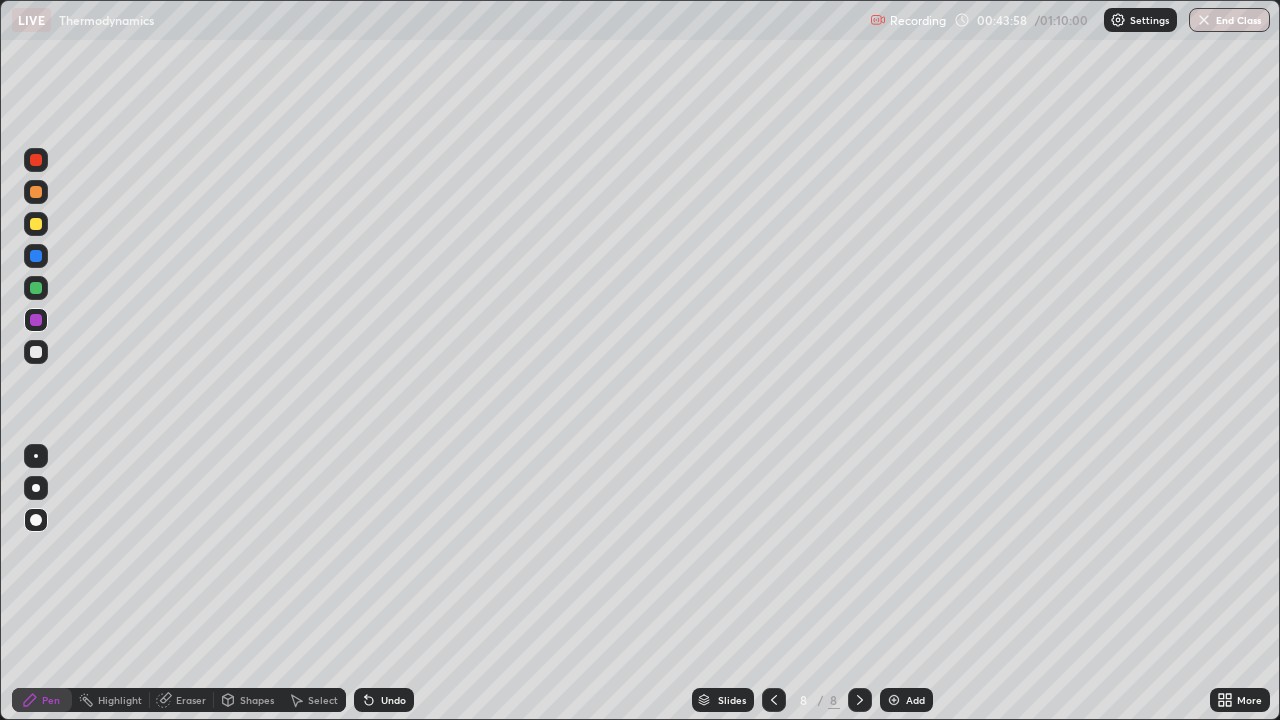 click on "Eraser" at bounding box center [191, 700] 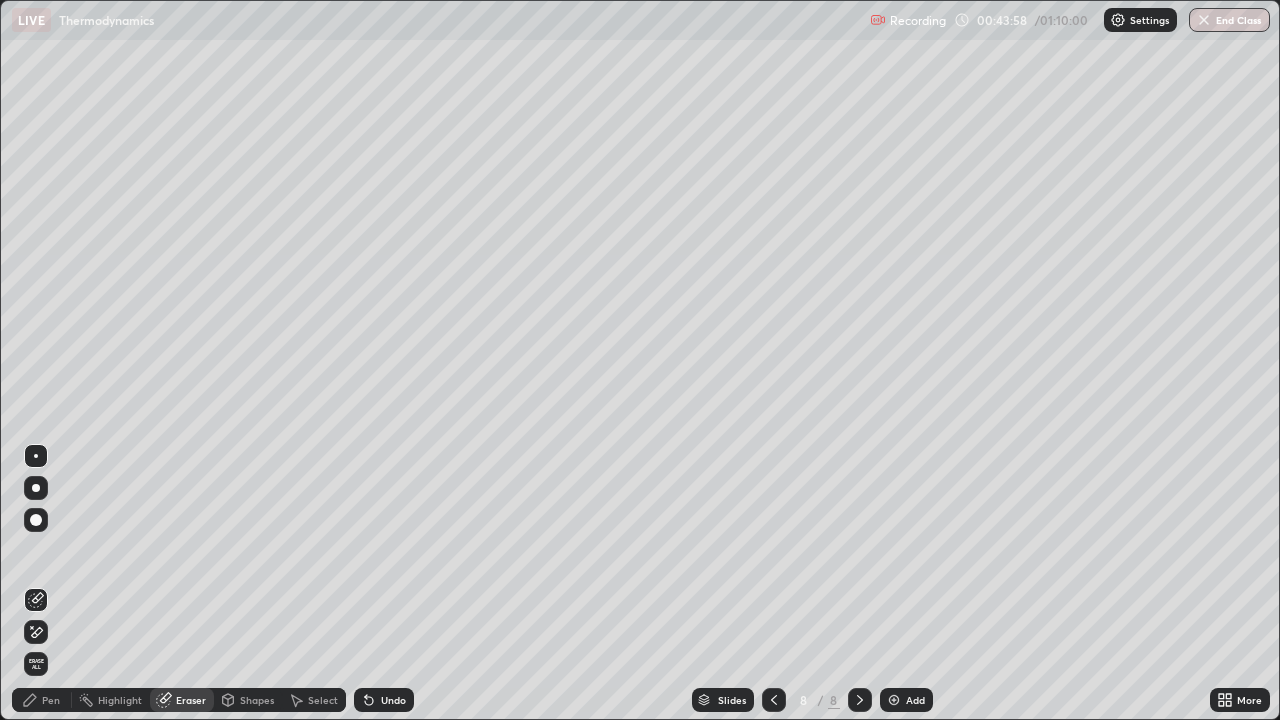 click 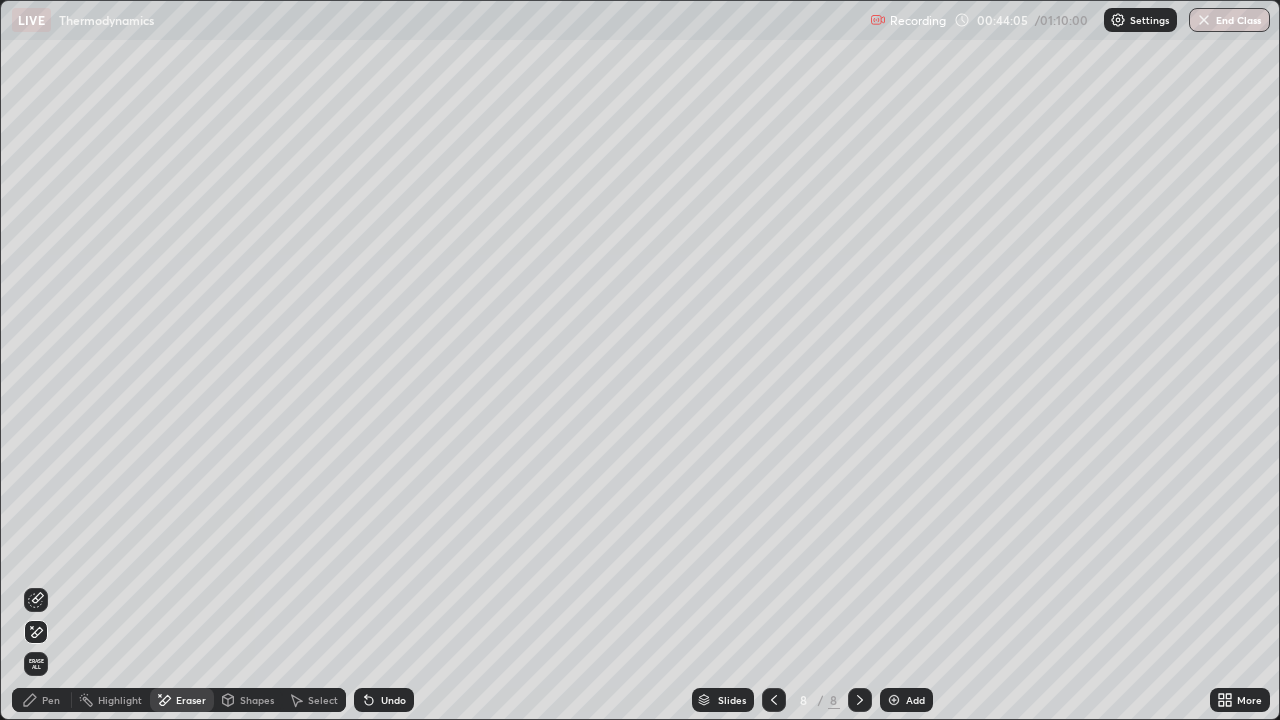 click on "Pen" at bounding box center [51, 700] 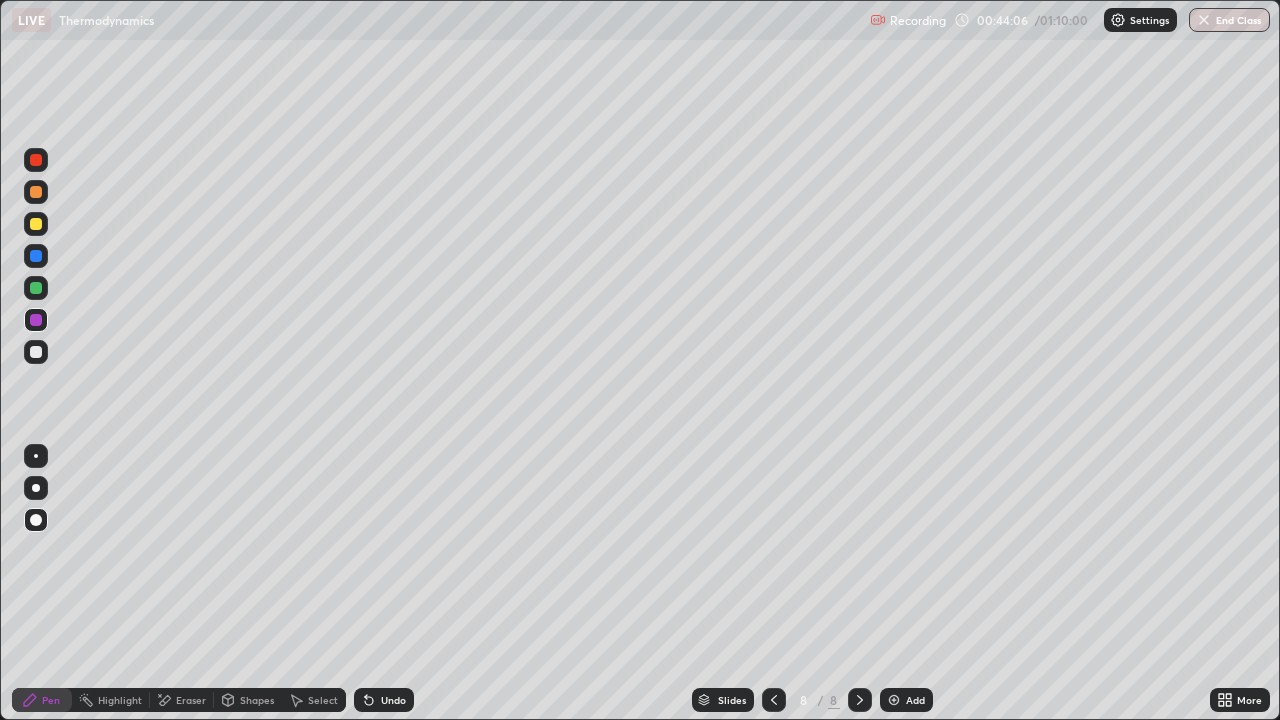 click at bounding box center (36, 520) 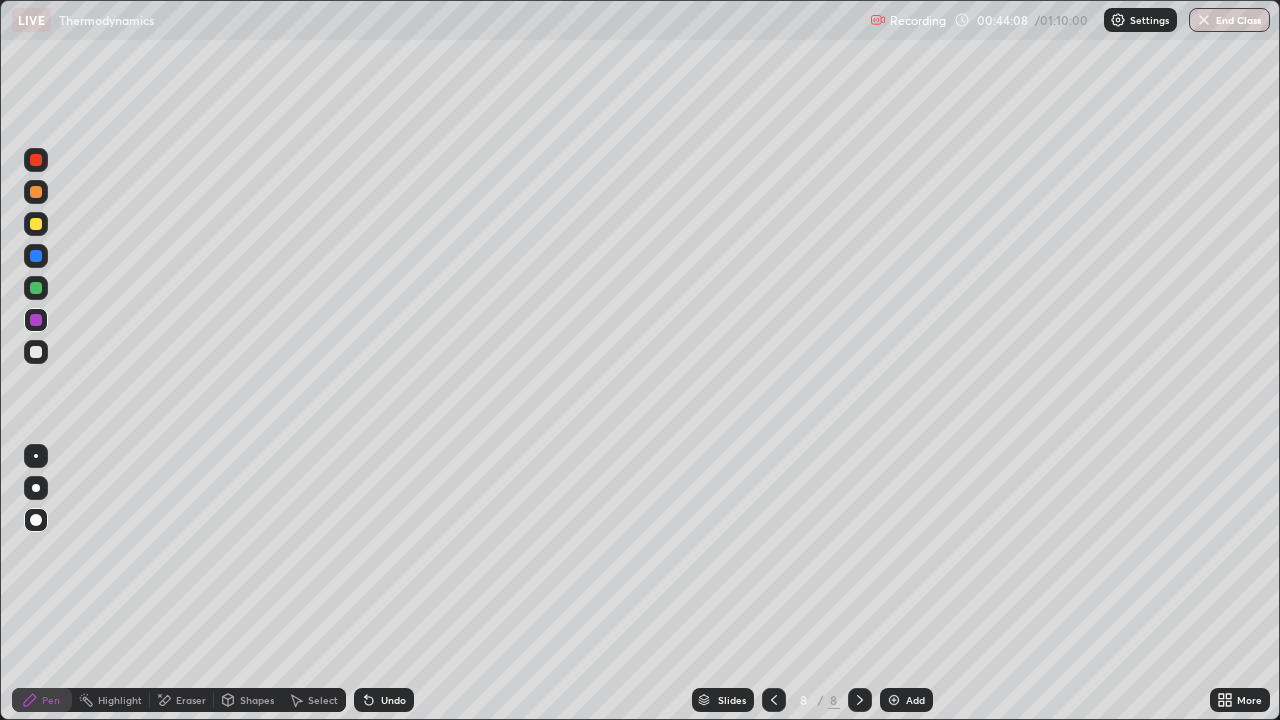 click at bounding box center (36, 352) 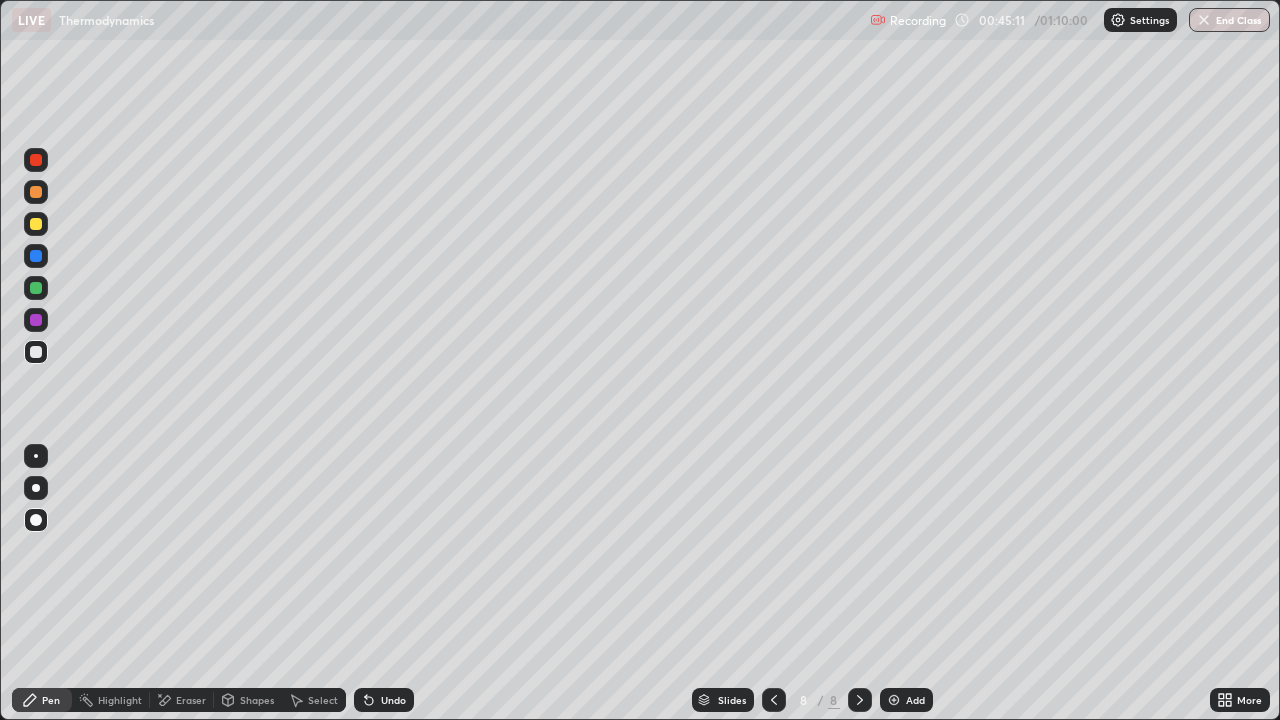 click at bounding box center [36, 256] 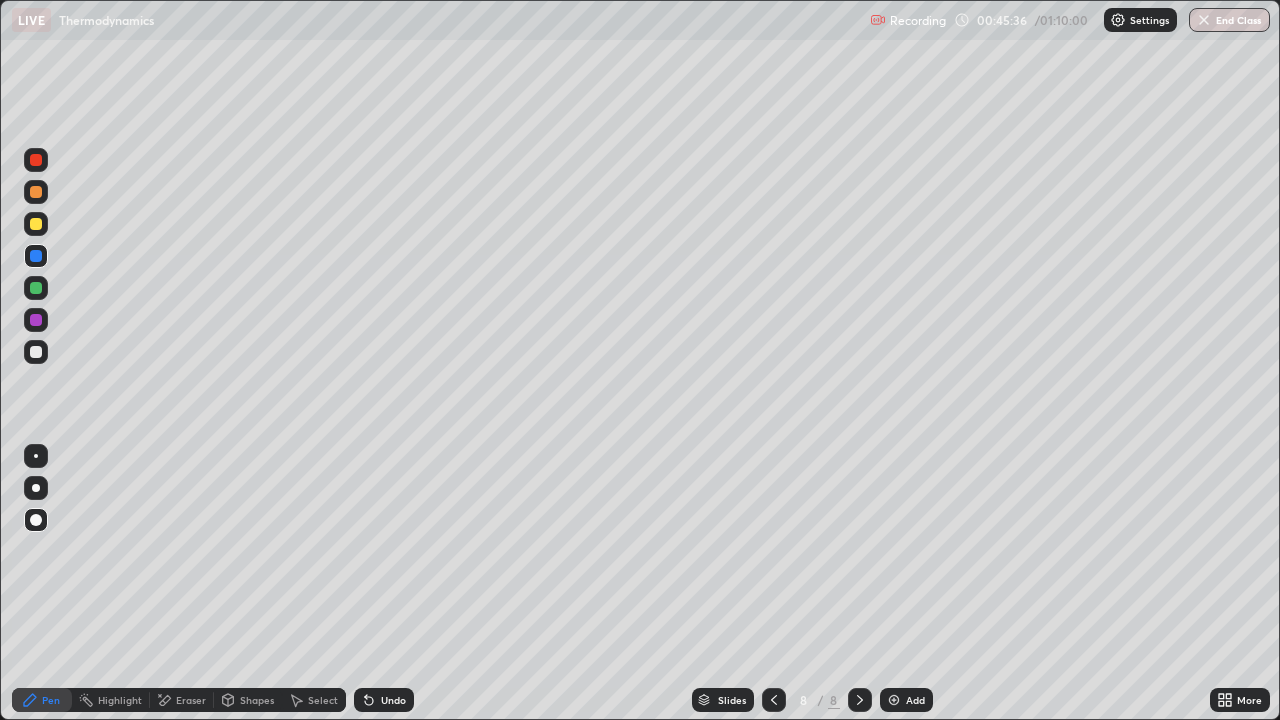 click at bounding box center [894, 700] 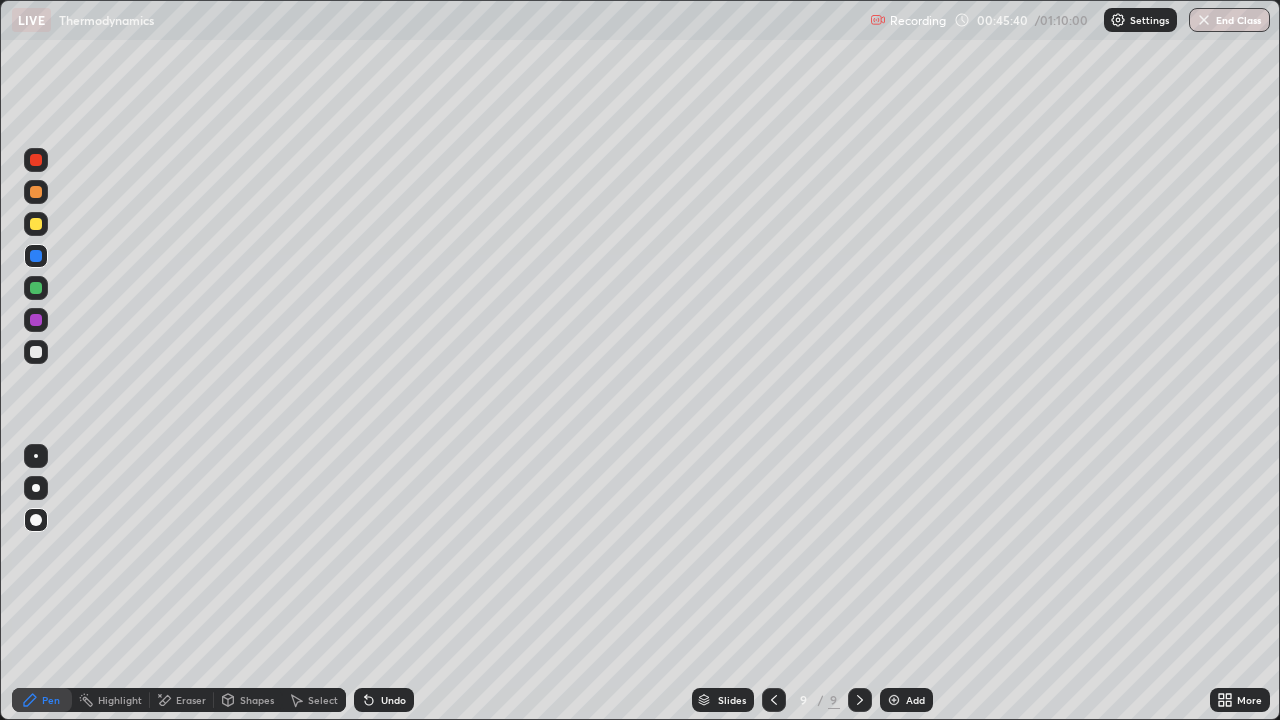 click on "Undo" at bounding box center (393, 700) 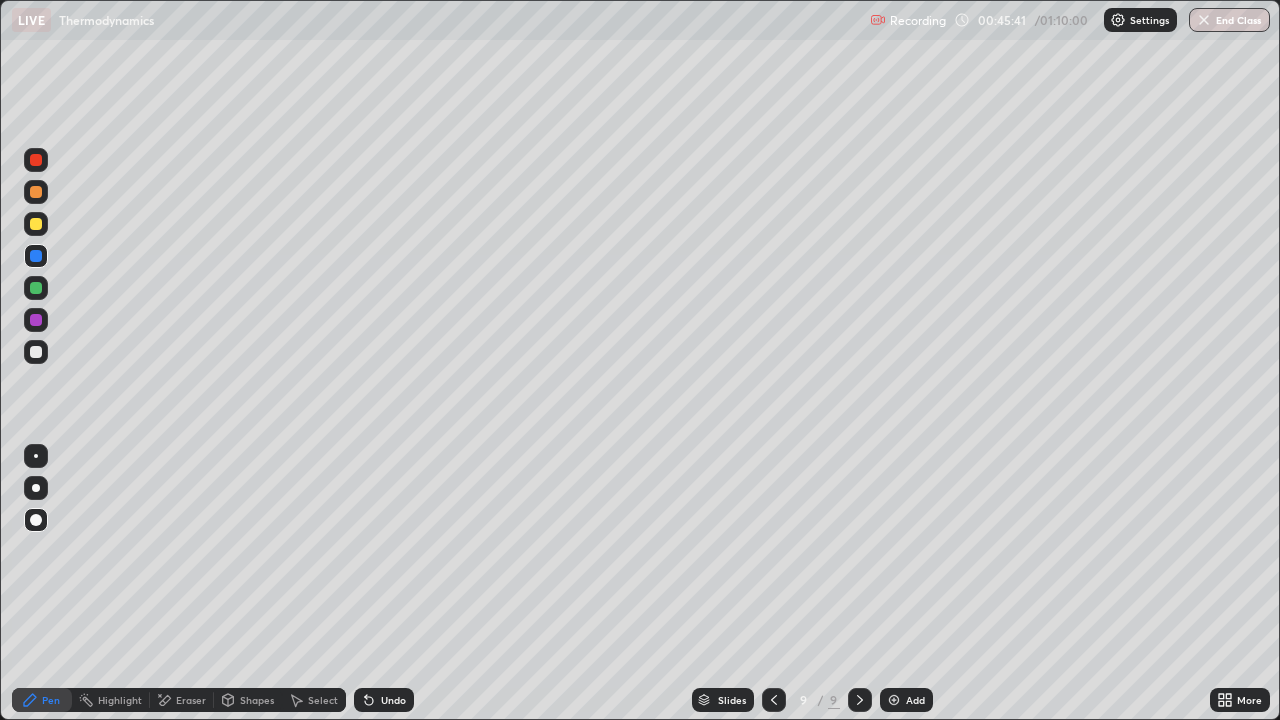 click on "Undo" at bounding box center [393, 700] 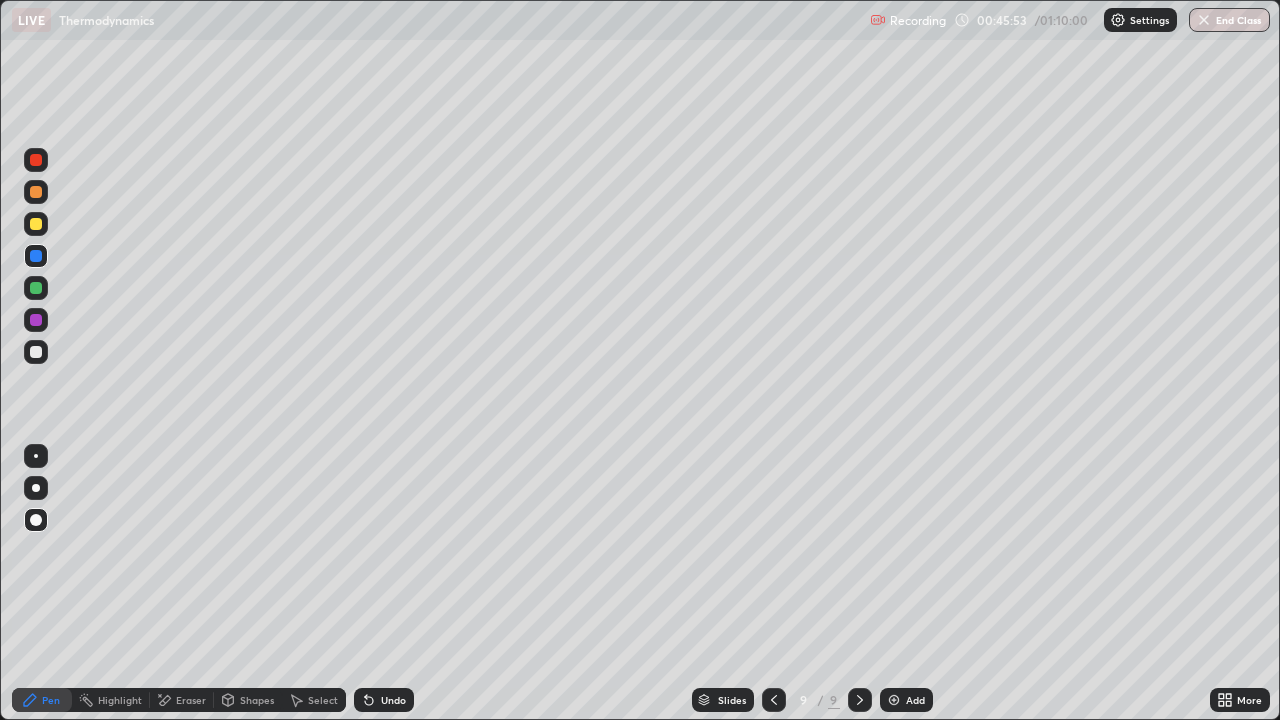 click on "Undo" at bounding box center [393, 700] 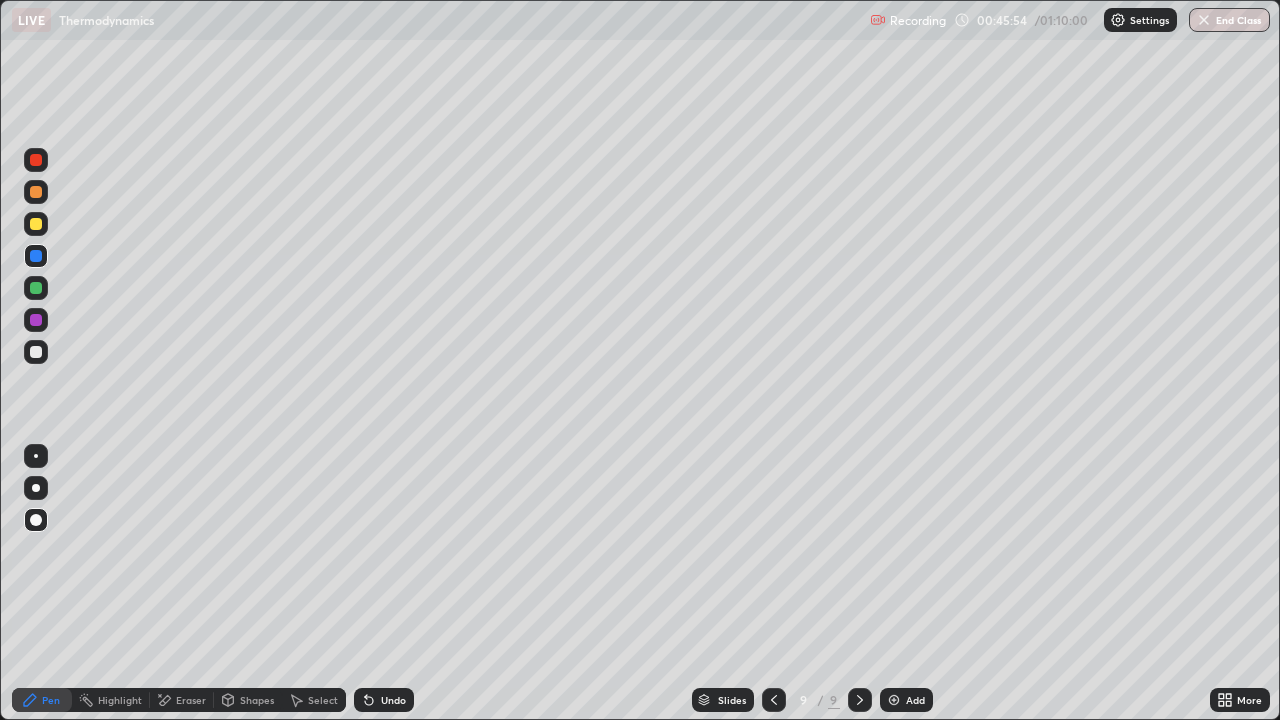click on "Undo" at bounding box center [393, 700] 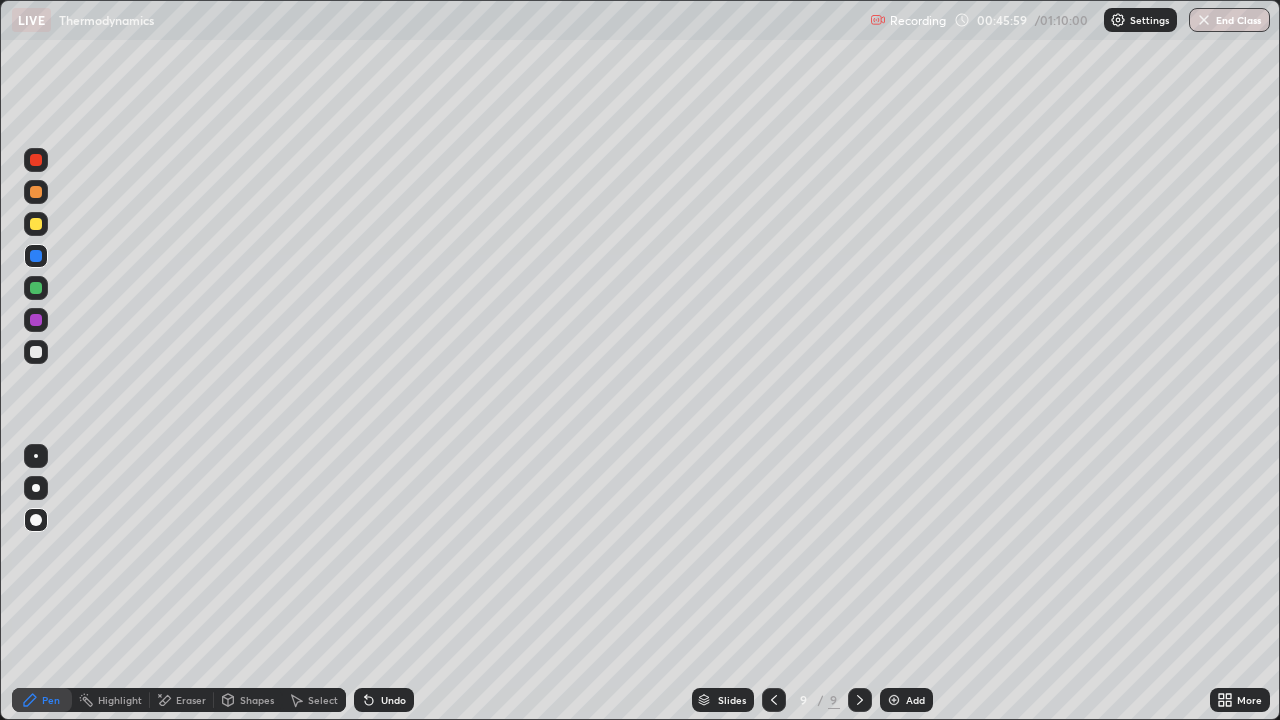 click at bounding box center [36, 352] 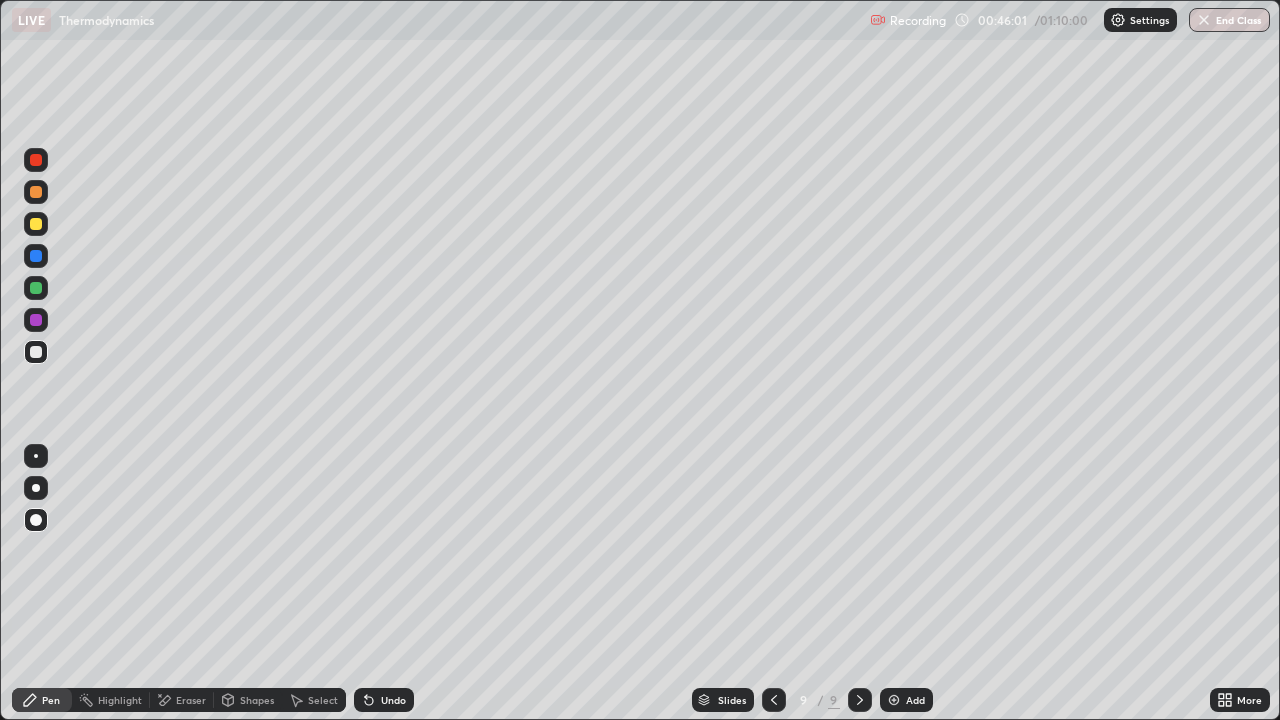 click on "Undo" at bounding box center (393, 700) 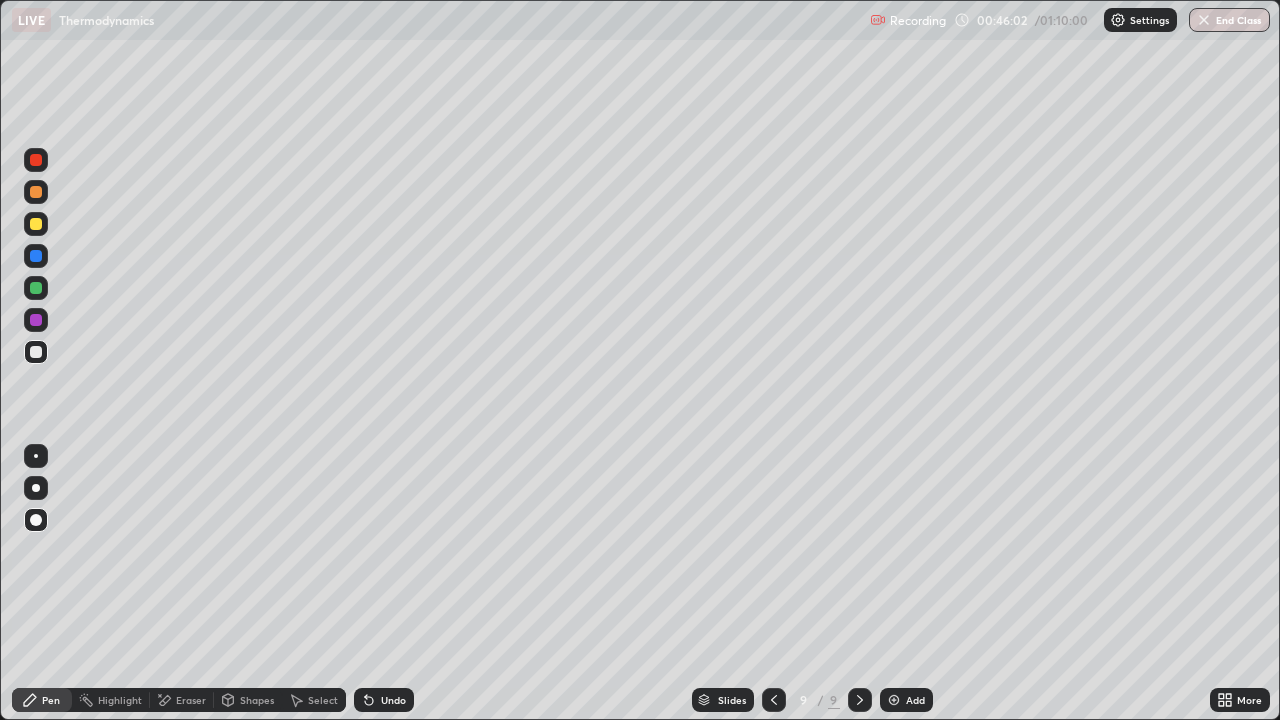 click on "Undo" at bounding box center [393, 700] 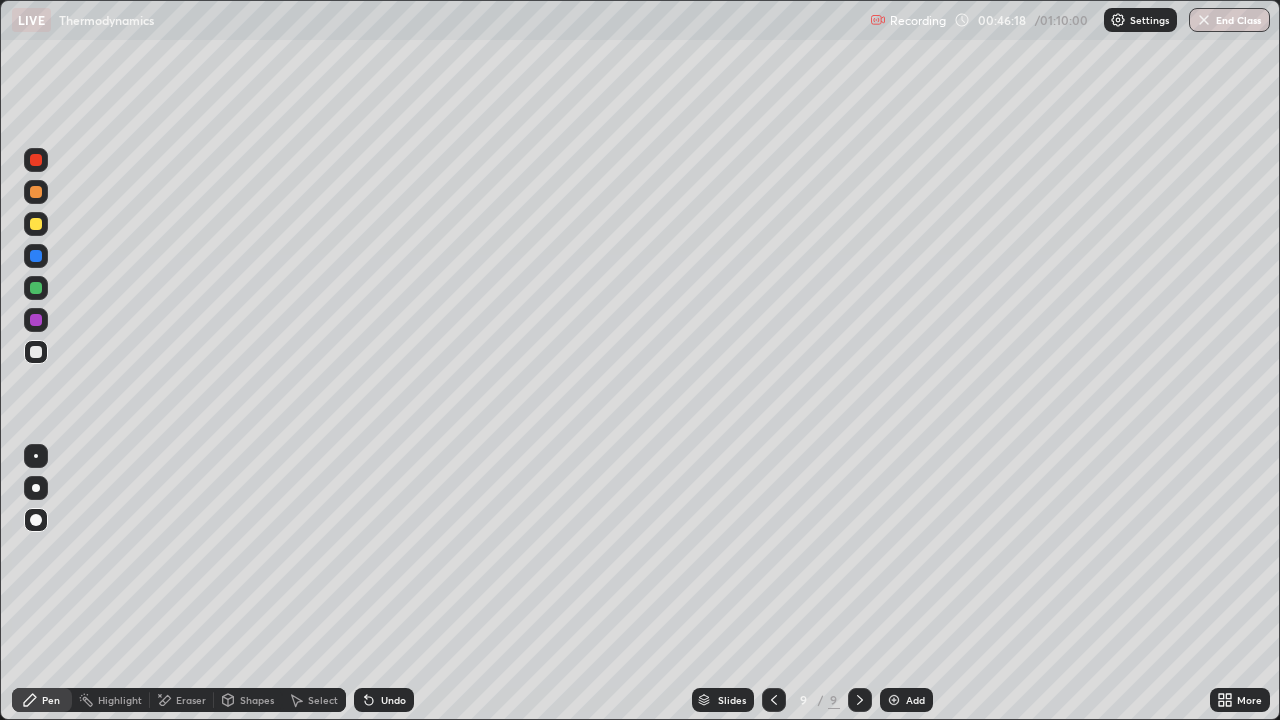 click at bounding box center (36, 224) 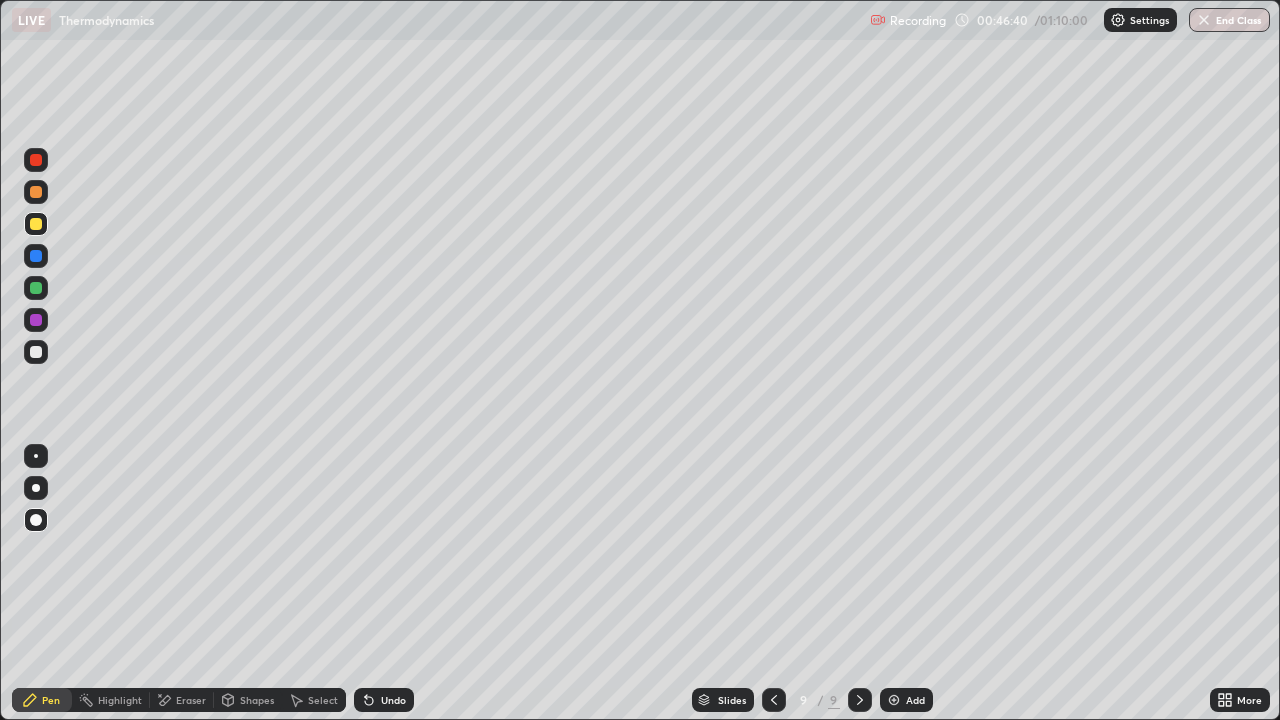 click at bounding box center [36, 352] 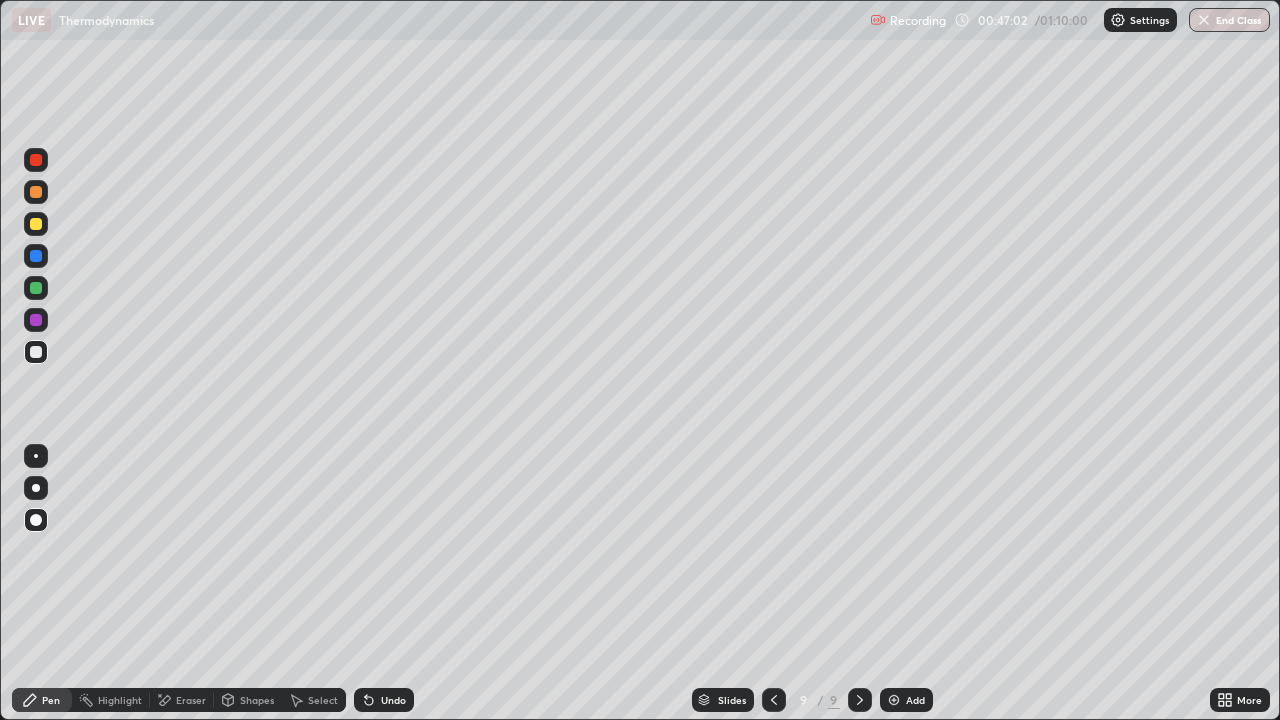 click at bounding box center [36, 288] 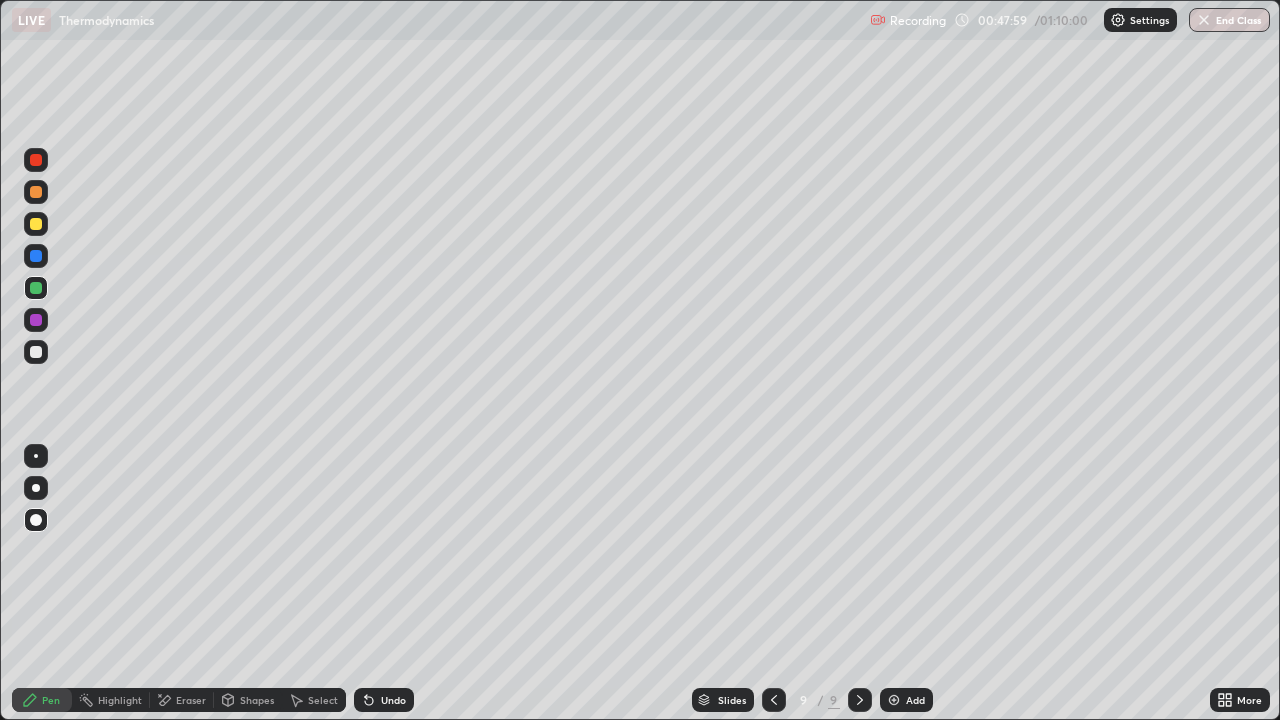 click at bounding box center (36, 320) 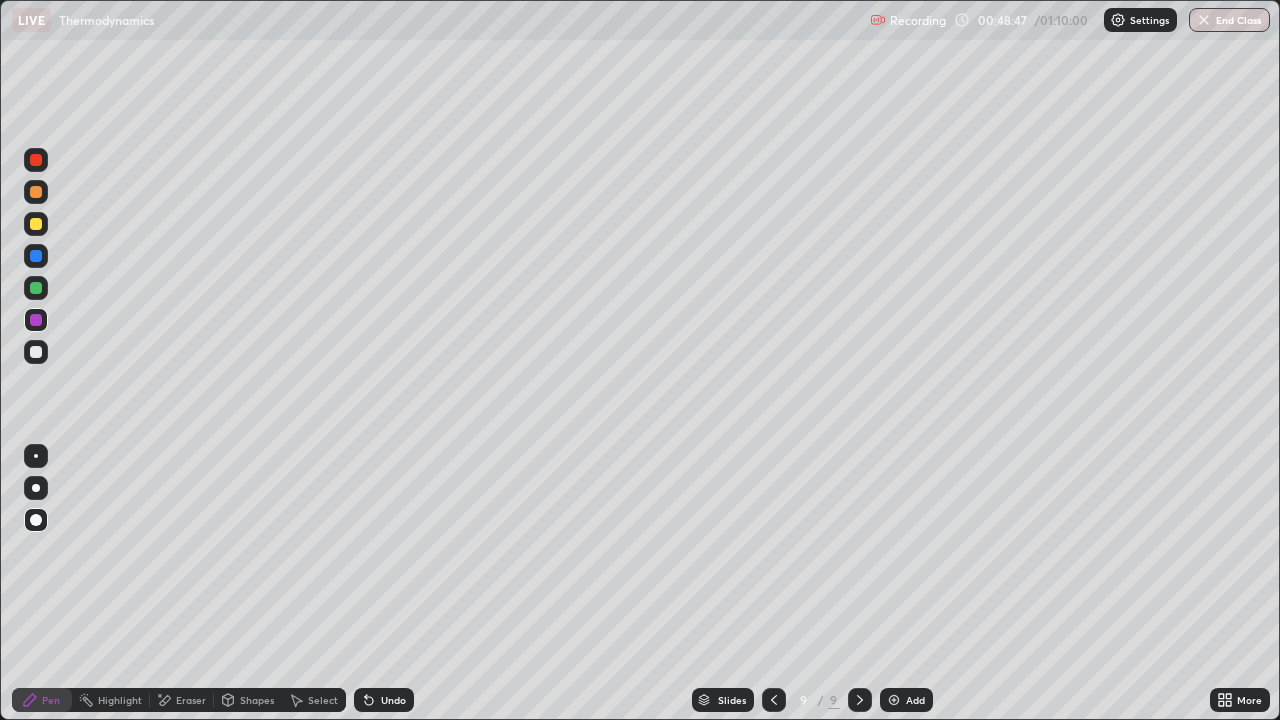click at bounding box center [36, 352] 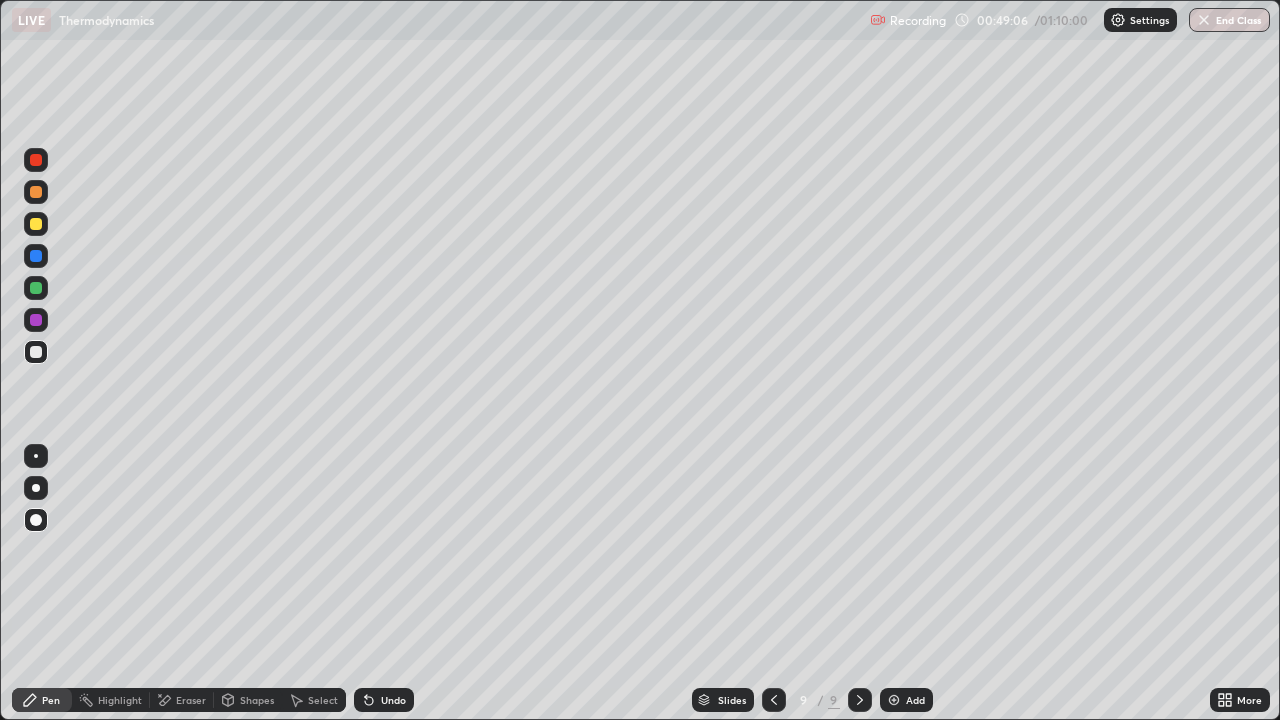 click at bounding box center (36, 160) 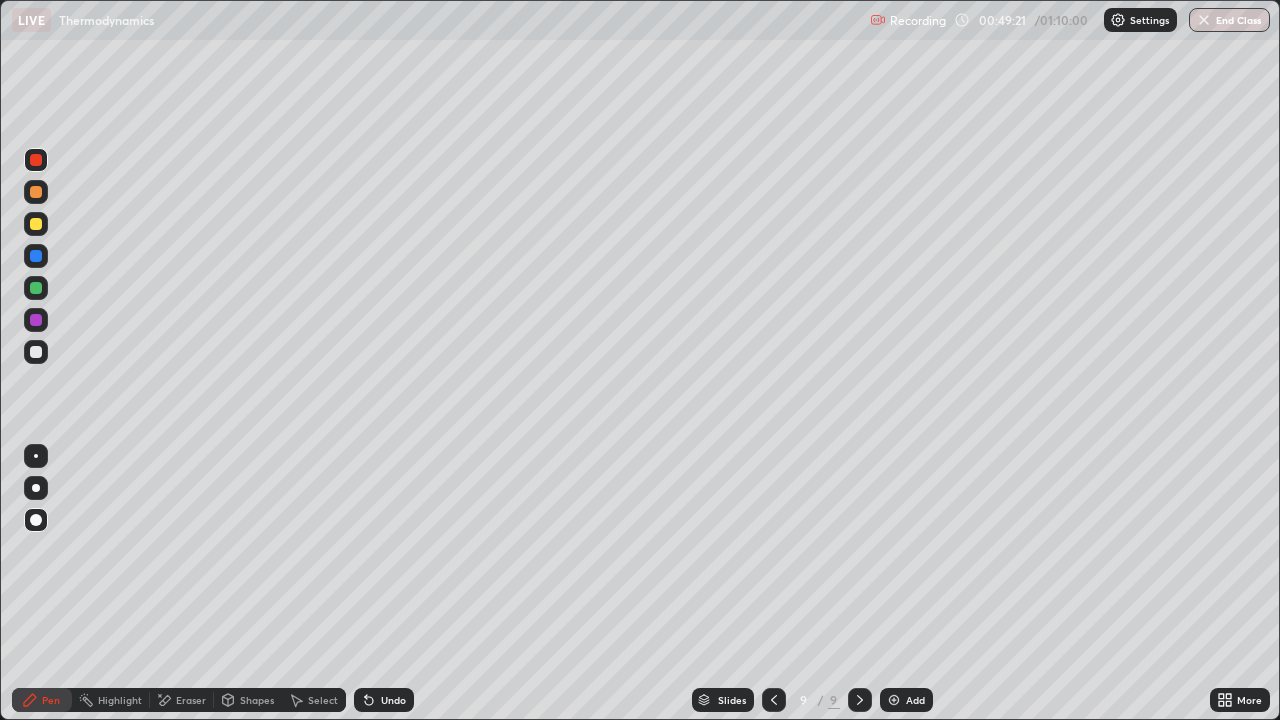click at bounding box center [36, 352] 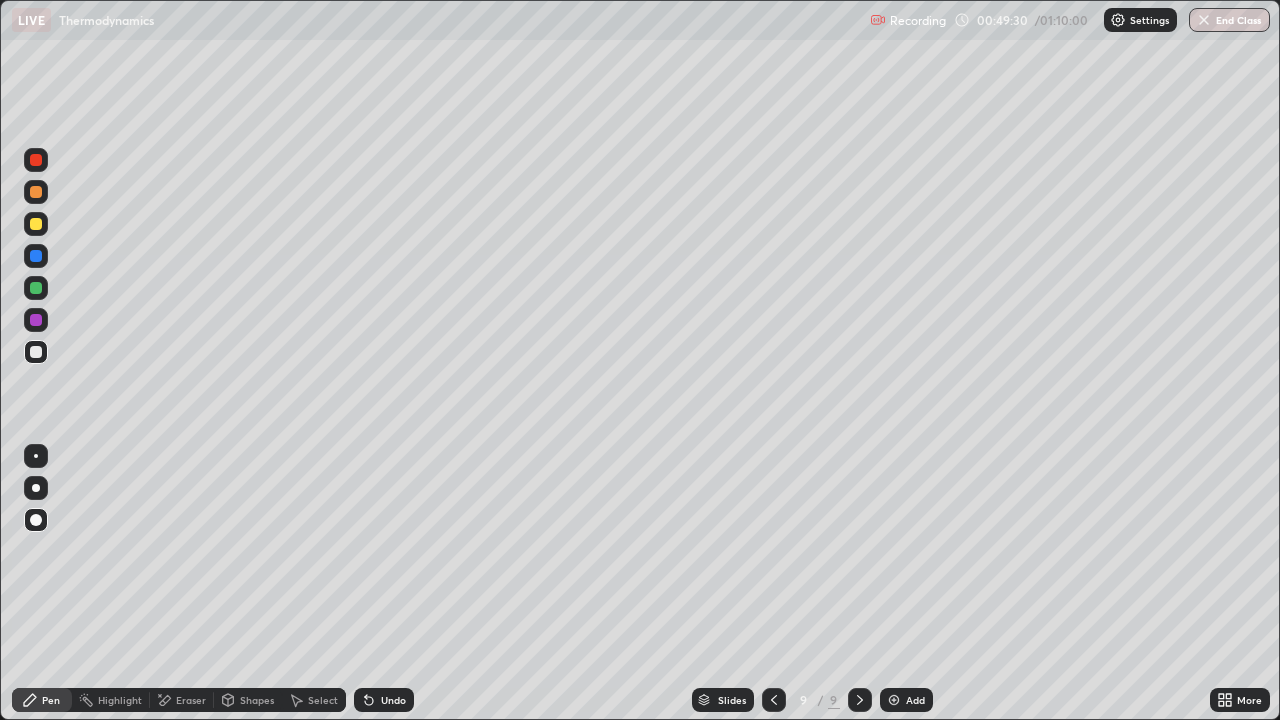 click at bounding box center (36, 224) 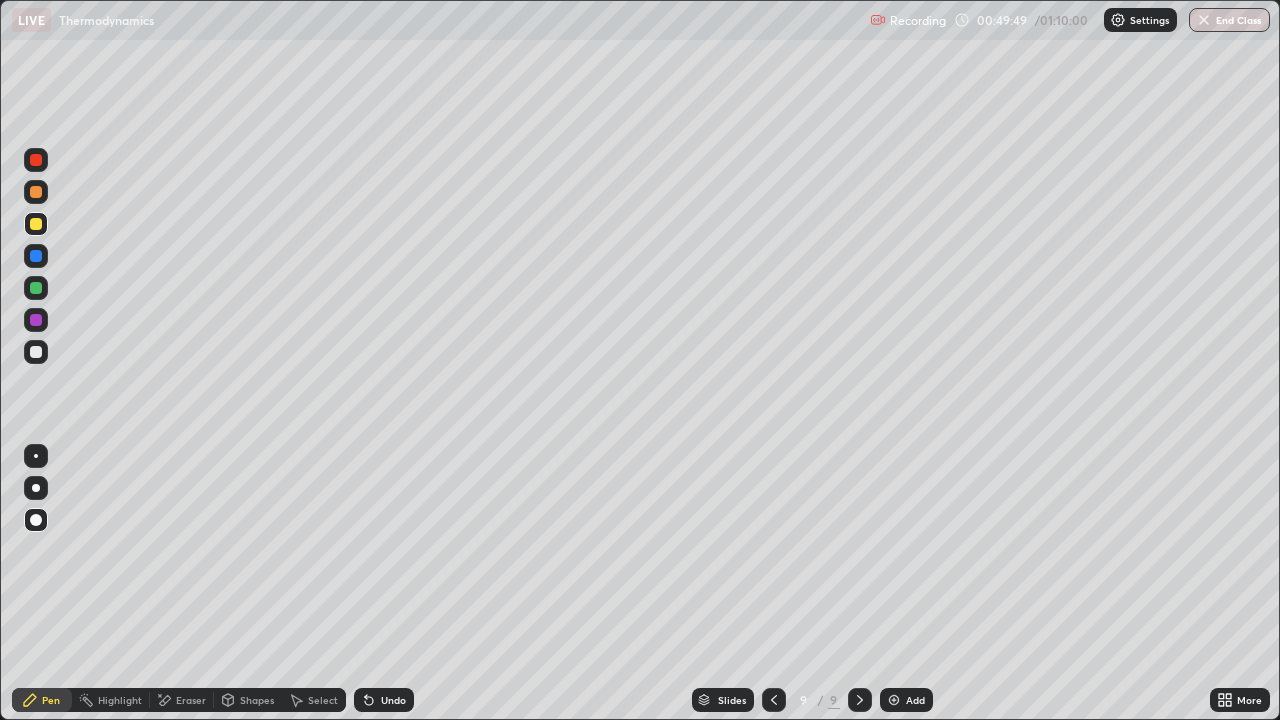 click on "Add" at bounding box center [906, 700] 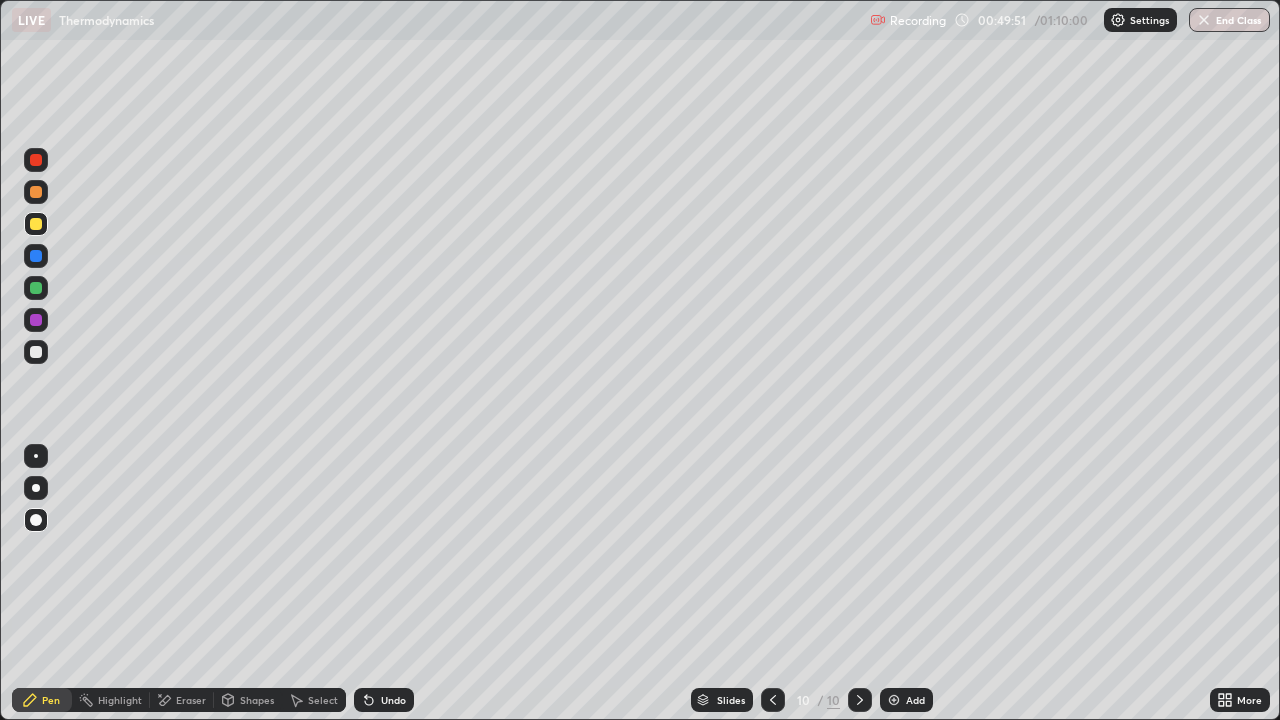 click at bounding box center (36, 352) 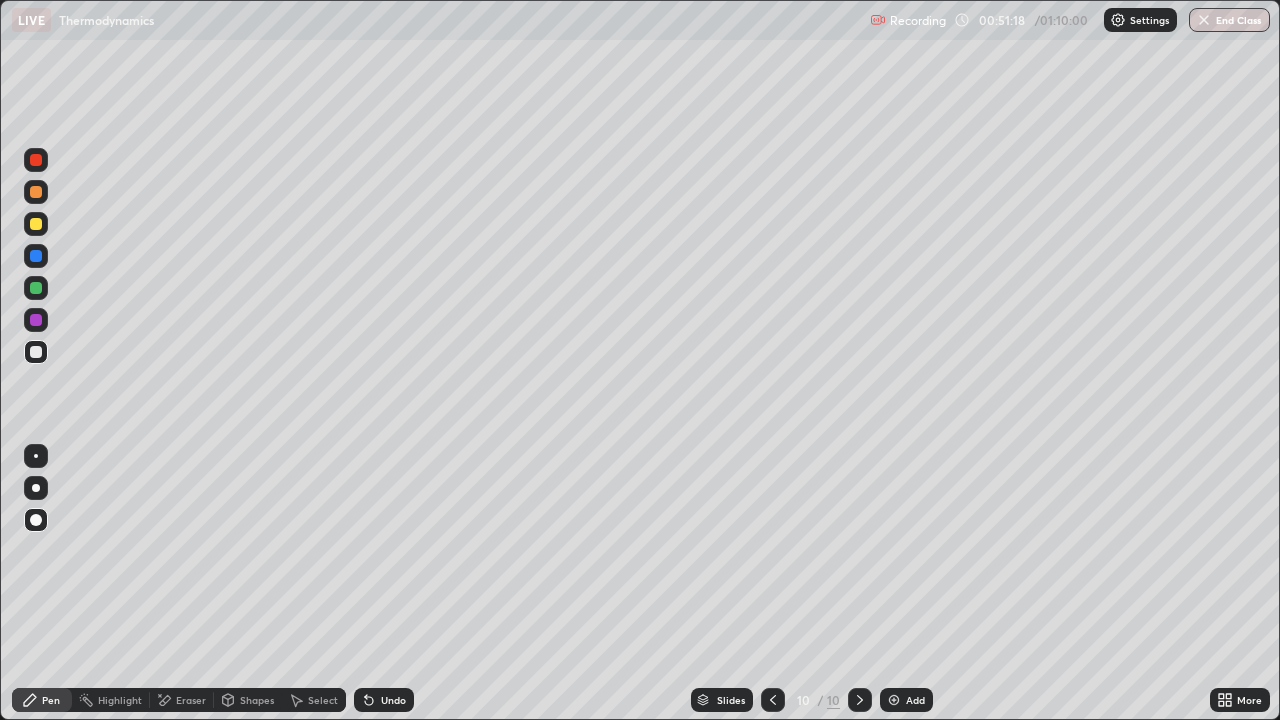 click at bounding box center (36, 288) 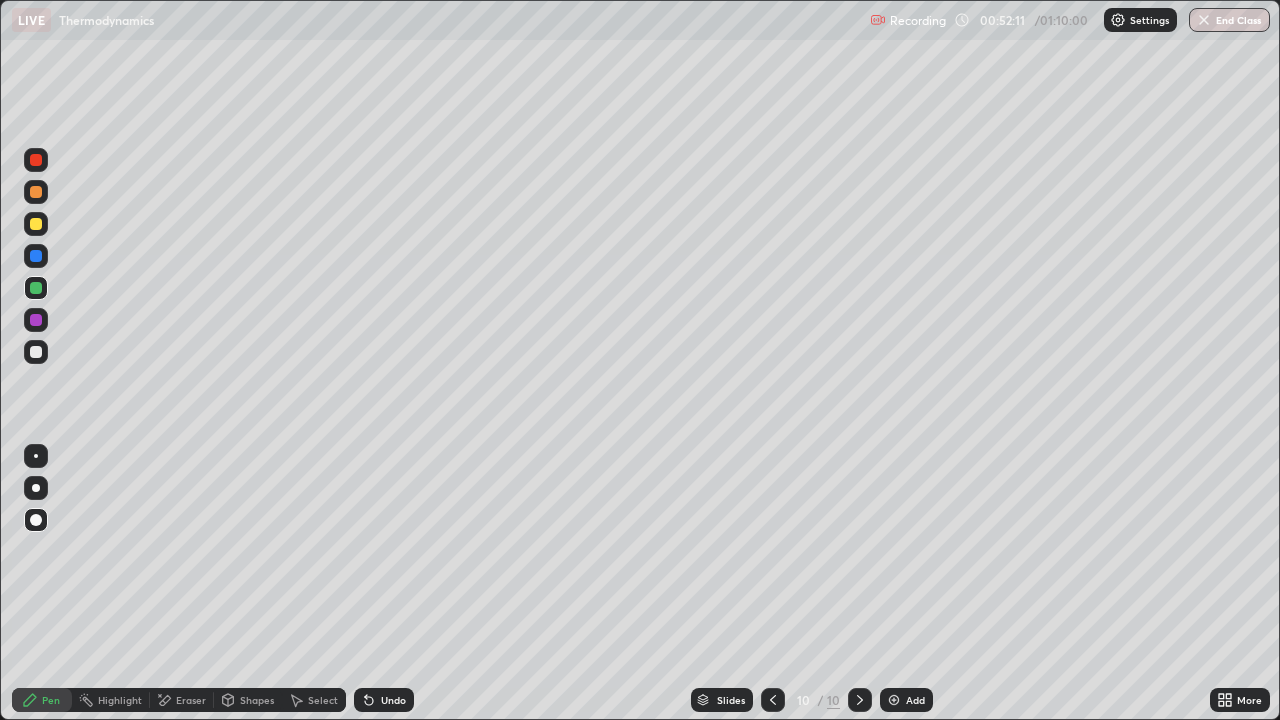 click 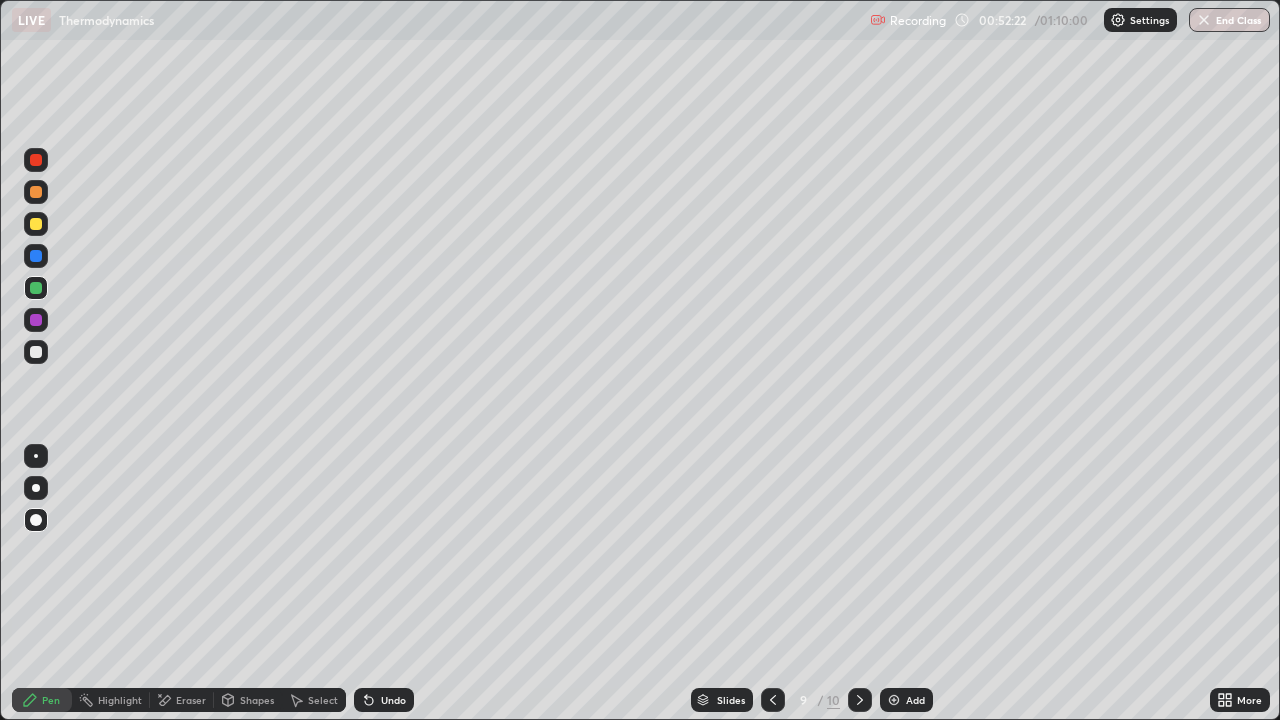 click 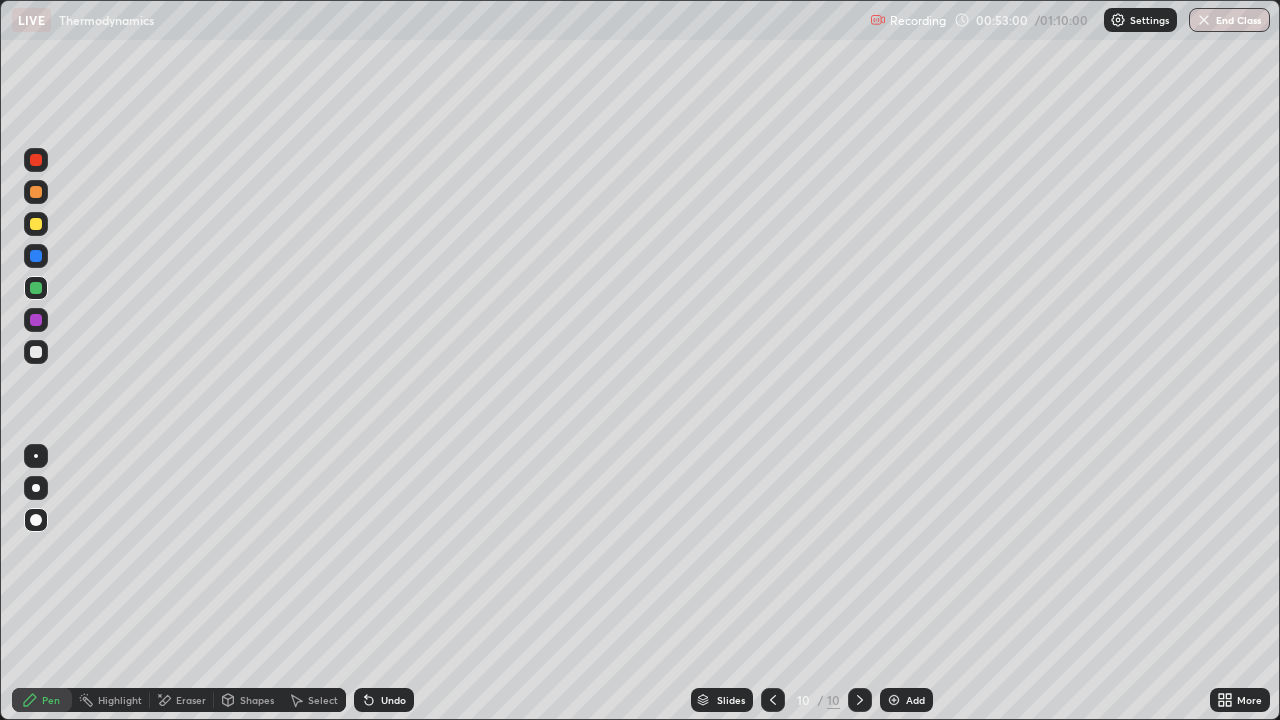 click at bounding box center [36, 320] 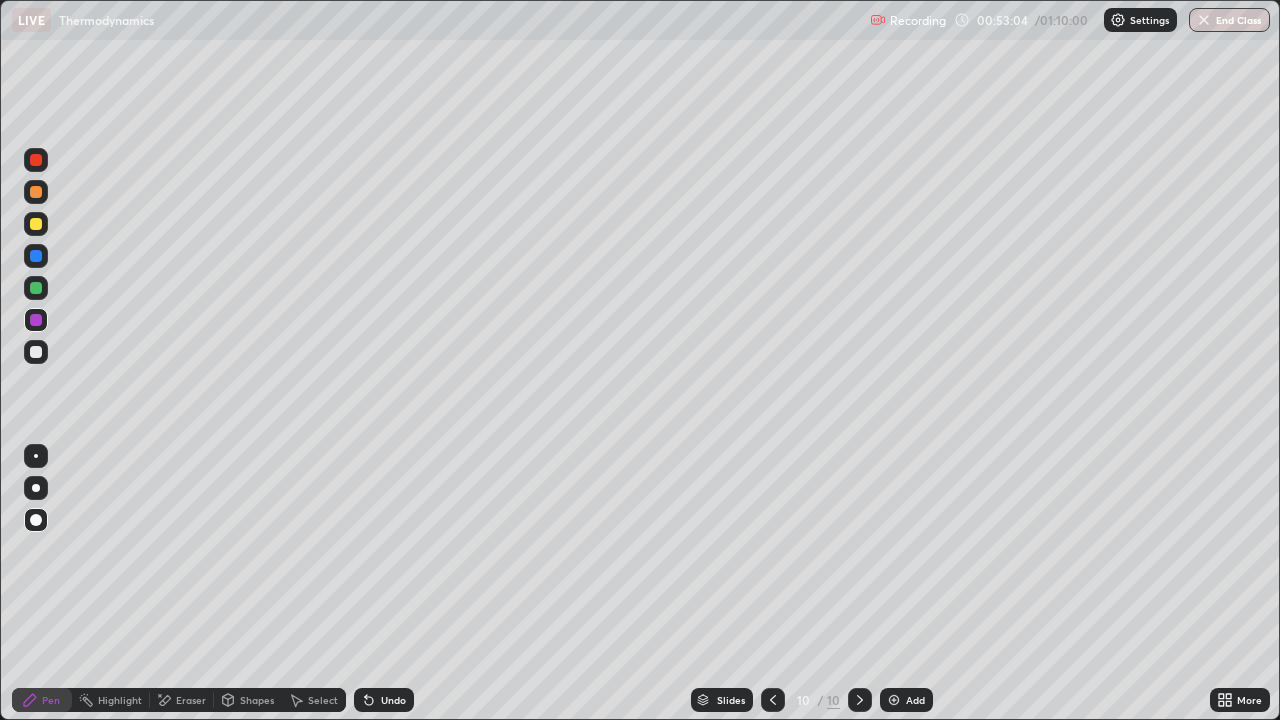 click at bounding box center (36, 288) 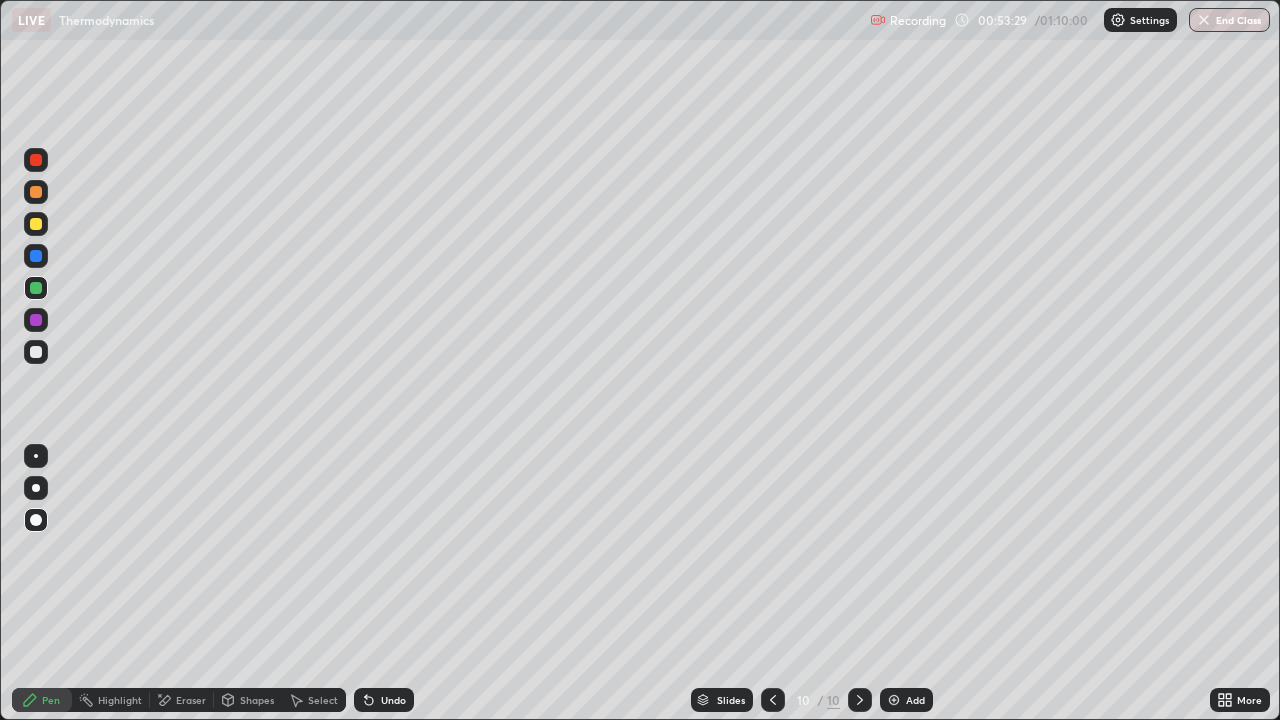 click at bounding box center [36, 256] 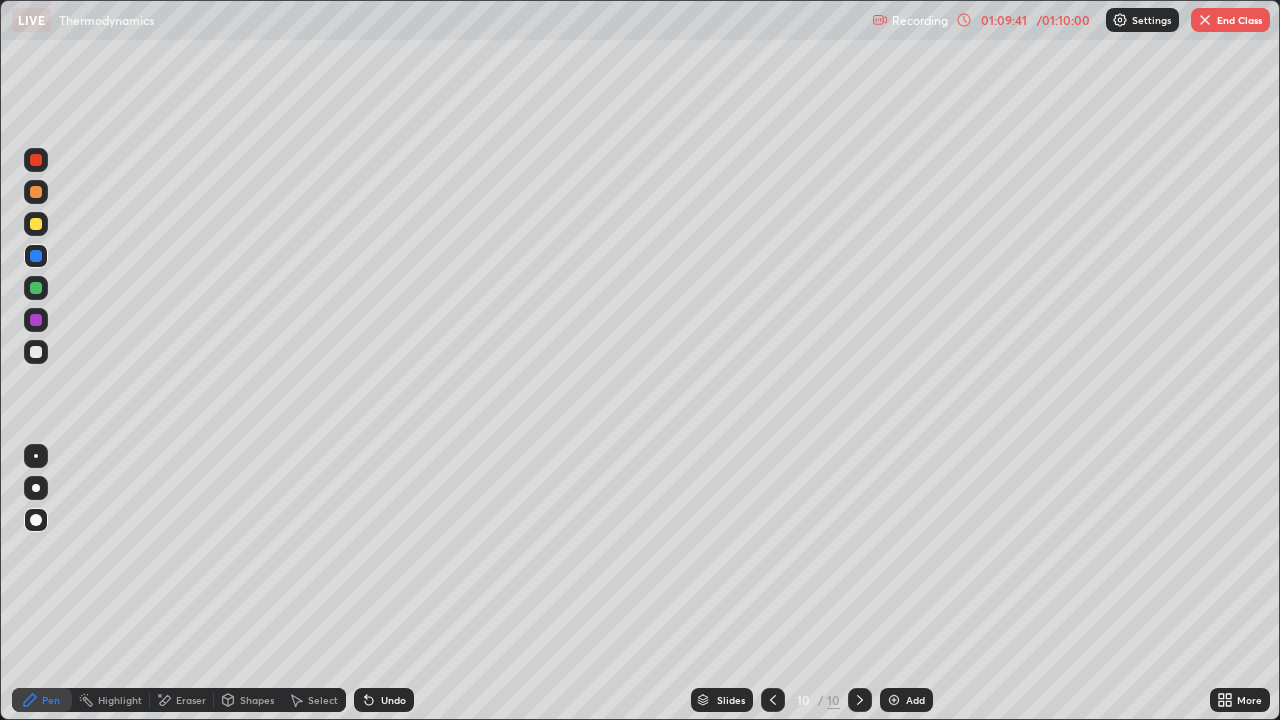 click on "End Class" at bounding box center (1230, 20) 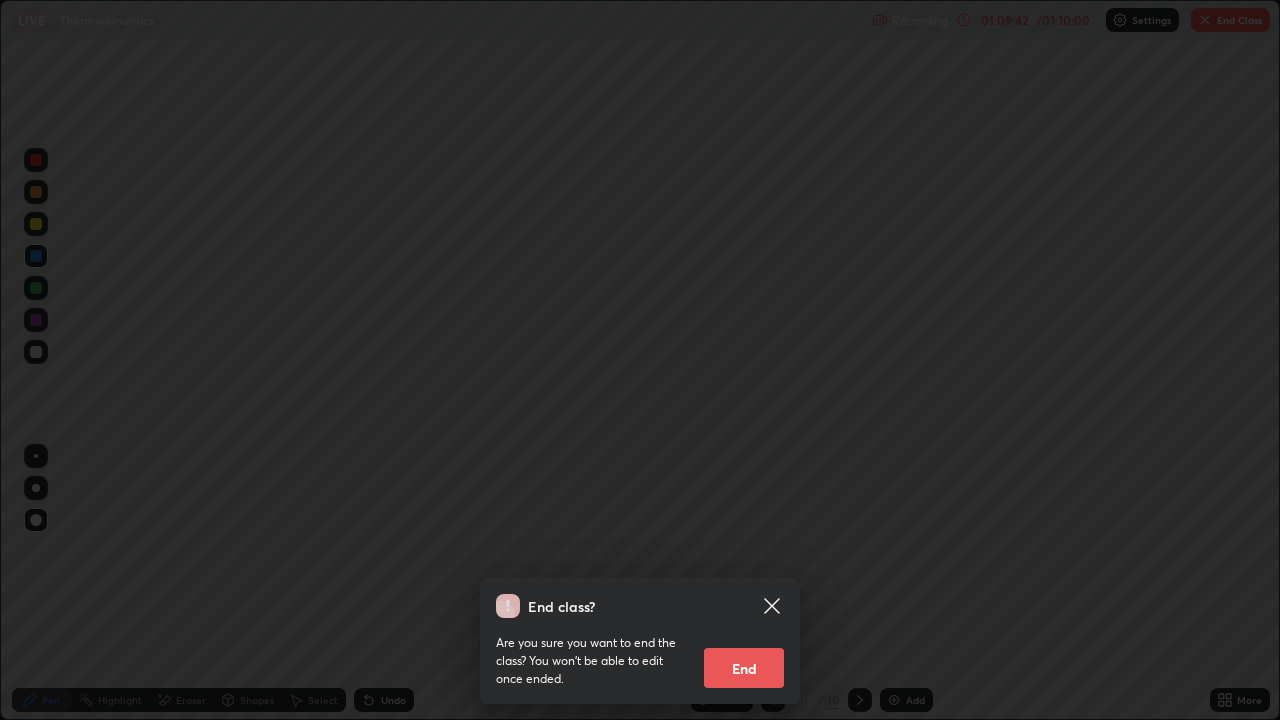 click on "End" at bounding box center (744, 668) 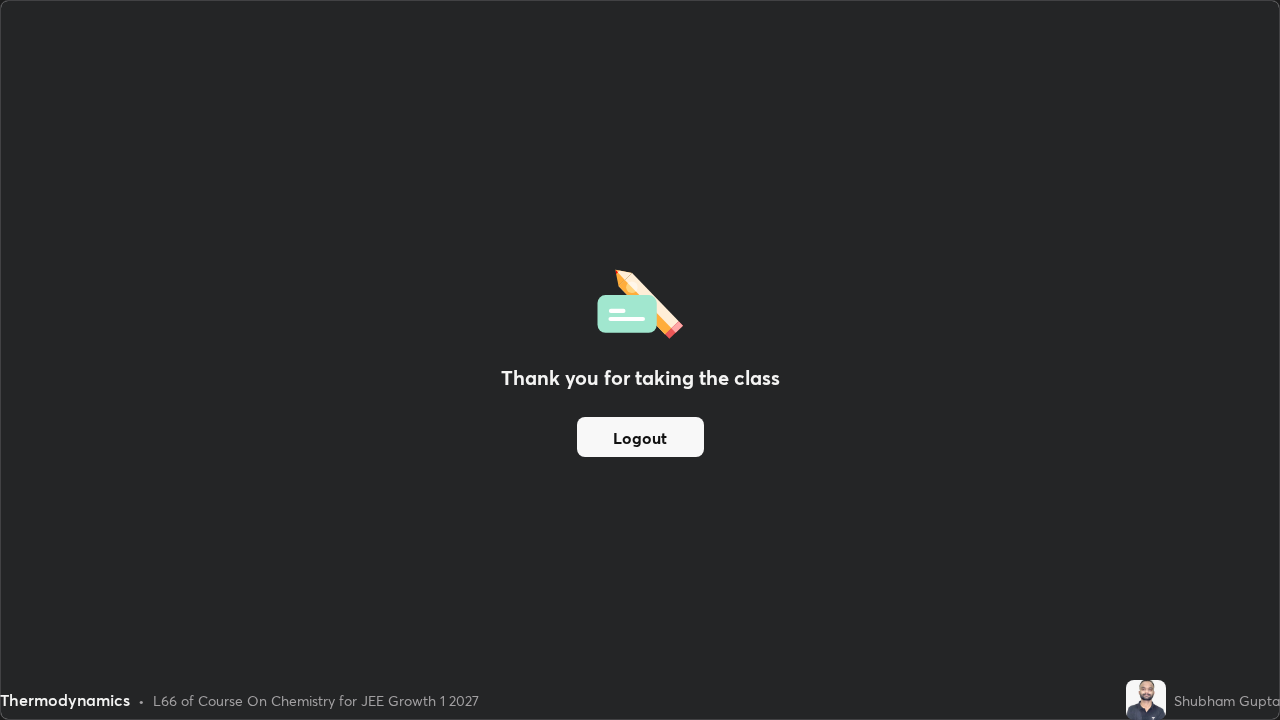 click on "Logout" at bounding box center [640, 437] 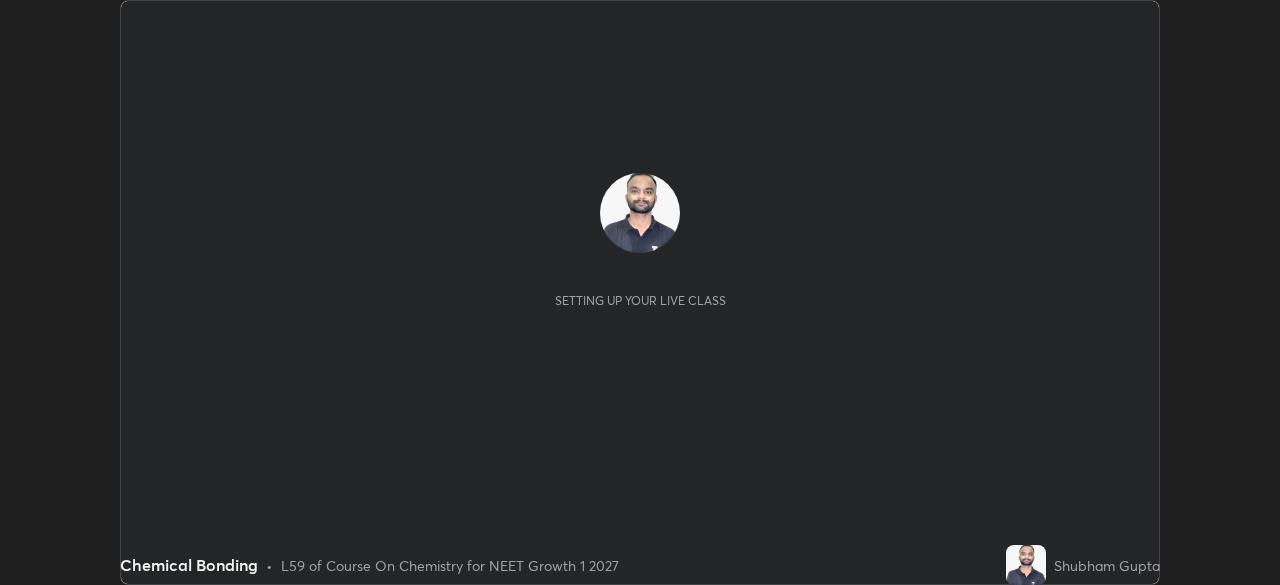 scroll, scrollTop: 0, scrollLeft: 0, axis: both 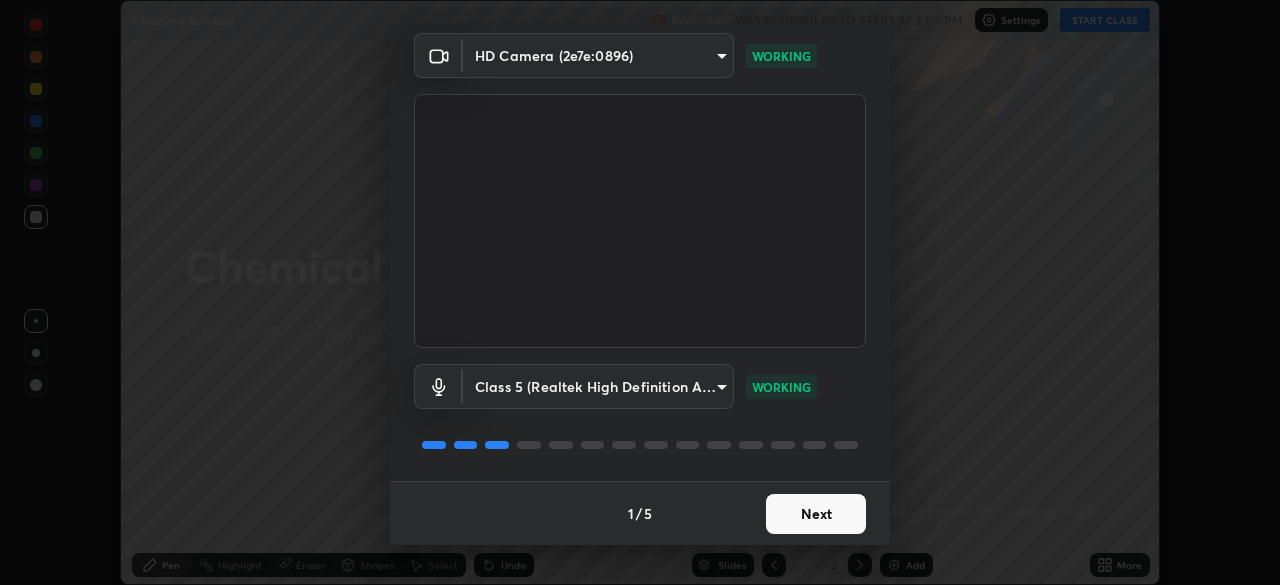 click on "Next" at bounding box center (816, 514) 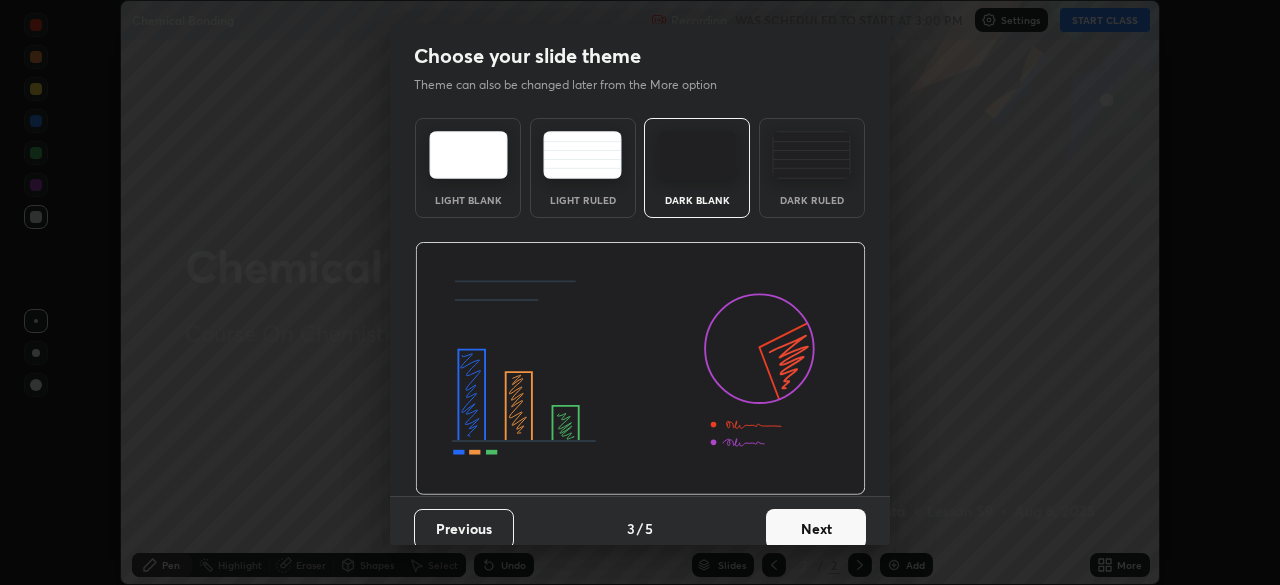 click on "Next" at bounding box center (816, 529) 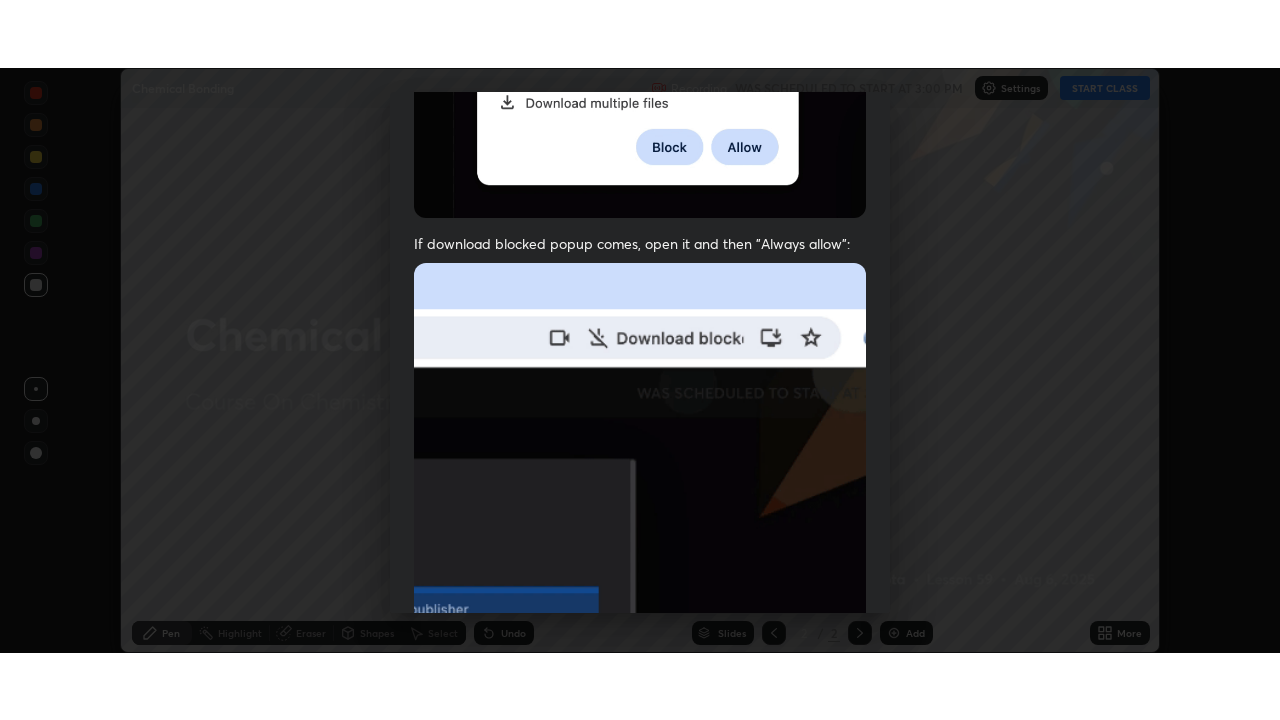 scroll, scrollTop: 479, scrollLeft: 0, axis: vertical 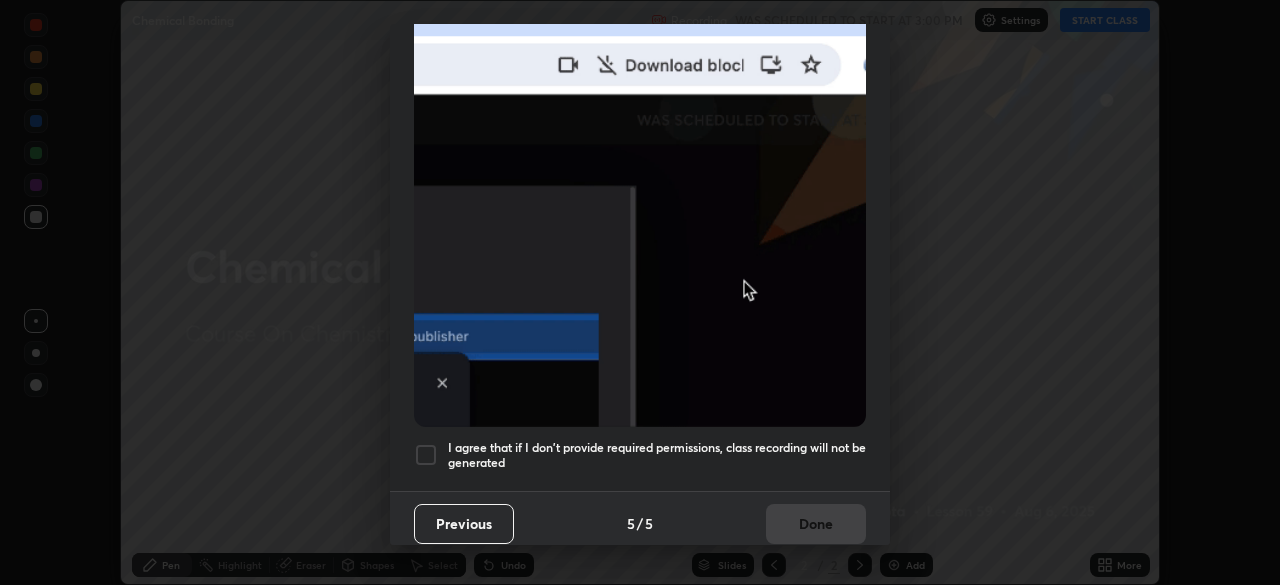 click at bounding box center (426, 455) 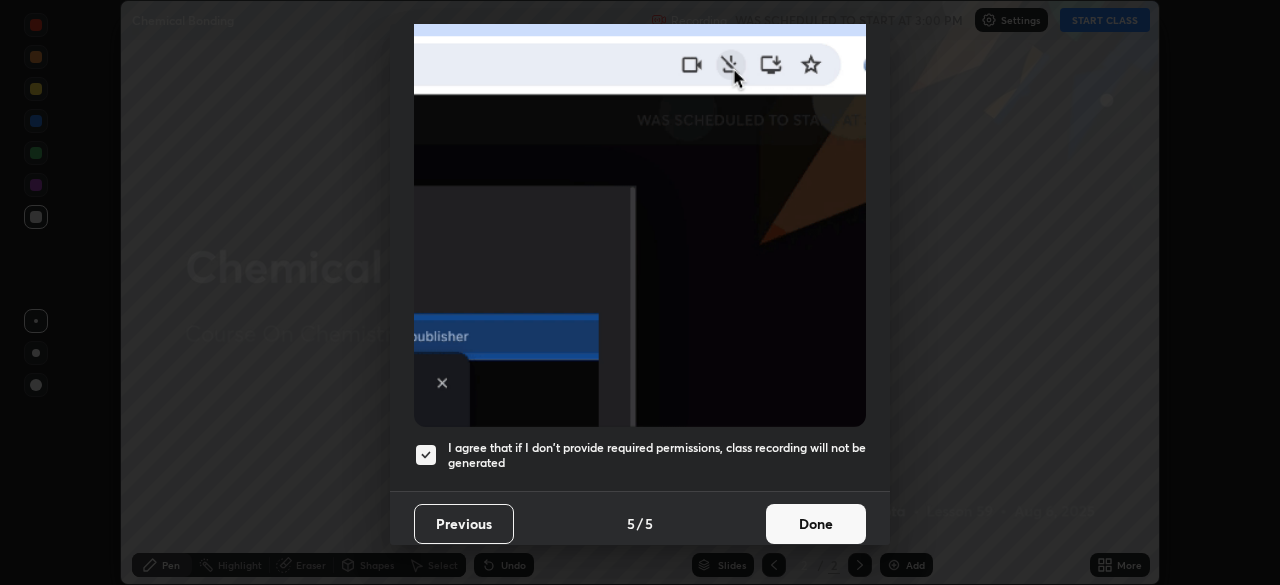 click on "Done" at bounding box center [816, 524] 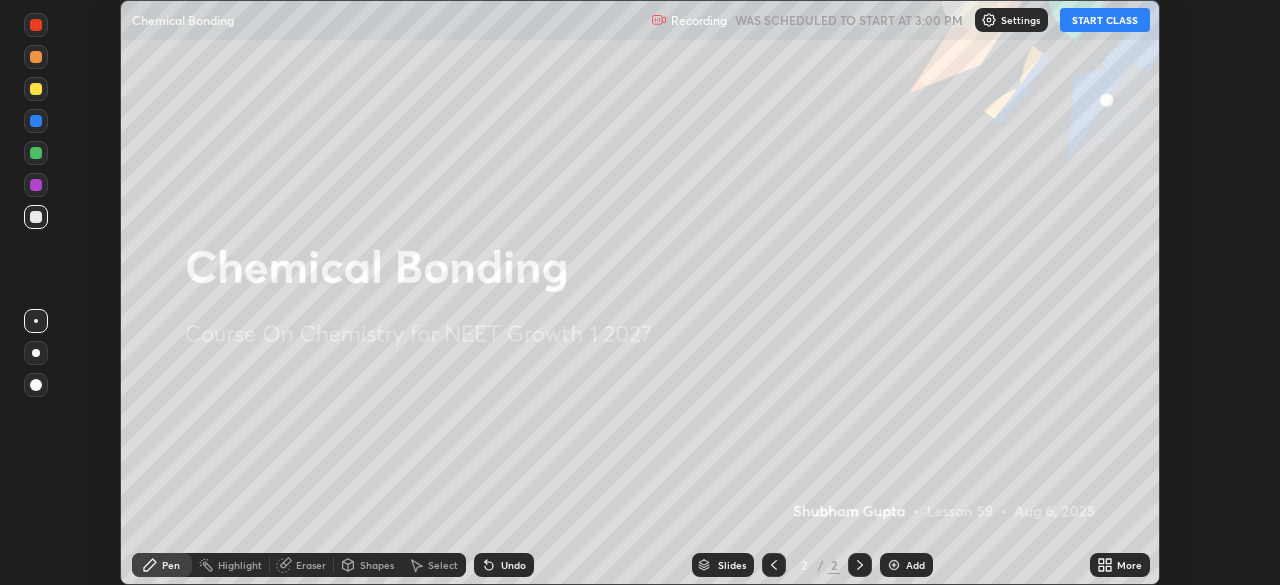 click on "START CLASS" at bounding box center [1105, 20] 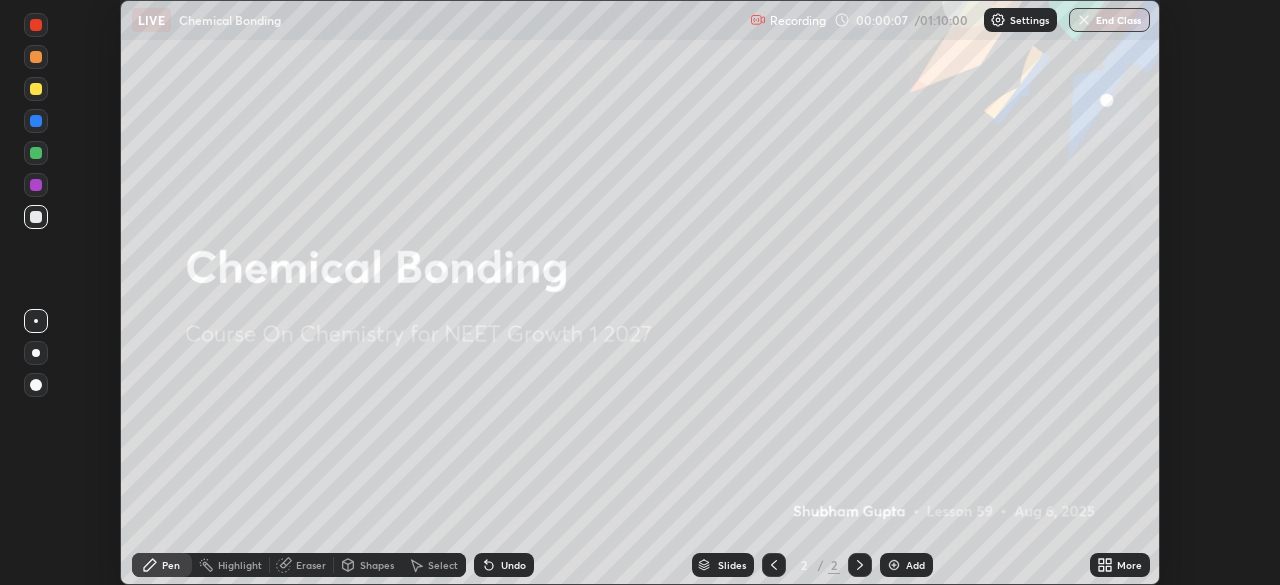 click on "Add" at bounding box center (906, 565) 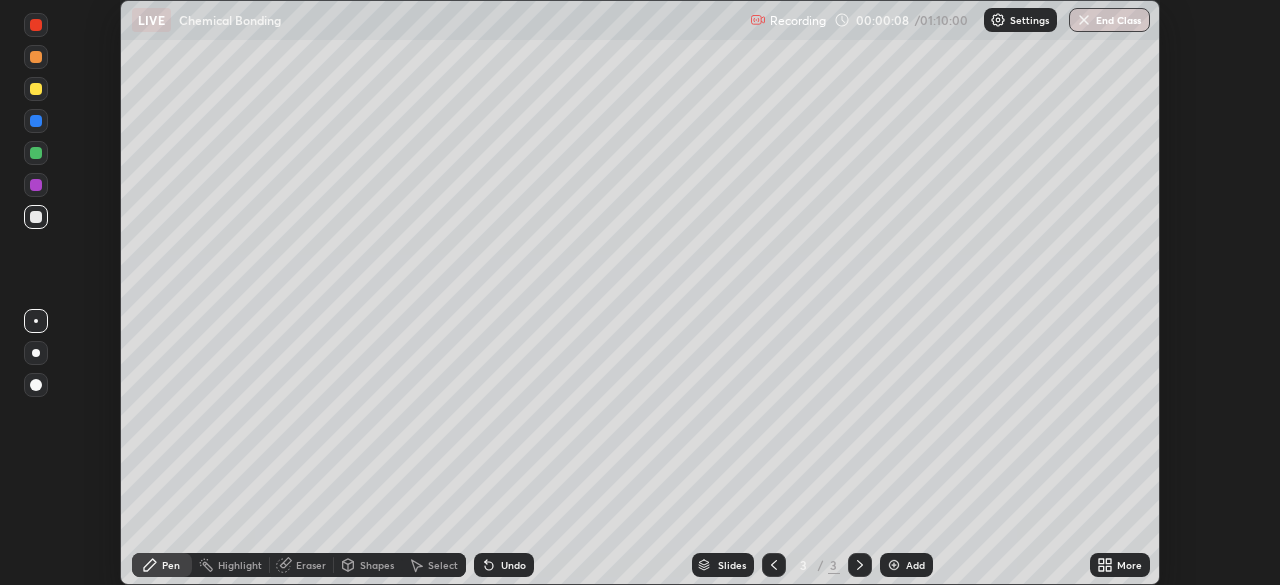 click on "More" at bounding box center (1120, 565) 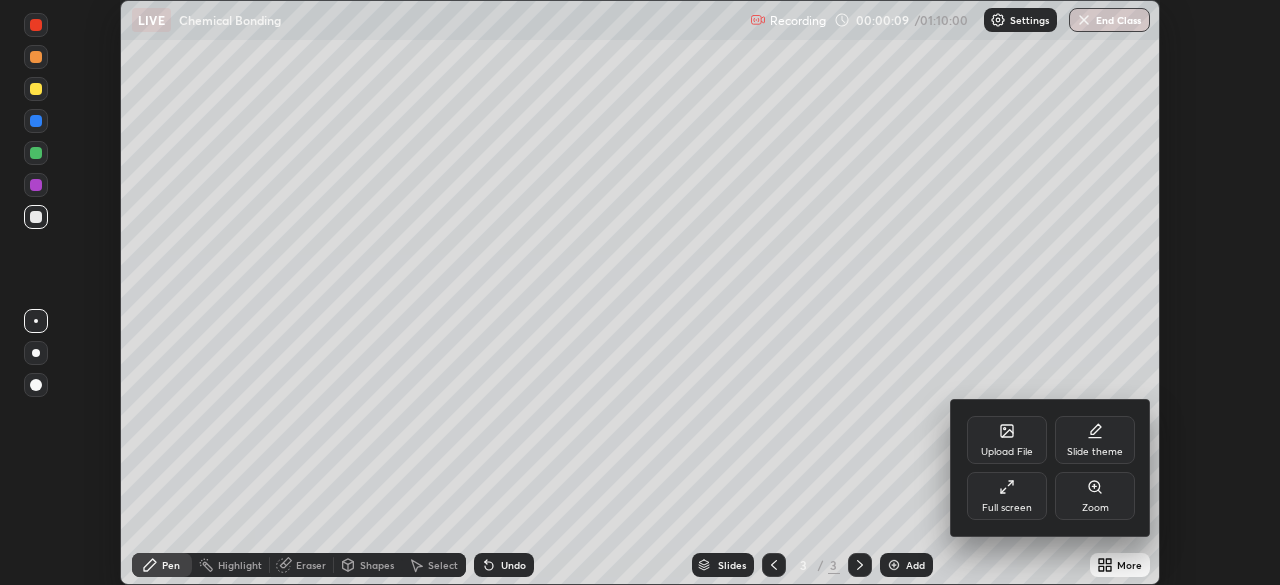 click on "Full screen" at bounding box center (1007, 496) 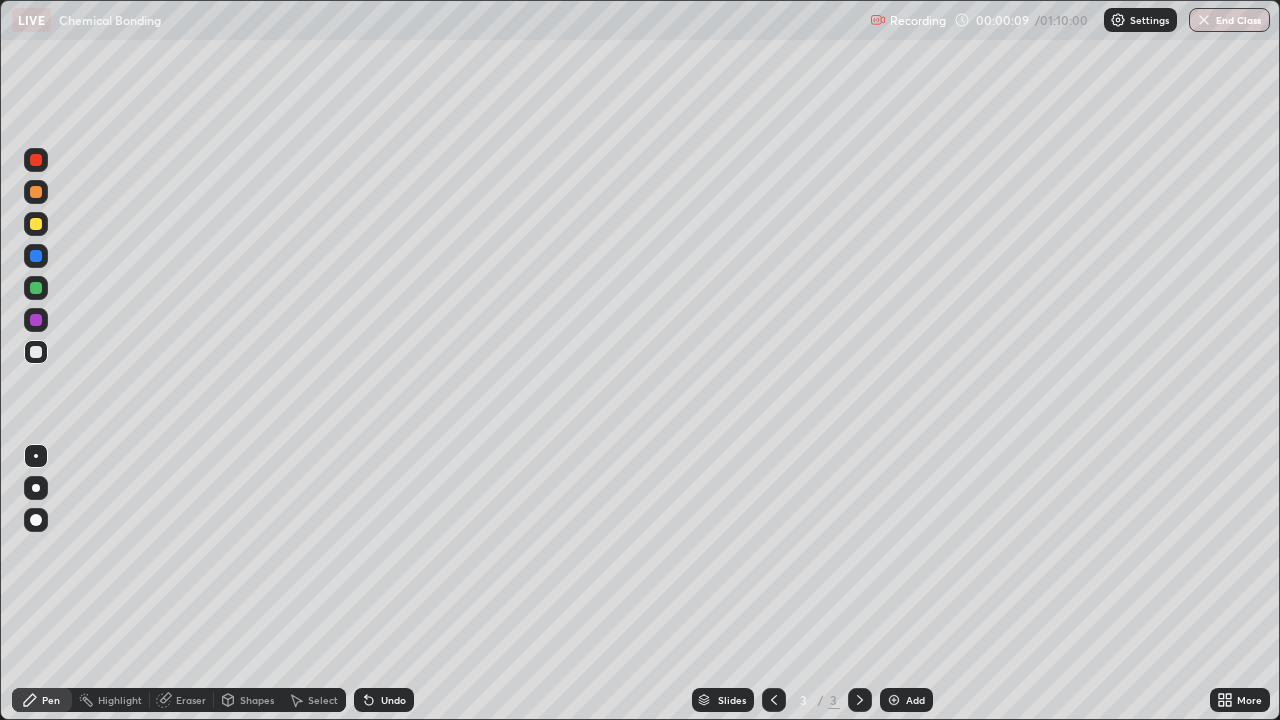 scroll, scrollTop: 99280, scrollLeft: 98720, axis: both 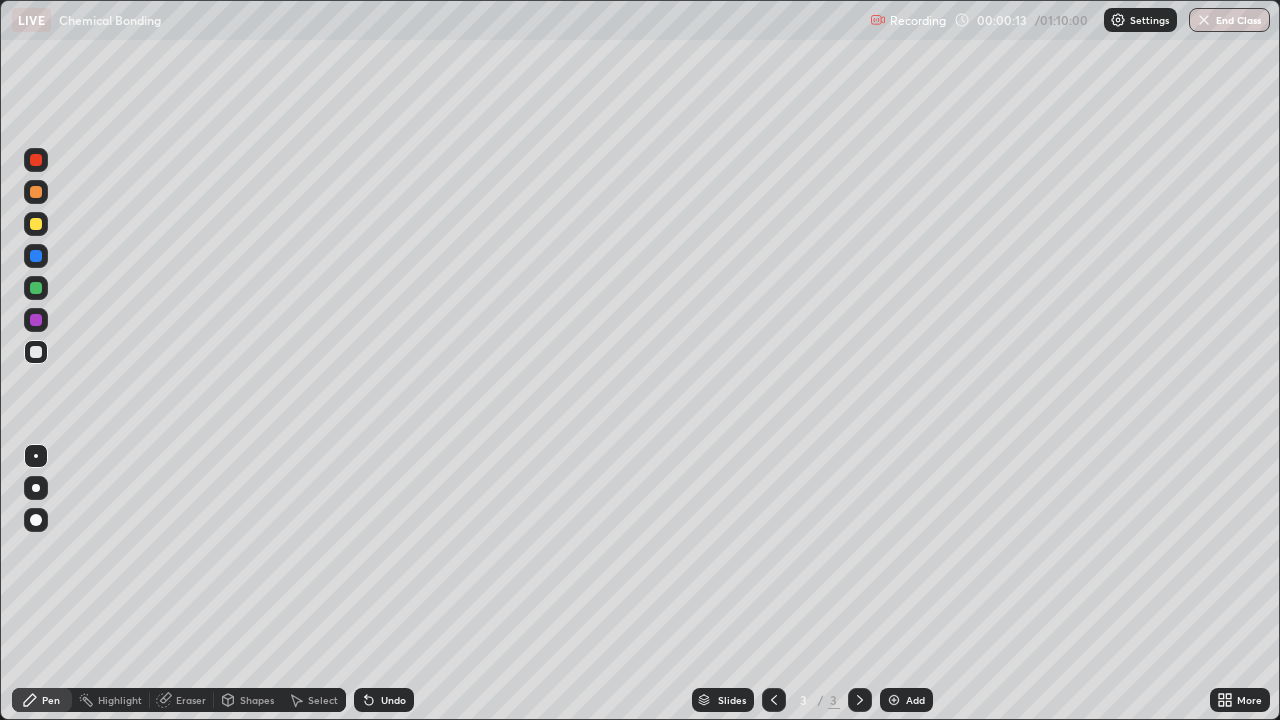 click at bounding box center (36, 488) 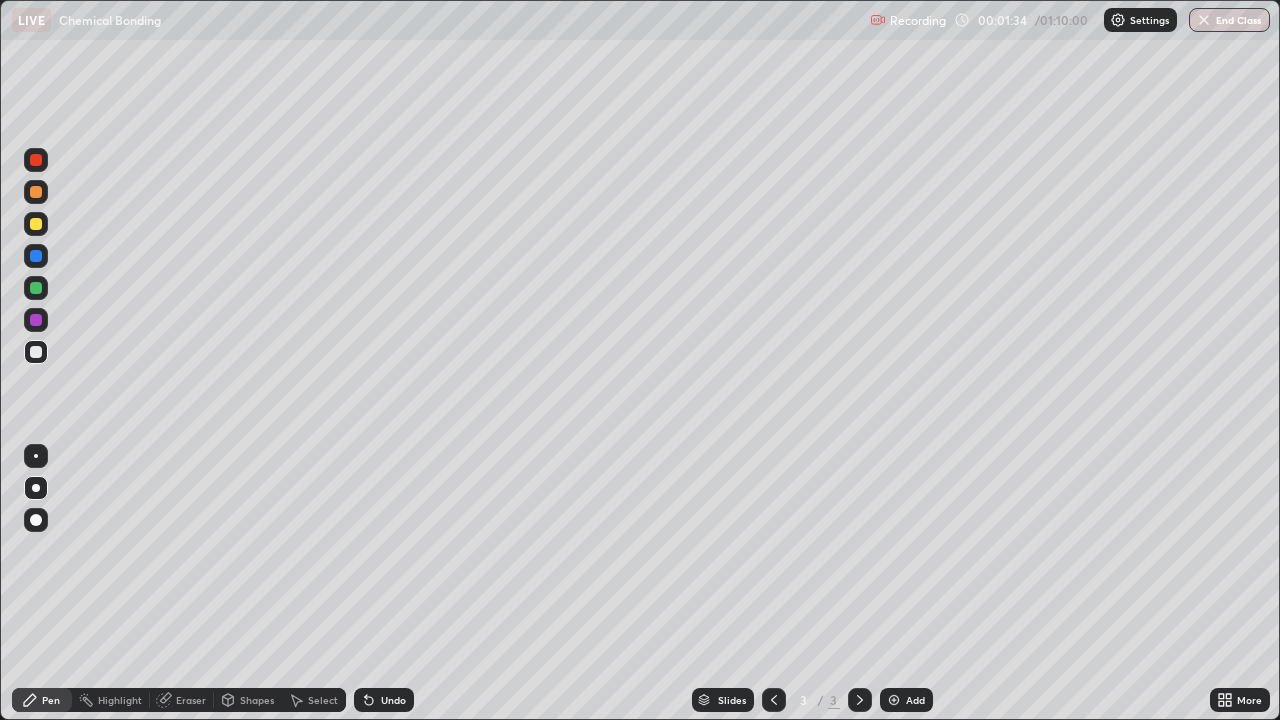 click on "Eraser" at bounding box center (191, 700) 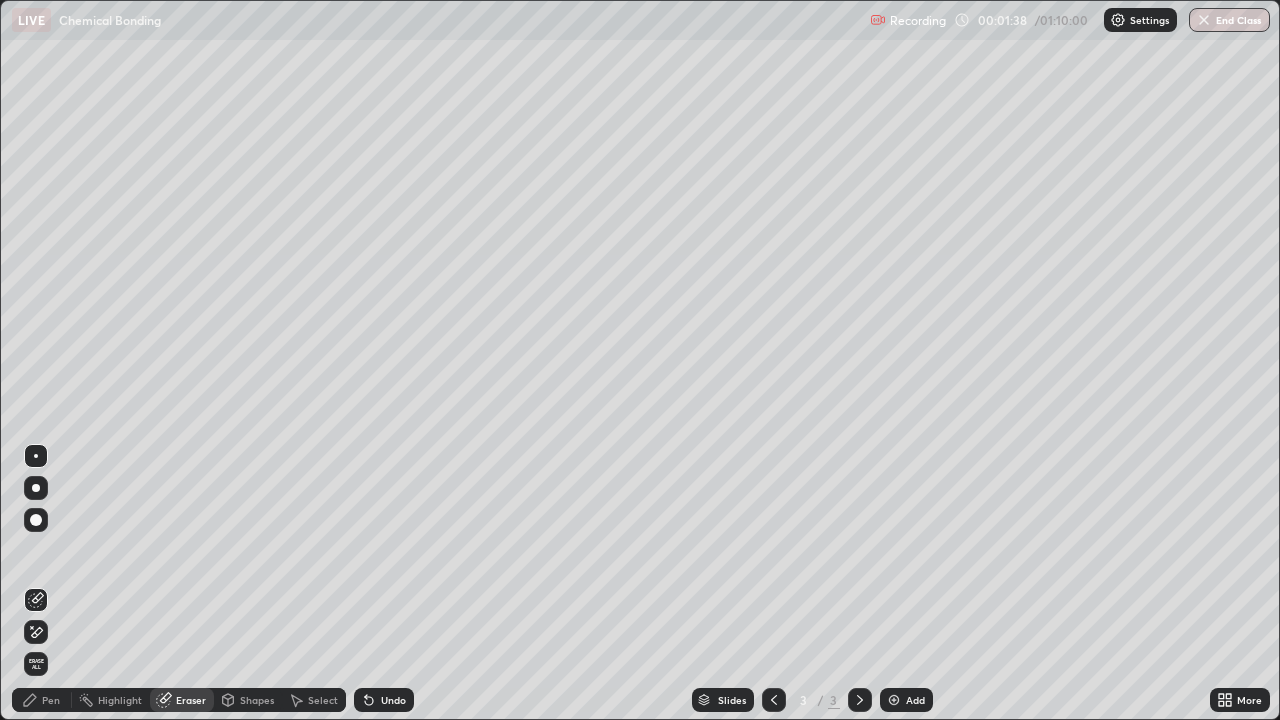 click on "Pen" at bounding box center [51, 700] 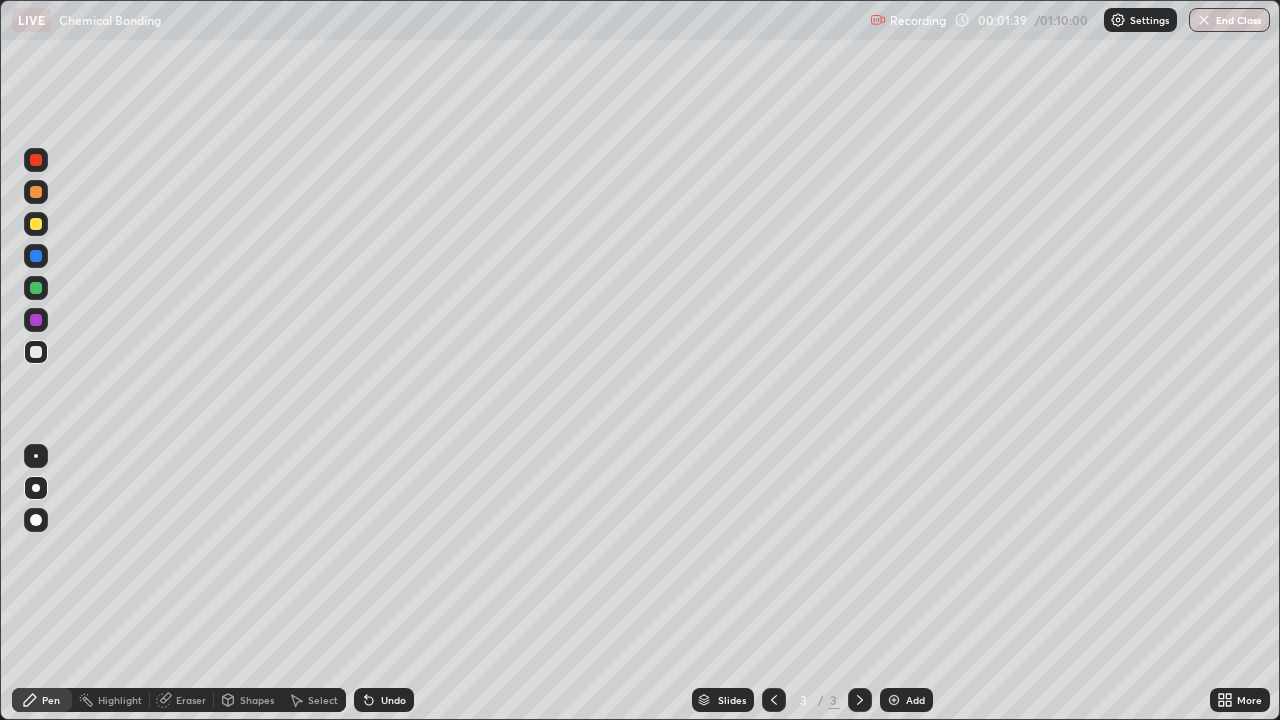 click at bounding box center (36, 224) 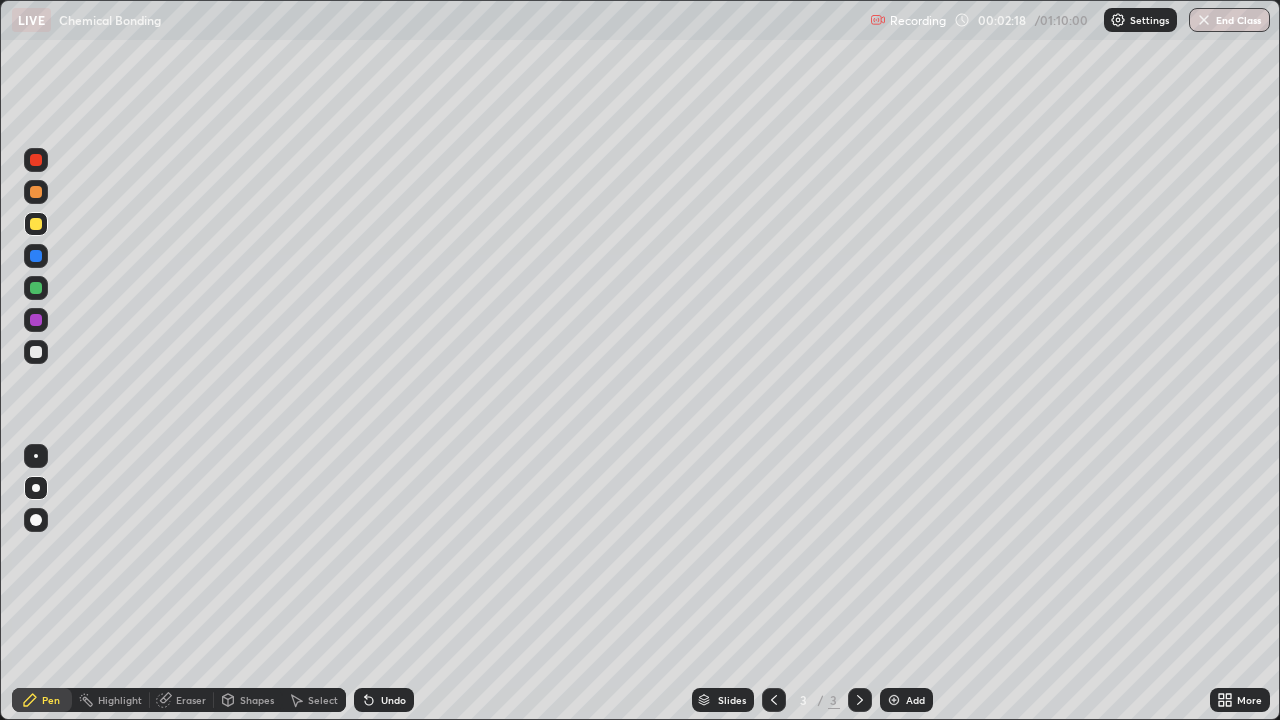 click at bounding box center [36, 352] 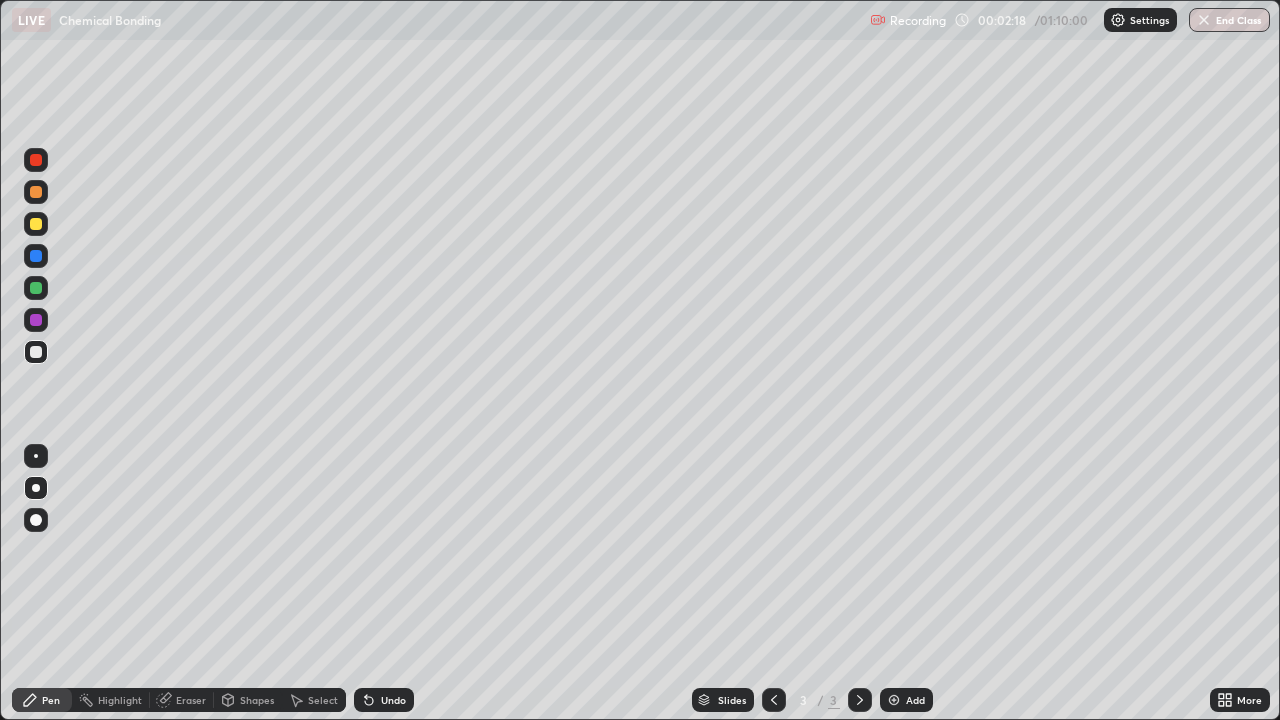 click at bounding box center [36, 352] 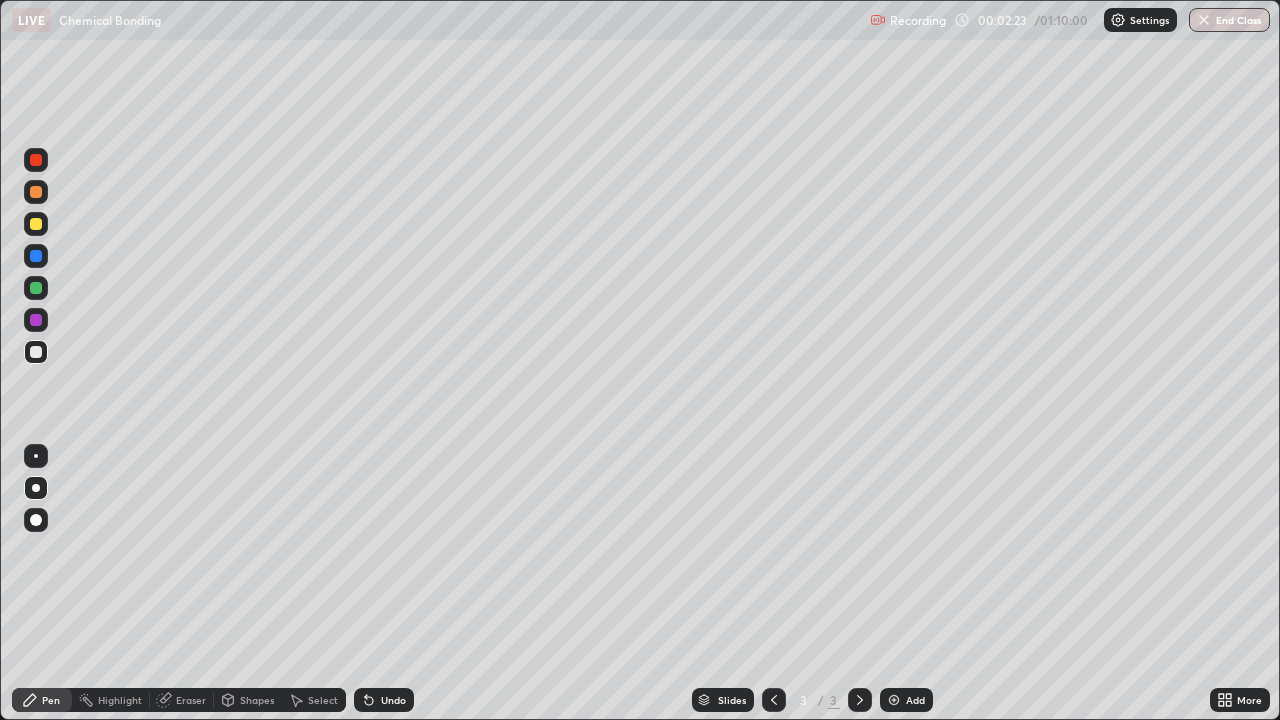 click on "Undo" at bounding box center [384, 700] 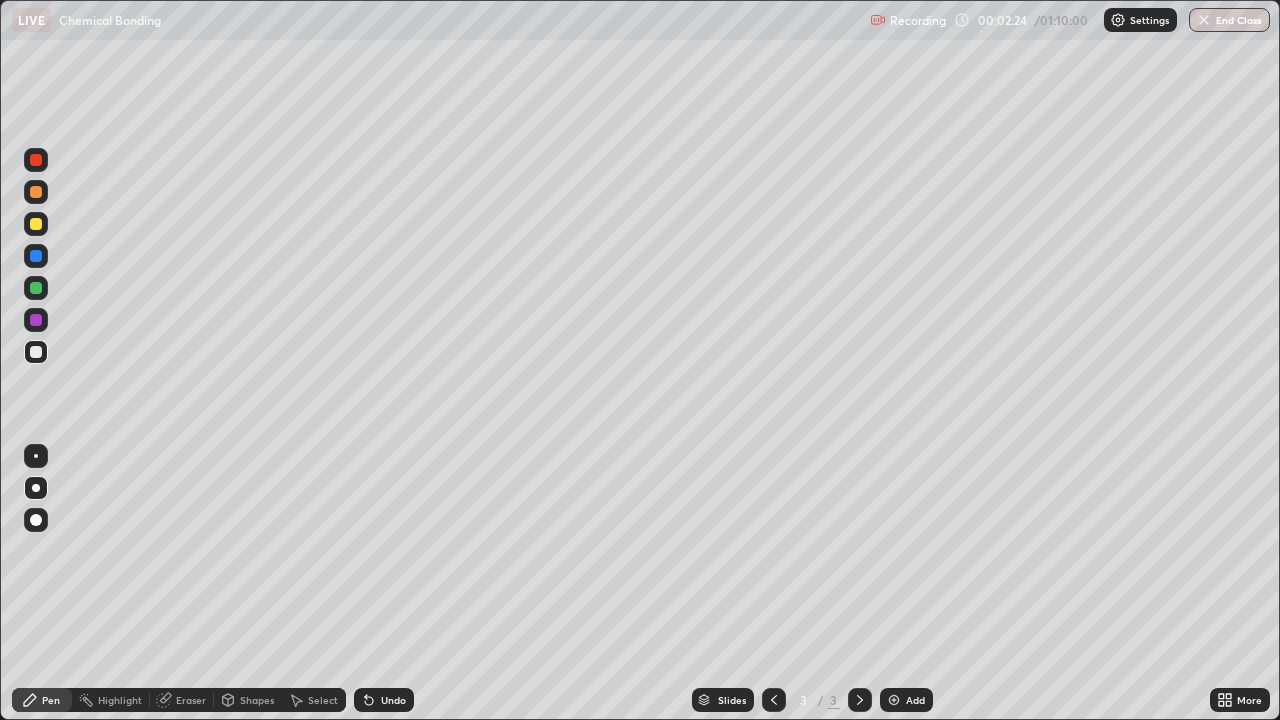 click at bounding box center [36, 288] 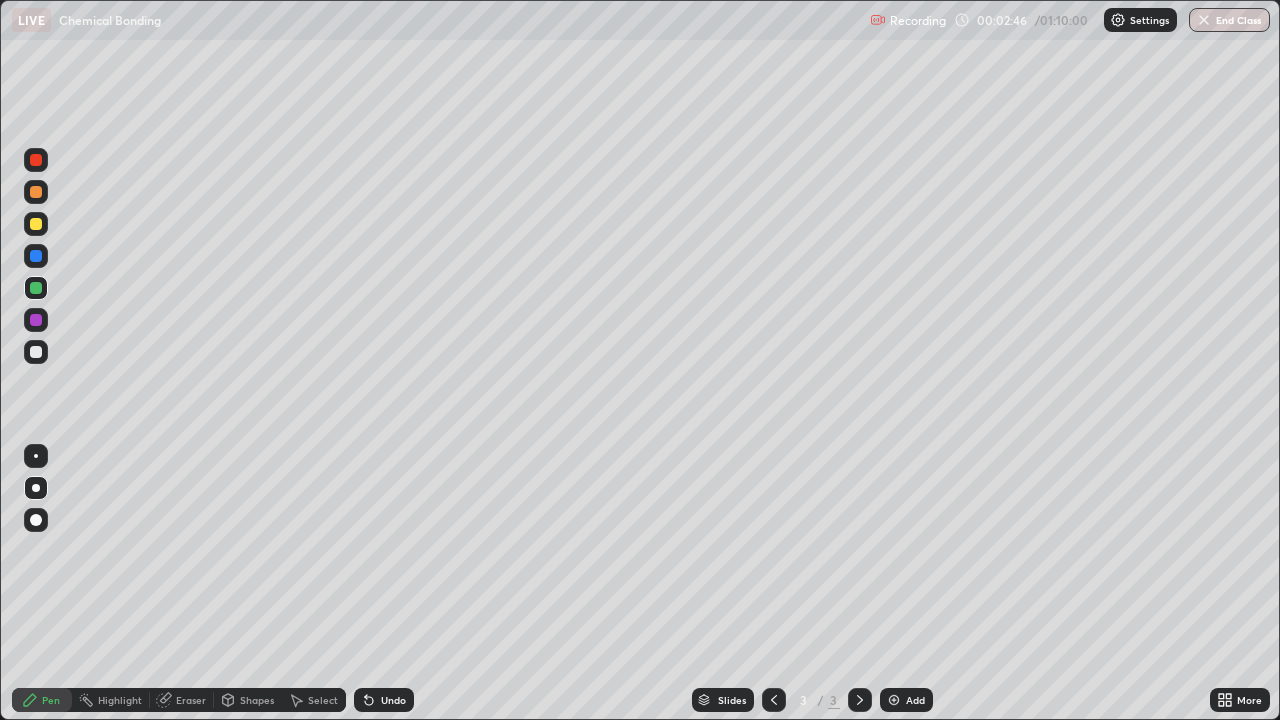 click at bounding box center [36, 320] 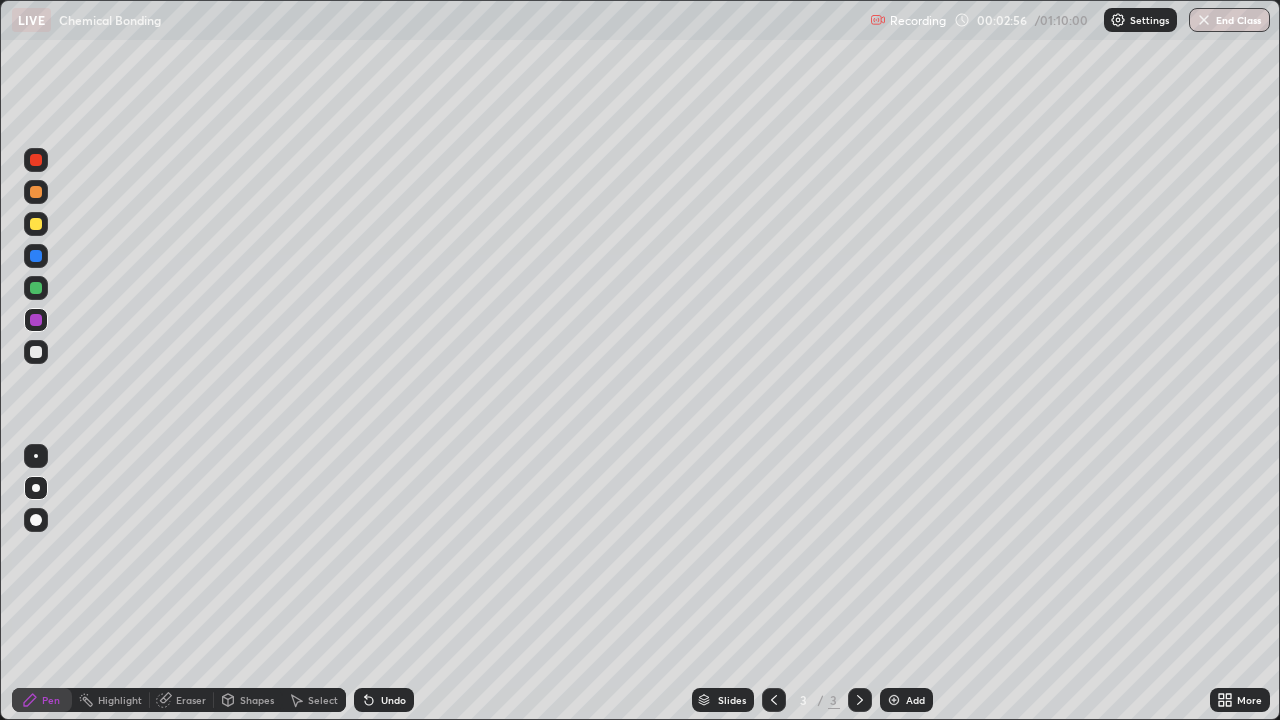 click at bounding box center [36, 352] 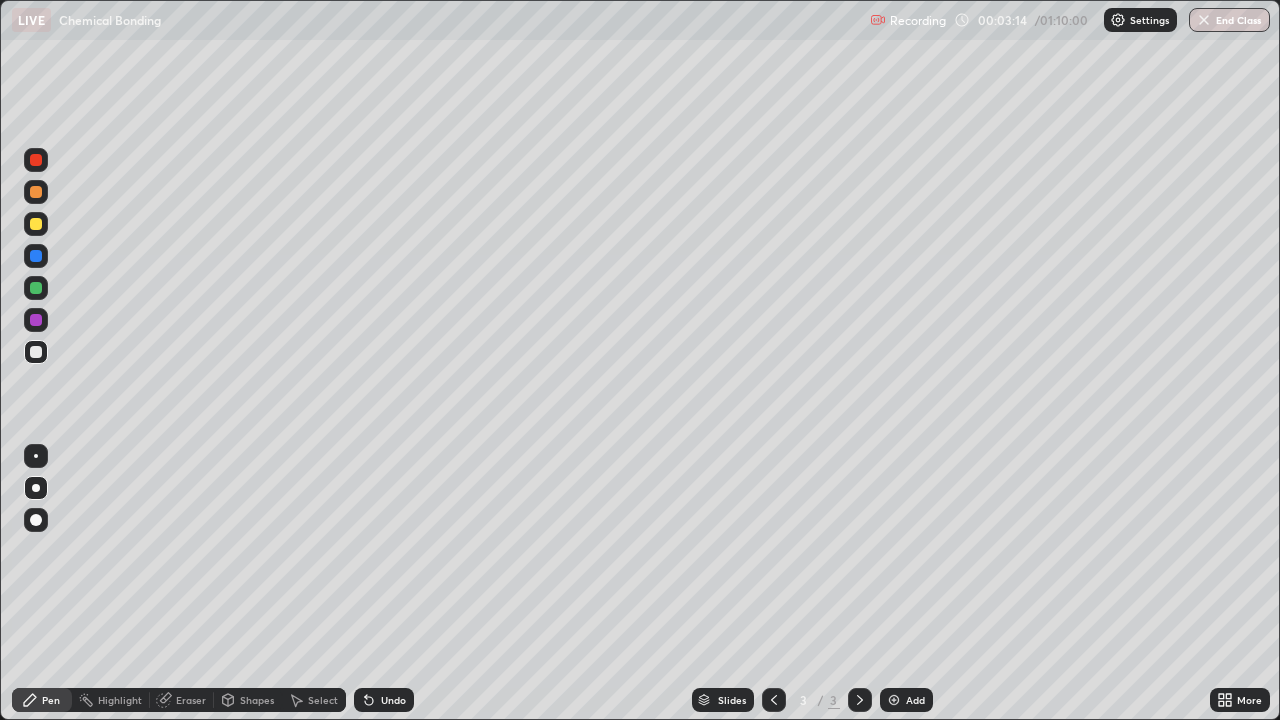 click at bounding box center (36, 224) 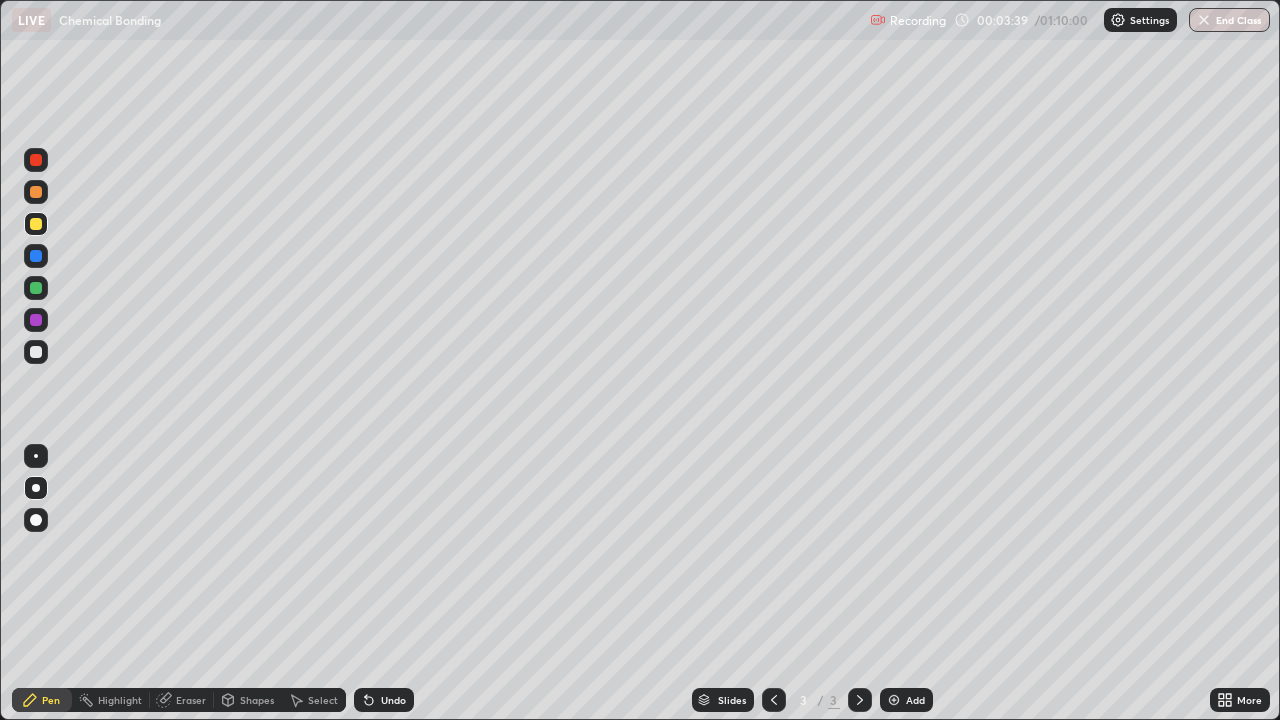 click at bounding box center [36, 256] 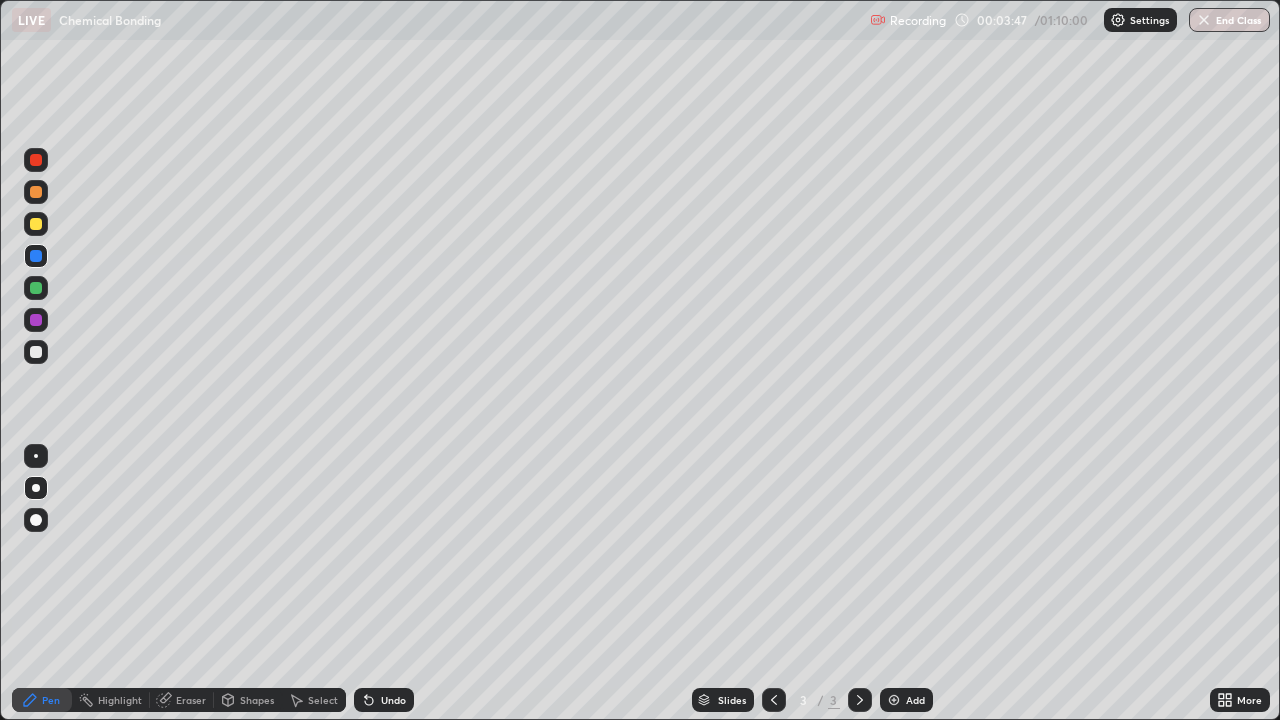 click on "Undo" at bounding box center [384, 700] 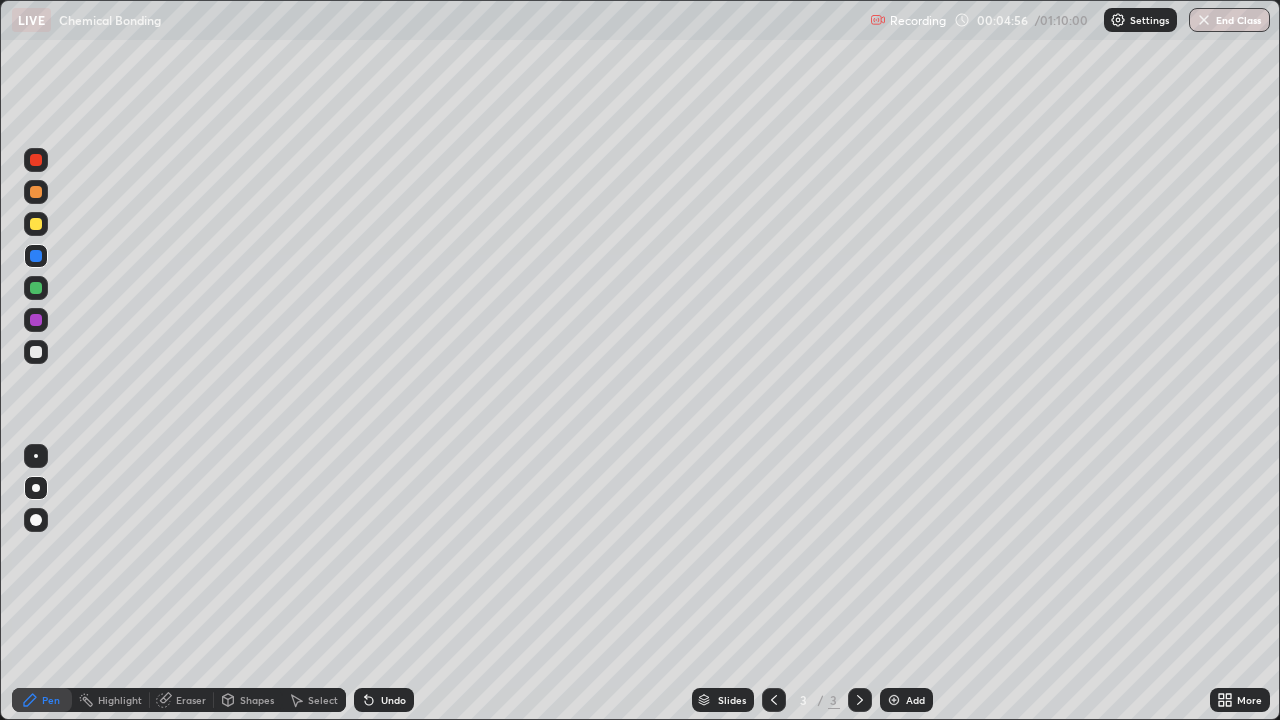 click at bounding box center [36, 256] 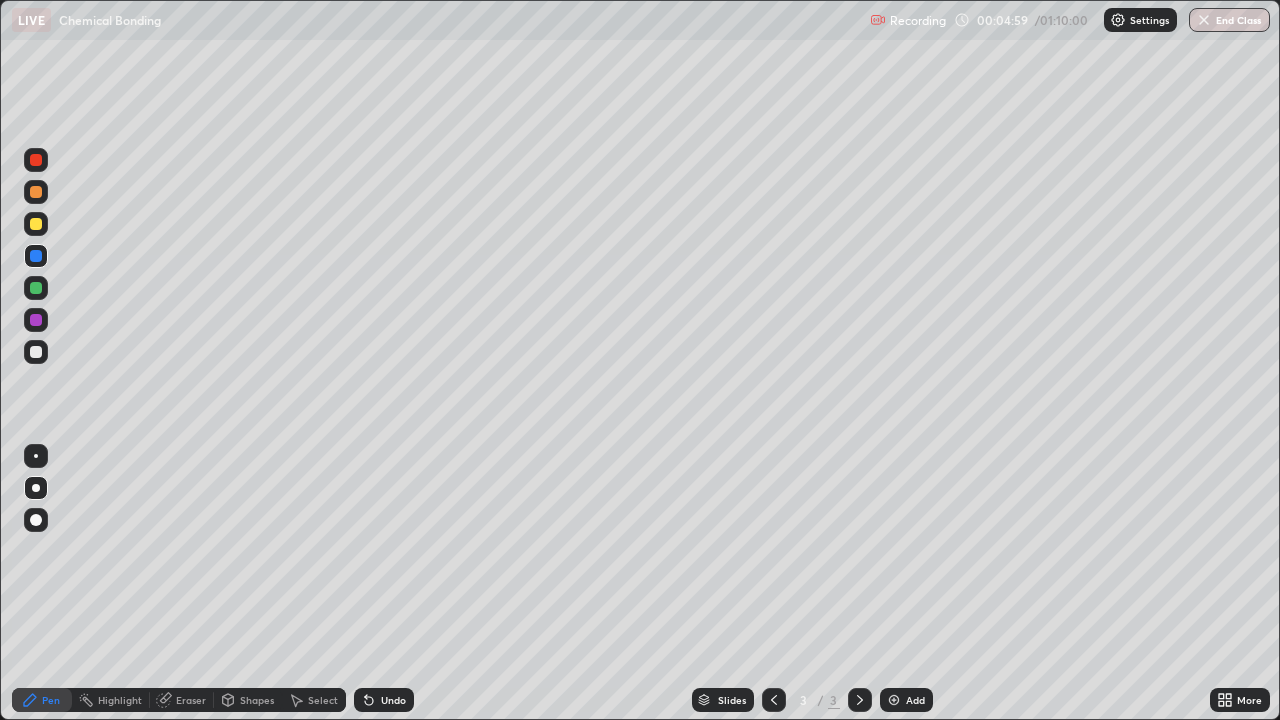 click at bounding box center (36, 224) 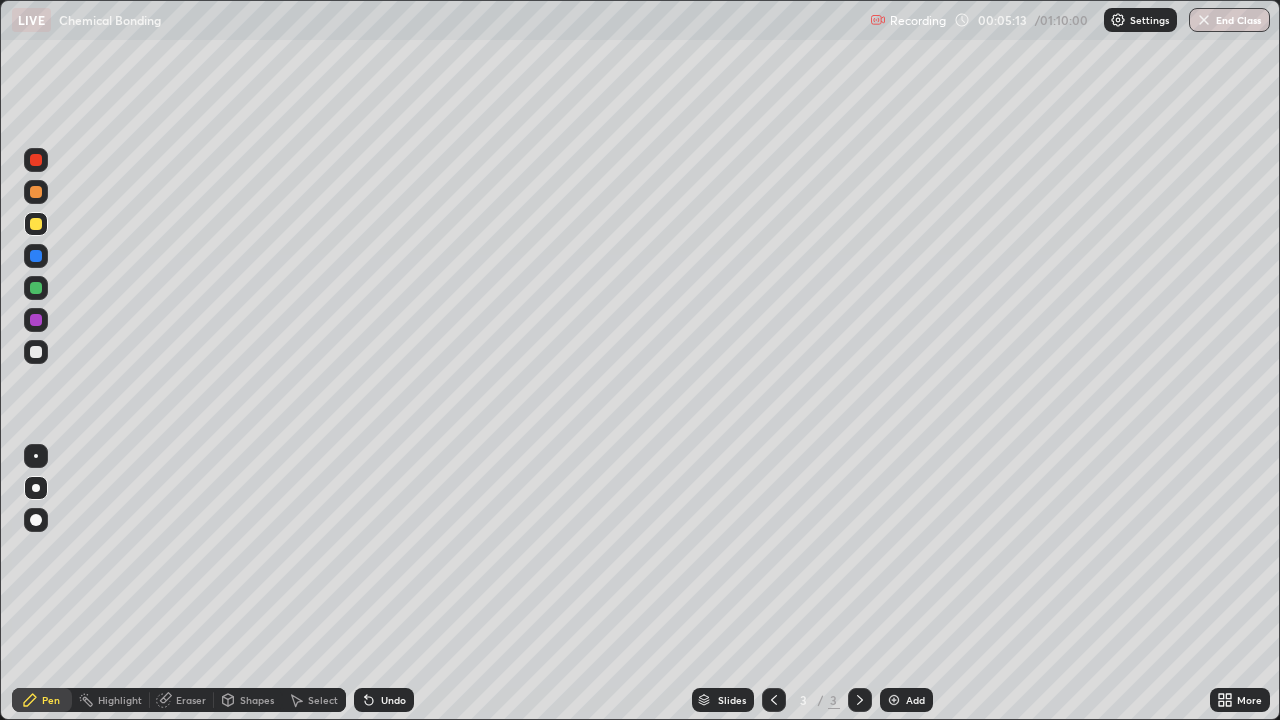 click on "Undo" at bounding box center (384, 700) 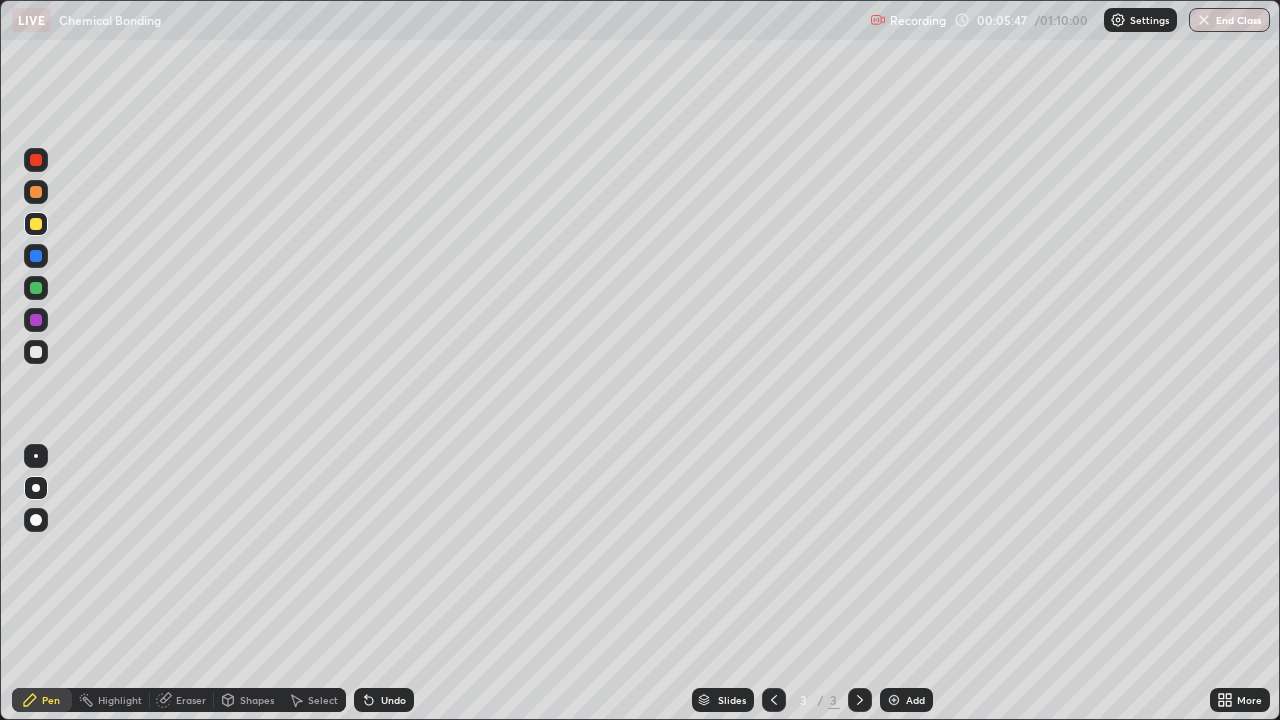 click at bounding box center [36, 160] 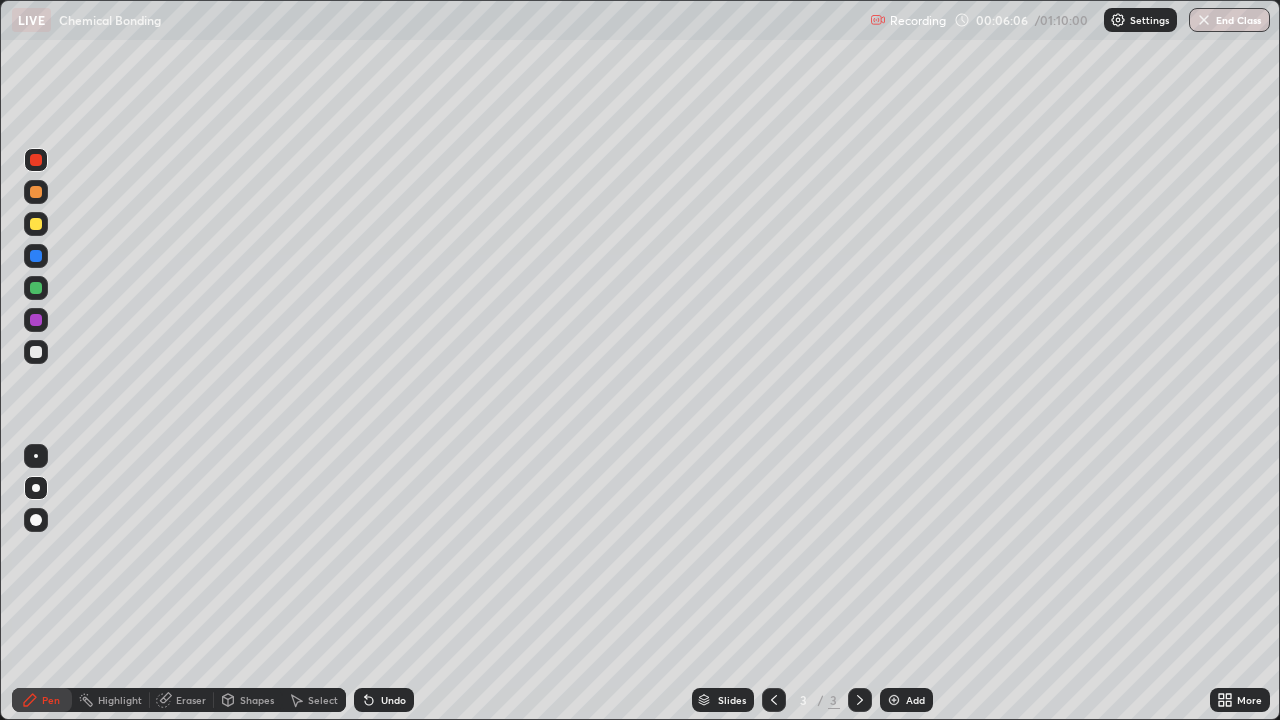 click on "Undo" at bounding box center [393, 700] 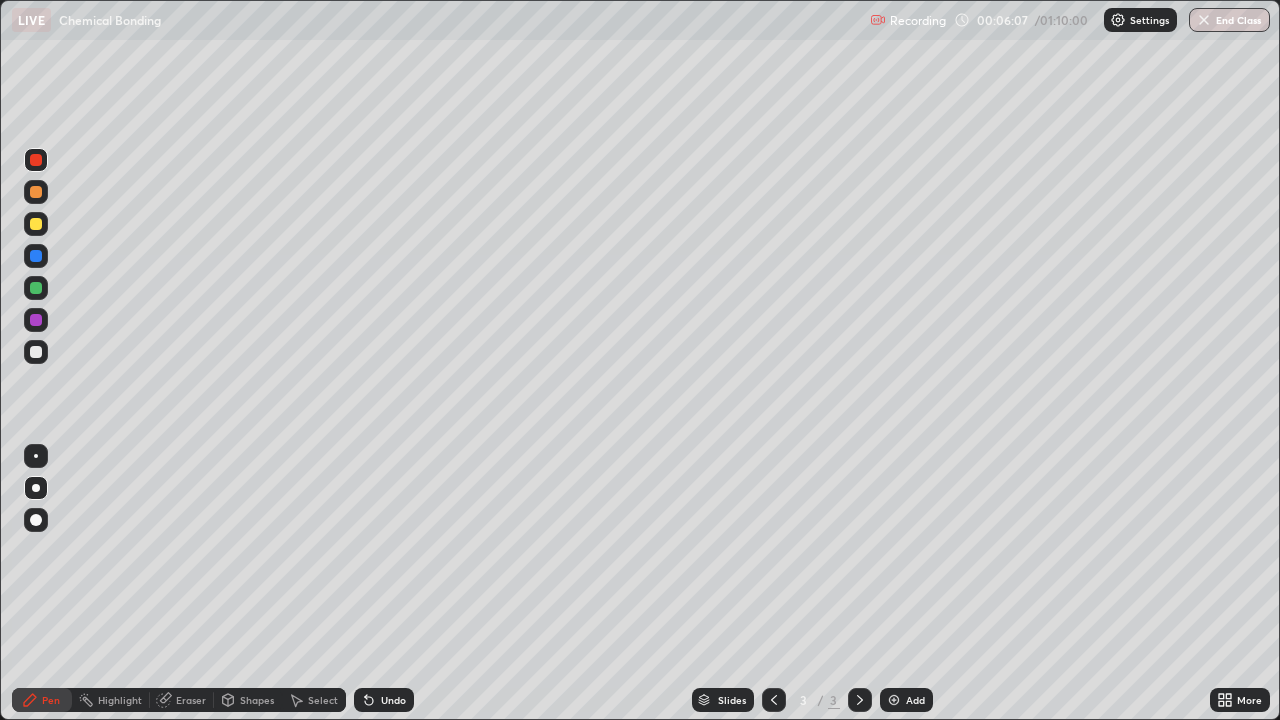 click on "Undo" at bounding box center [393, 700] 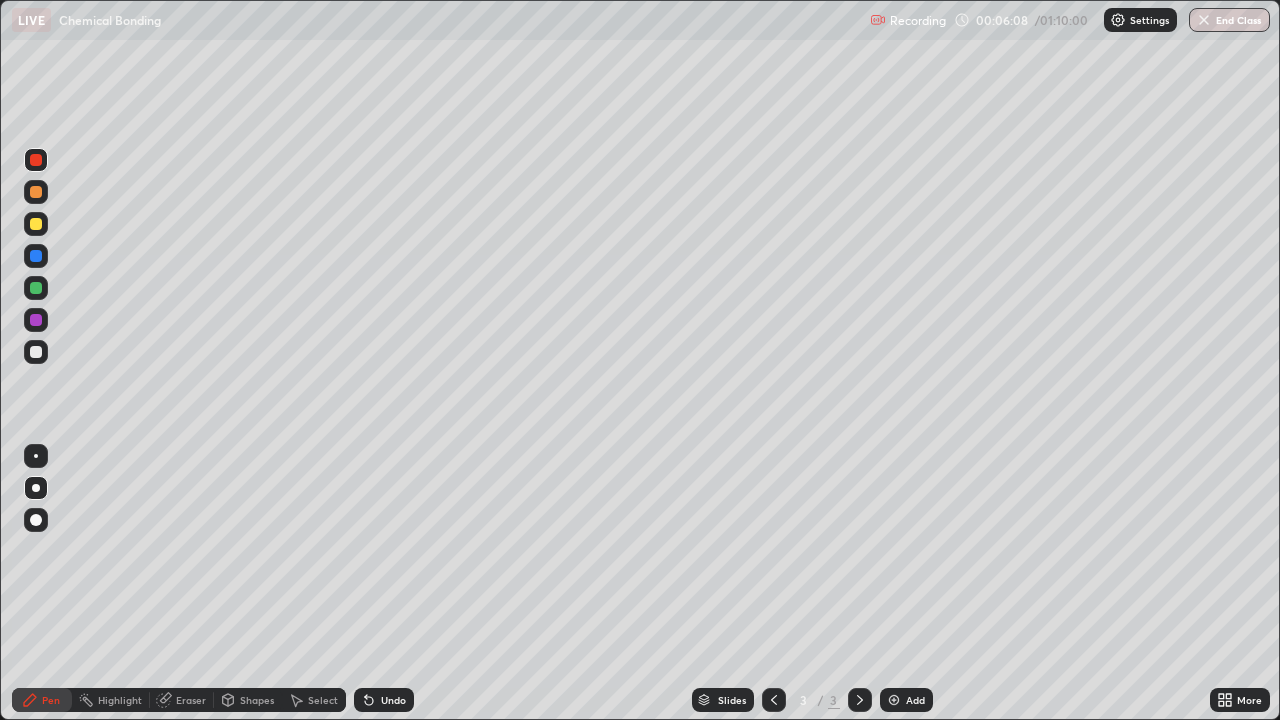click on "Undo" at bounding box center (393, 700) 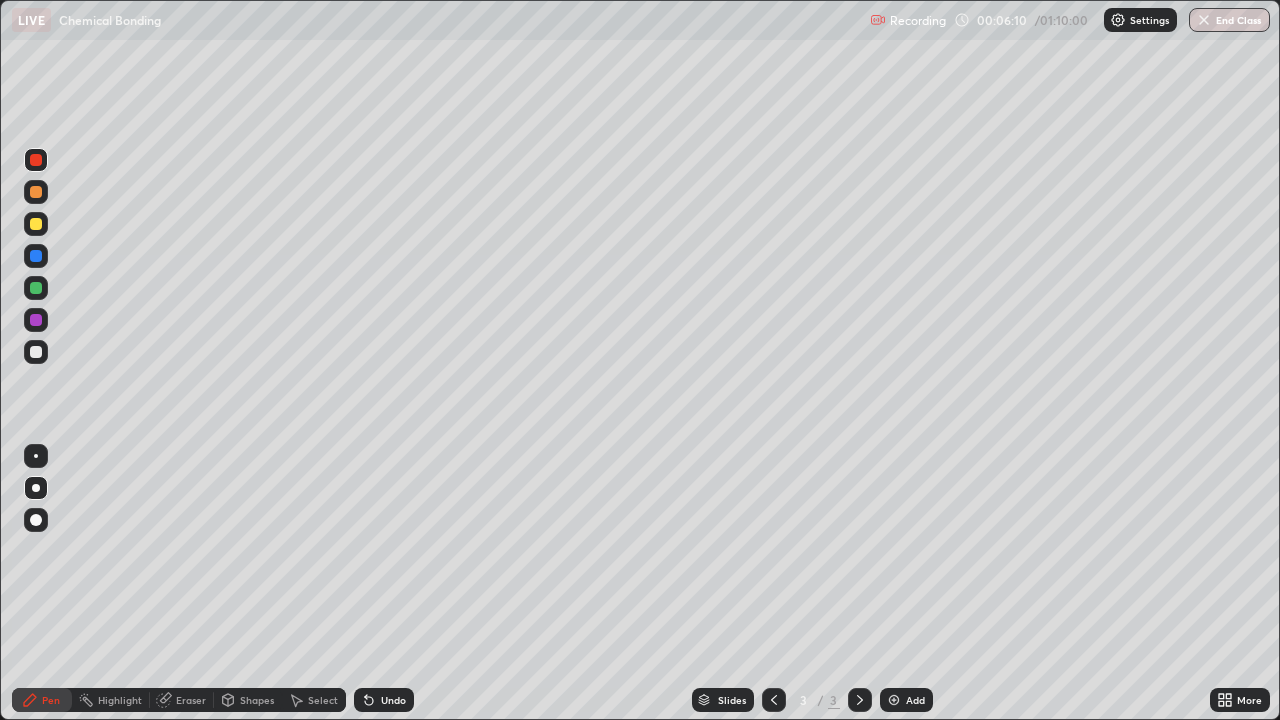 click at bounding box center (36, 288) 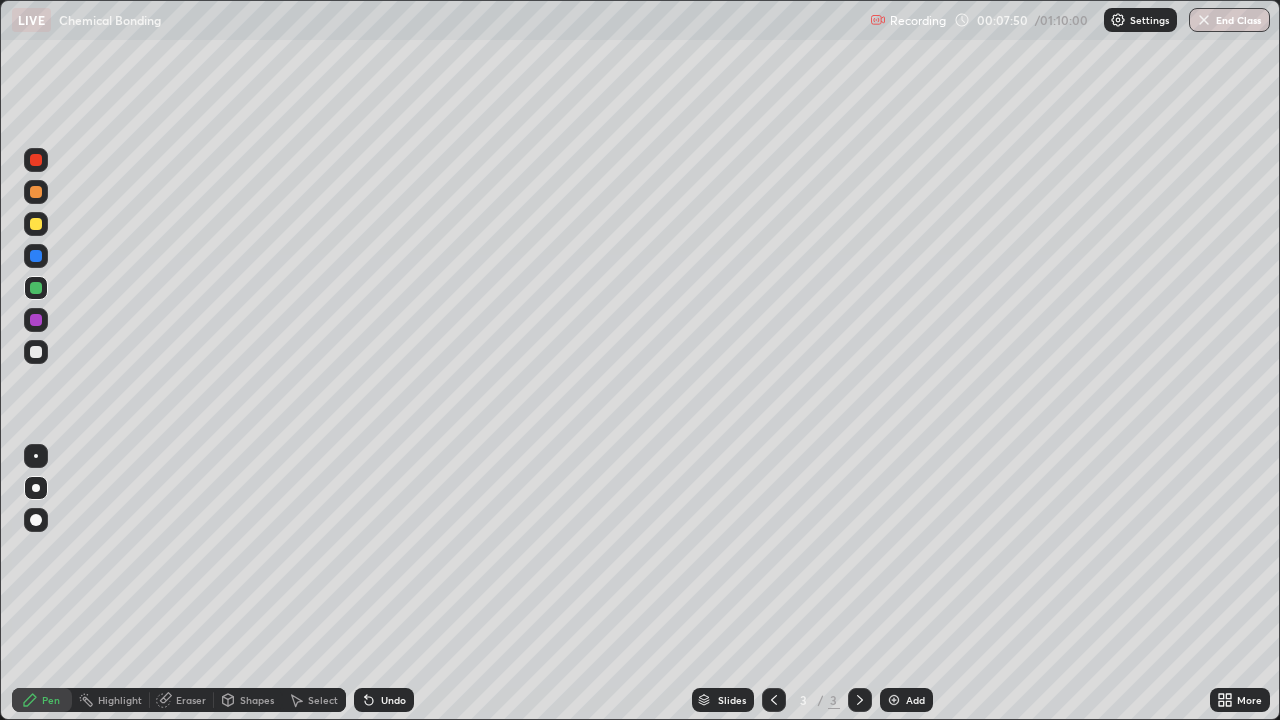 click at bounding box center [36, 352] 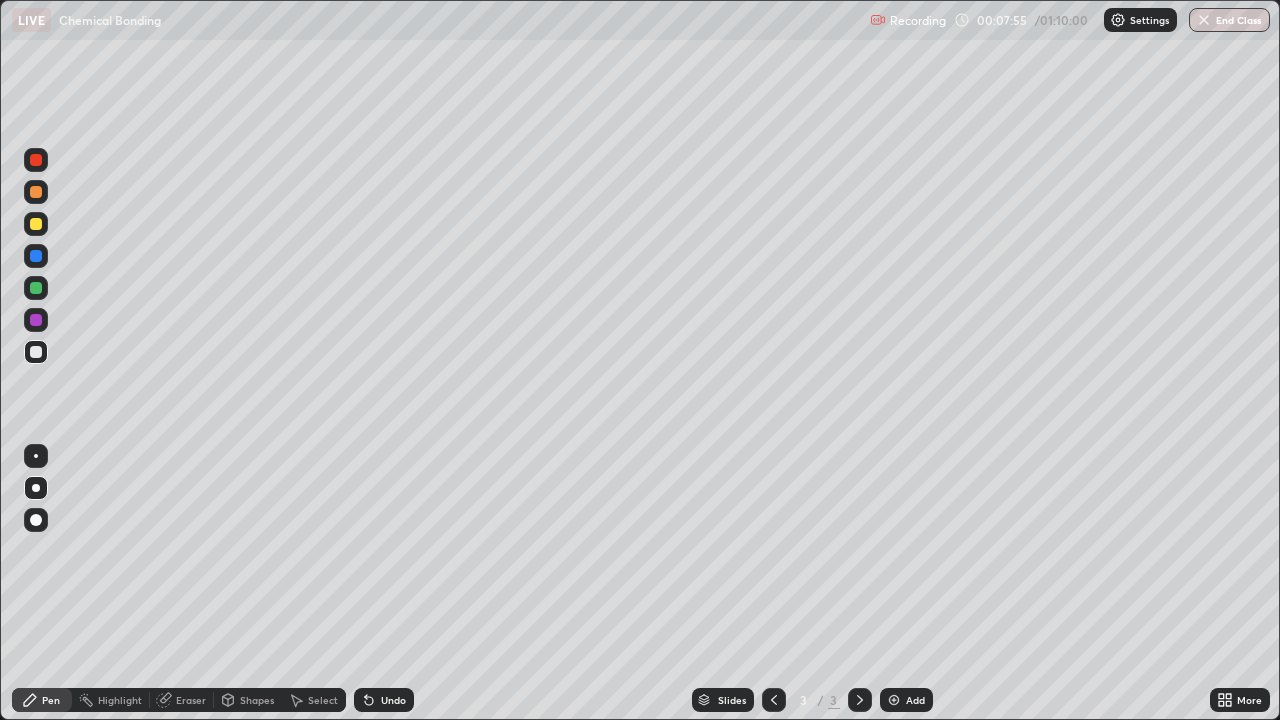 click at bounding box center (36, 256) 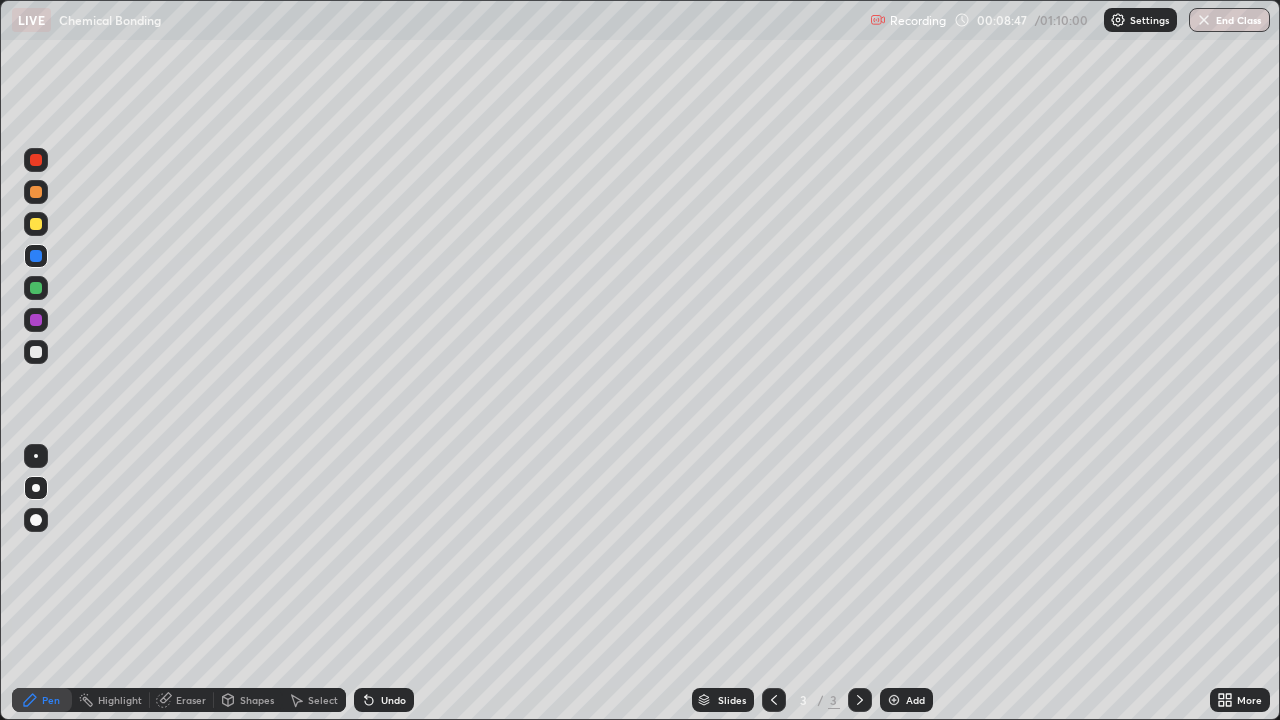 click at bounding box center [36, 352] 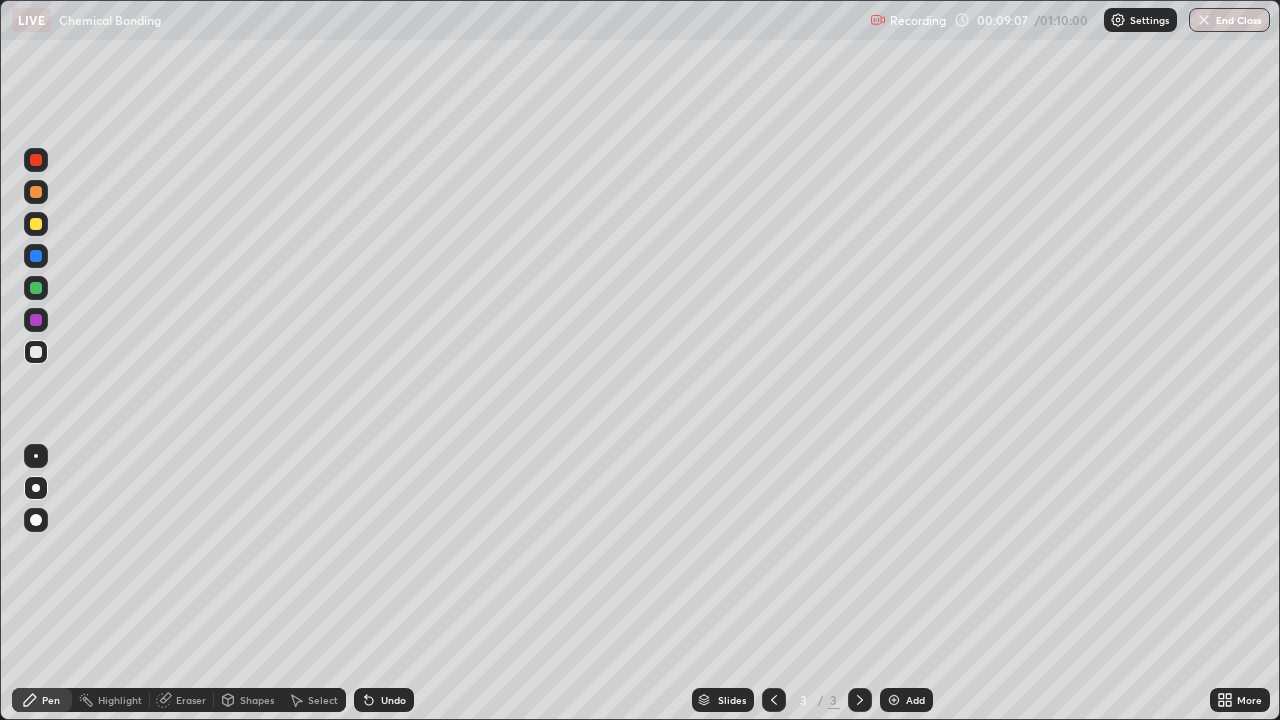 click on "Eraser" at bounding box center (182, 700) 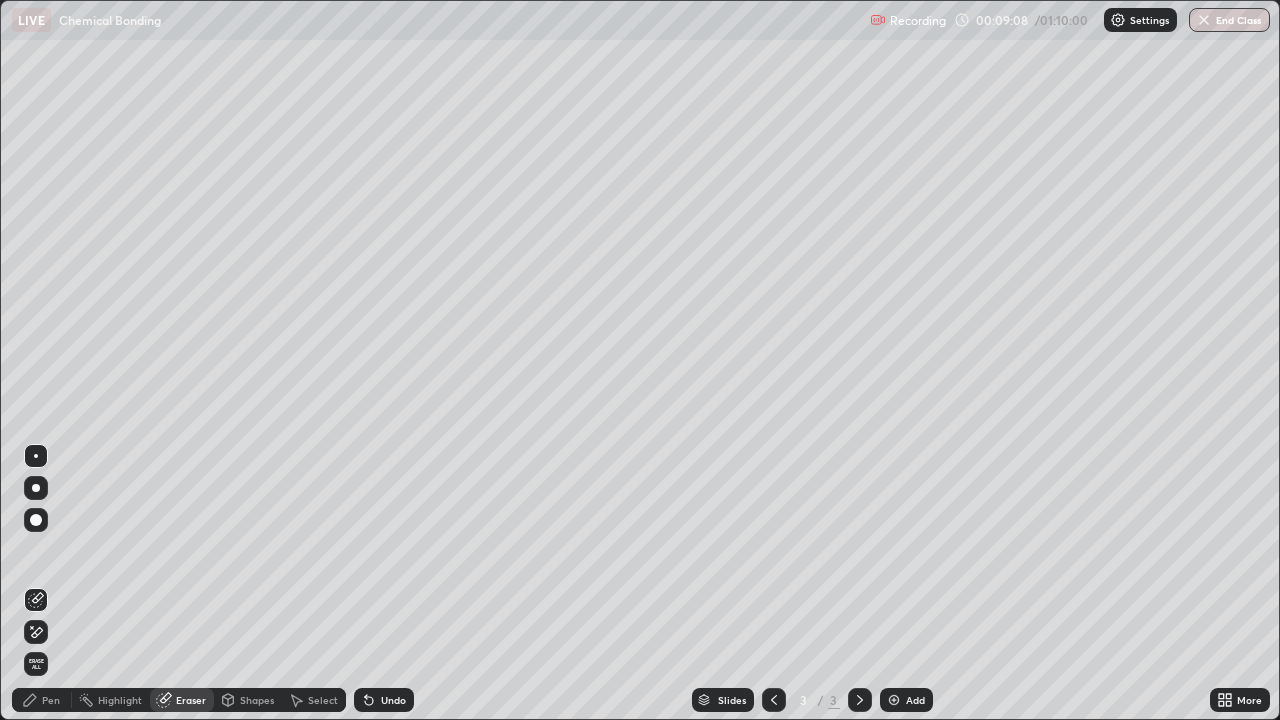 click 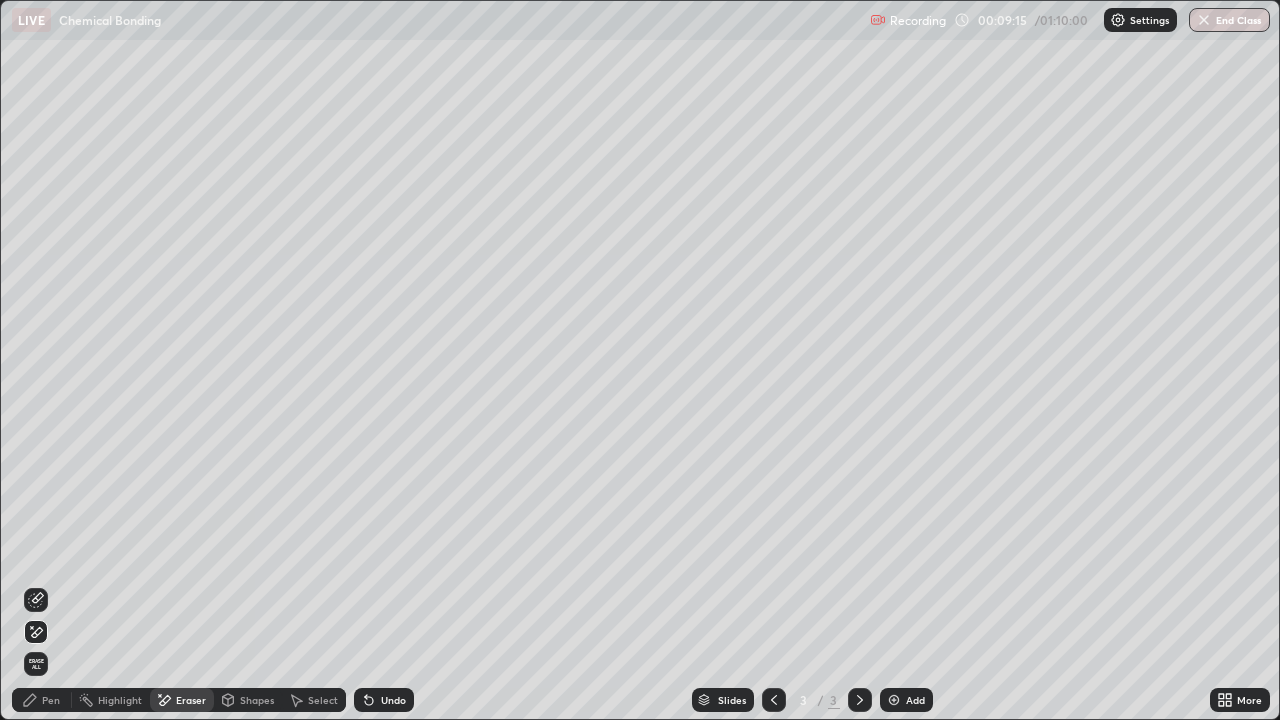 click on "Pen" at bounding box center [42, 700] 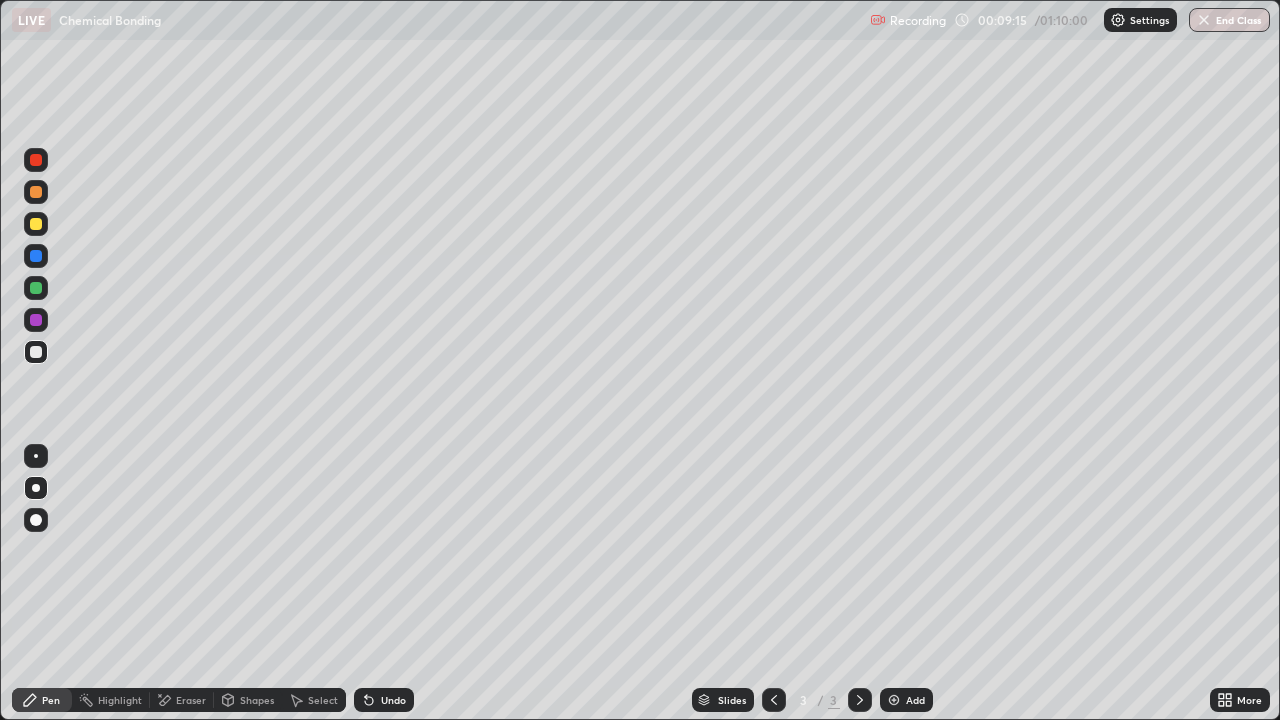 click at bounding box center (36, 320) 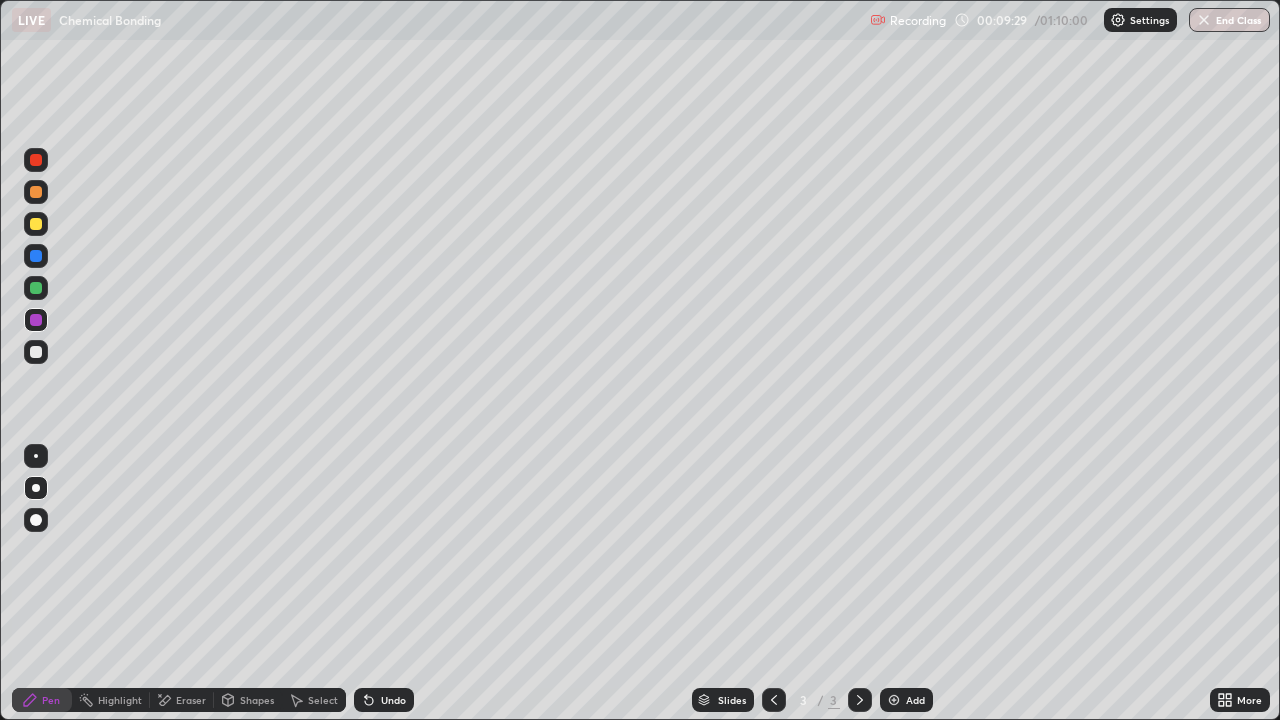 click on "Undo" at bounding box center [384, 700] 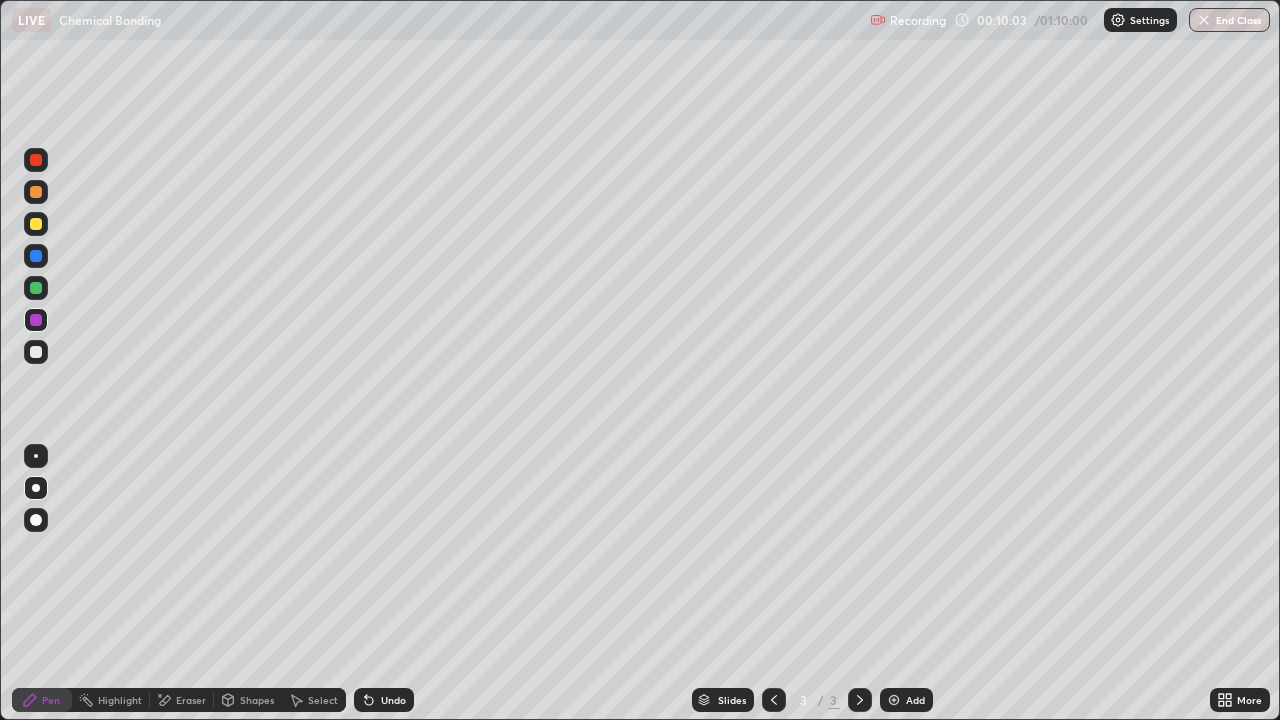 click at bounding box center (36, 352) 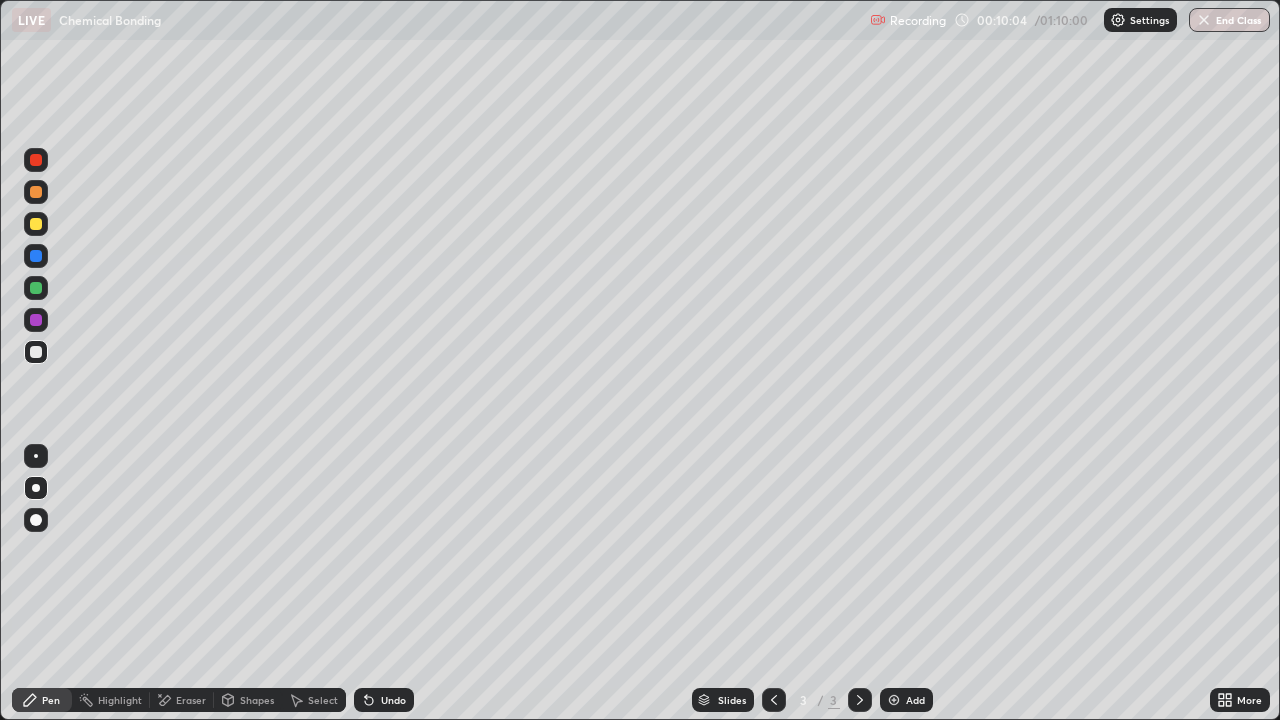 click on "Shapes" at bounding box center (257, 700) 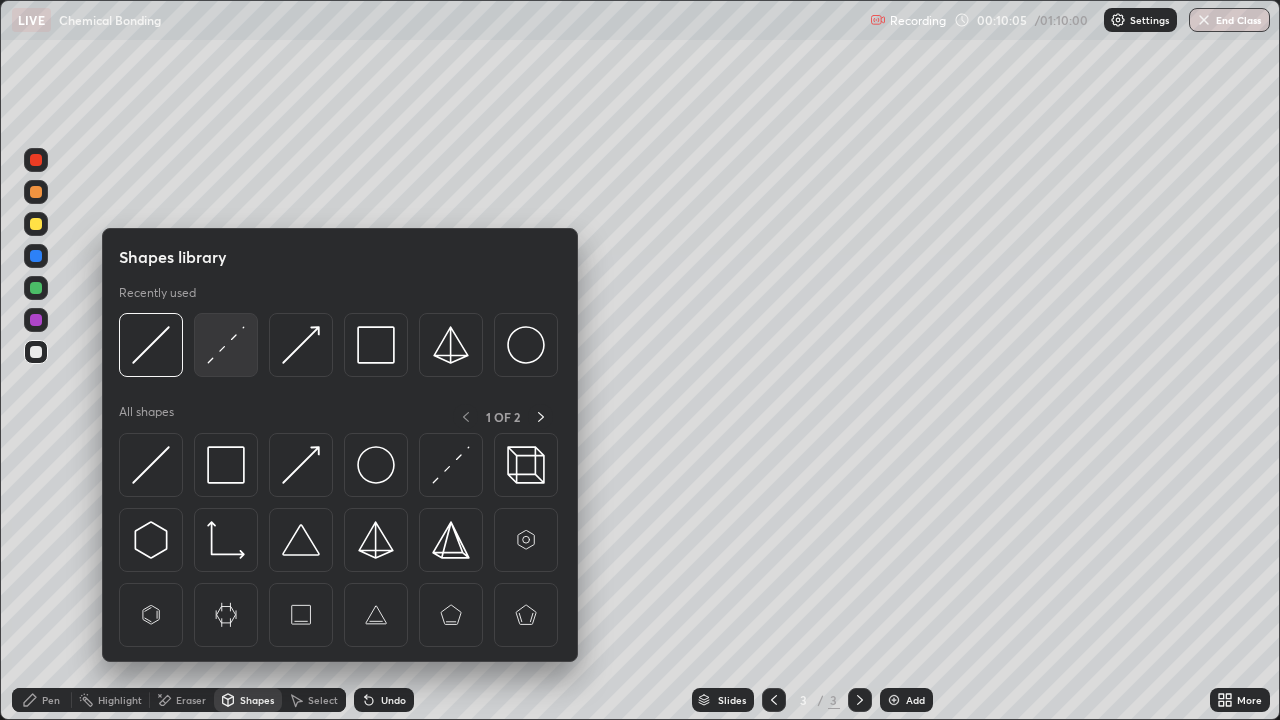 click at bounding box center [226, 345] 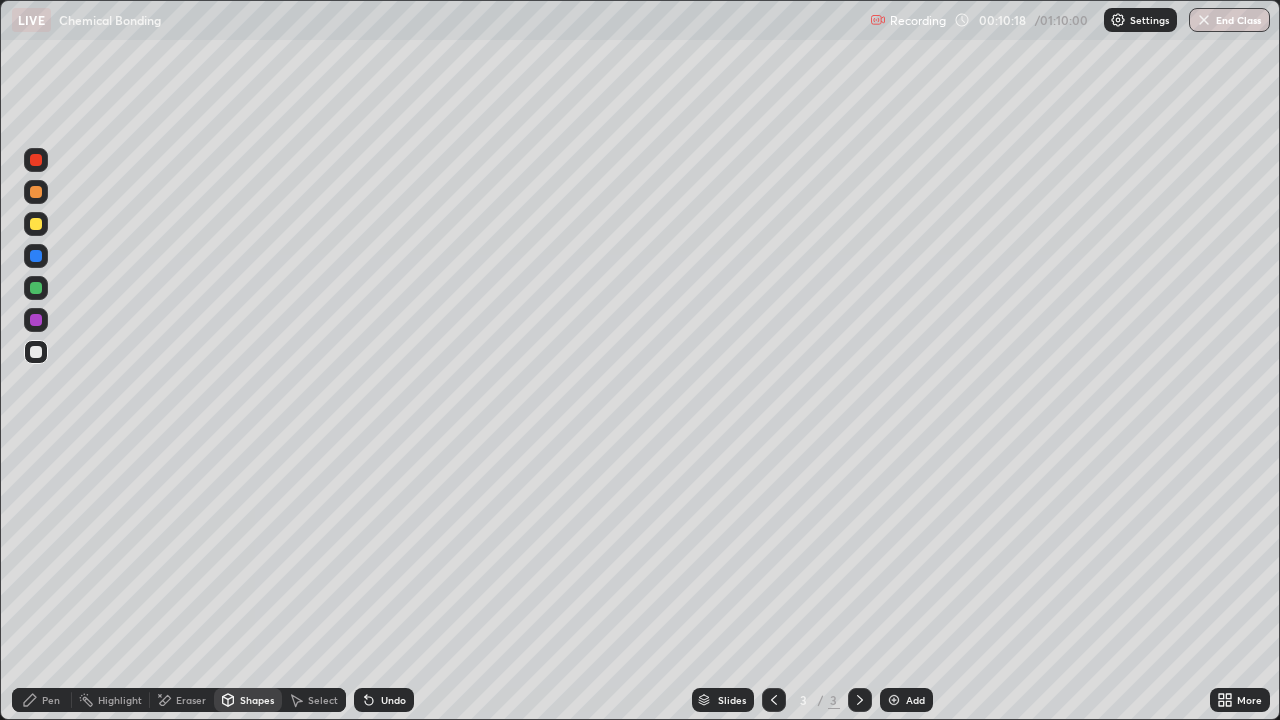 click on "Pen" at bounding box center [42, 700] 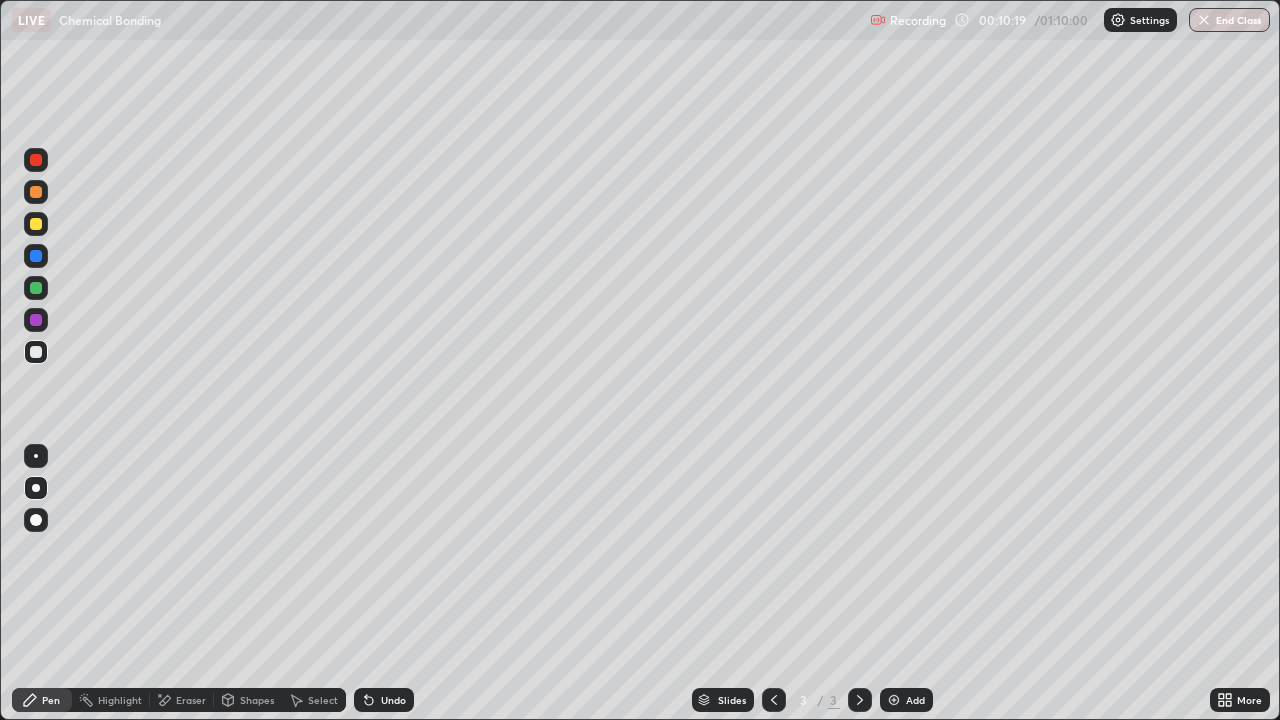 click at bounding box center [36, 352] 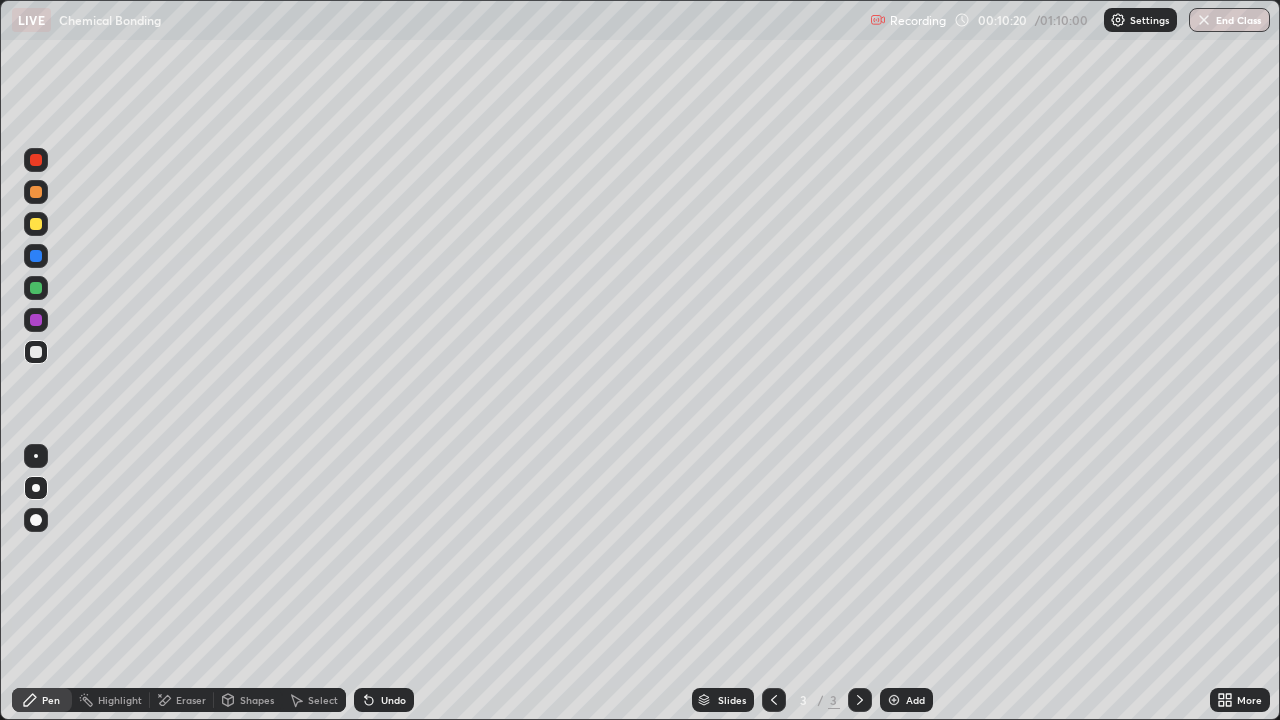 click at bounding box center (36, 488) 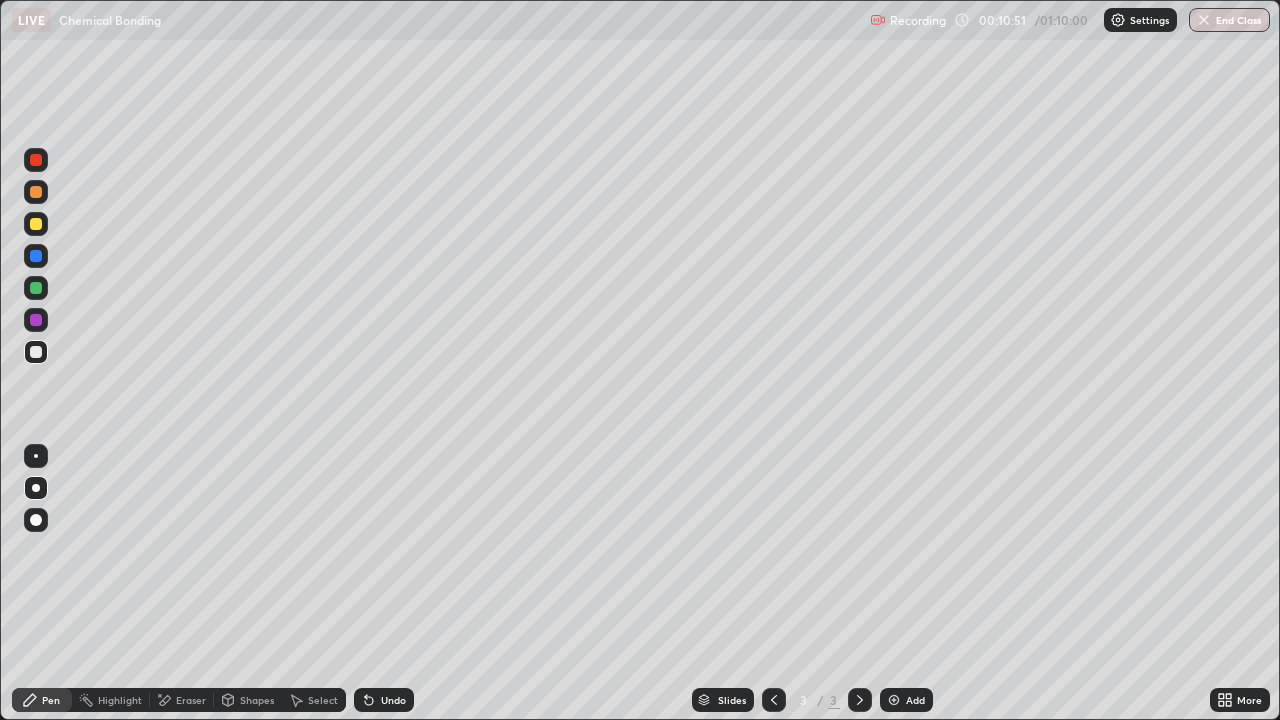 click on "Add" at bounding box center [906, 700] 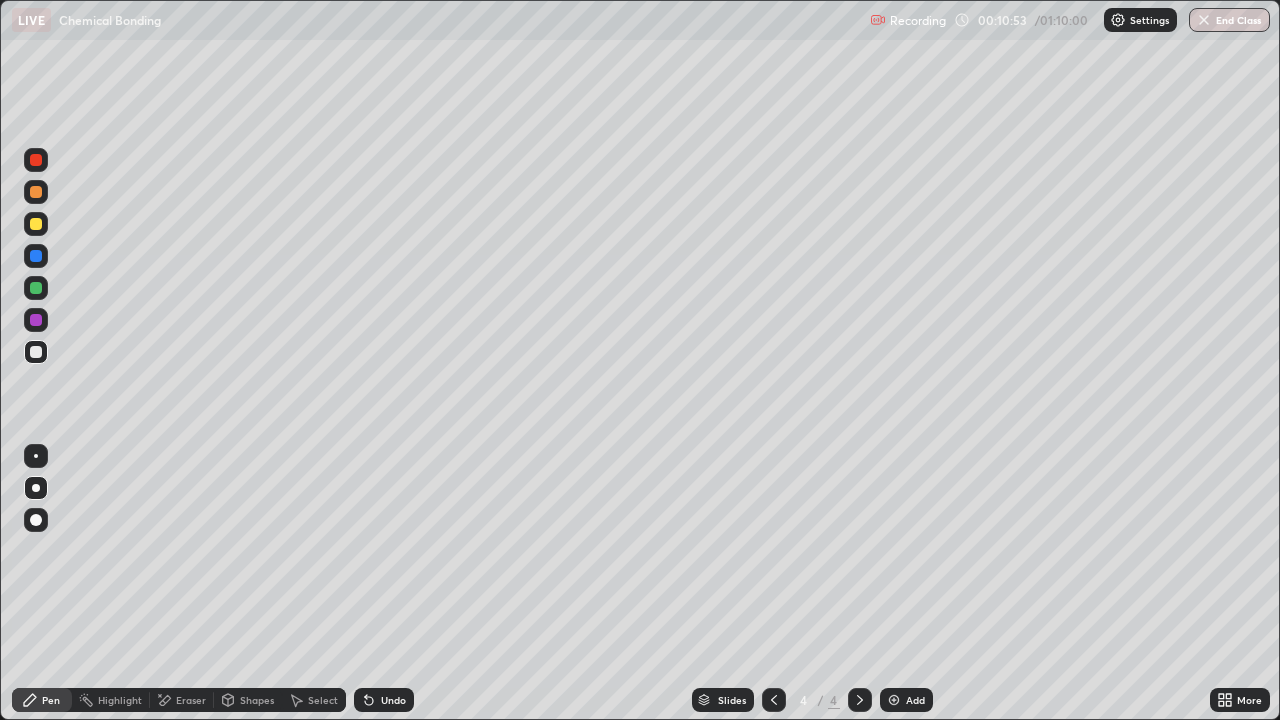 click at bounding box center (36, 352) 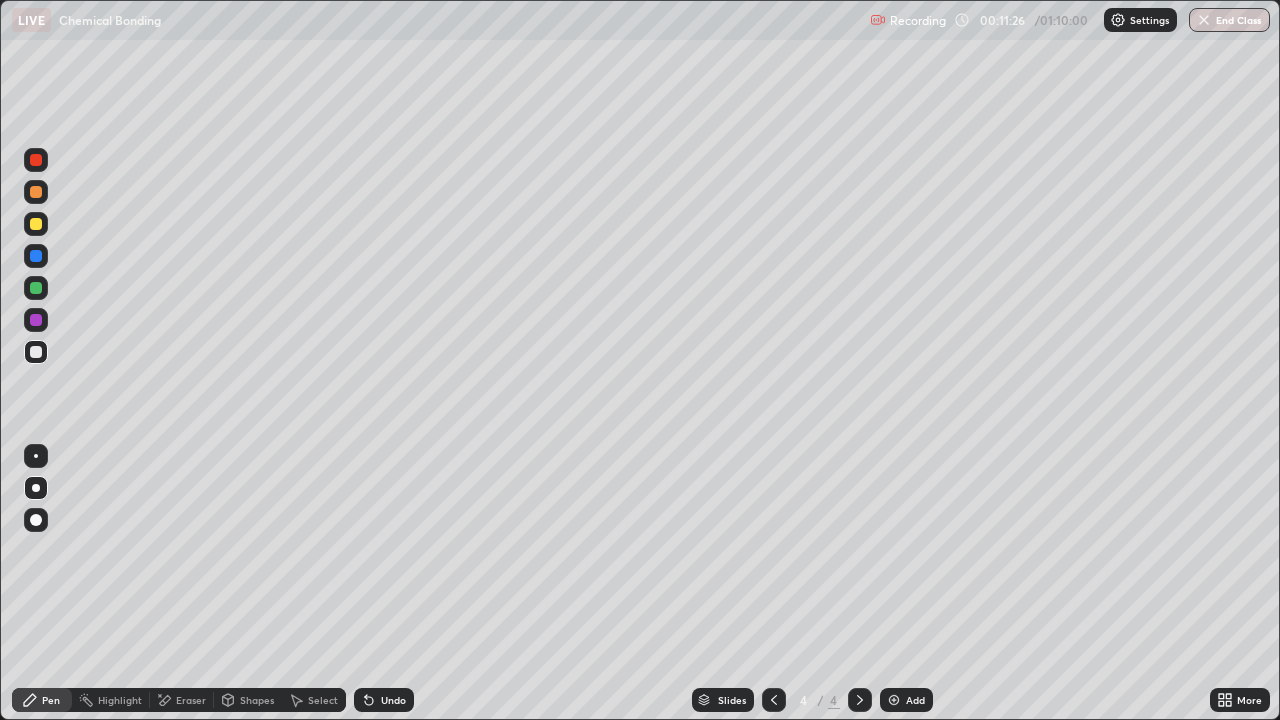 click at bounding box center [36, 256] 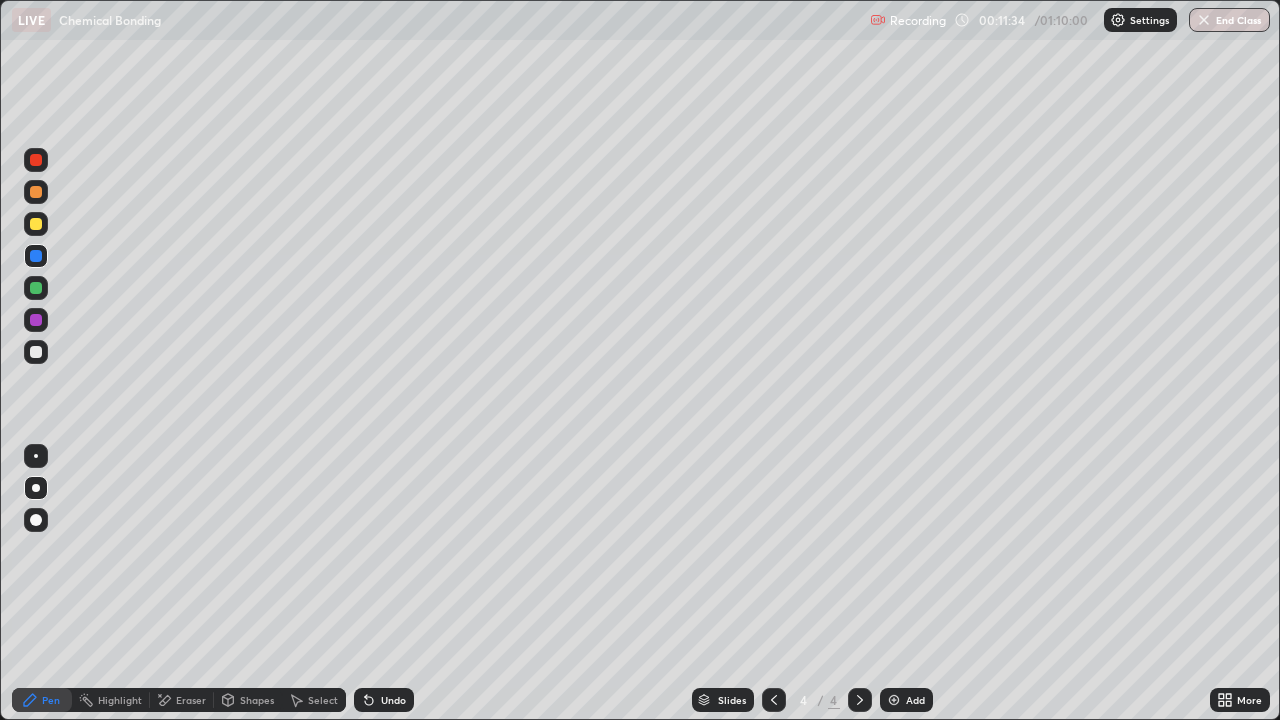 click at bounding box center (36, 352) 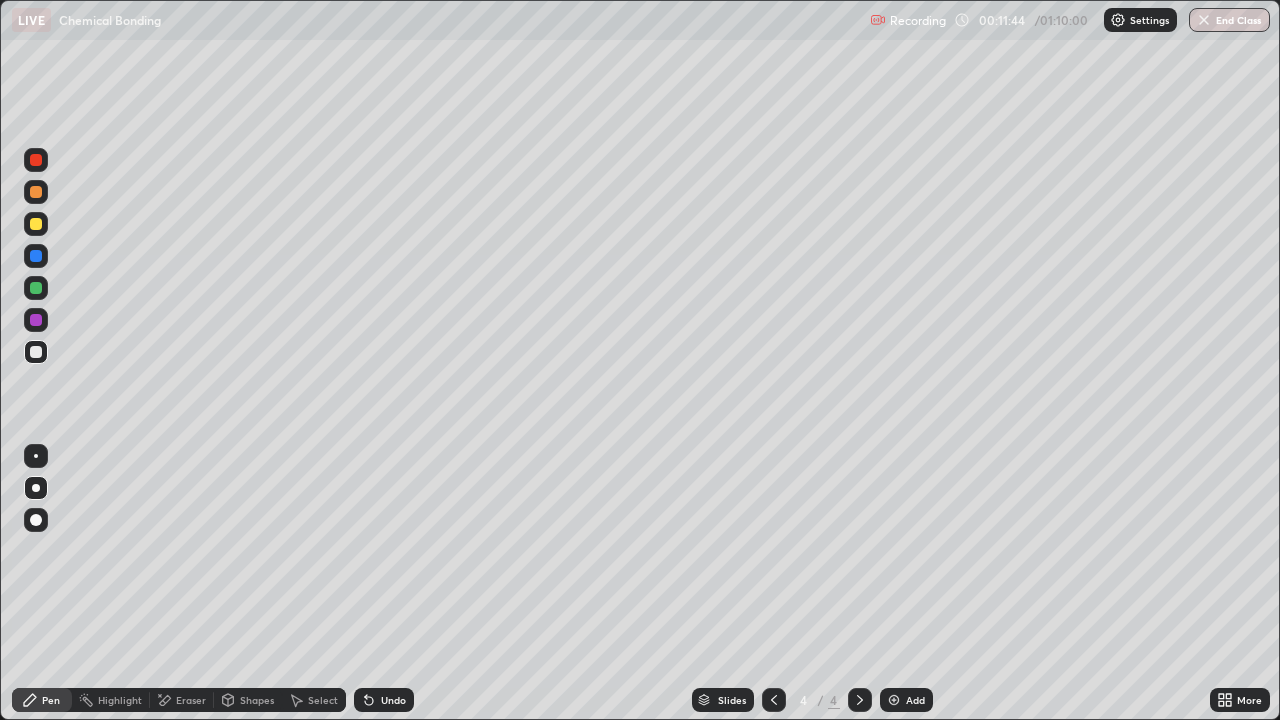 click at bounding box center (36, 288) 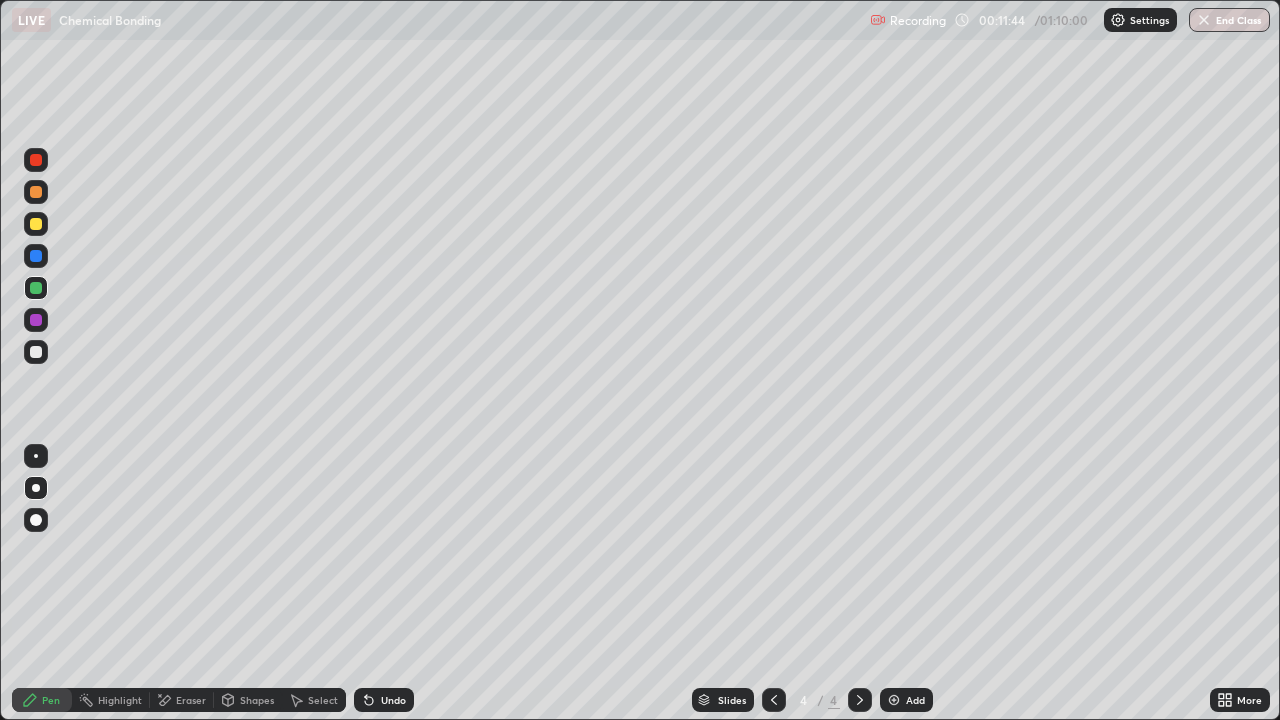 click at bounding box center (36, 288) 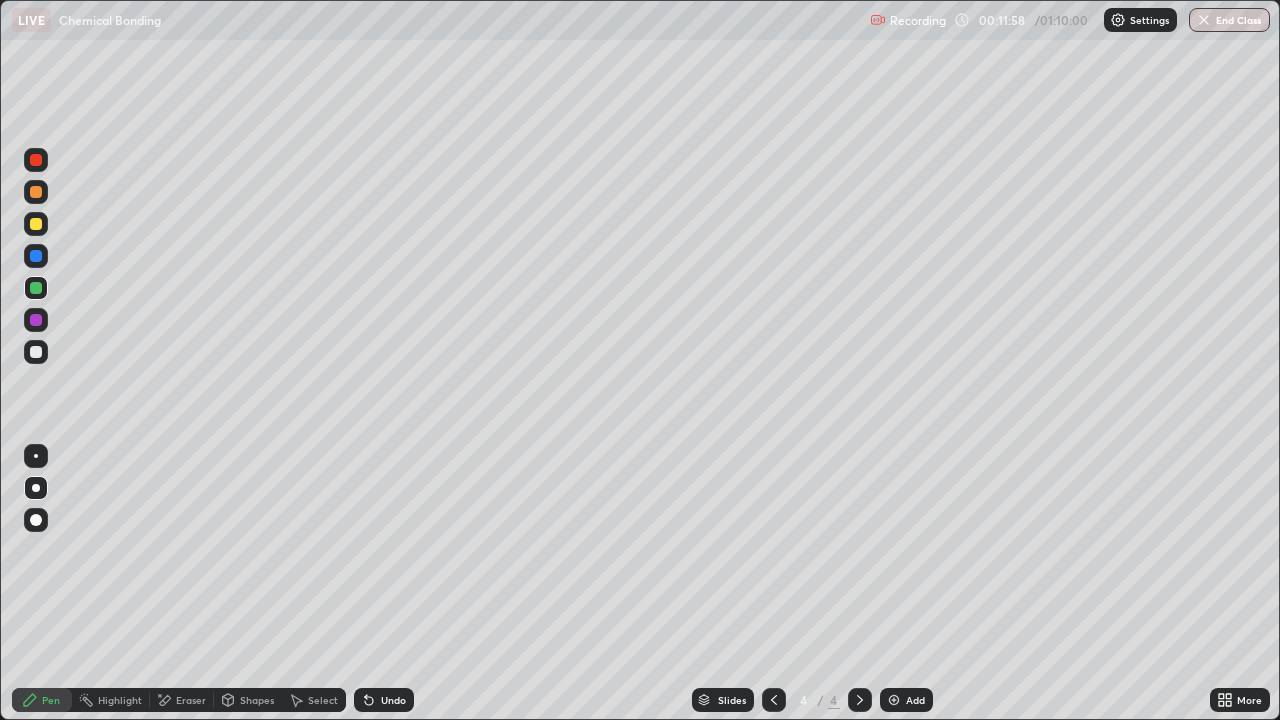 click 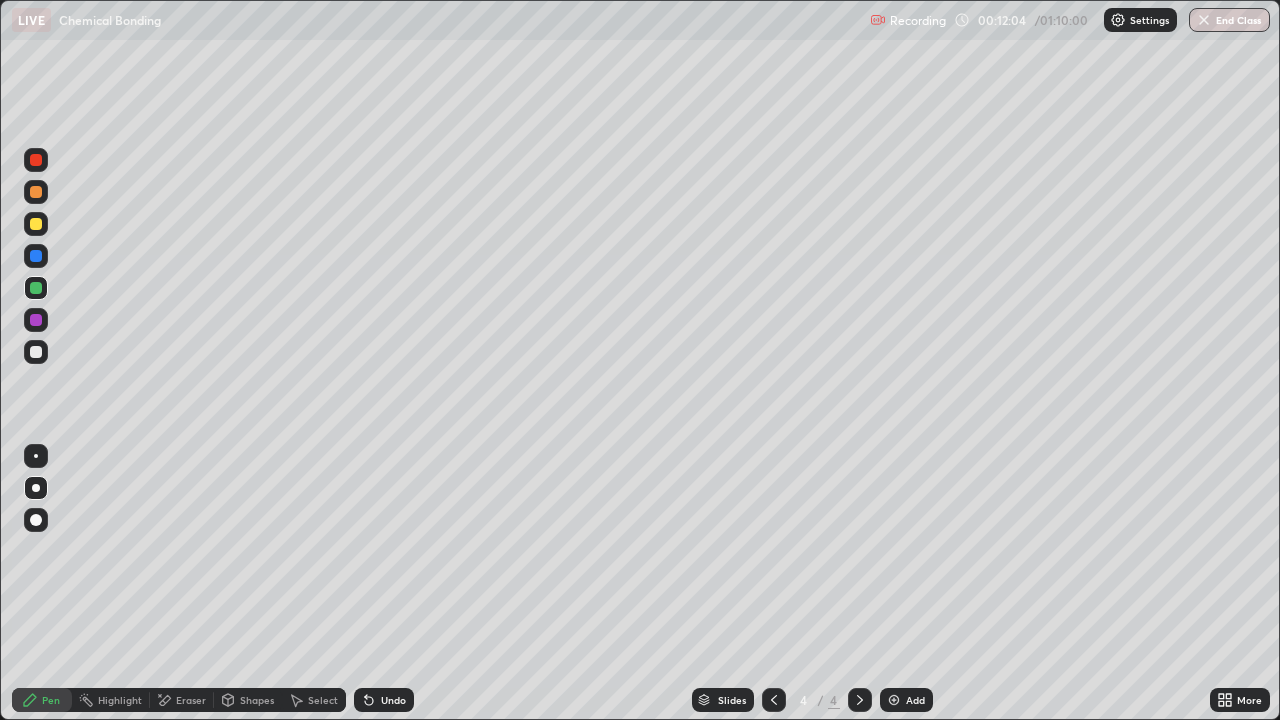 click at bounding box center [36, 224] 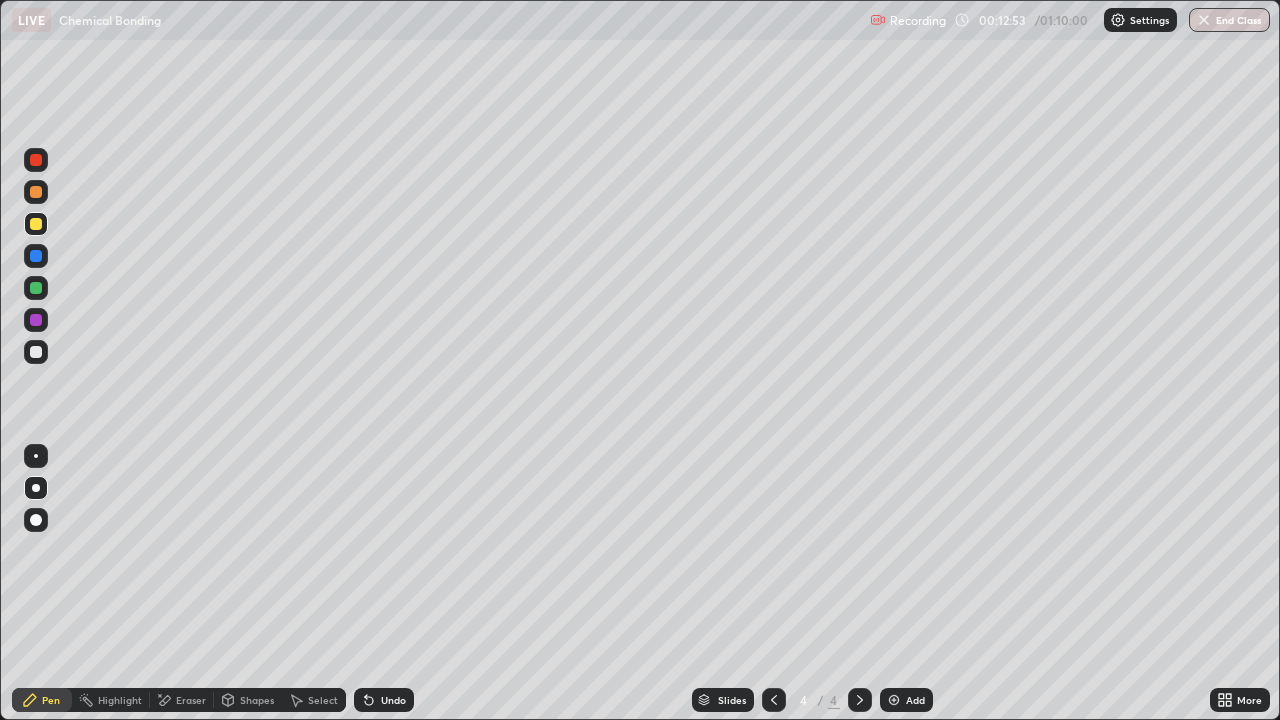 click on "Undo" at bounding box center [393, 700] 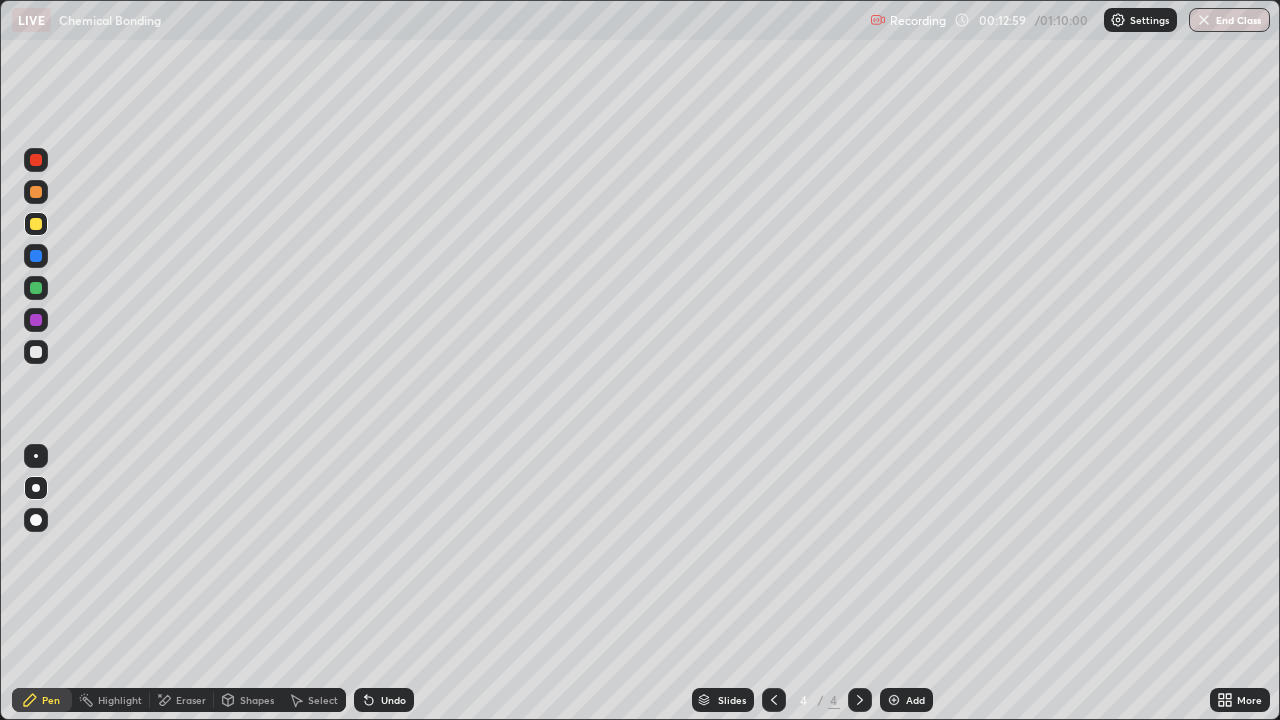 click at bounding box center (36, 352) 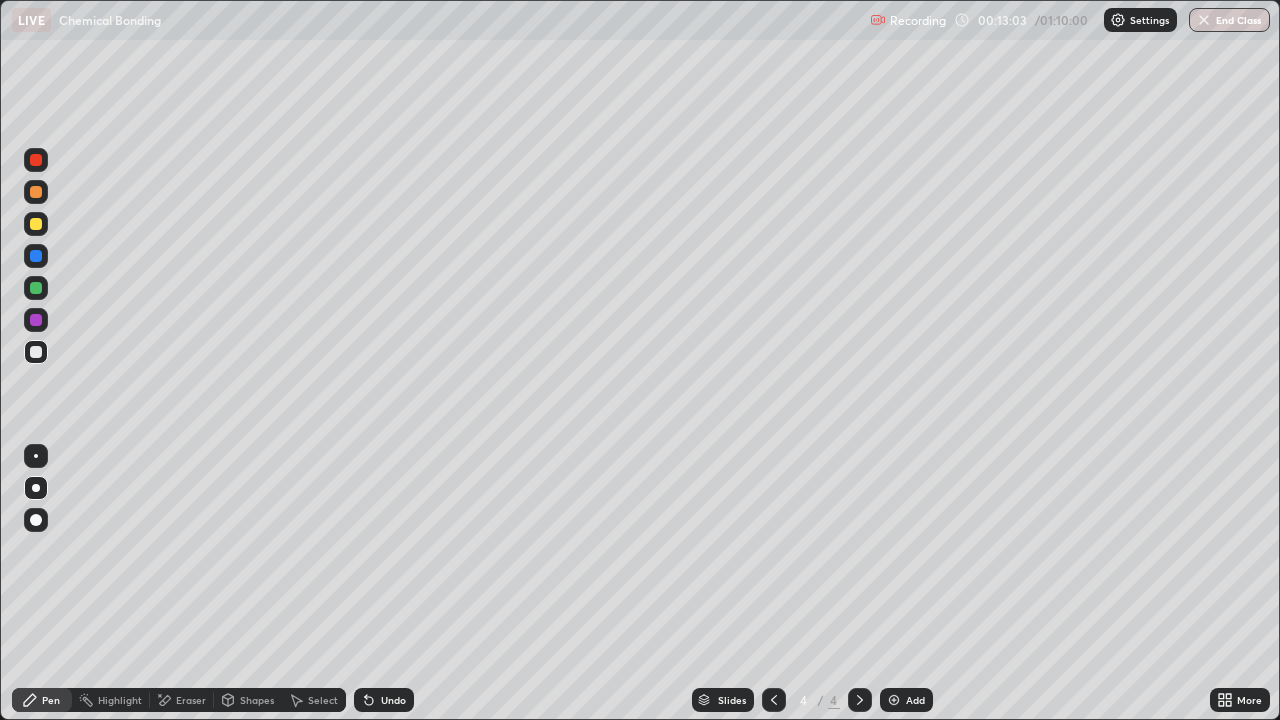 click on "Undo" at bounding box center [393, 700] 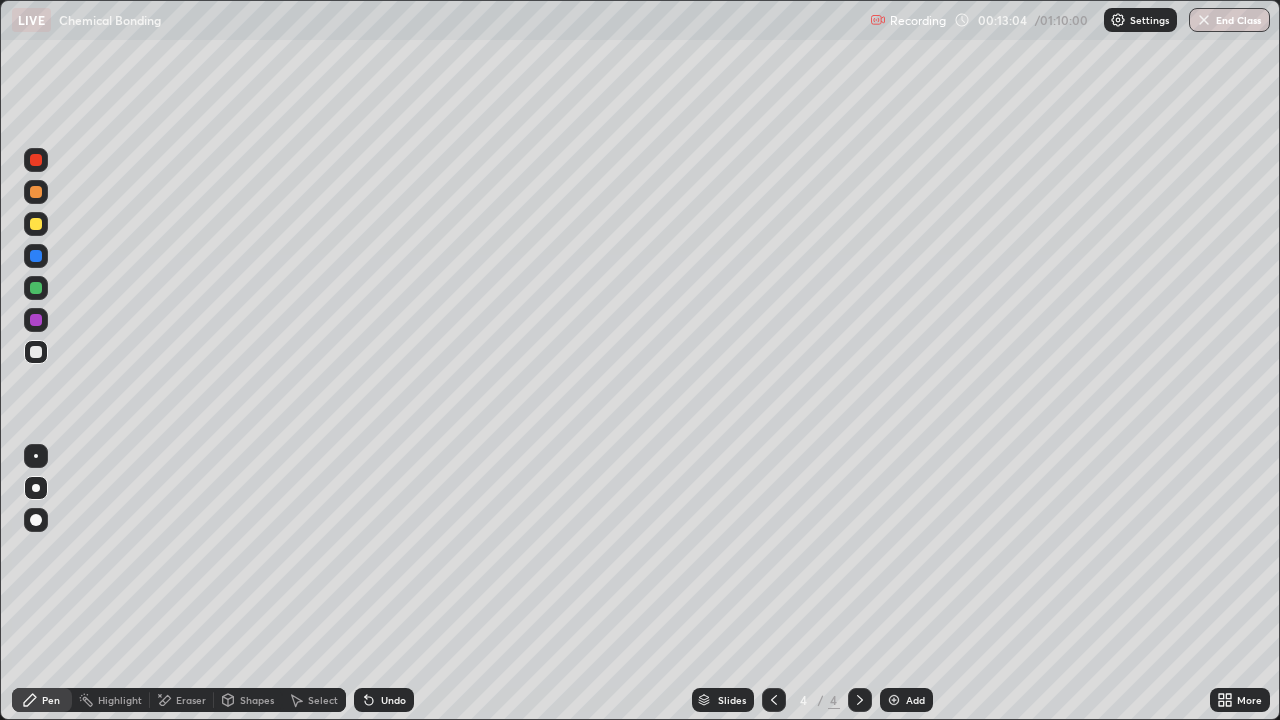 click on "Undo" at bounding box center [393, 700] 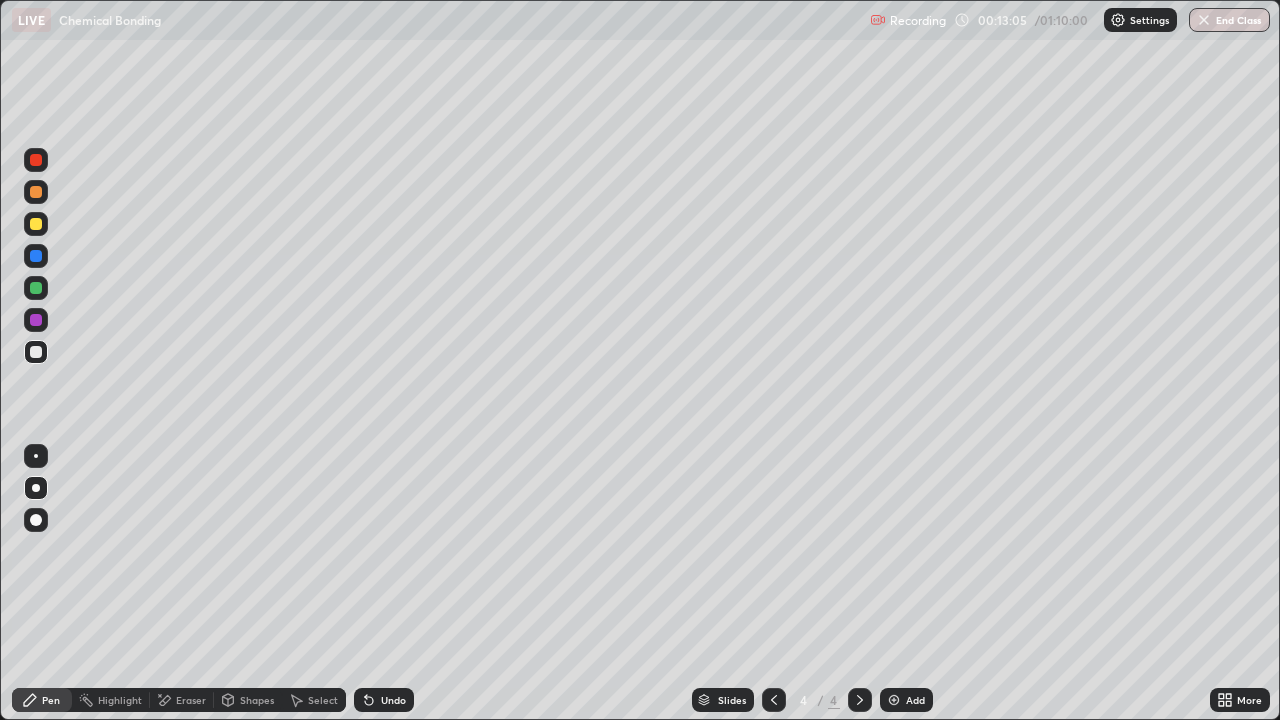 click on "Undo" at bounding box center (384, 700) 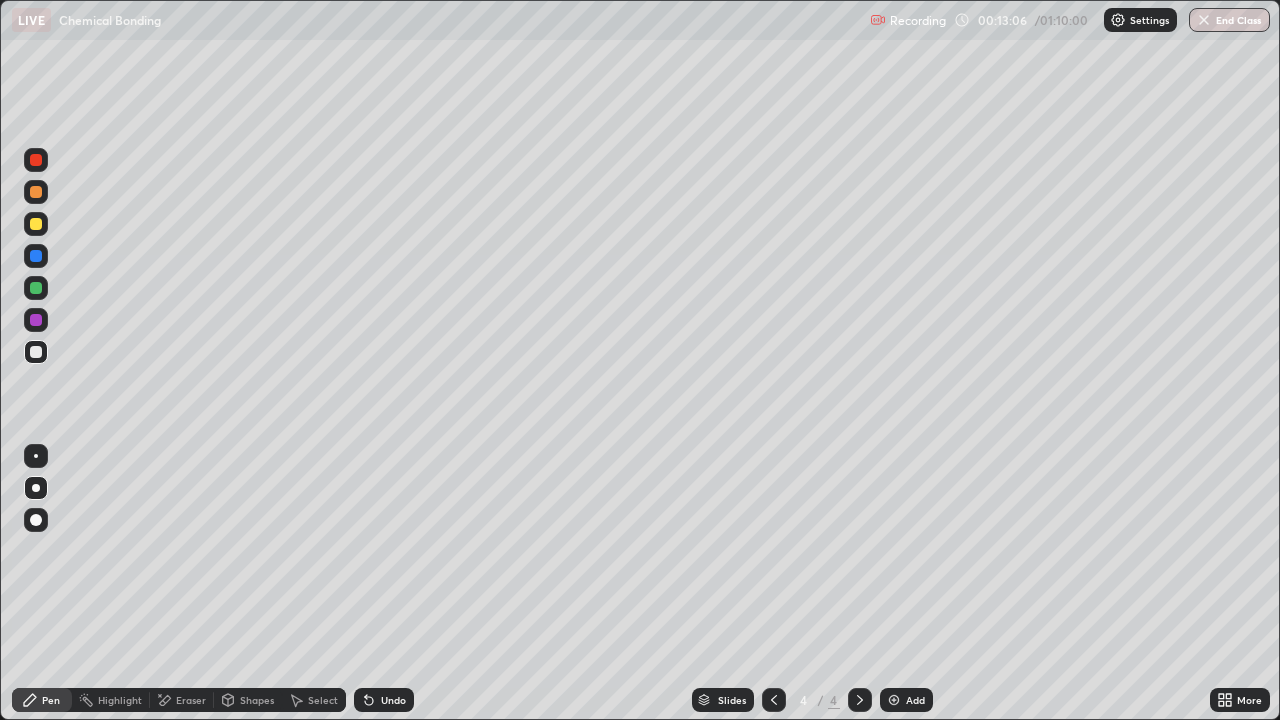 click on "Undo" at bounding box center (380, 700) 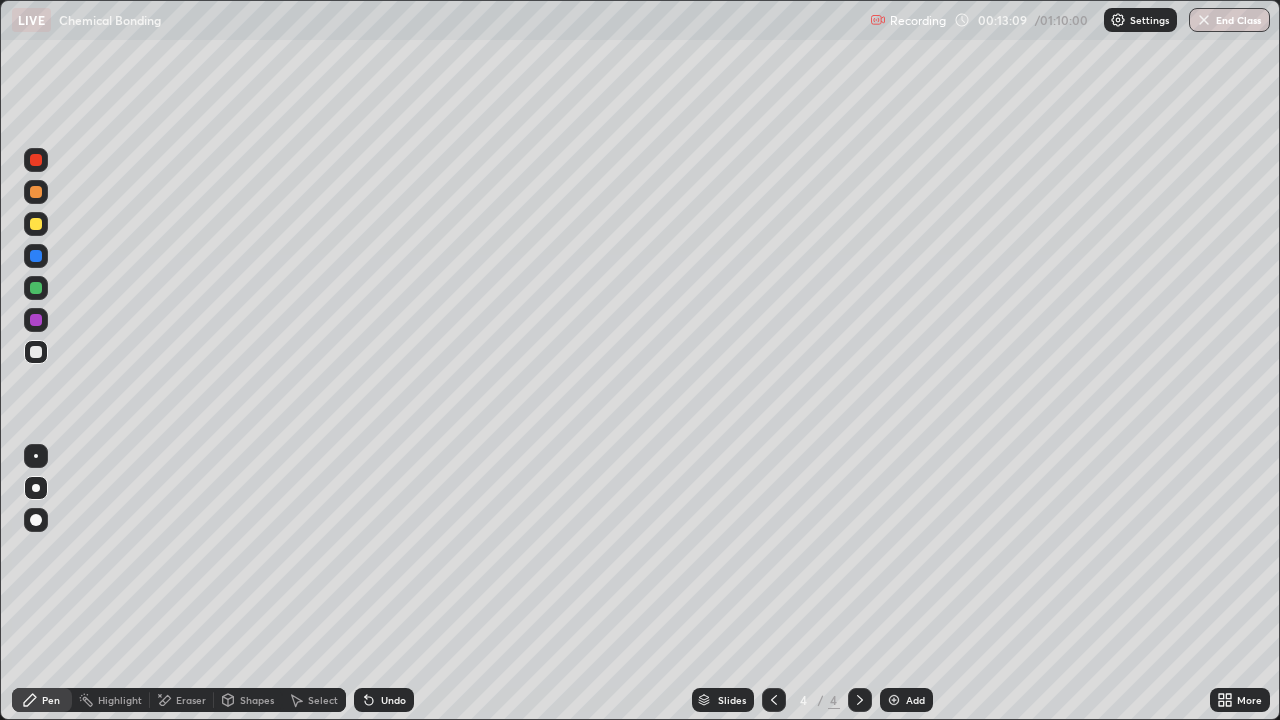 click at bounding box center (36, 224) 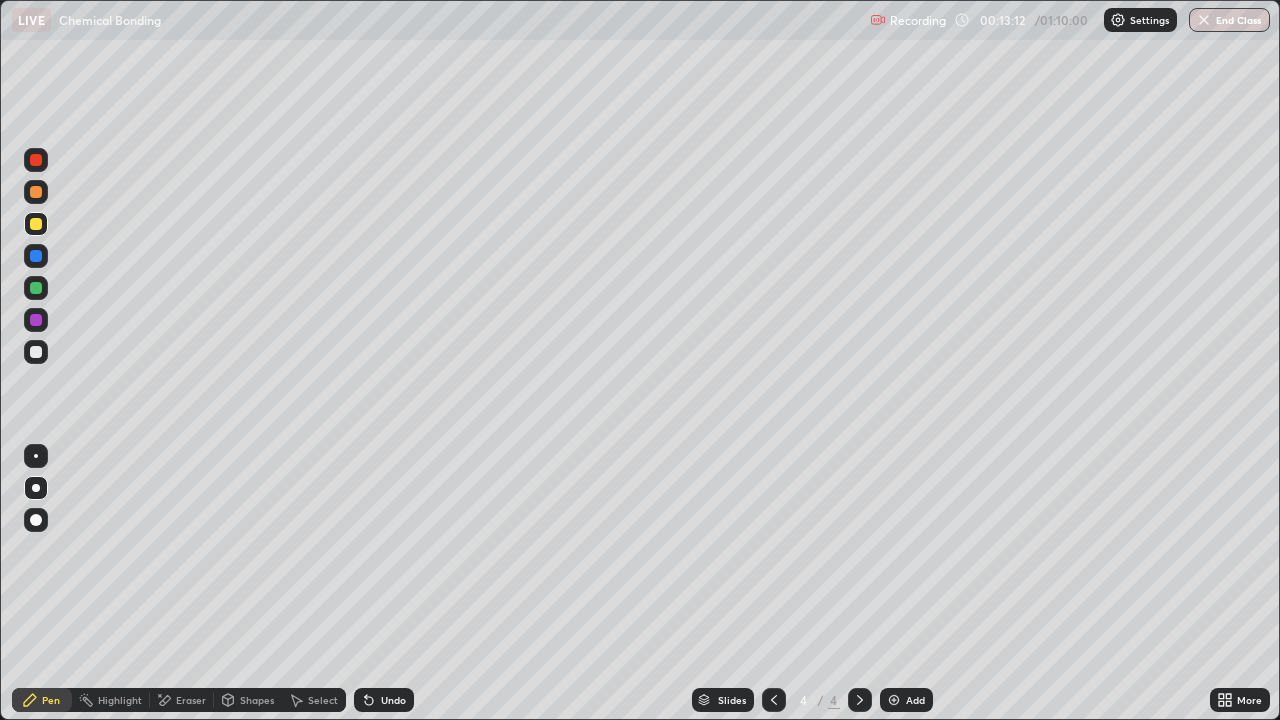 click on "Eraser" at bounding box center (191, 700) 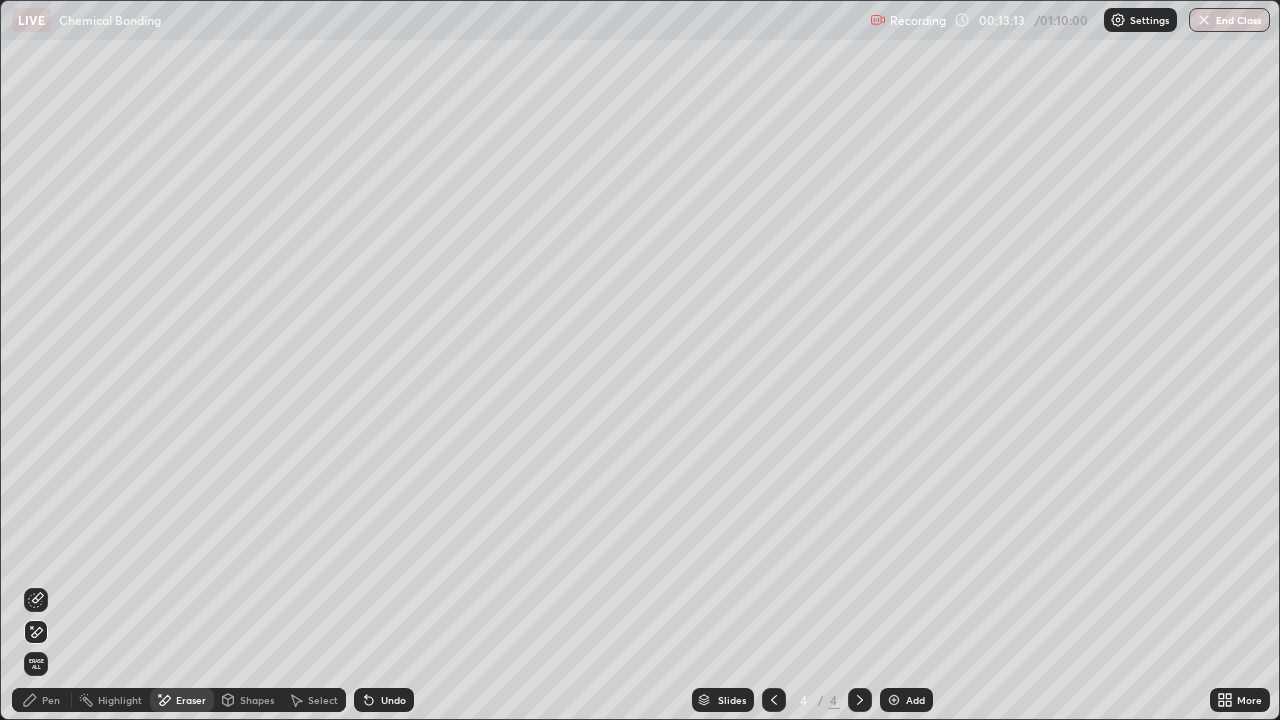click on "Shapes" at bounding box center [257, 700] 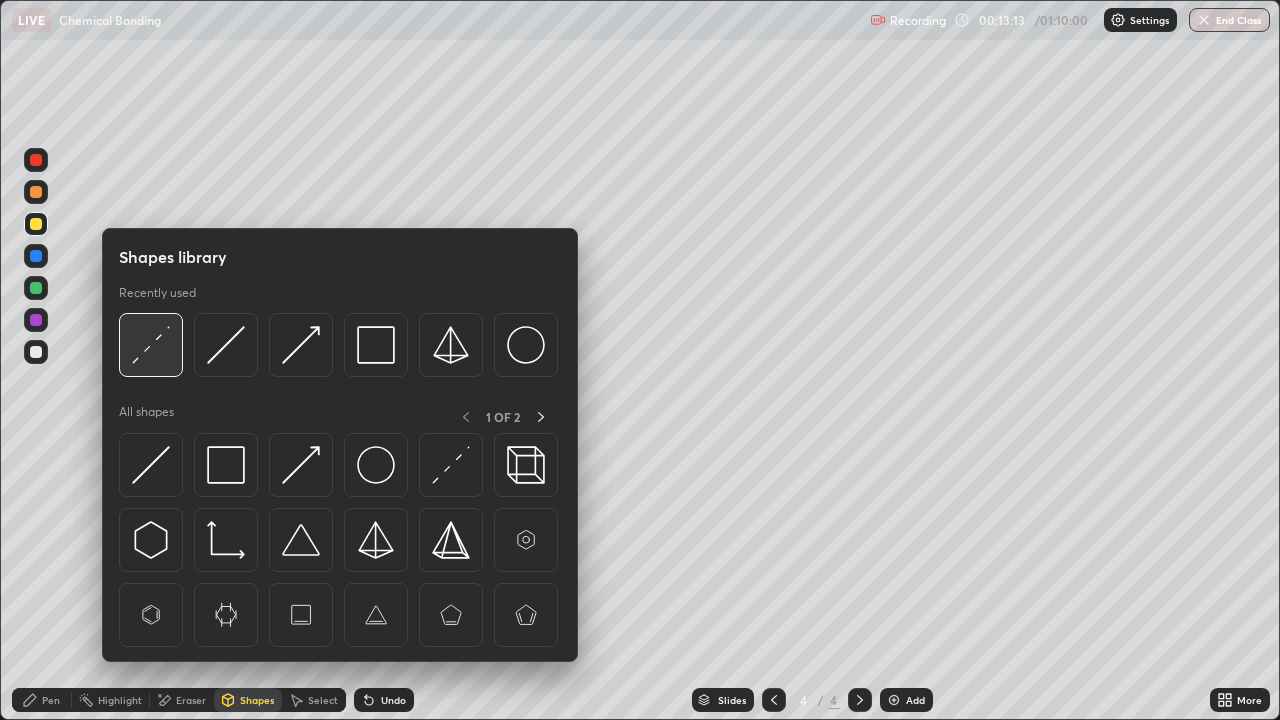 click at bounding box center [151, 345] 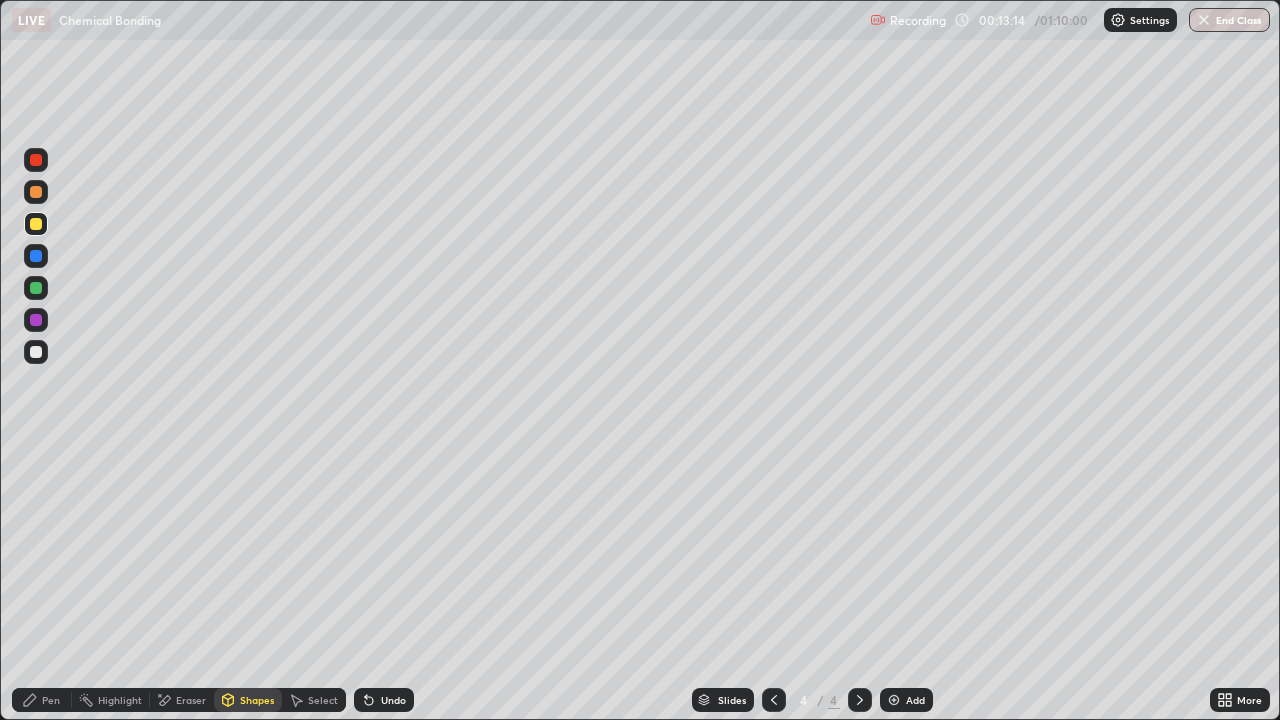 click at bounding box center (36, 352) 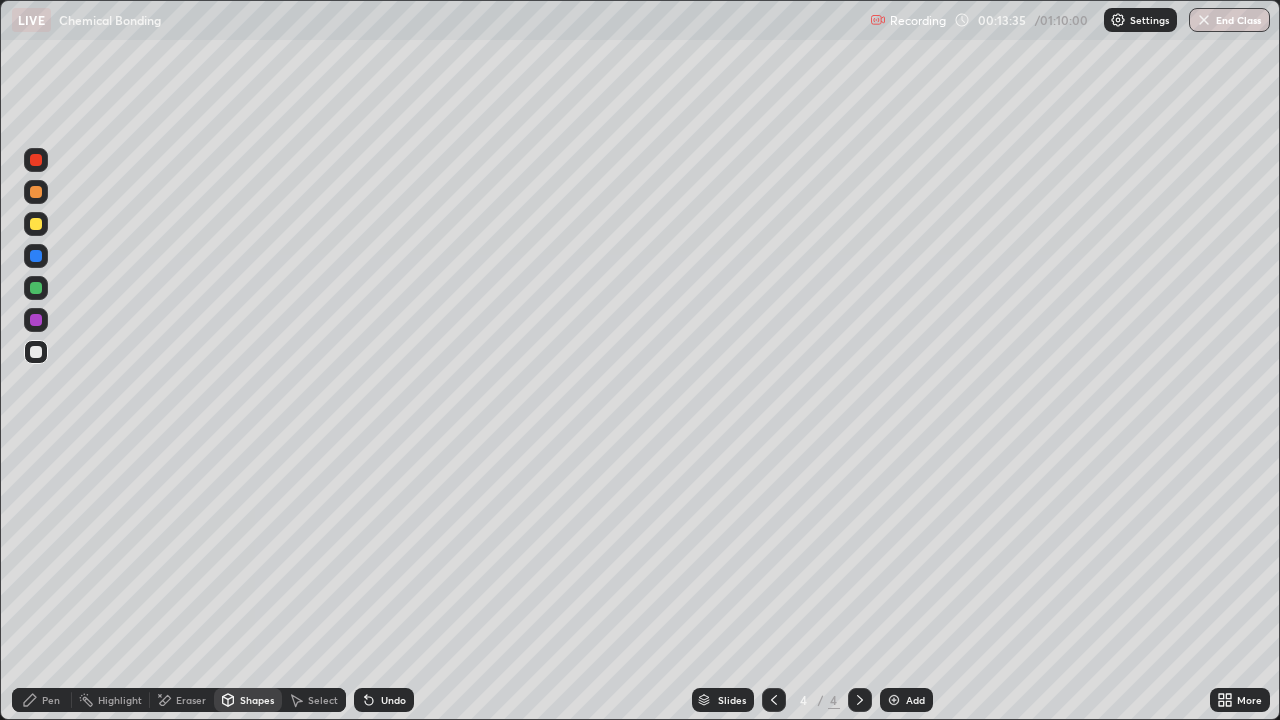 click at bounding box center (36, 352) 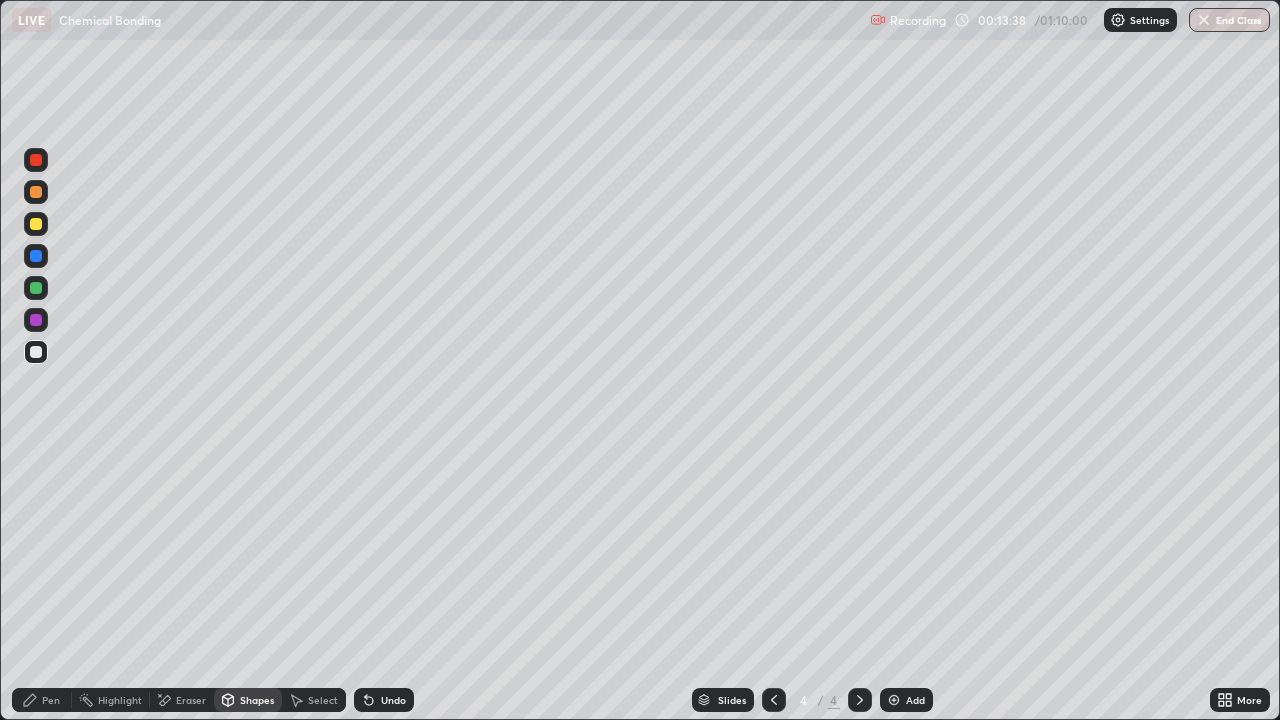 click on "Pen" at bounding box center [51, 700] 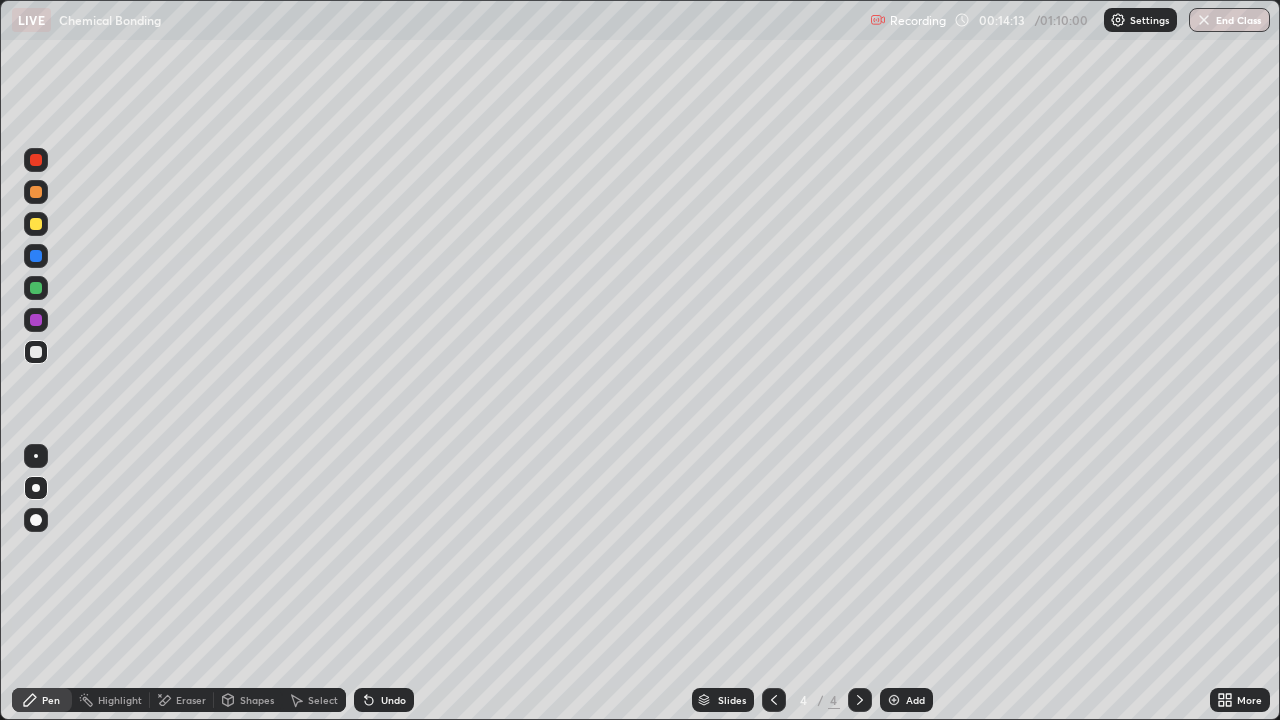 click at bounding box center (36, 256) 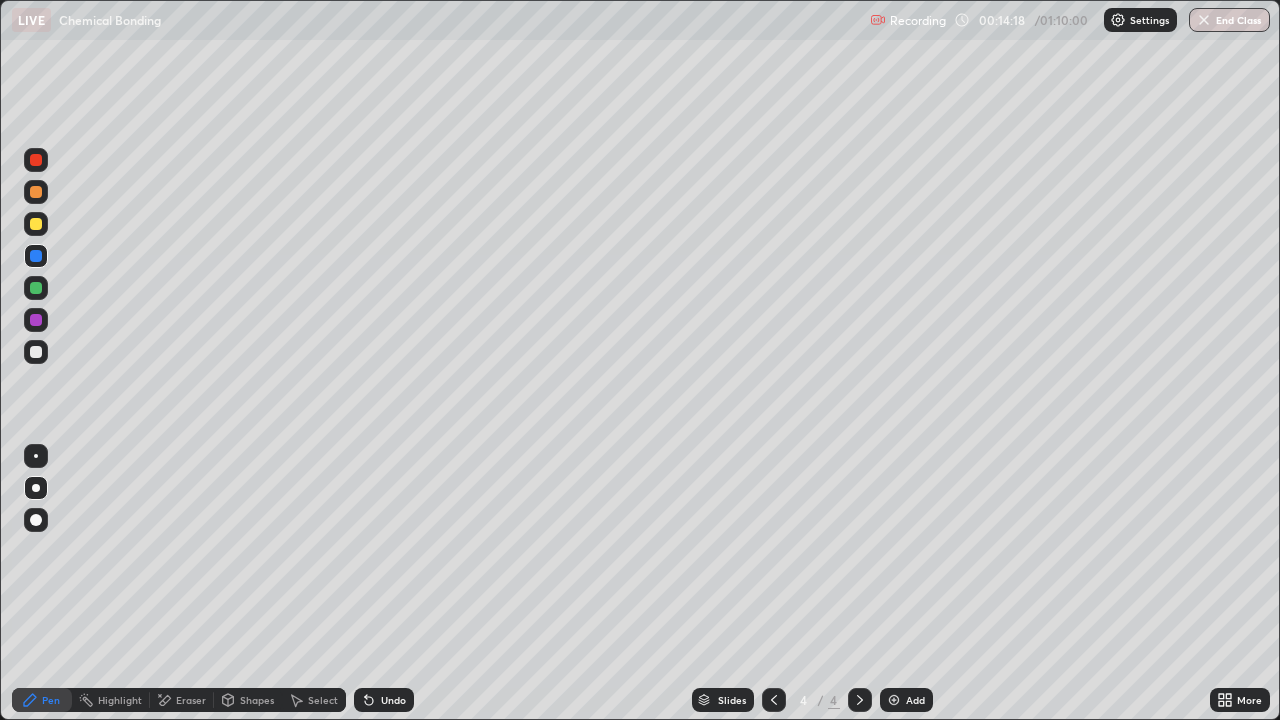 click at bounding box center (36, 352) 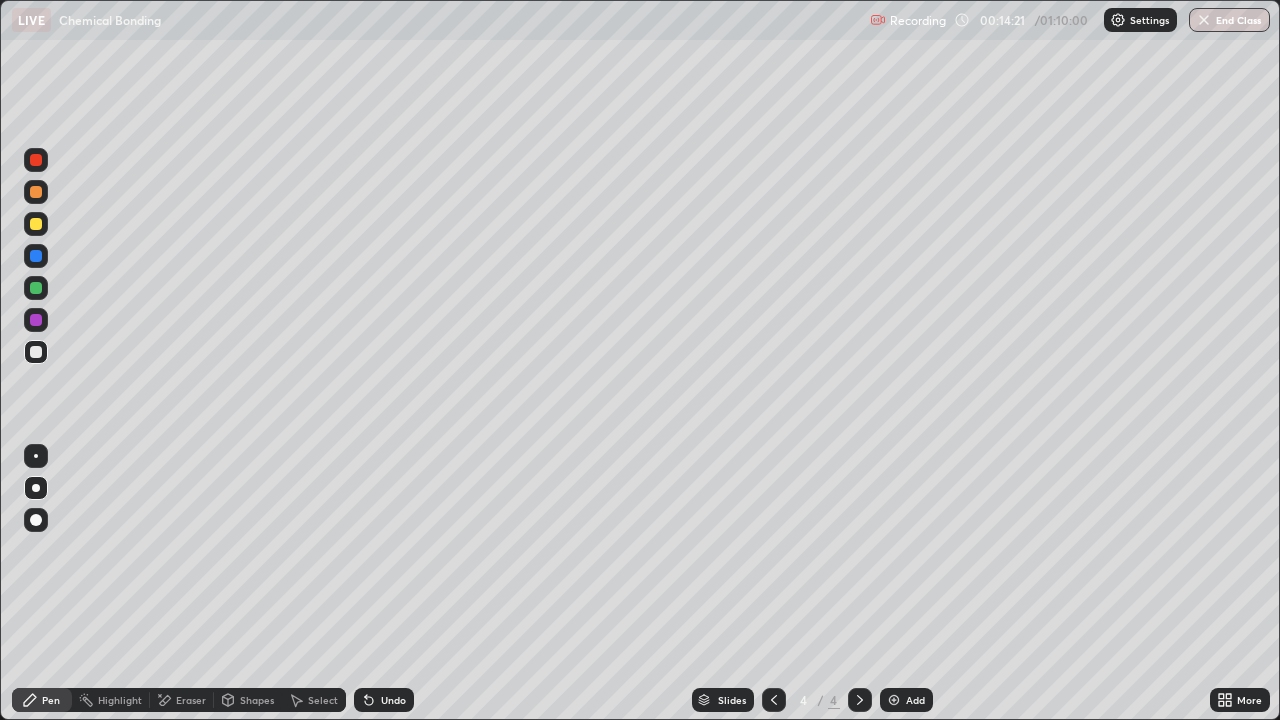 click at bounding box center [36, 288] 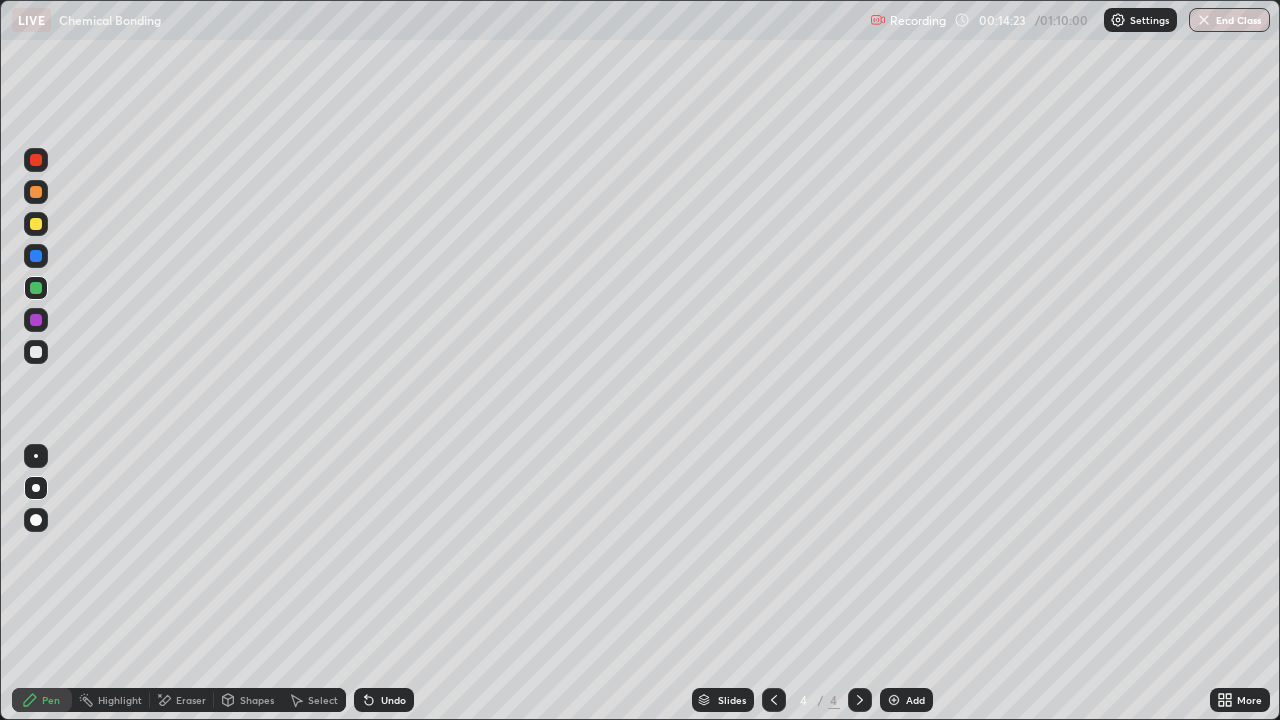 click at bounding box center [36, 224] 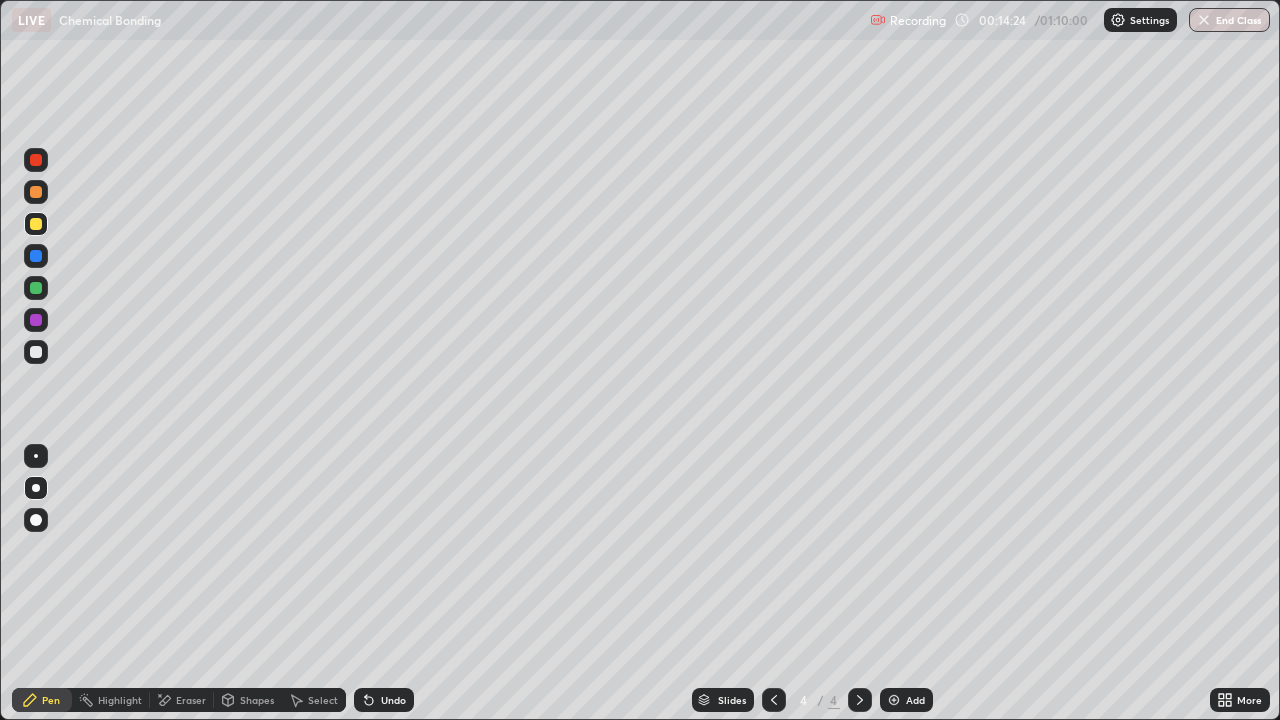 click on "Shapes" at bounding box center [257, 700] 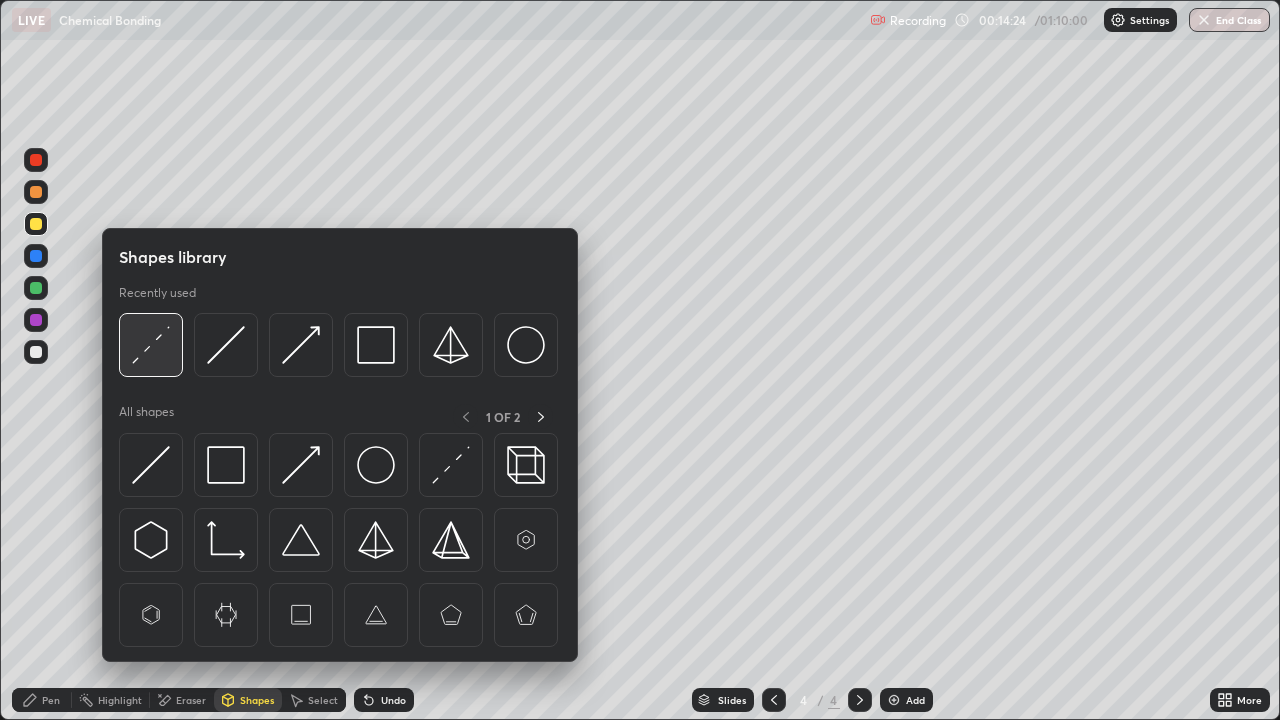 click at bounding box center (151, 345) 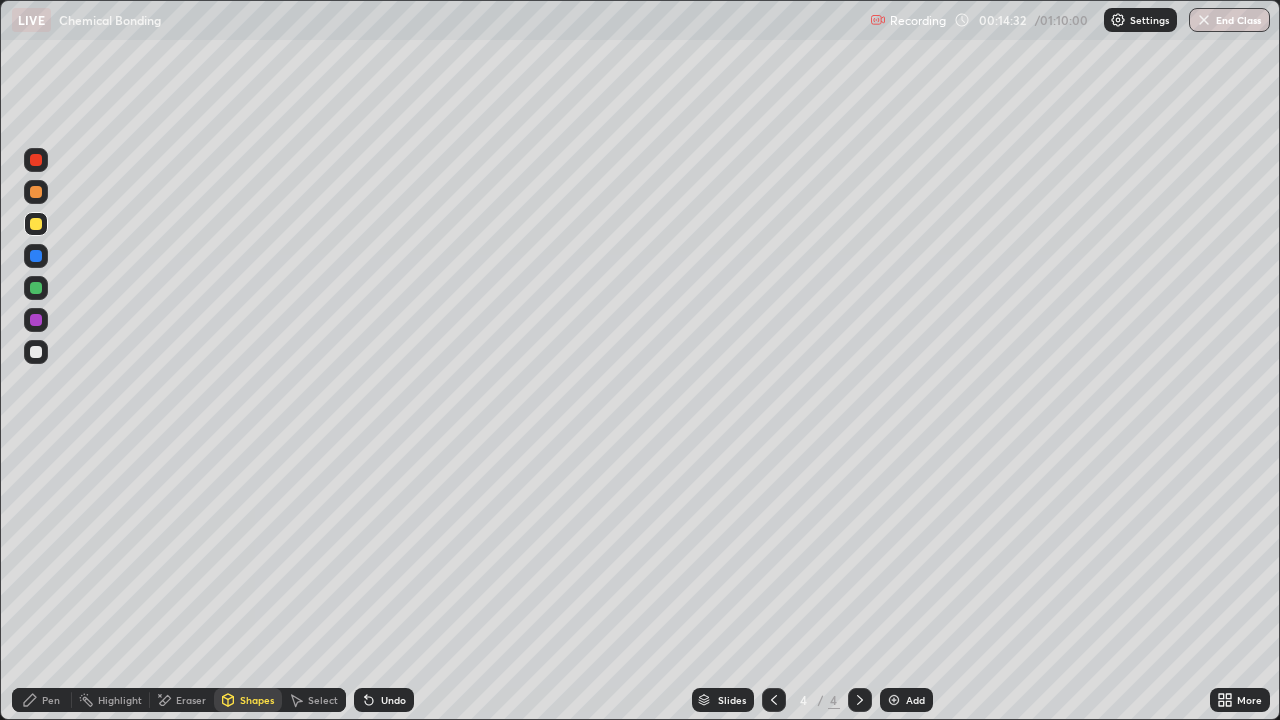 click at bounding box center (36, 224) 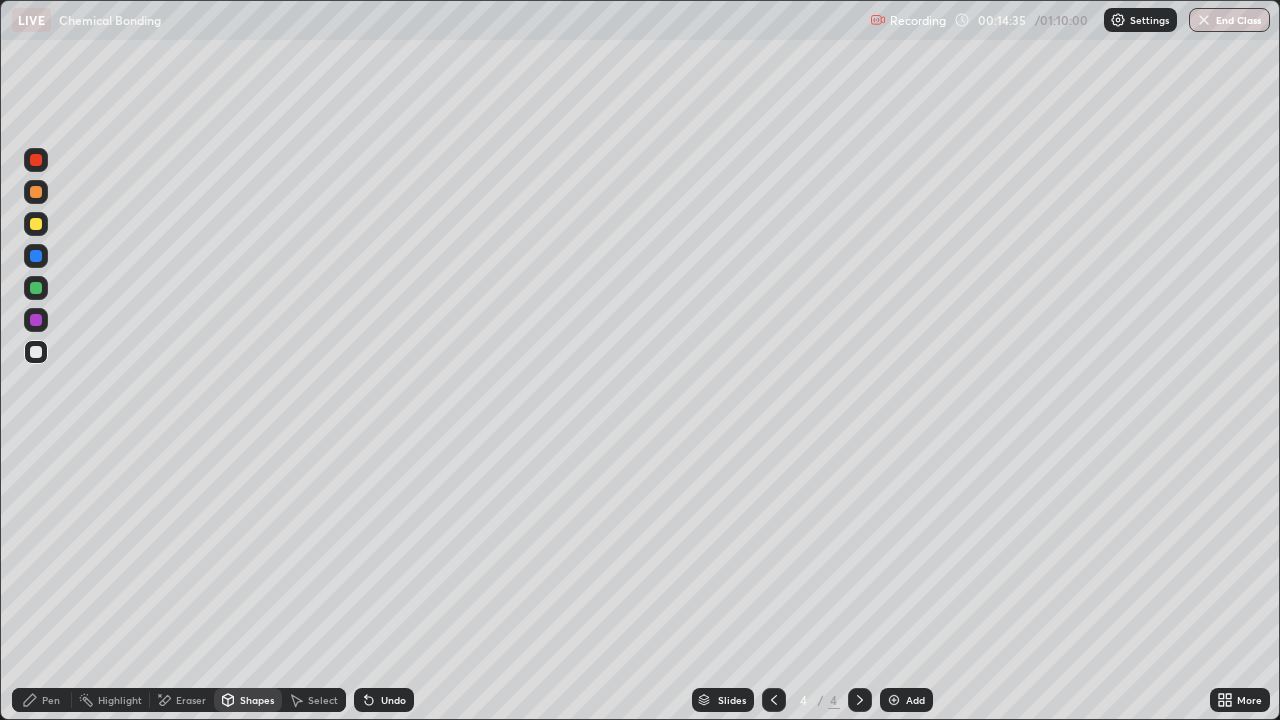 click on "Pen" at bounding box center (42, 700) 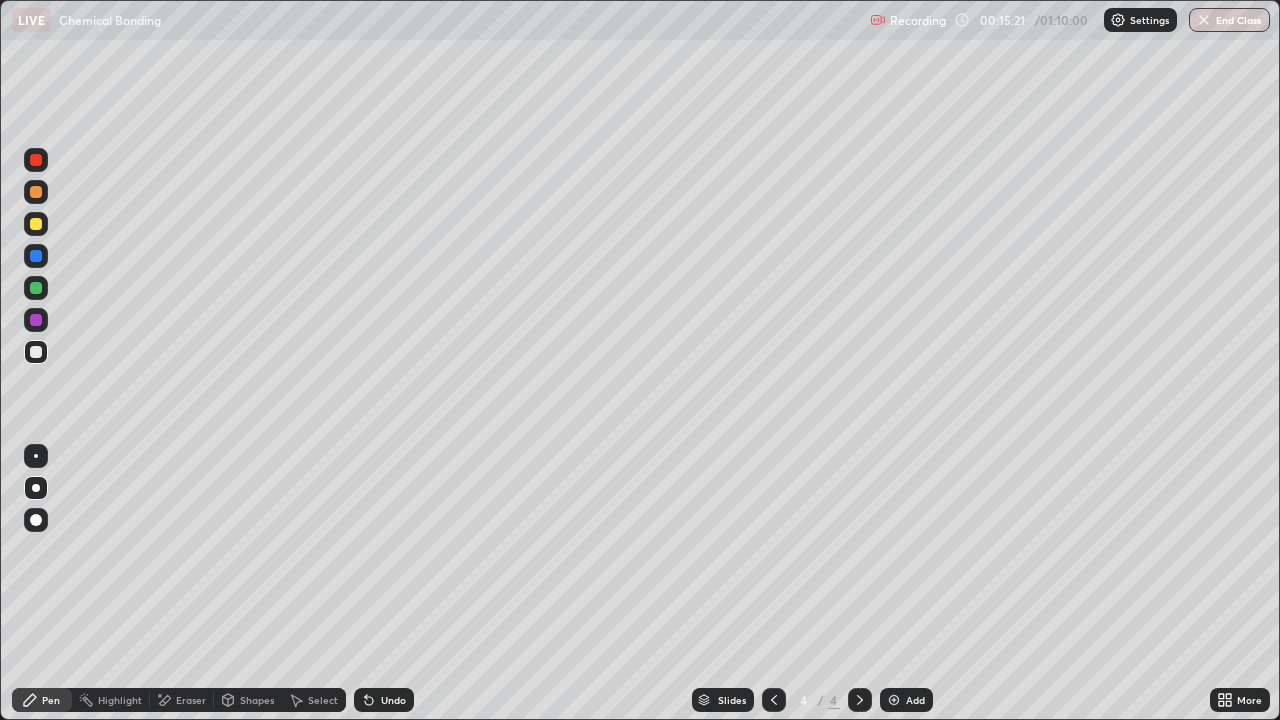 click 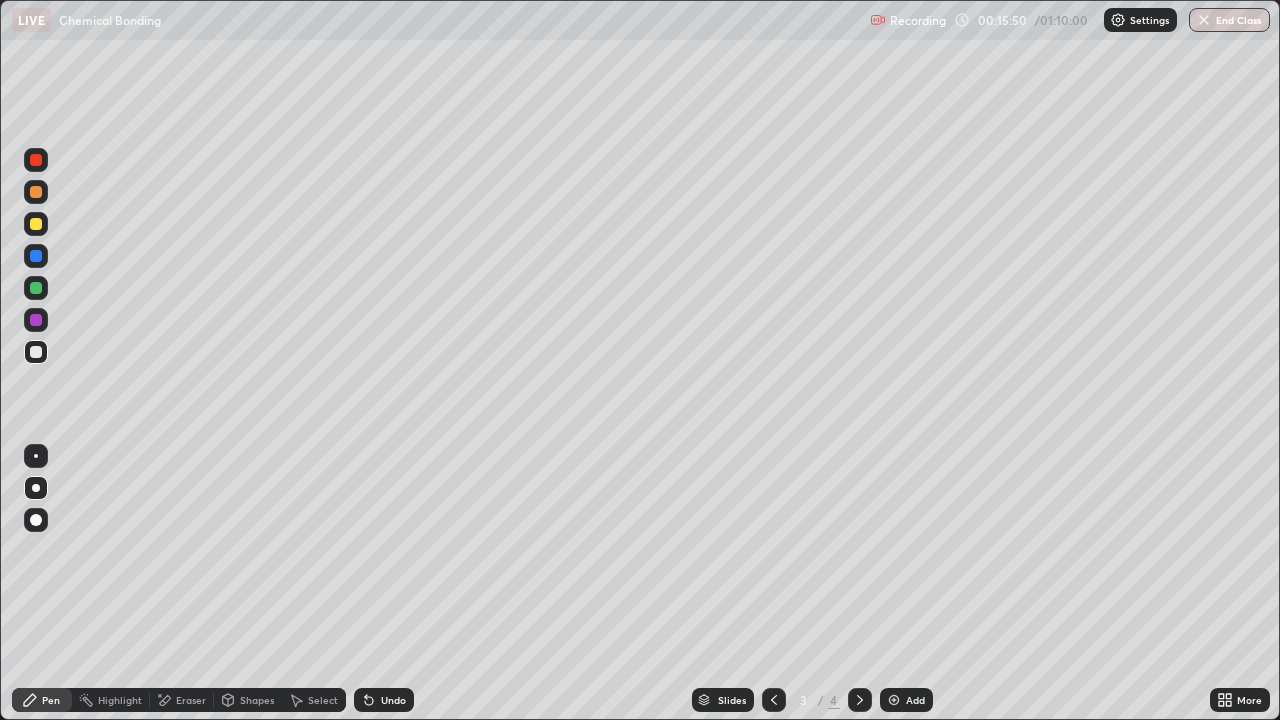 click 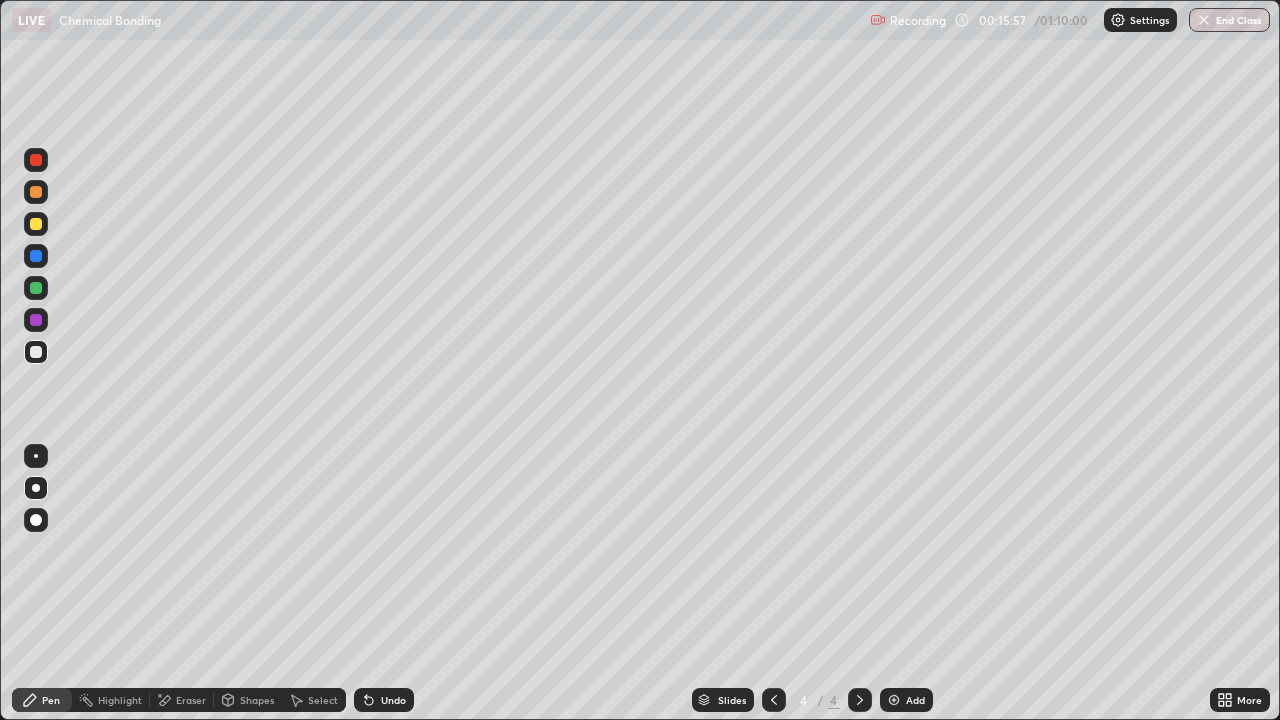 click at bounding box center (894, 700) 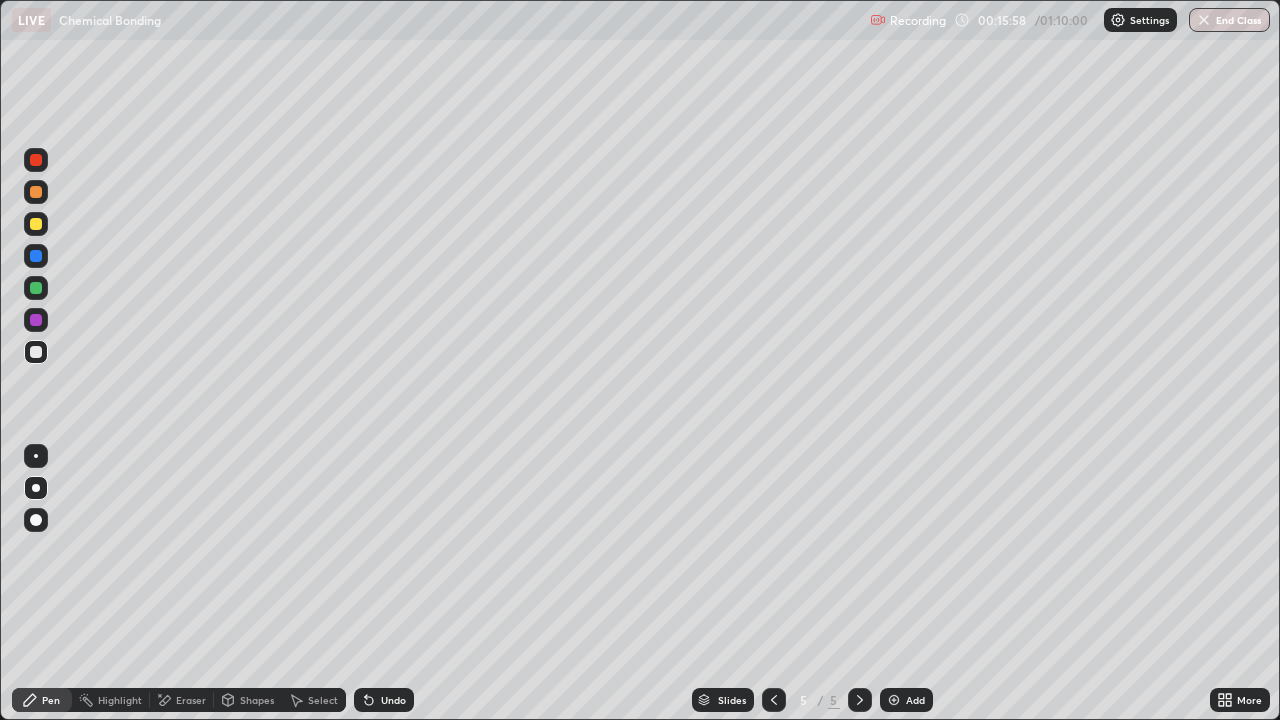 click at bounding box center (36, 352) 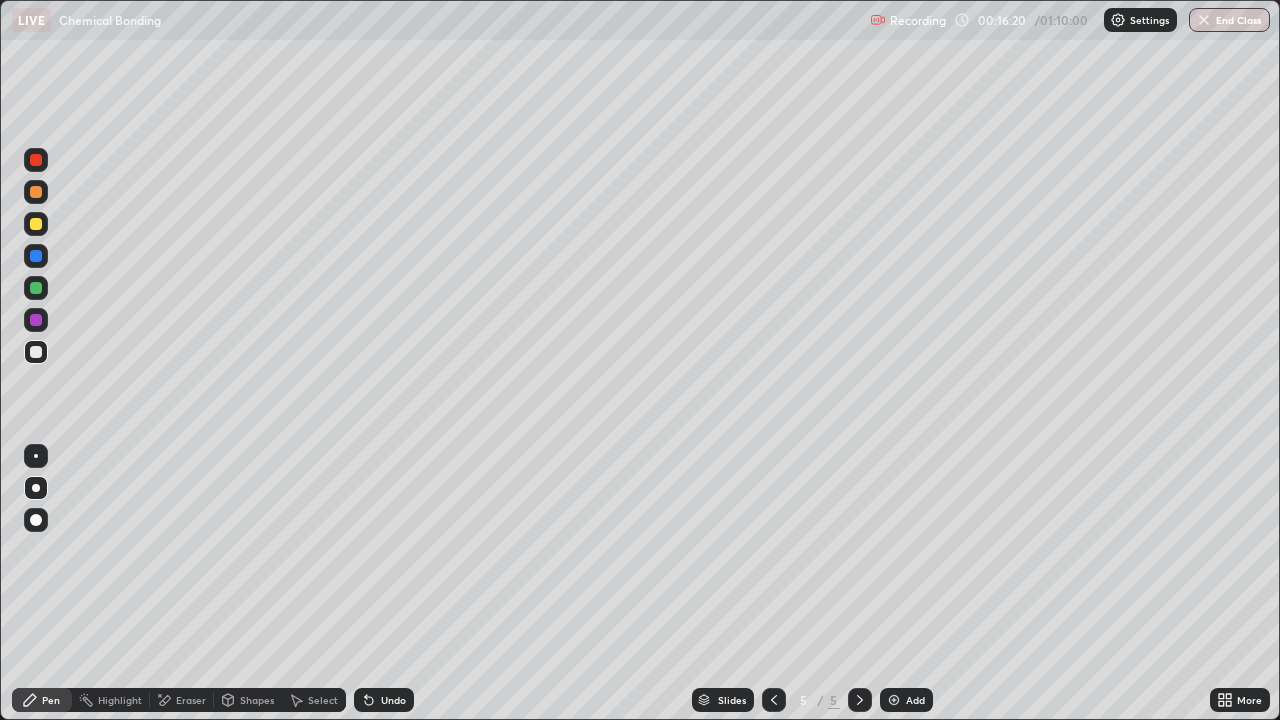 click 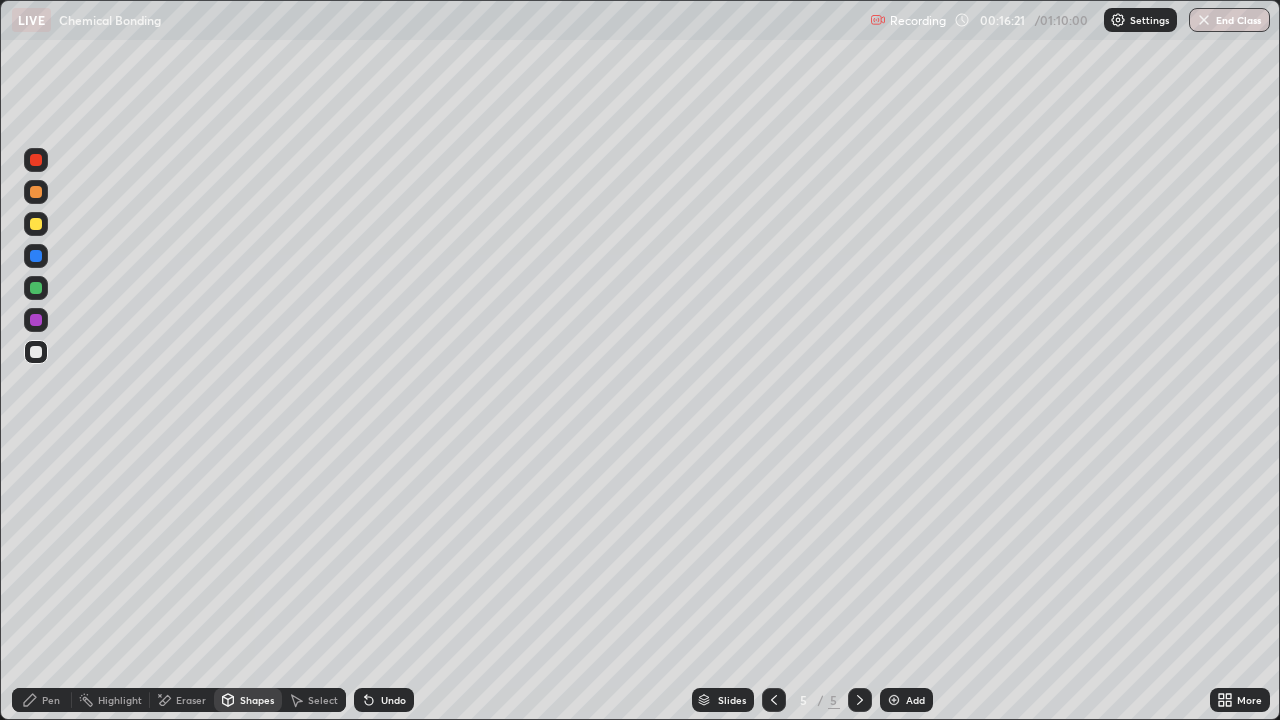 click at bounding box center [36, 288] 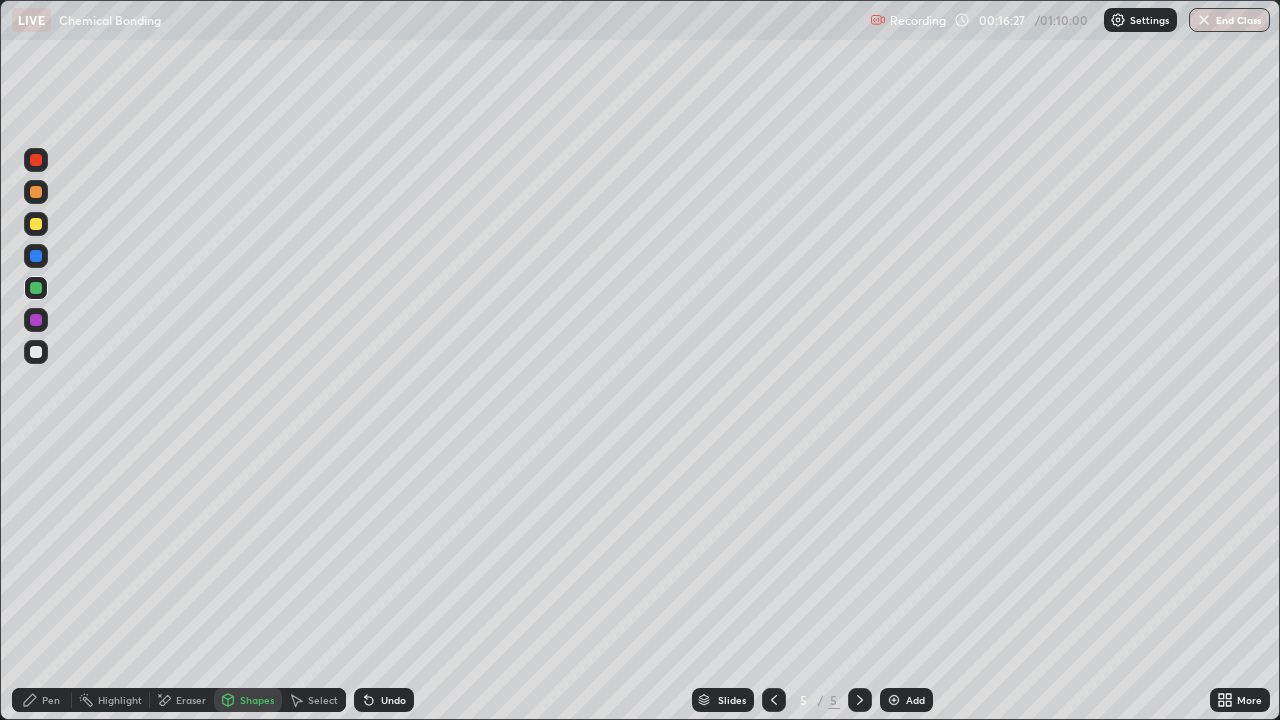 click on "Pen" at bounding box center [42, 700] 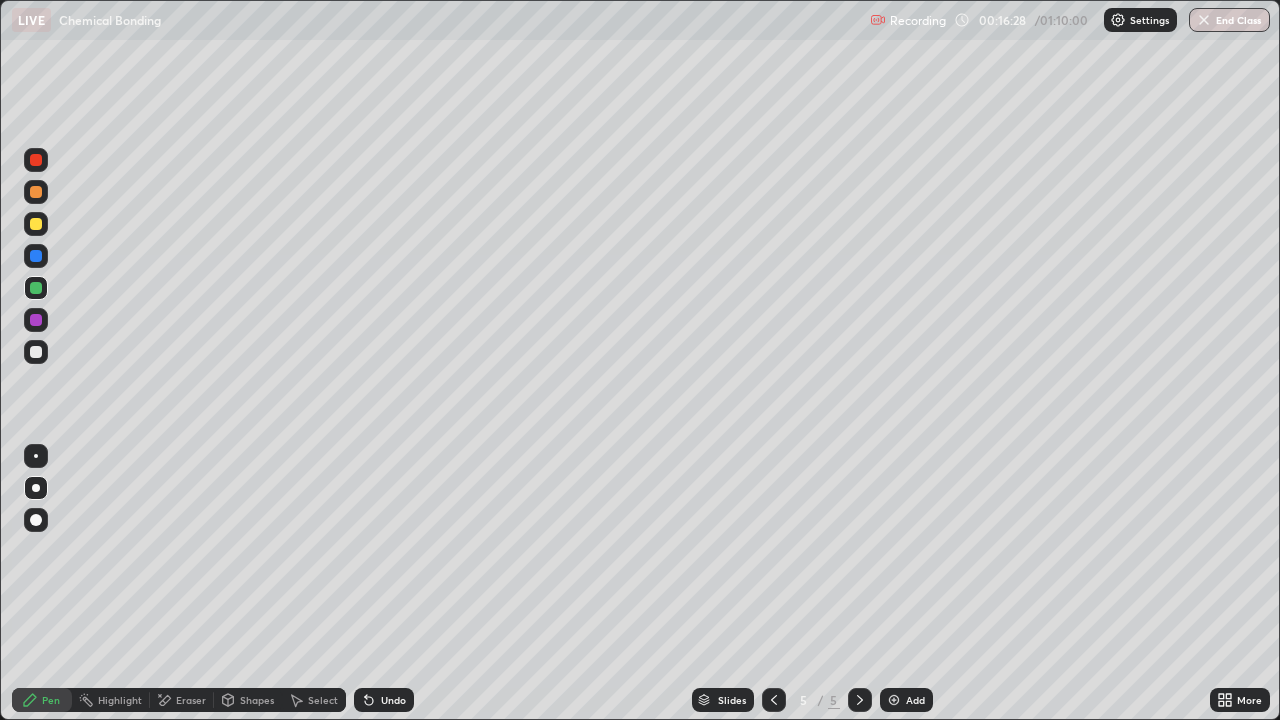 click at bounding box center [36, 352] 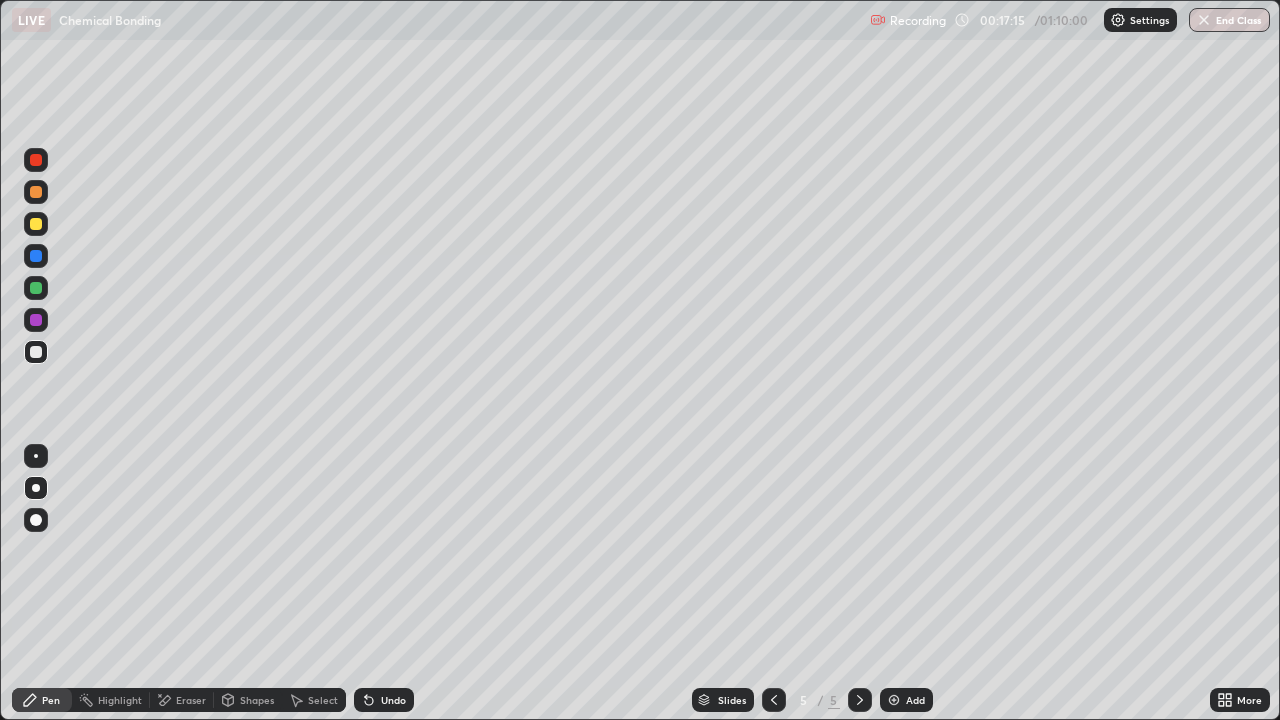 click at bounding box center (36, 320) 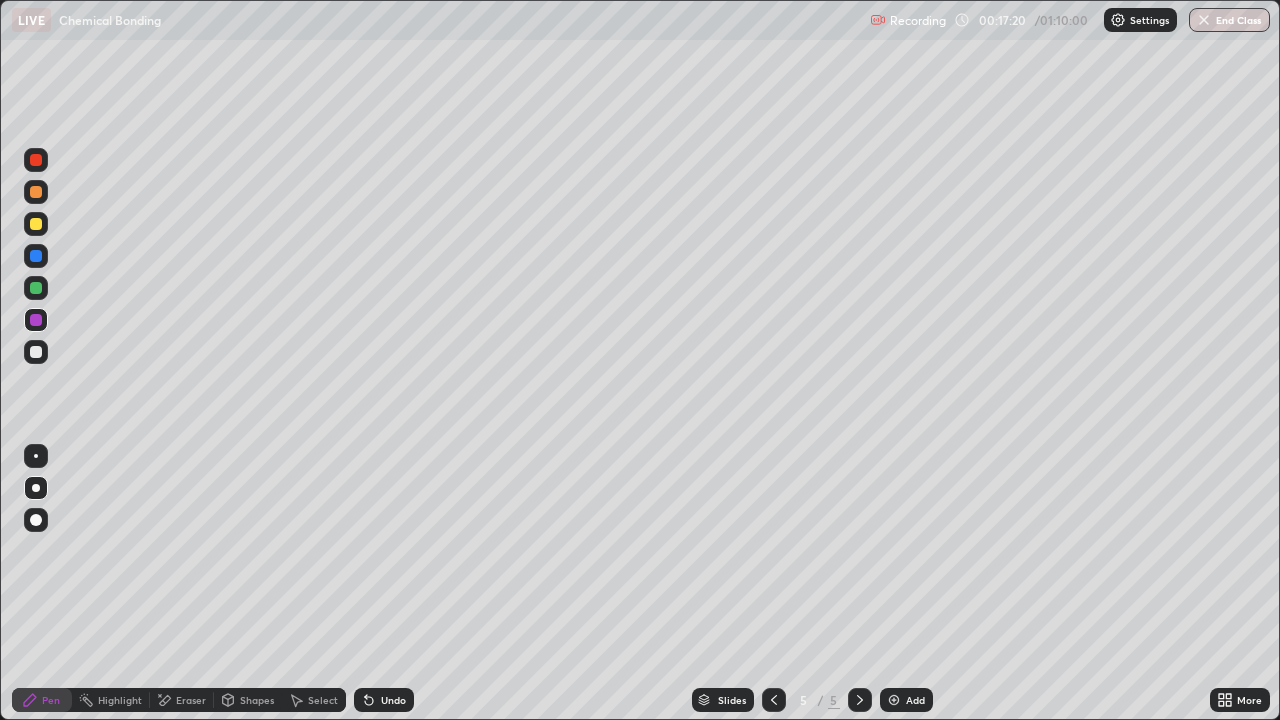 click at bounding box center (36, 352) 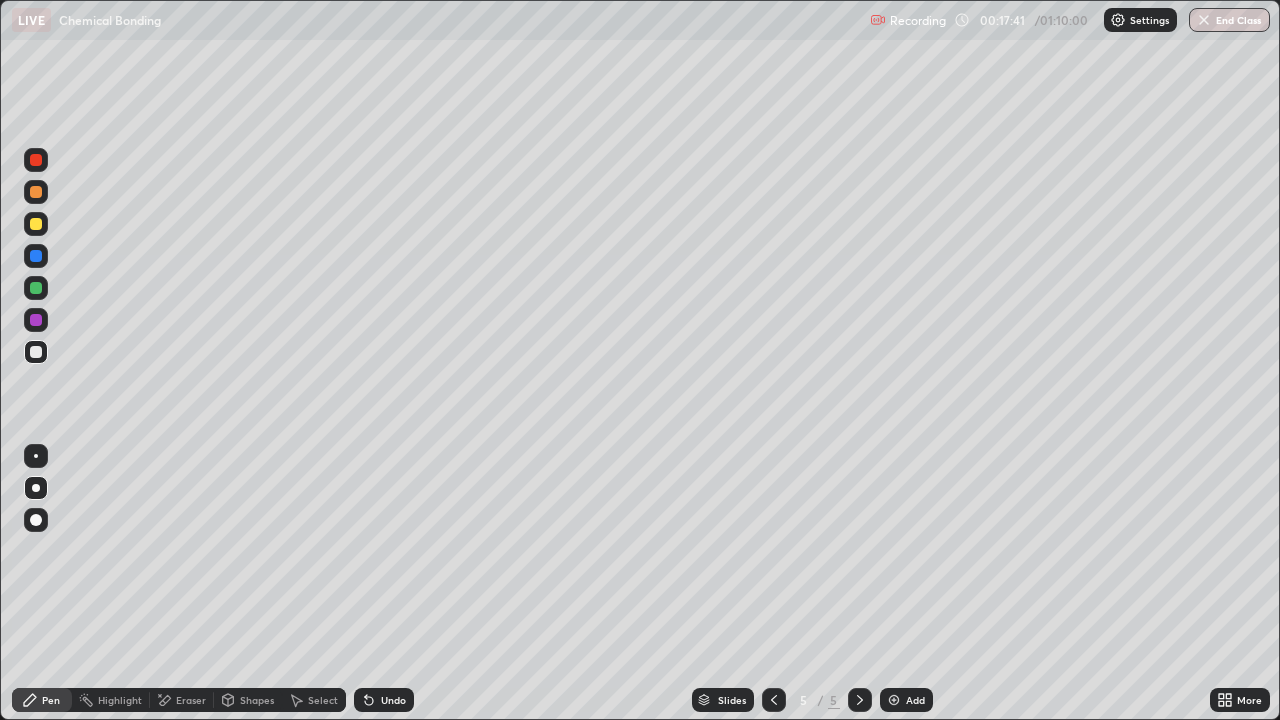 click at bounding box center (36, 288) 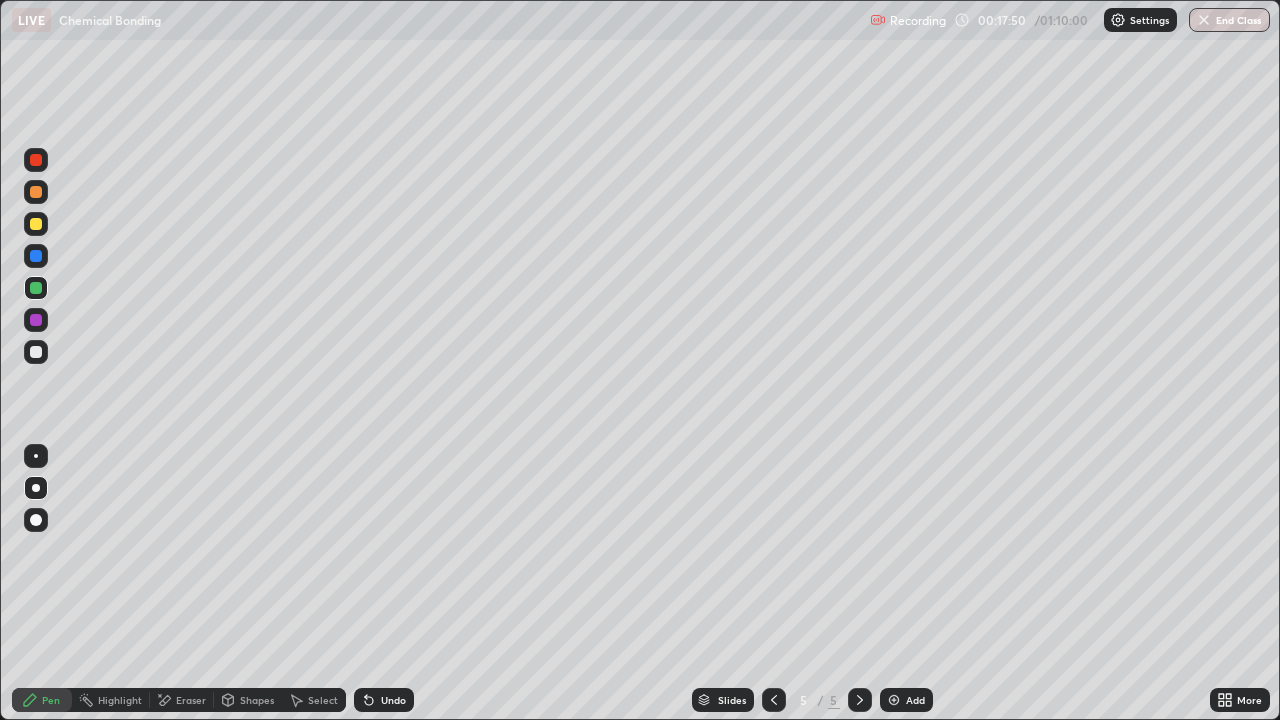 click on "Undo" at bounding box center (384, 700) 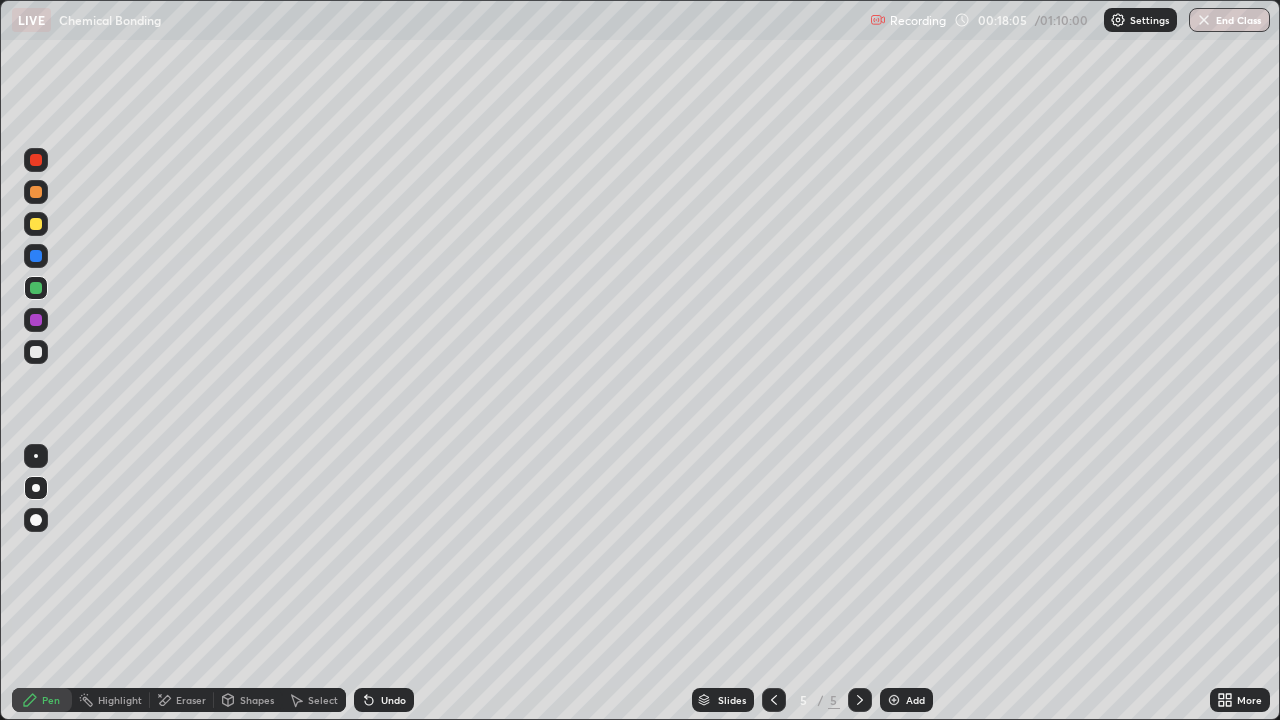 click at bounding box center (36, 224) 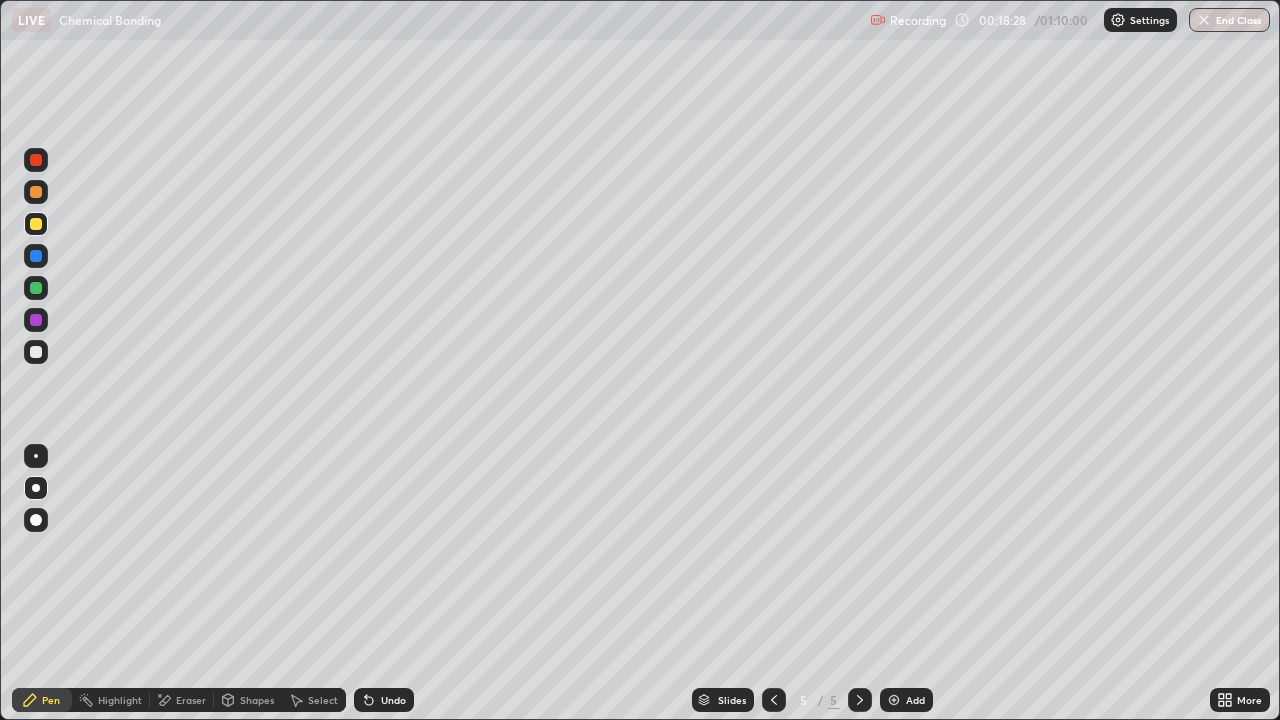 click at bounding box center (36, 160) 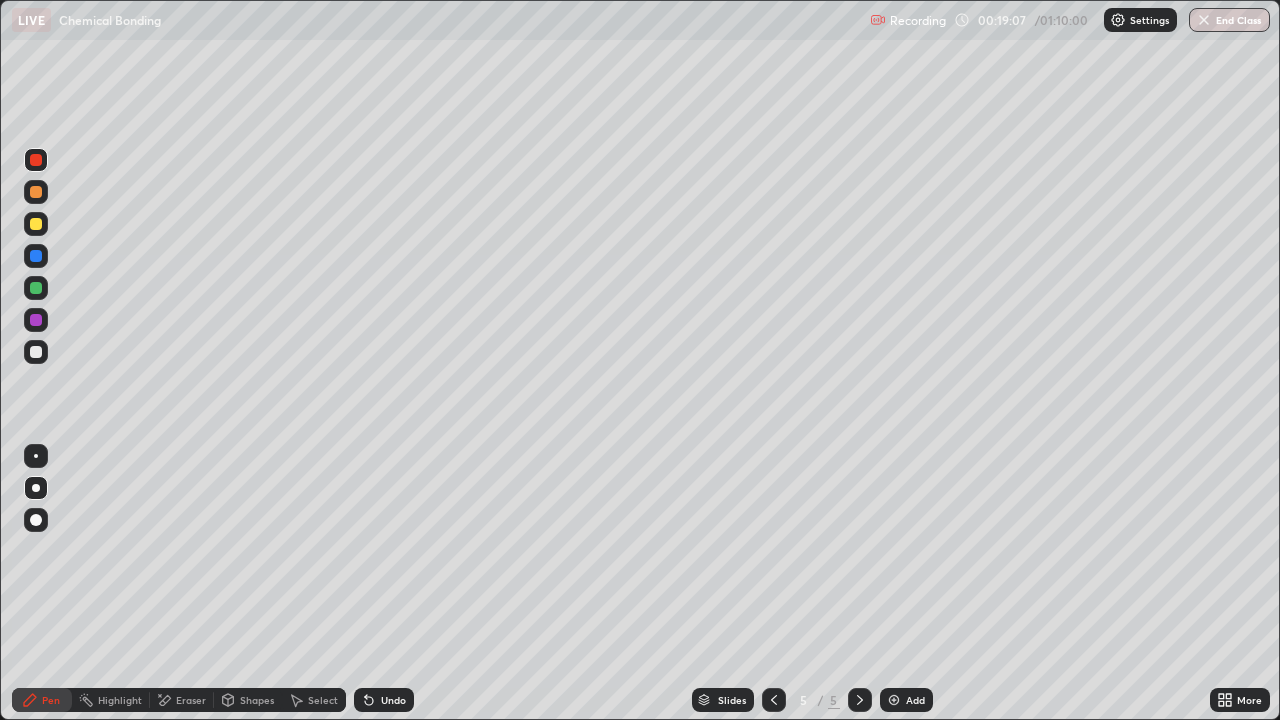 click at bounding box center (36, 352) 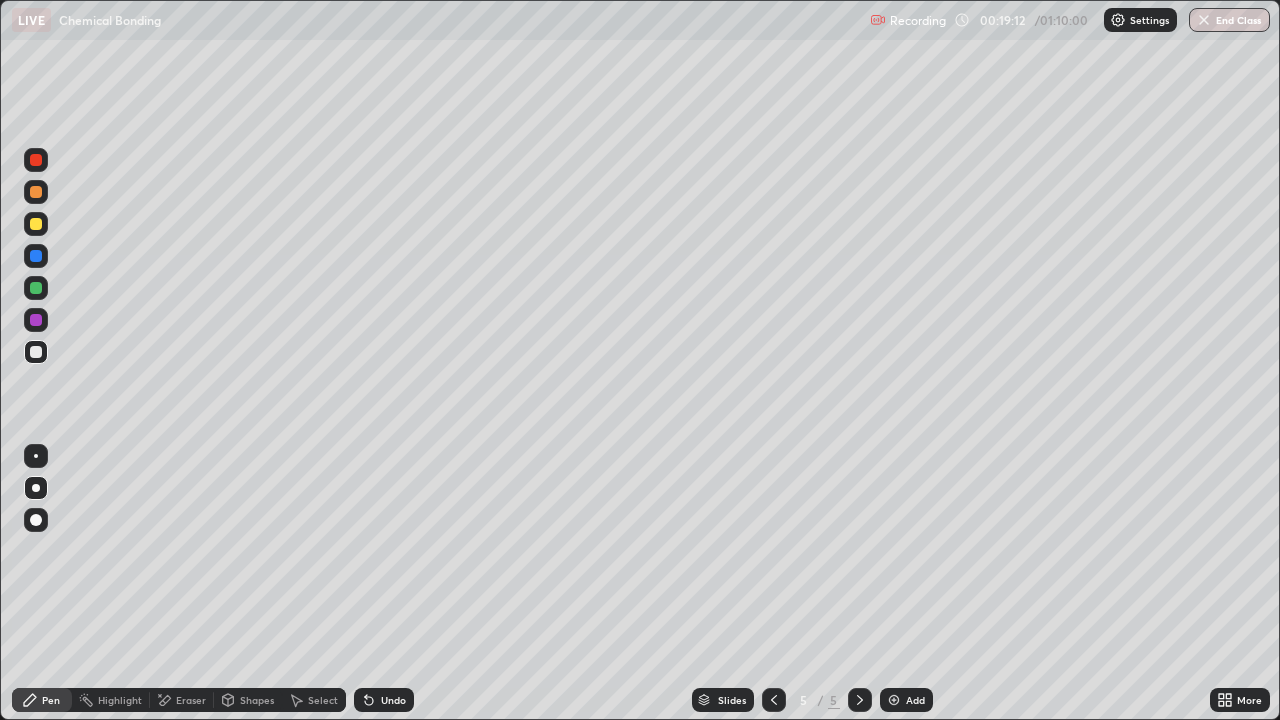 click at bounding box center [36, 192] 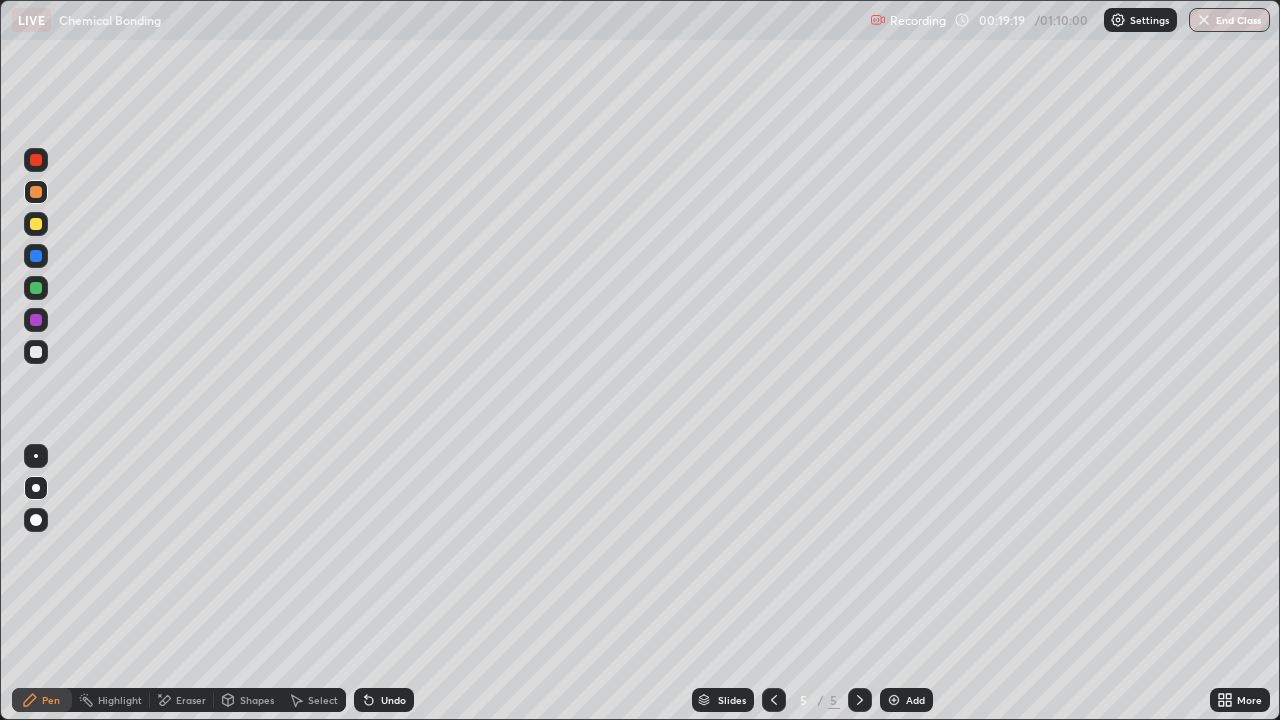 click on "Undo" at bounding box center [393, 700] 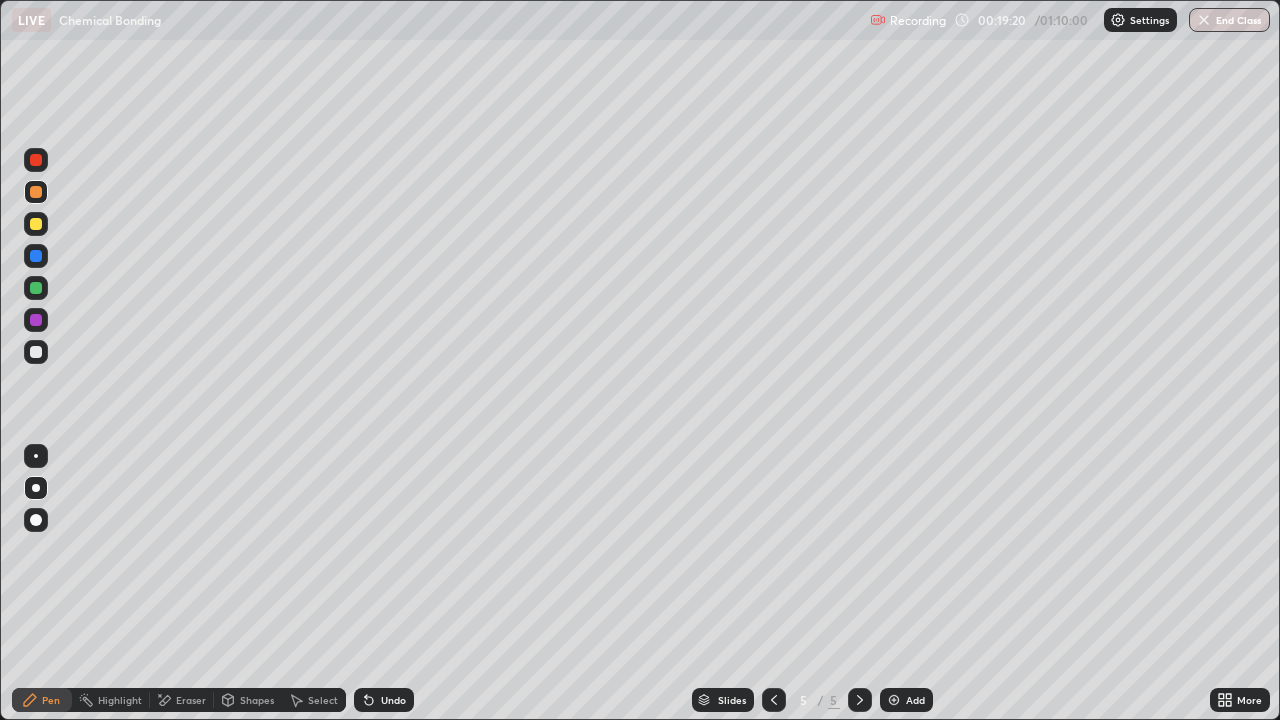 click on "Undo" at bounding box center [393, 700] 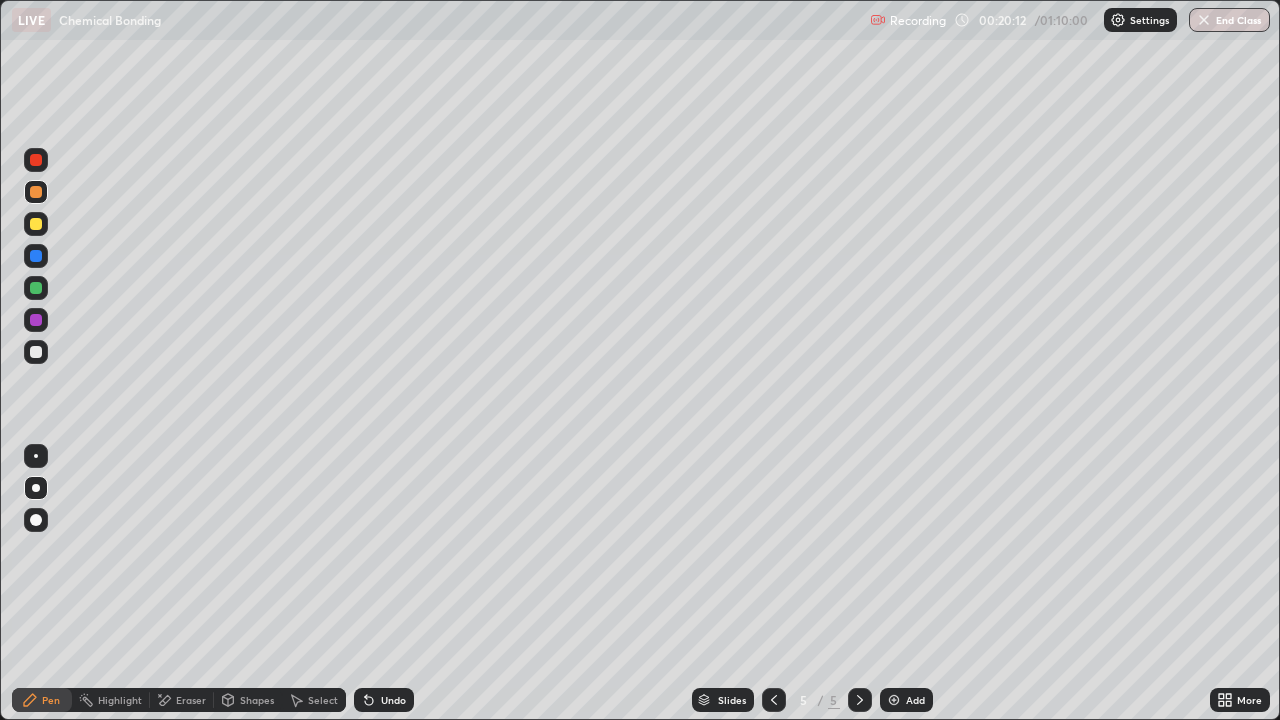 click at bounding box center [36, 288] 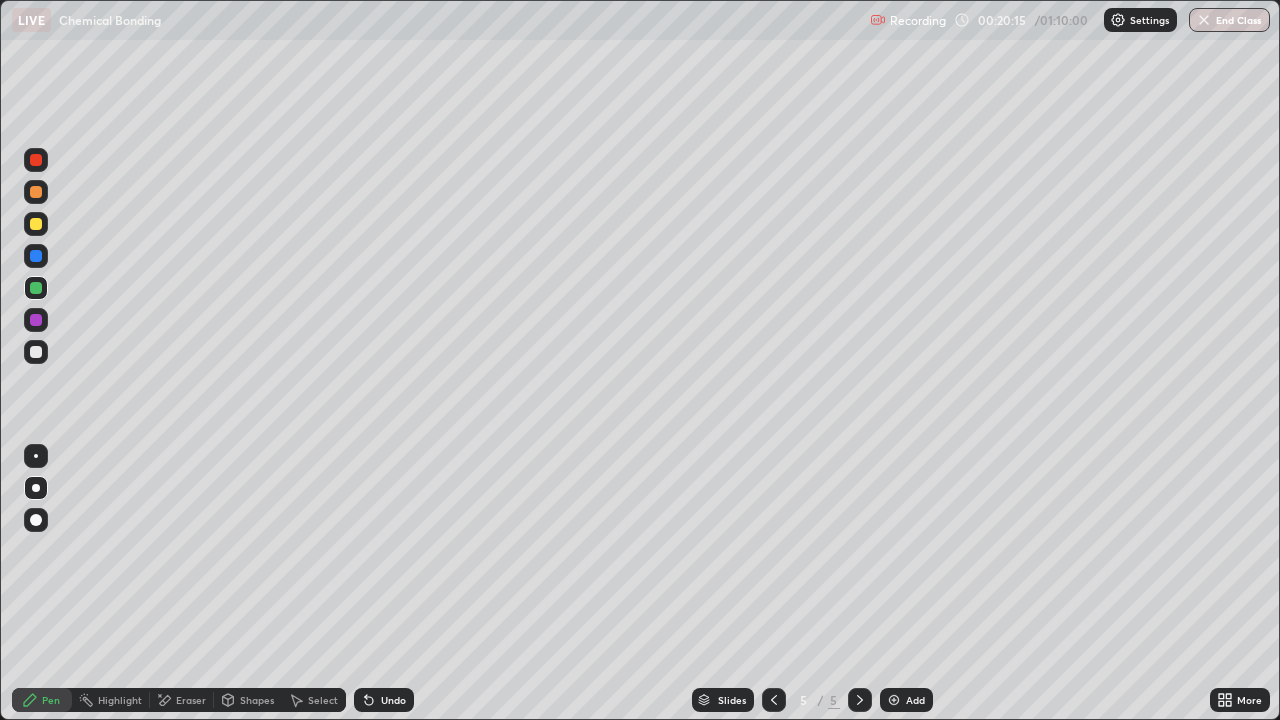click on "Undo" at bounding box center [393, 700] 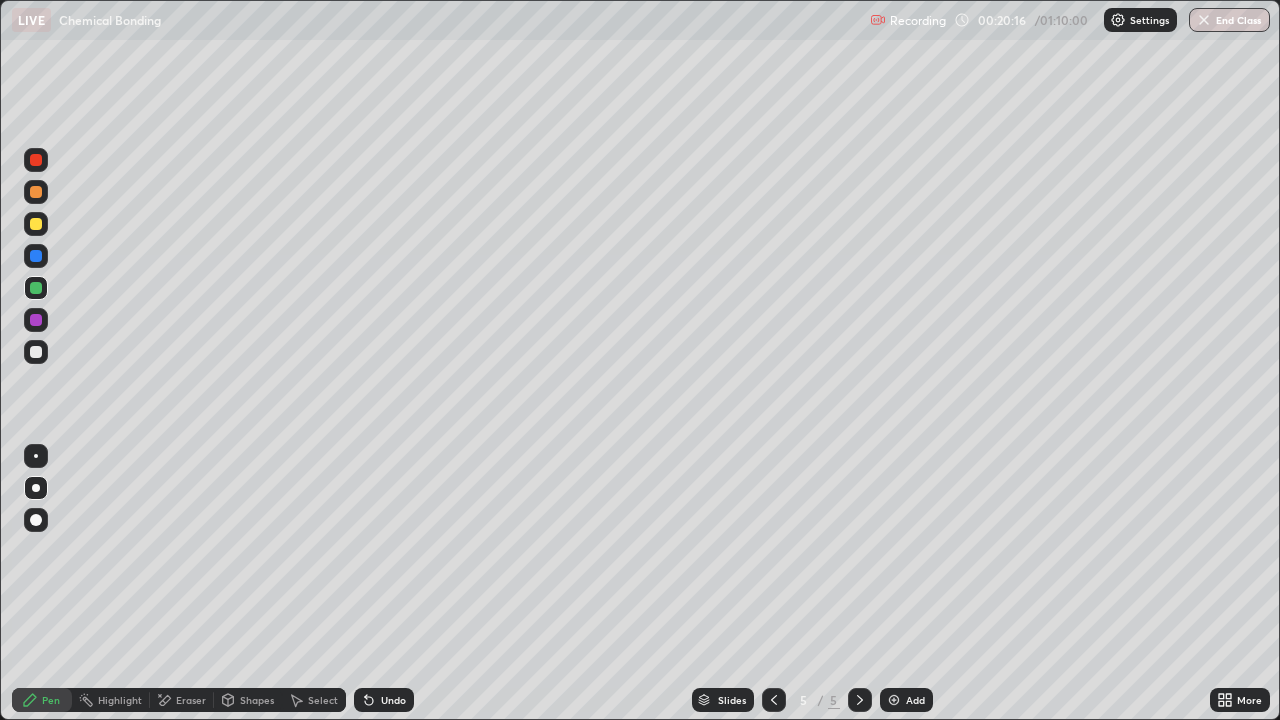 click at bounding box center (36, 256) 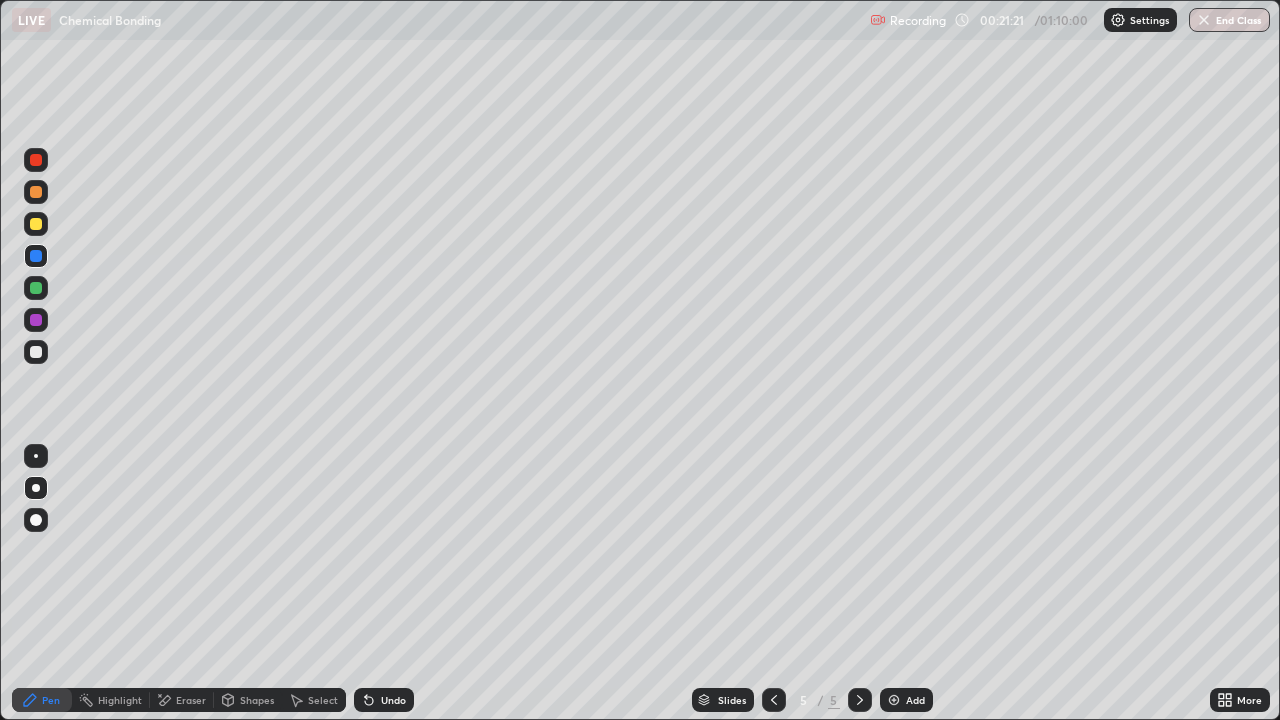 click at bounding box center [36, 320] 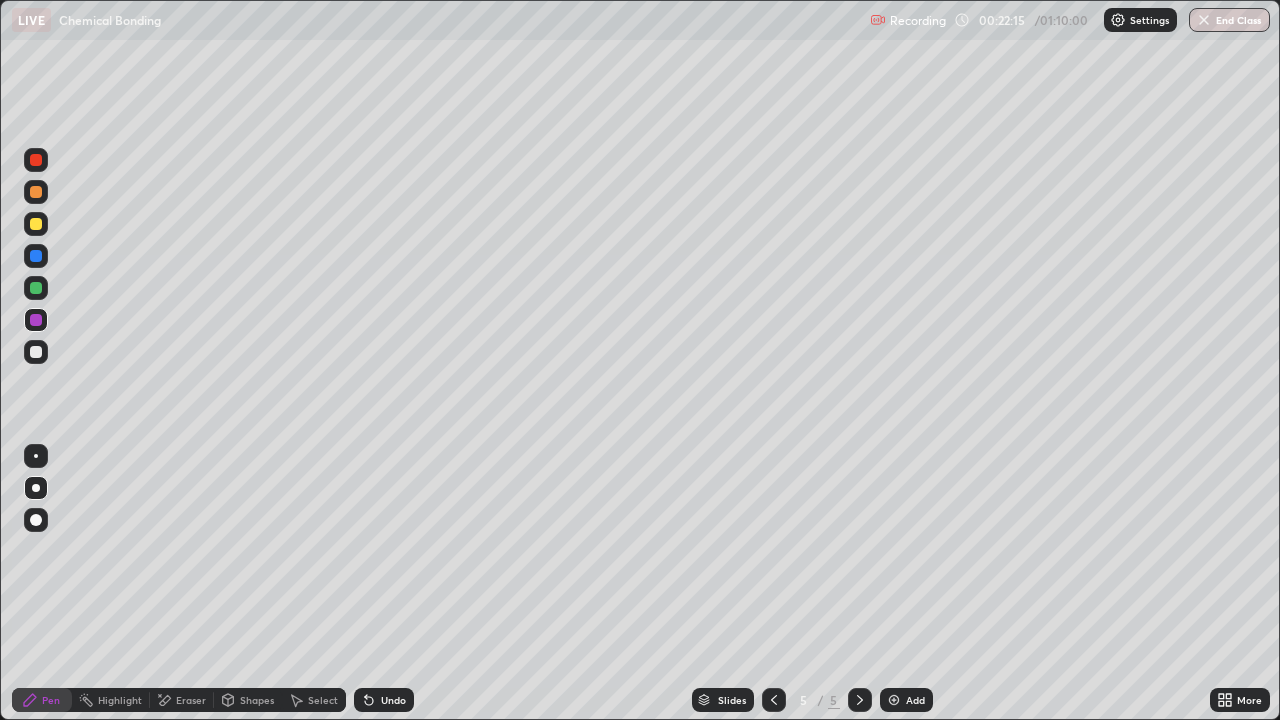 click at bounding box center [36, 256] 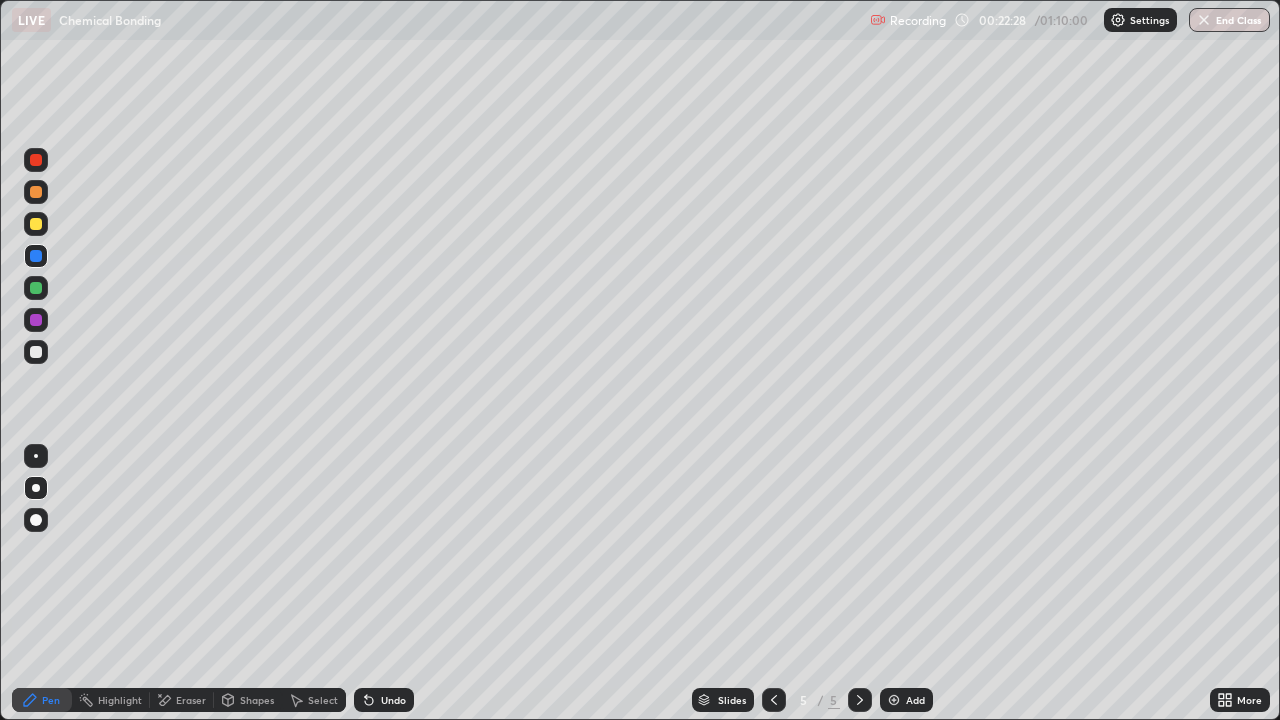 click at bounding box center [36, 256] 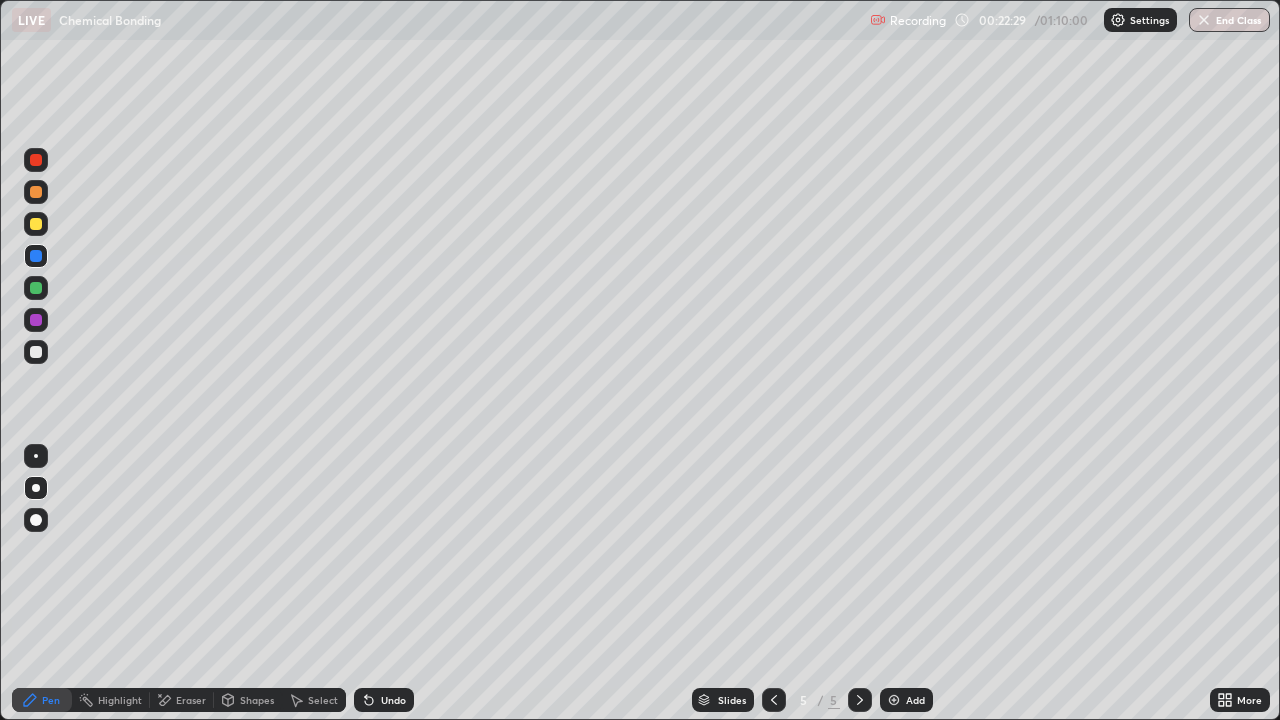 click at bounding box center (36, 224) 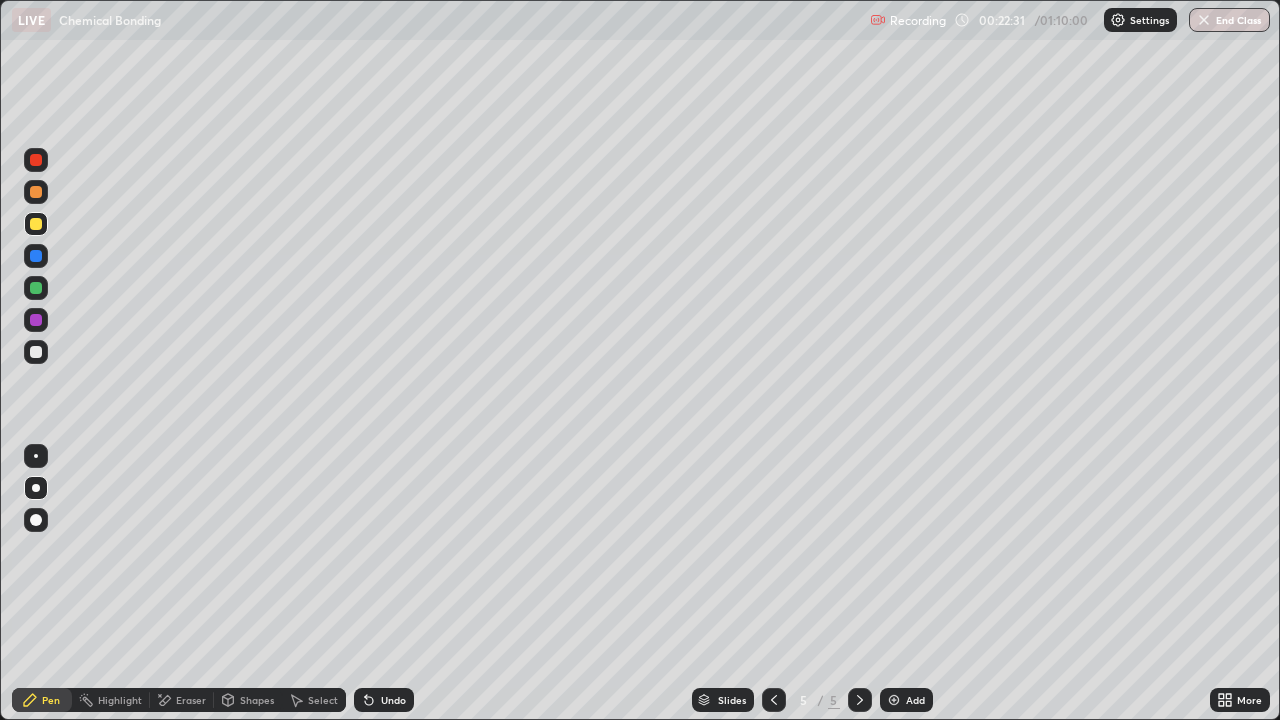 click 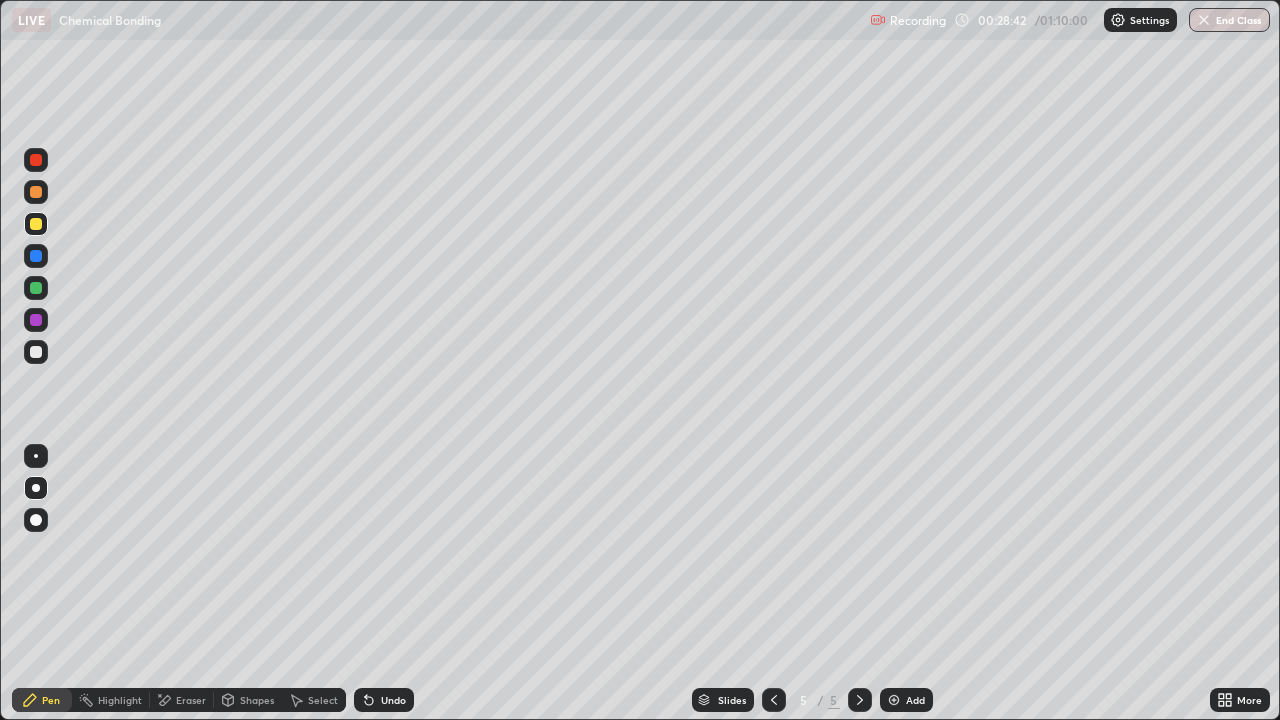 click on "Add" at bounding box center (906, 700) 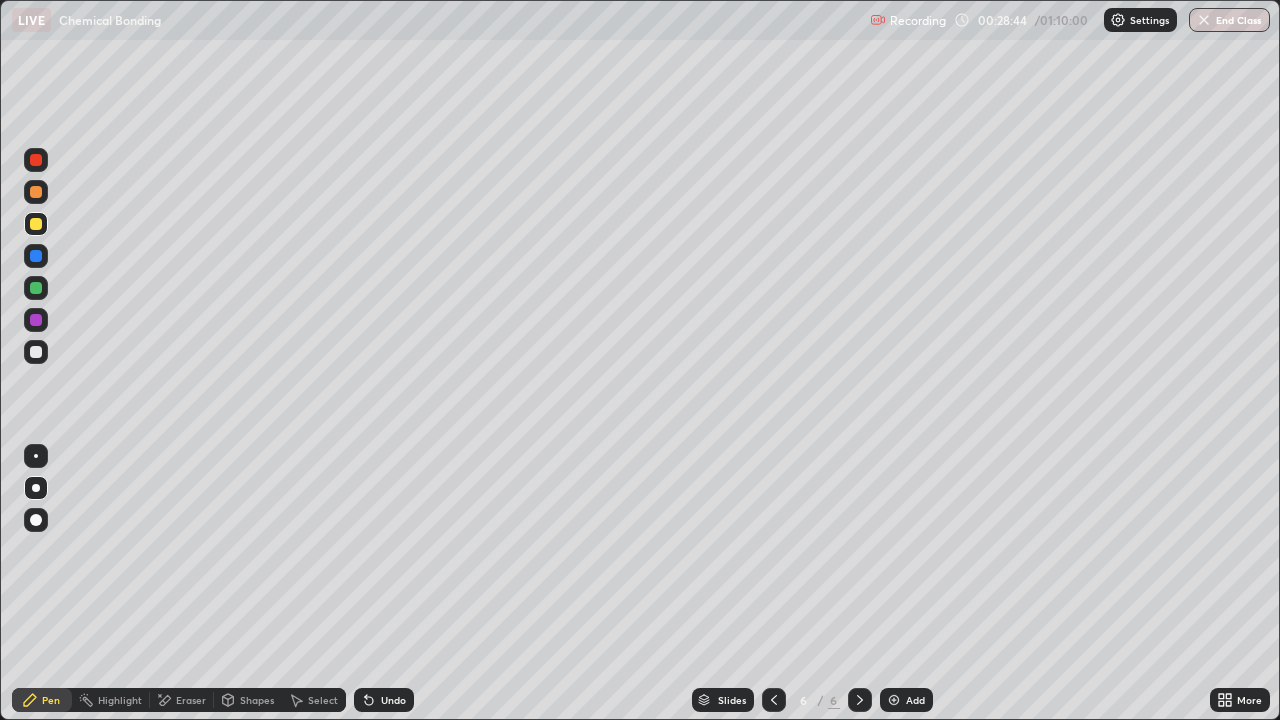 click at bounding box center [36, 352] 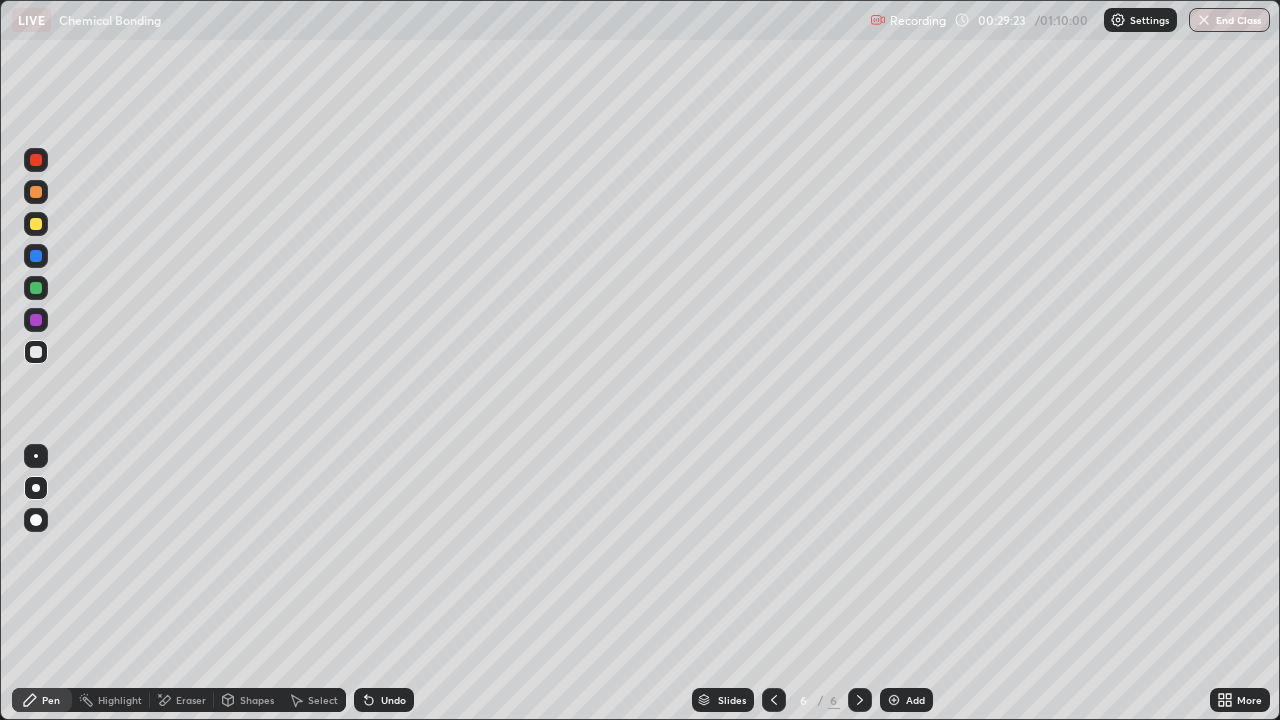 click 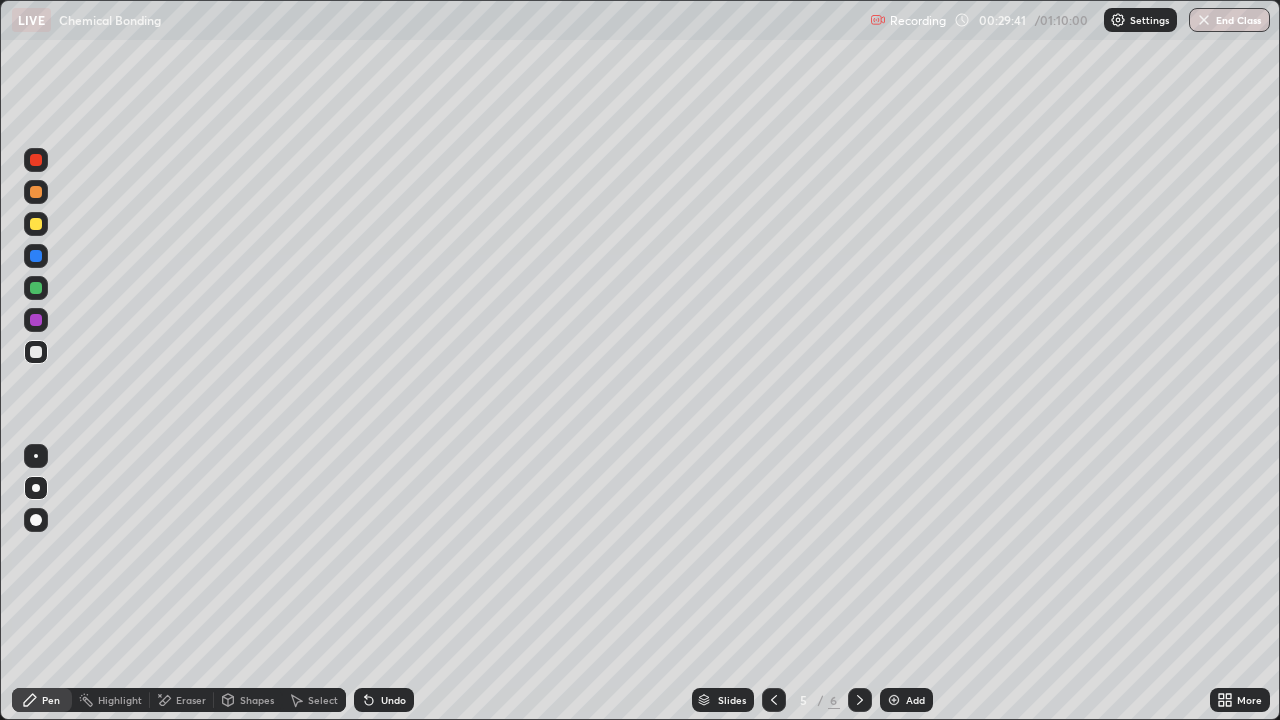 click at bounding box center (860, 700) 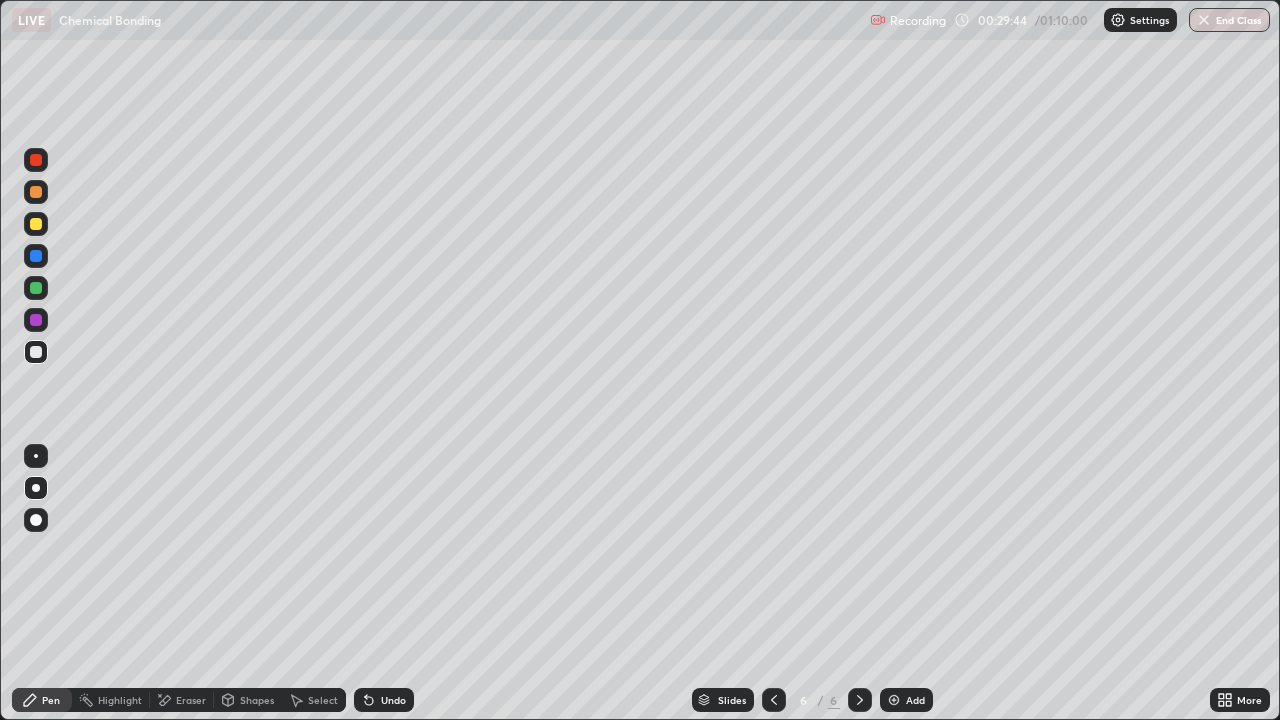click at bounding box center (36, 160) 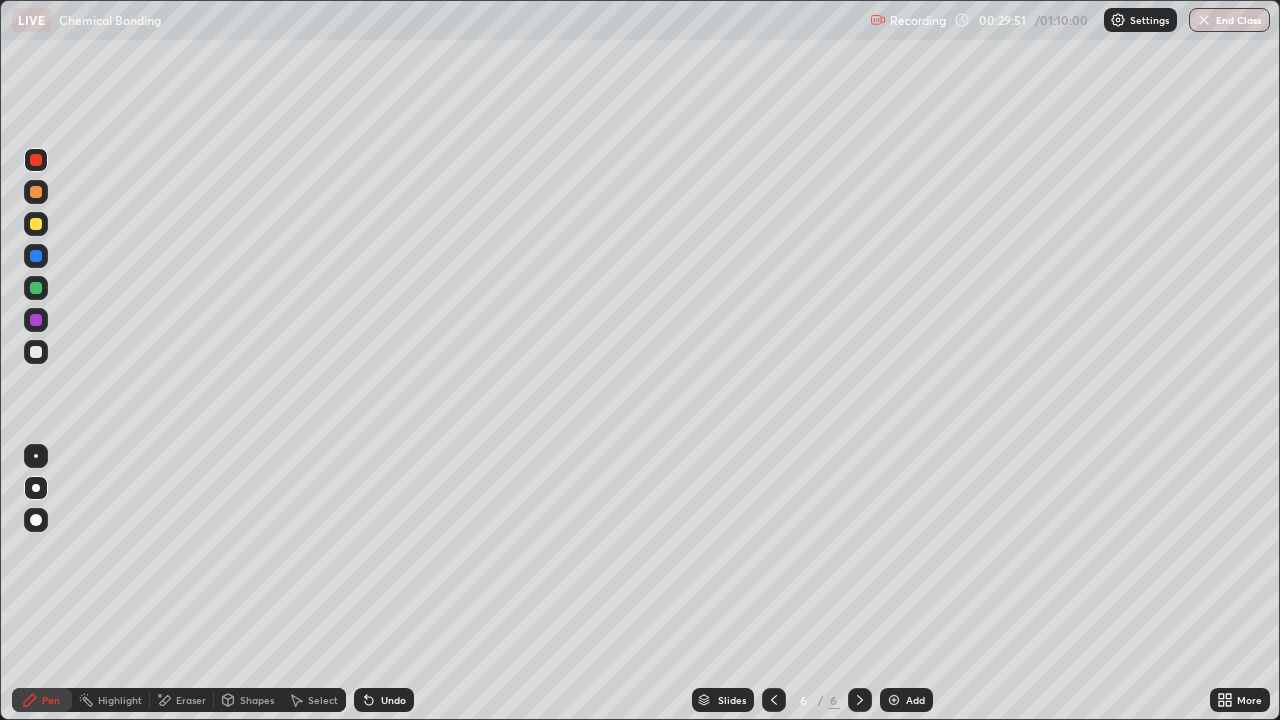 click at bounding box center (36, 352) 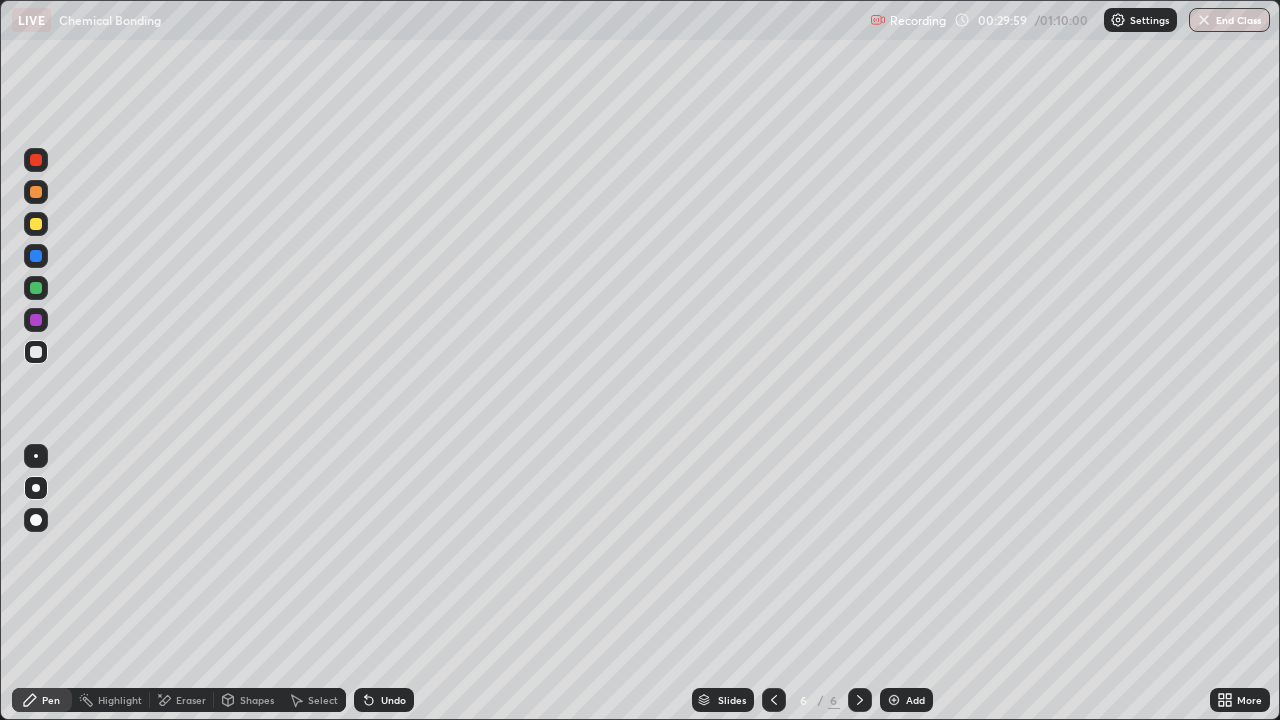click at bounding box center [36, 320] 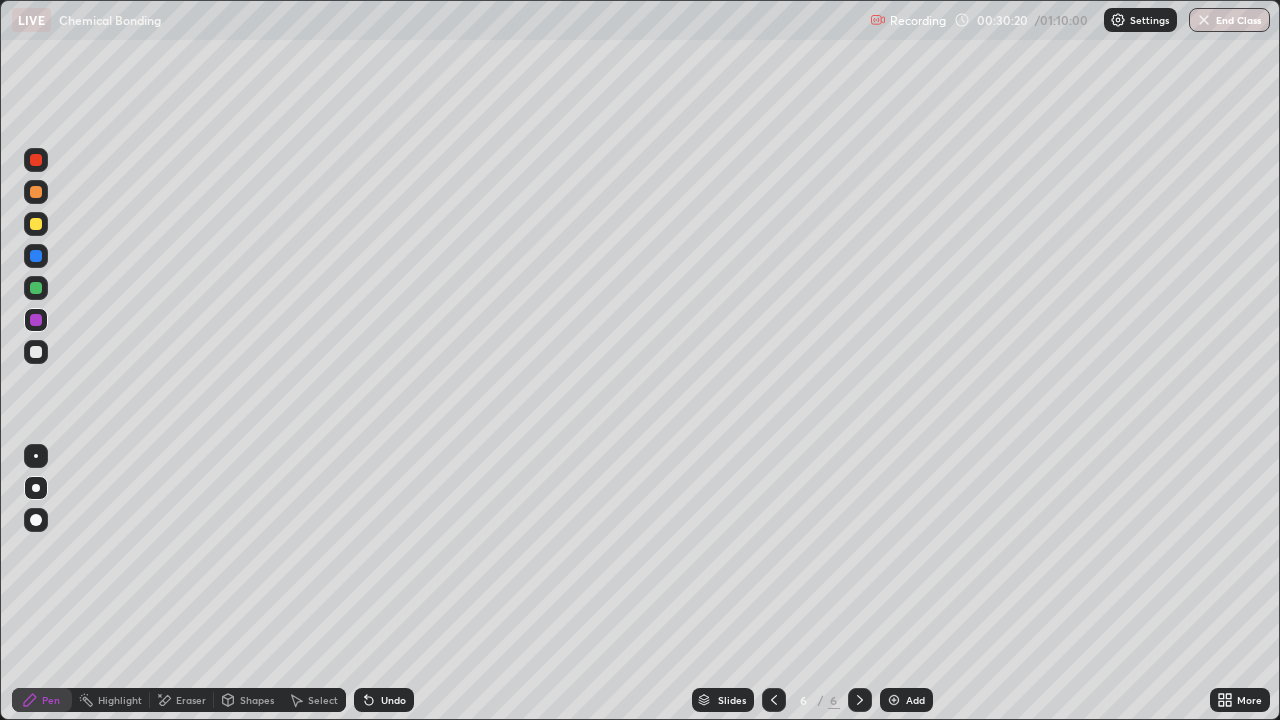 click at bounding box center [36, 288] 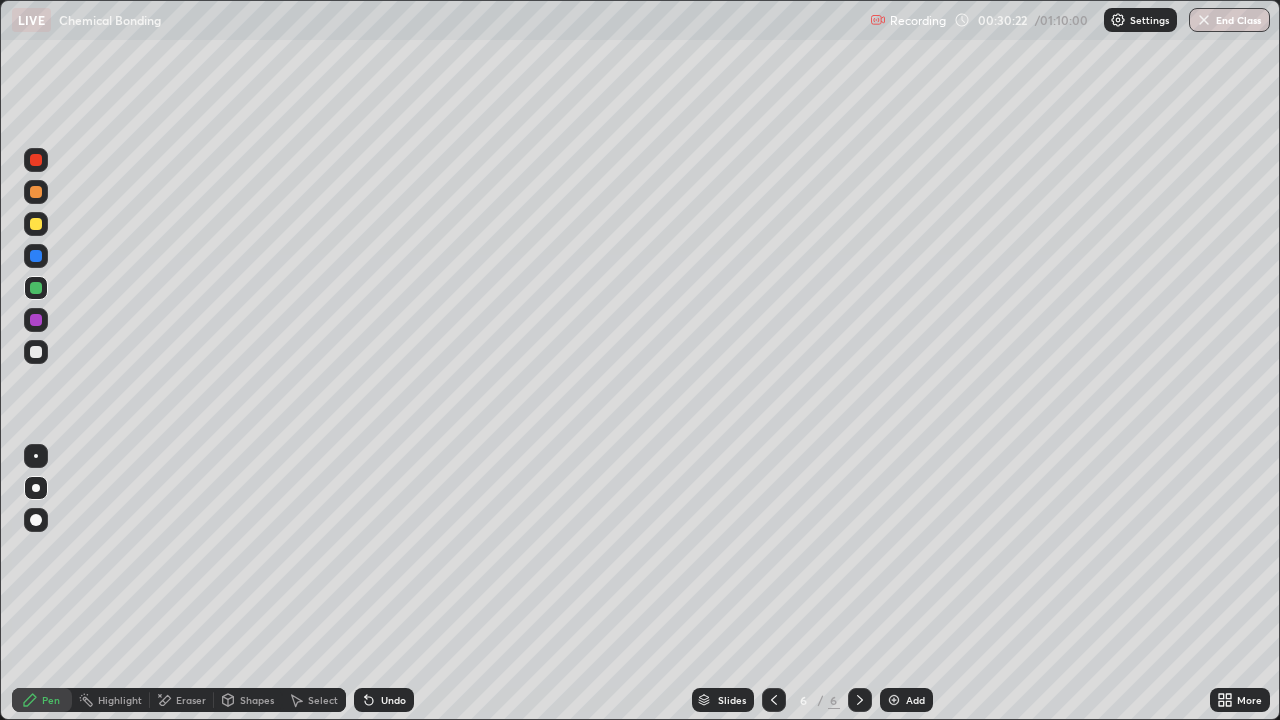 click on "Highlight" at bounding box center [120, 700] 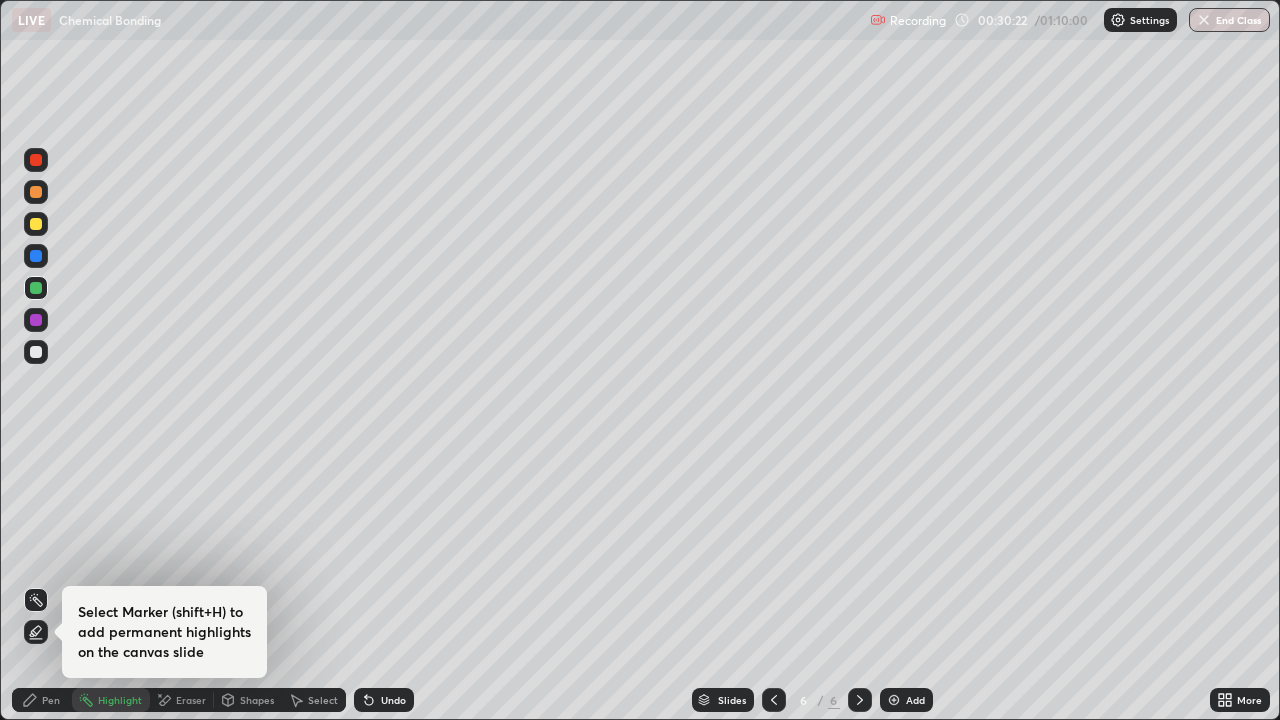 click 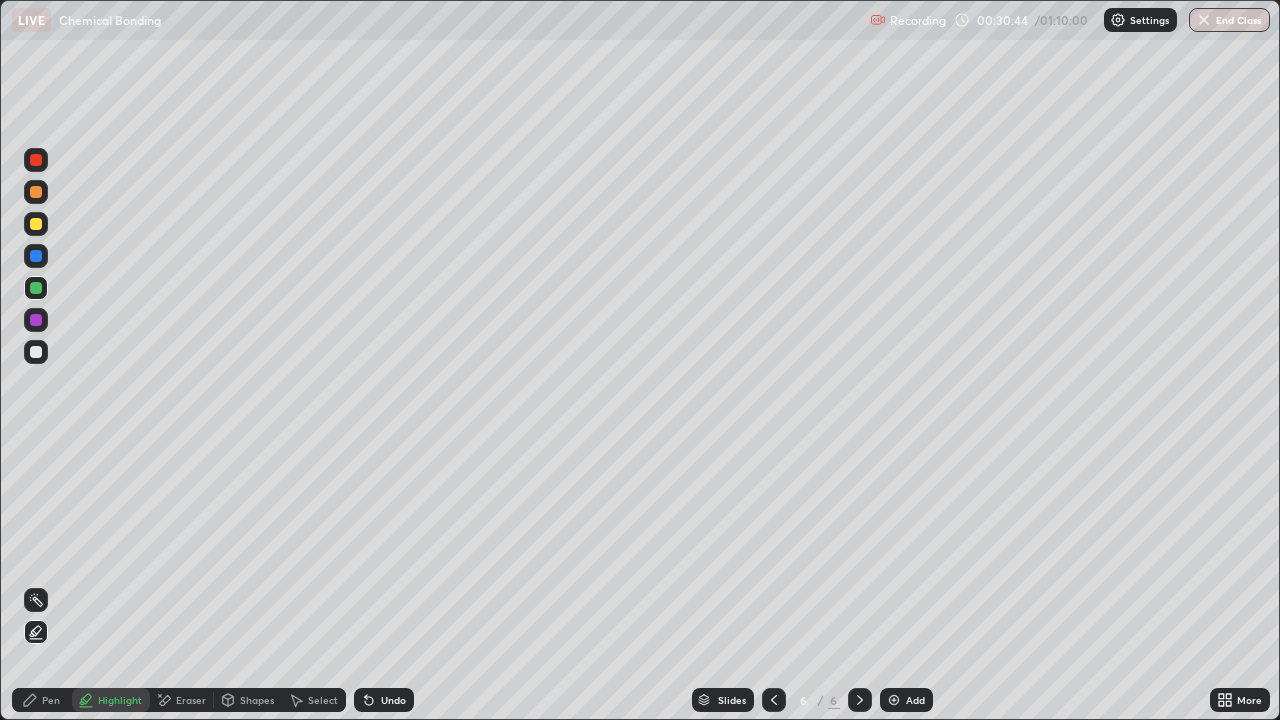click 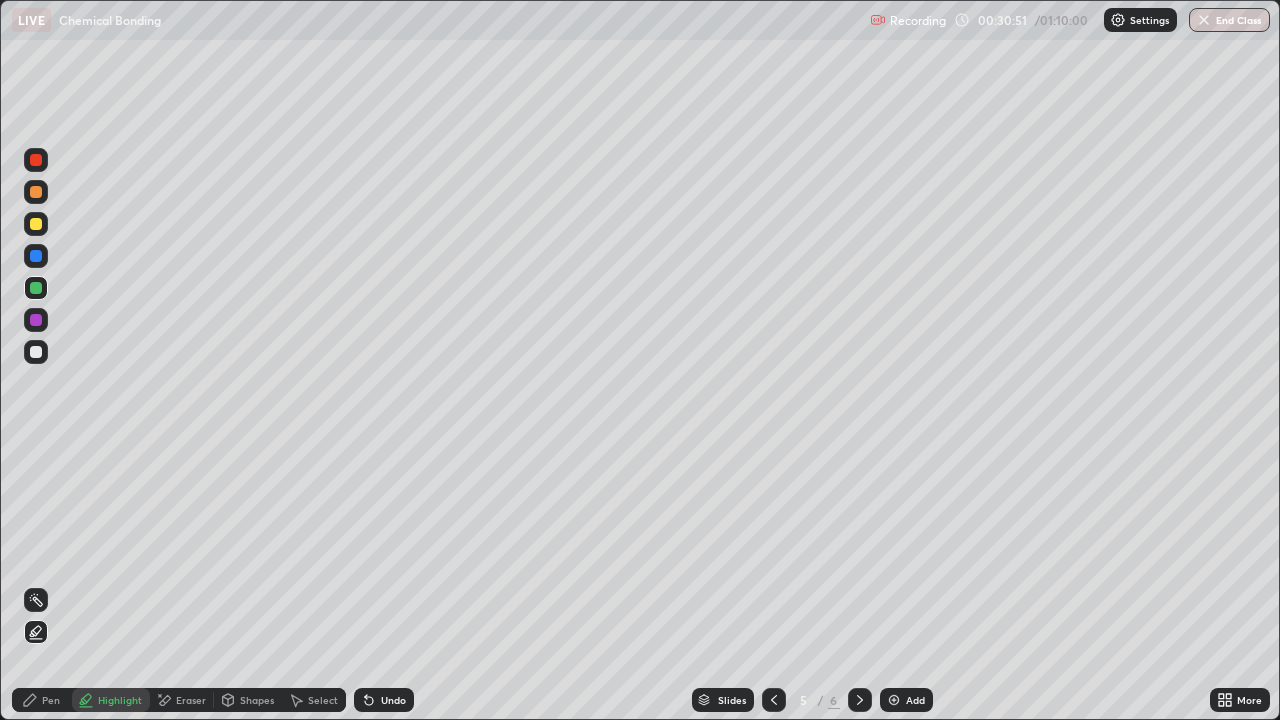 click 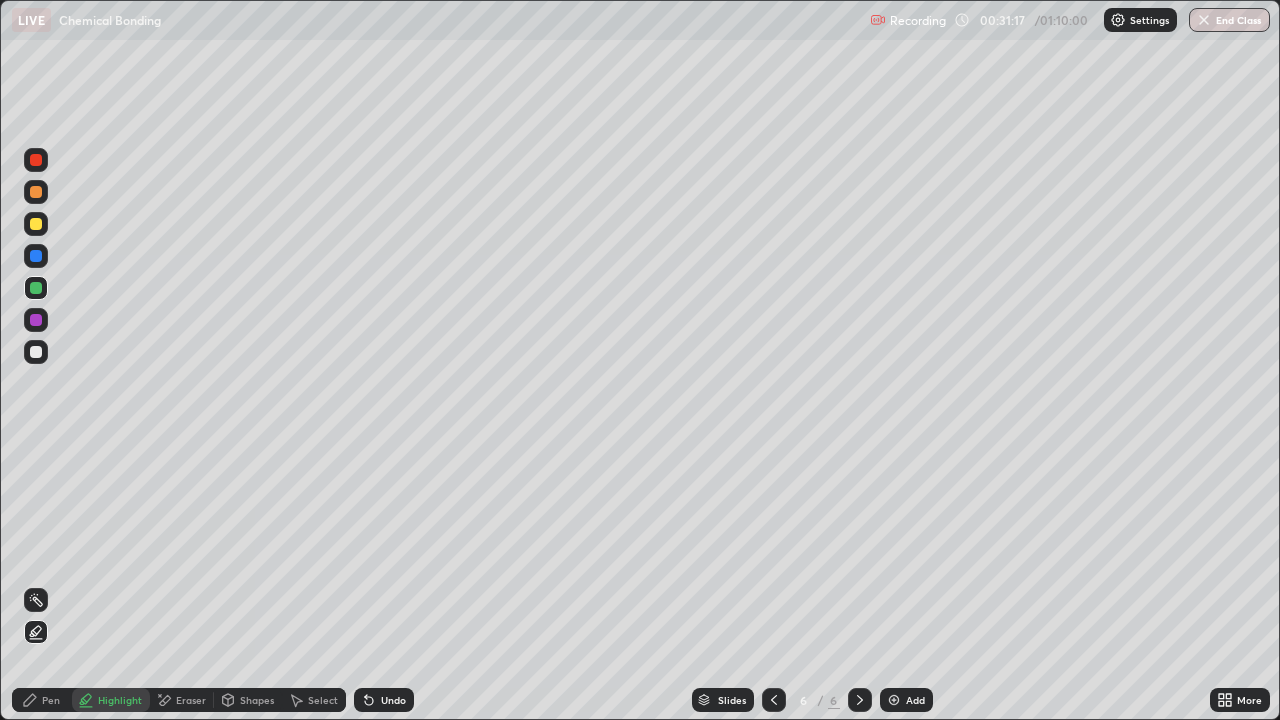 click at bounding box center [36, 352] 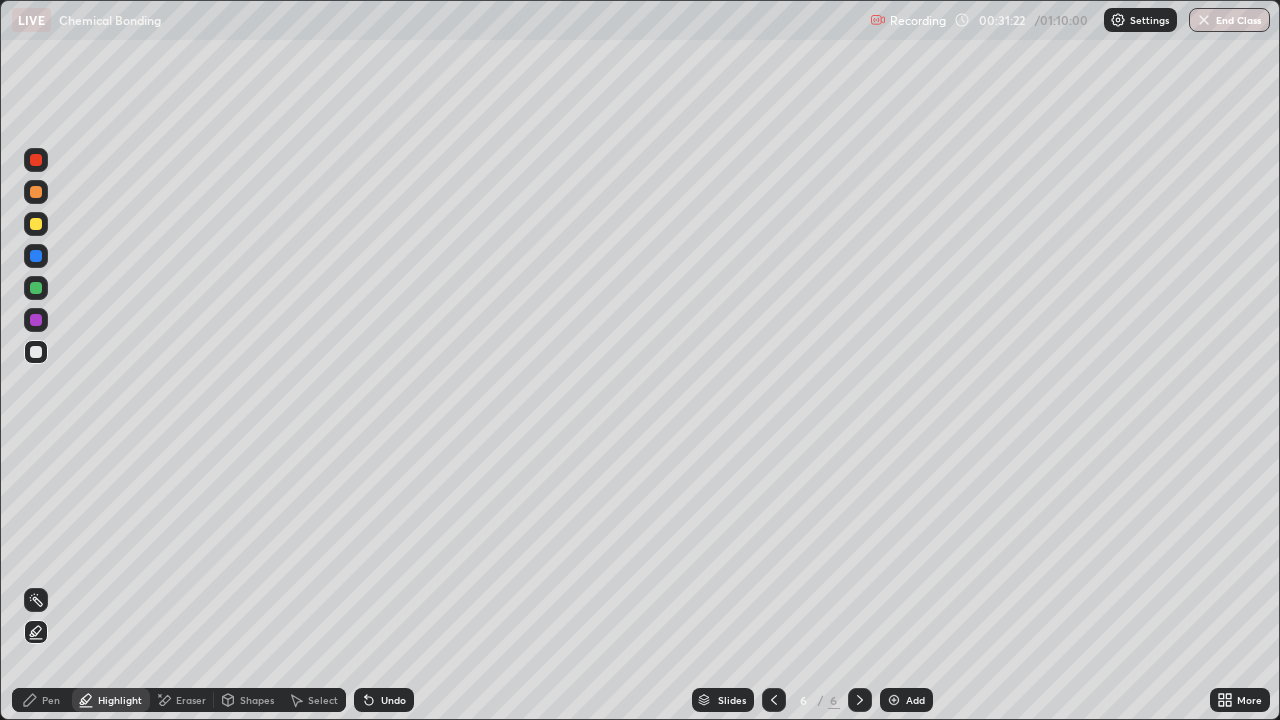 click 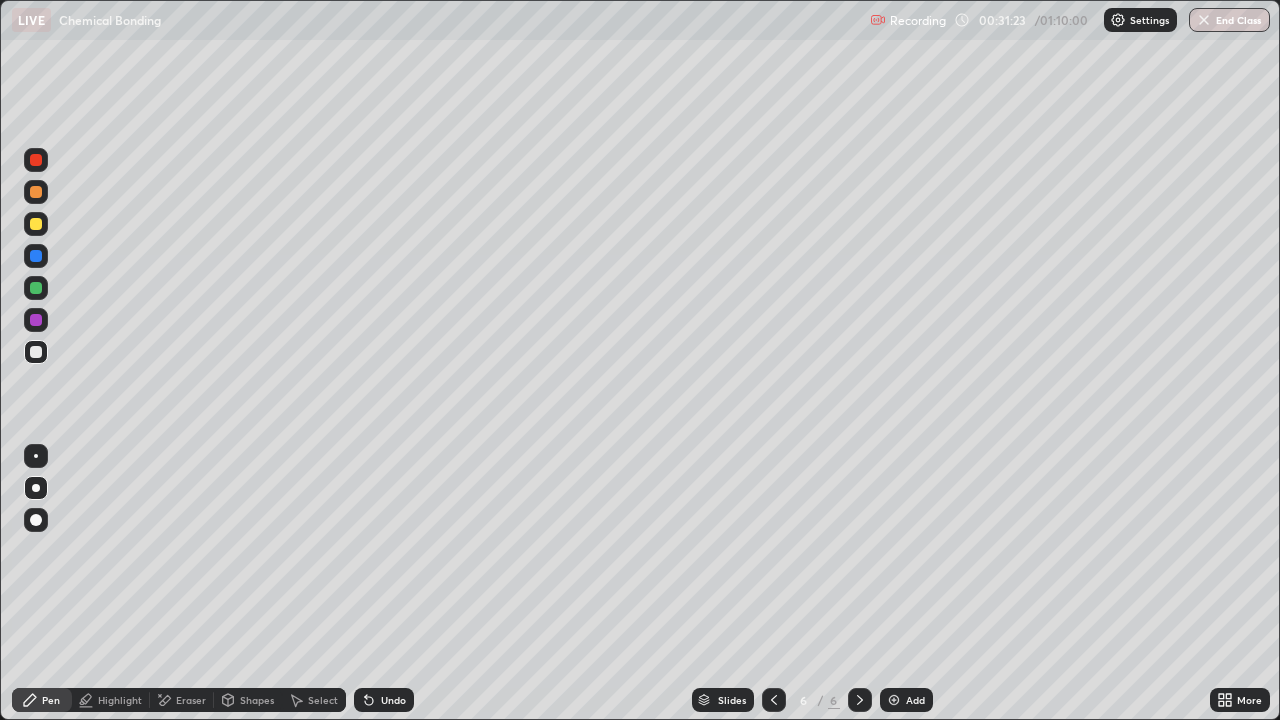 click at bounding box center (36, 520) 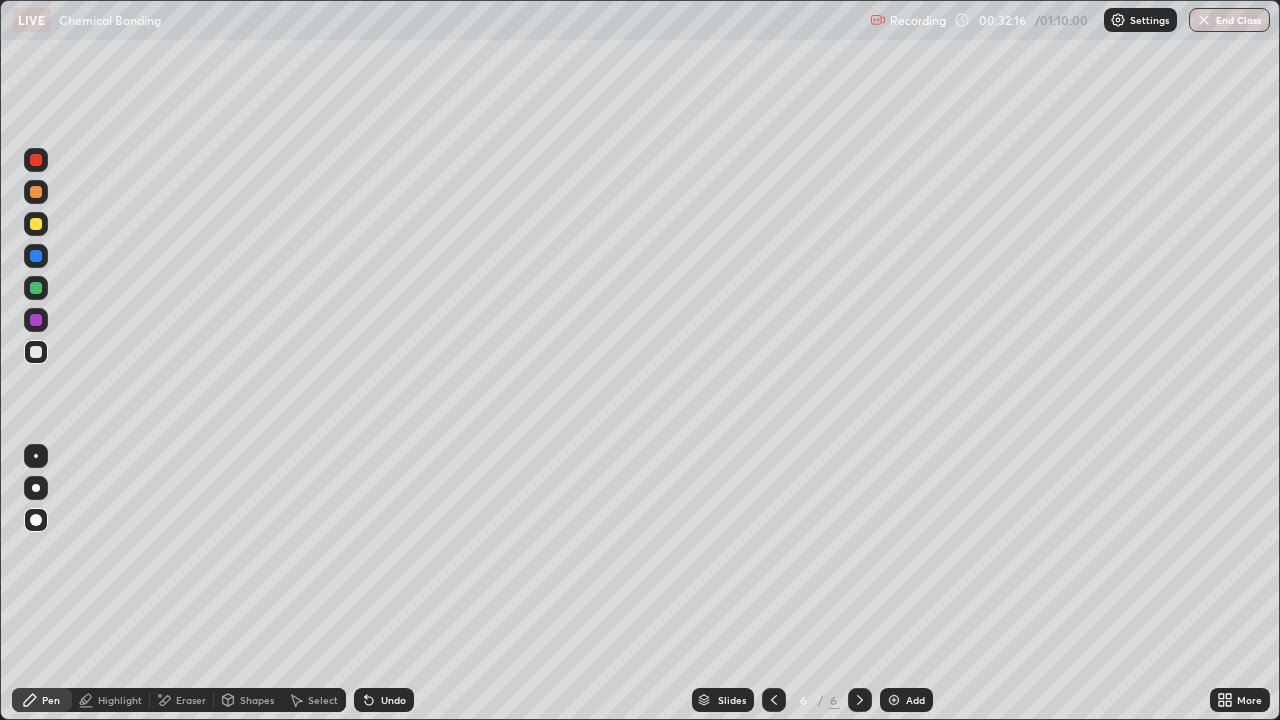 click at bounding box center (36, 352) 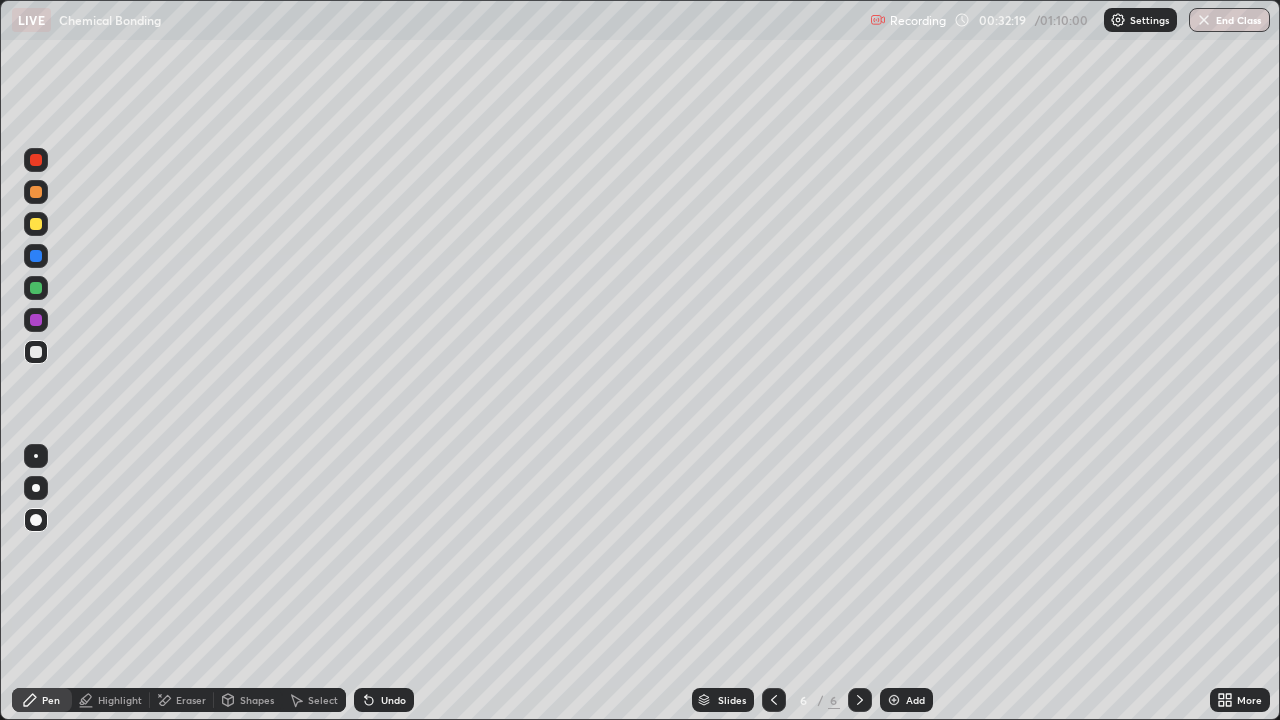 click at bounding box center (36, 224) 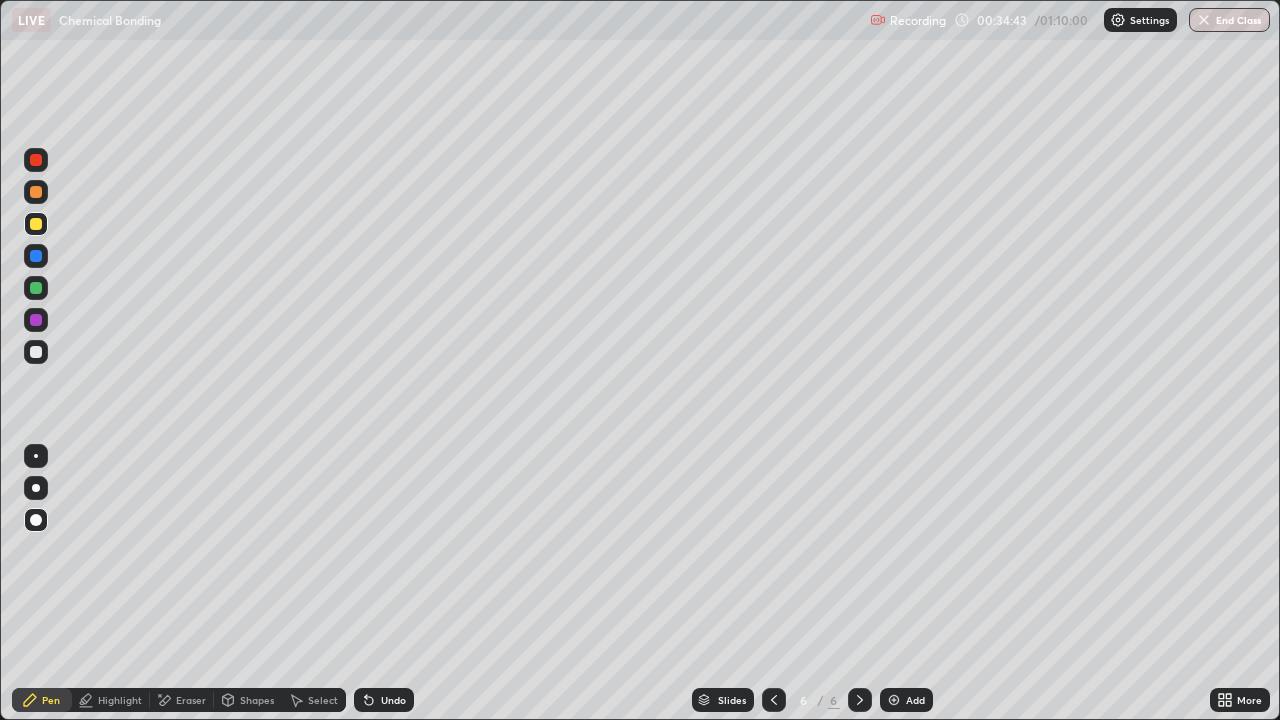 click at bounding box center [894, 700] 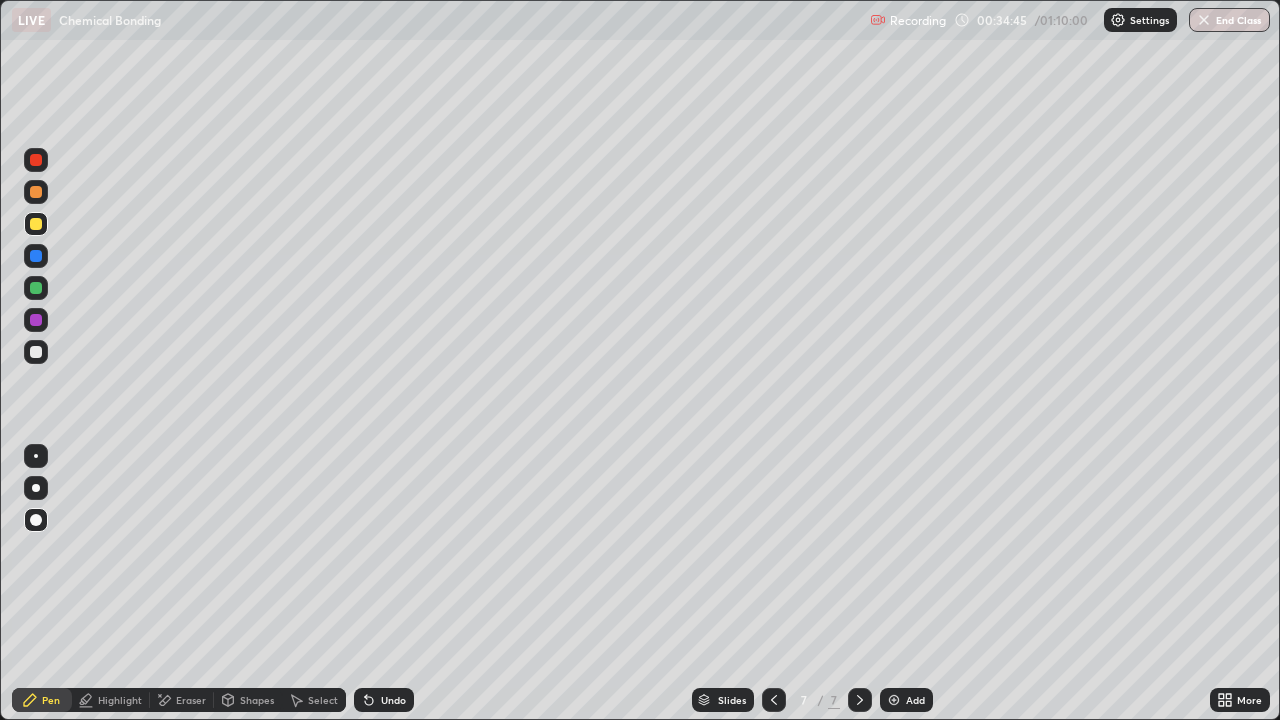 click at bounding box center [36, 352] 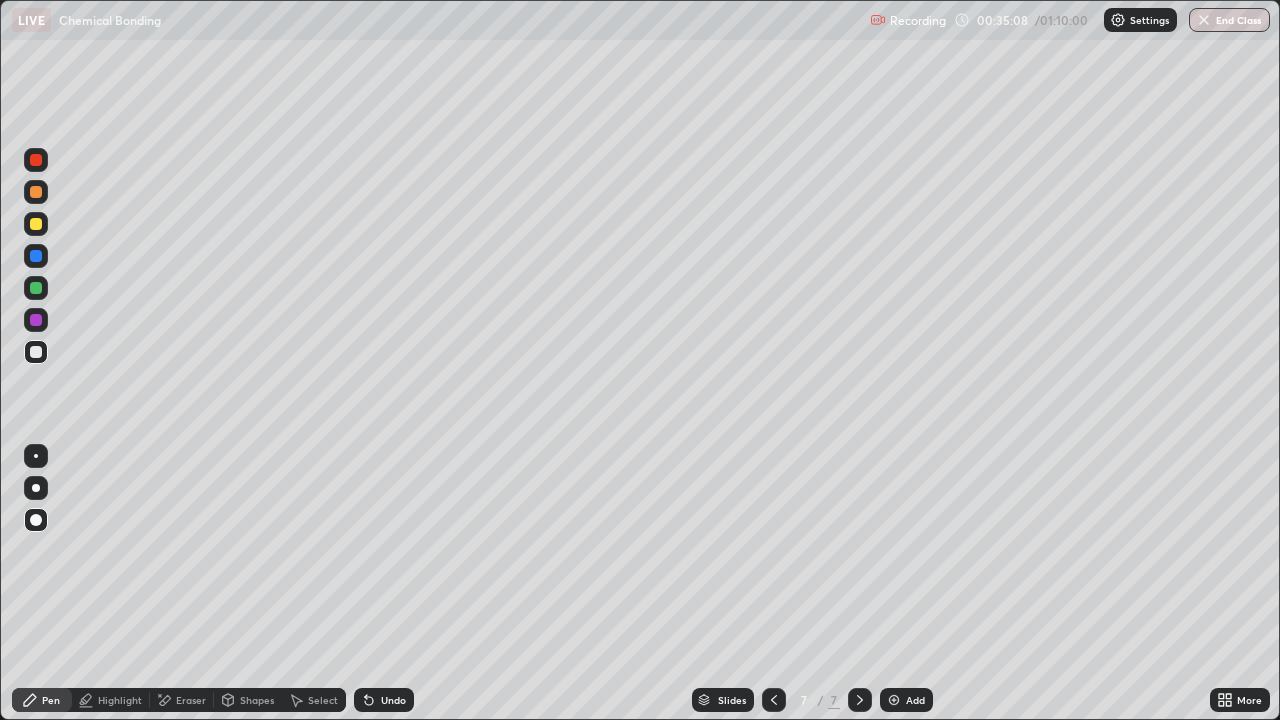 click on "Eraser" at bounding box center [191, 700] 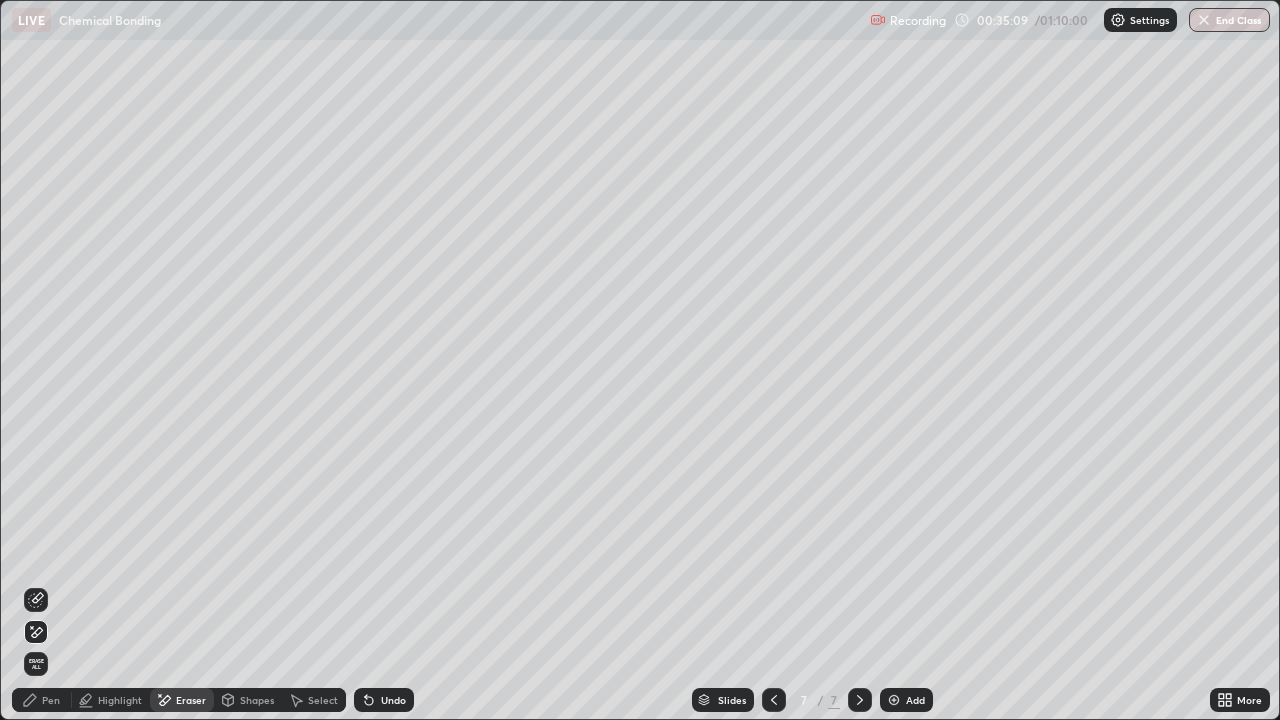 click on "Erase all" at bounding box center [36, 664] 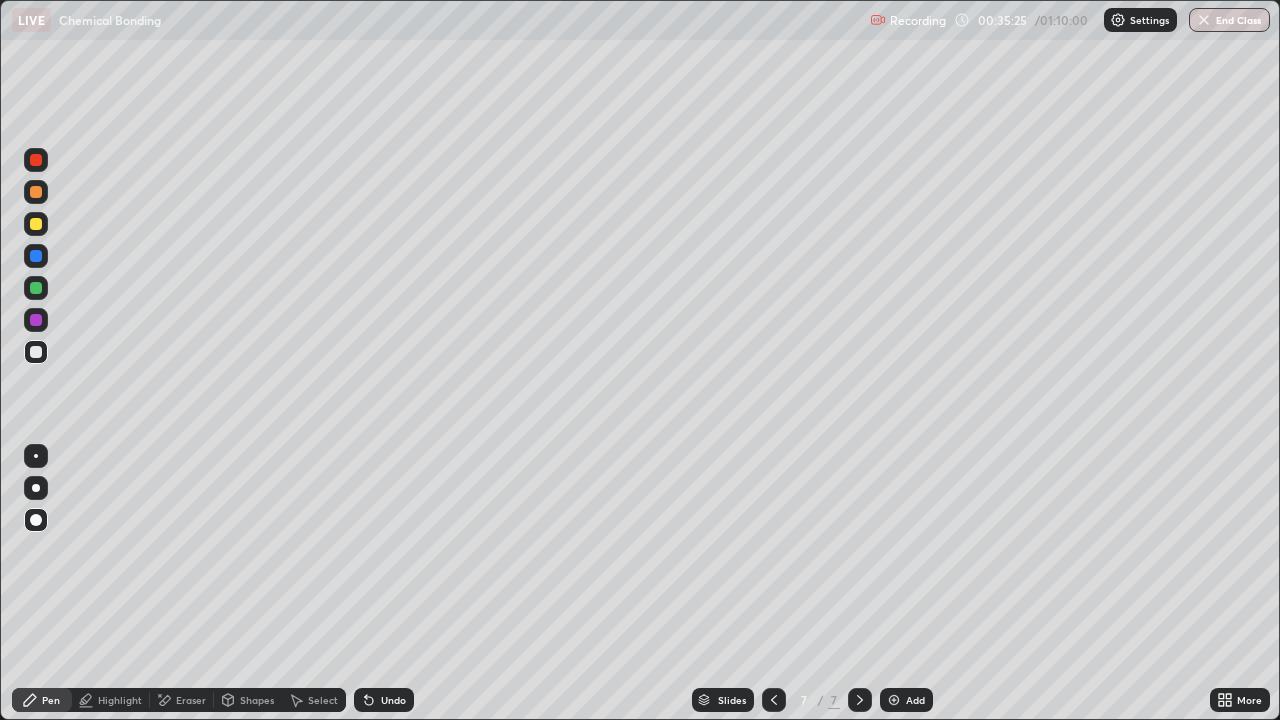 click at bounding box center [36, 192] 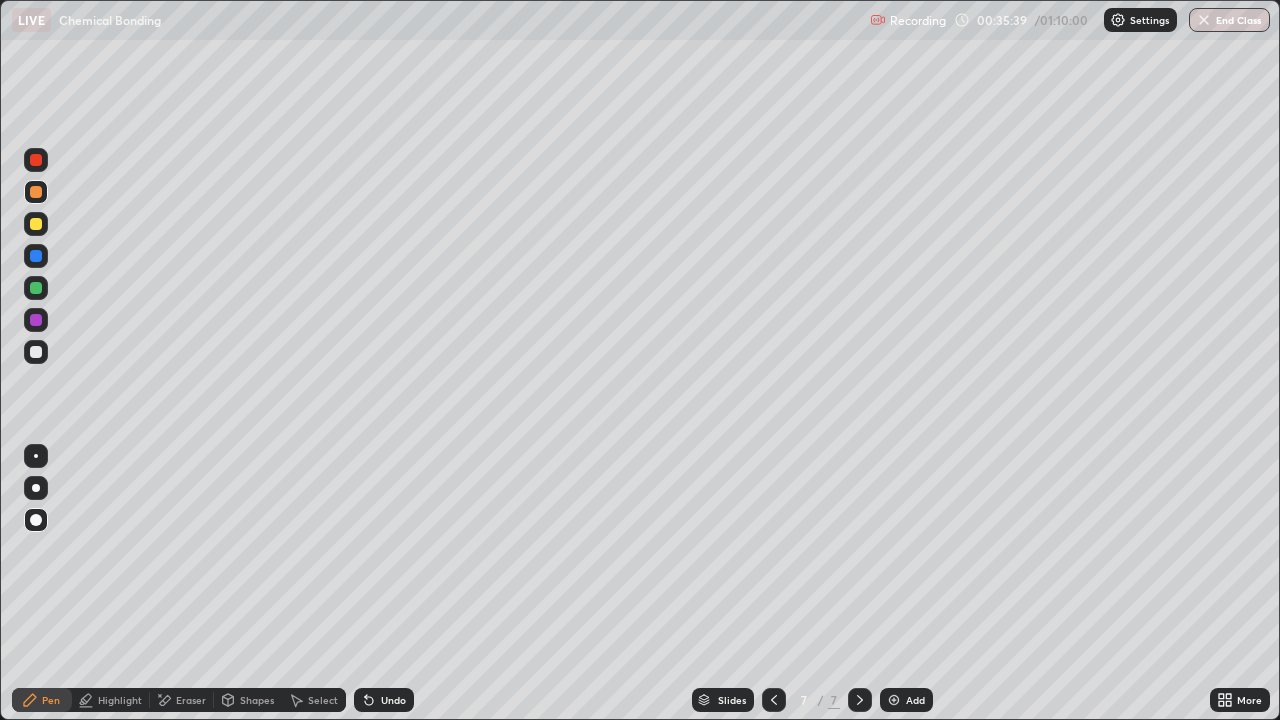 click at bounding box center [774, 700] 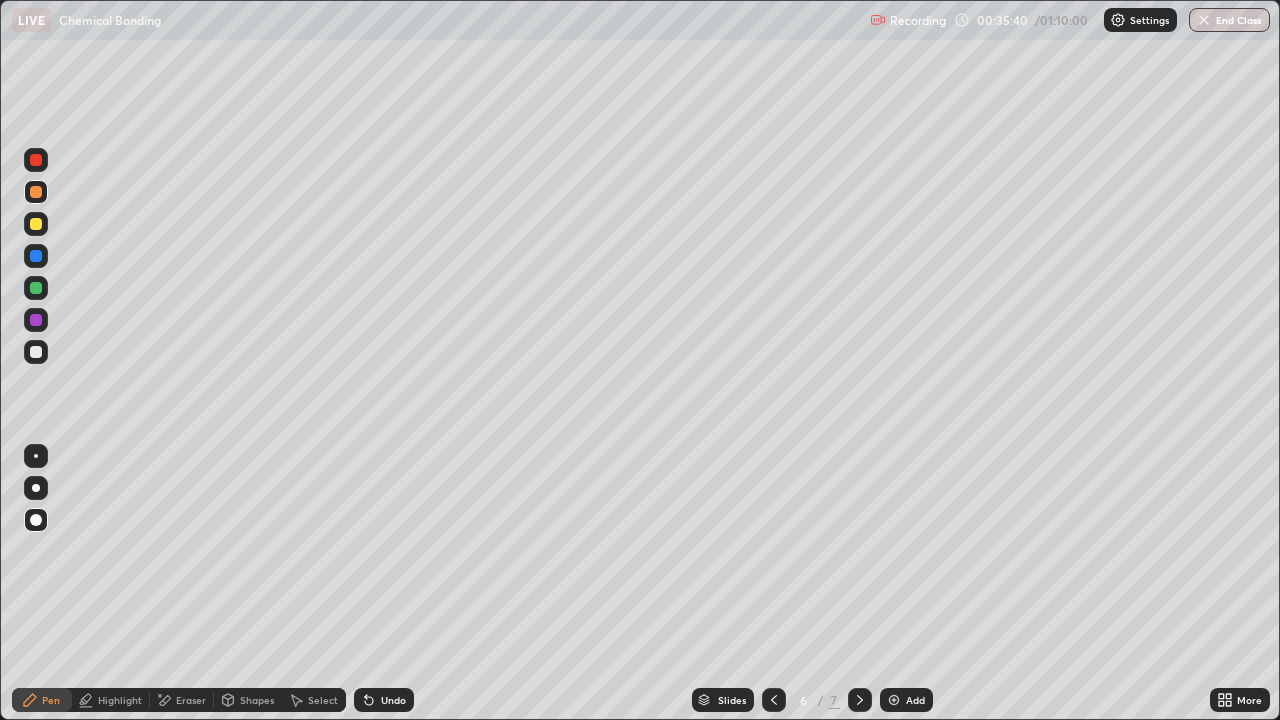 click 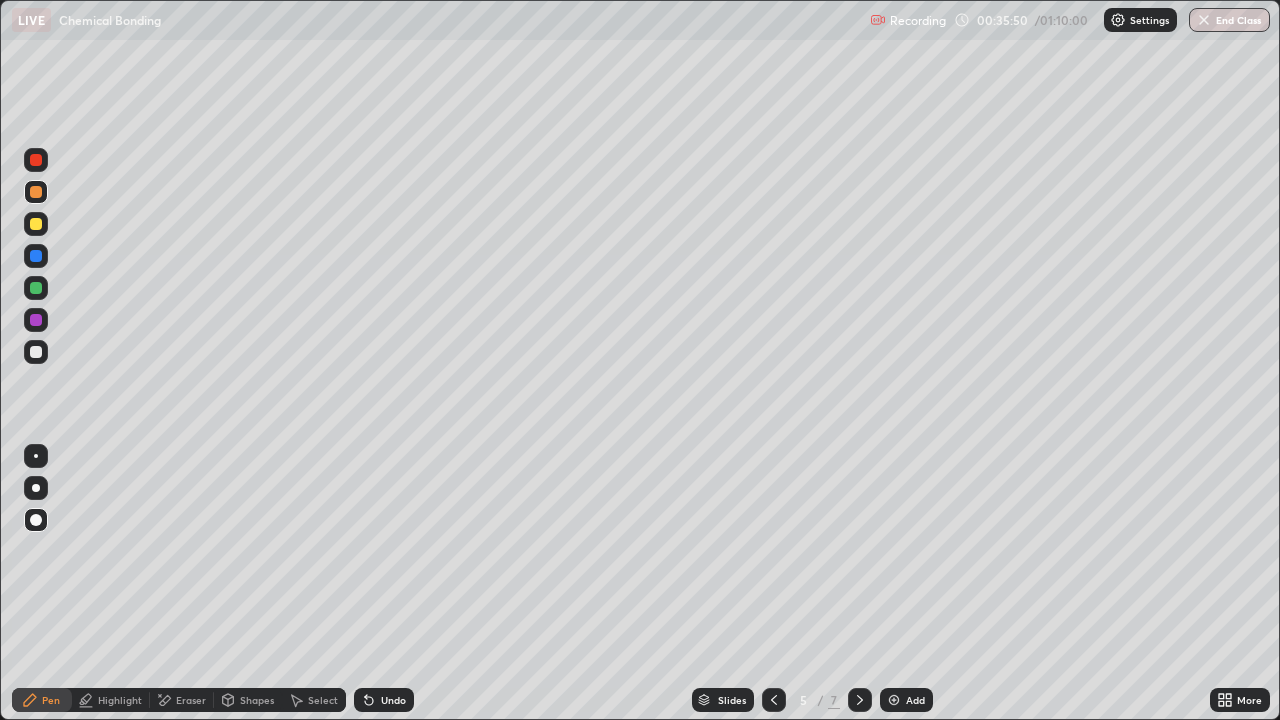 click 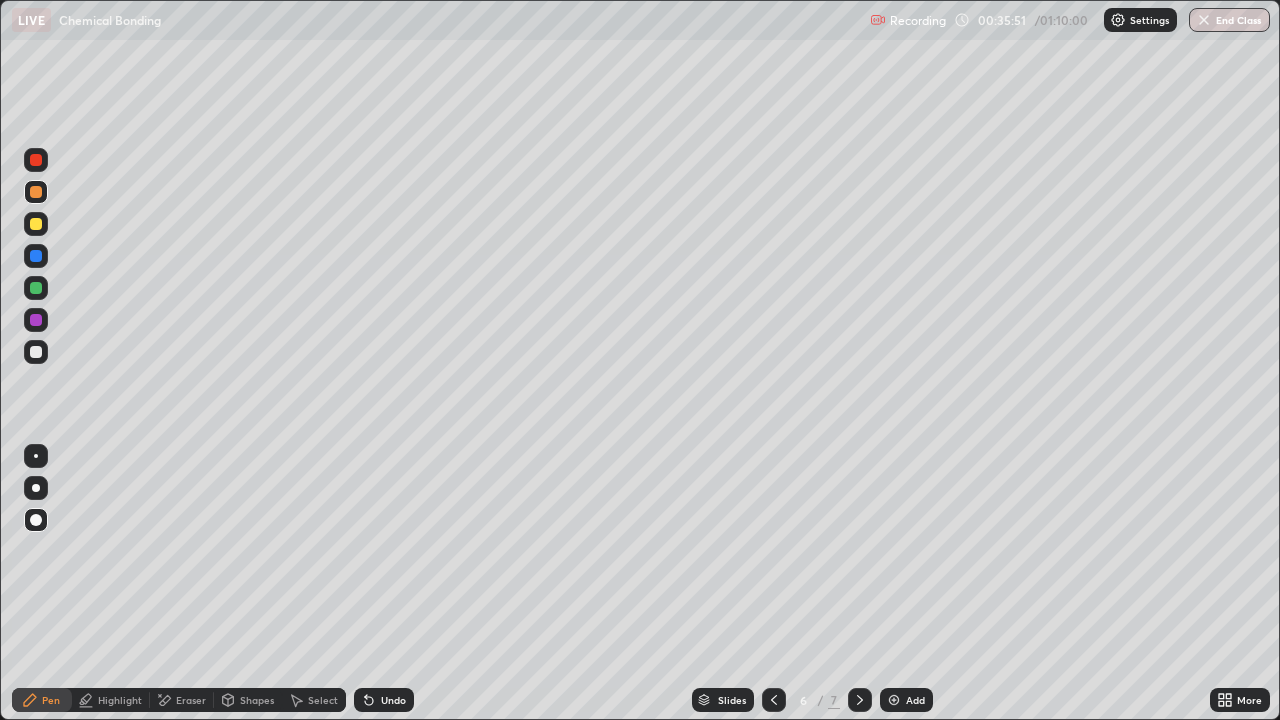 click 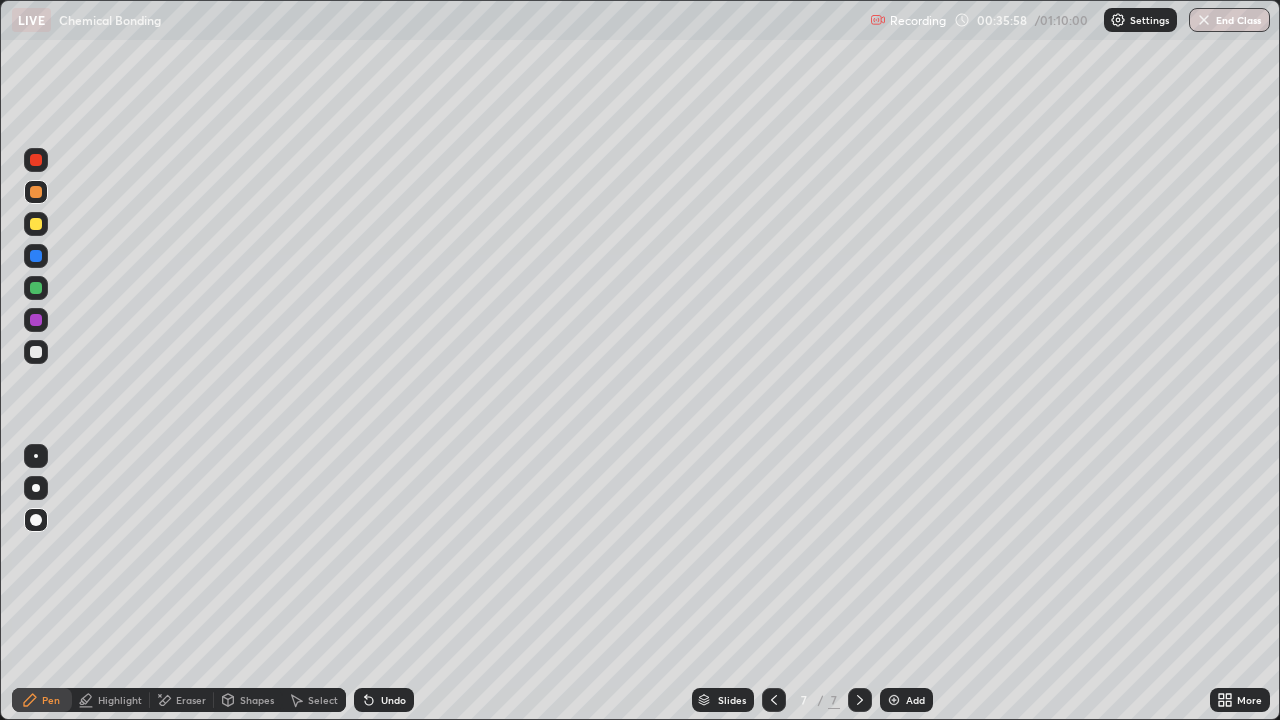 click on "Undo" at bounding box center (393, 700) 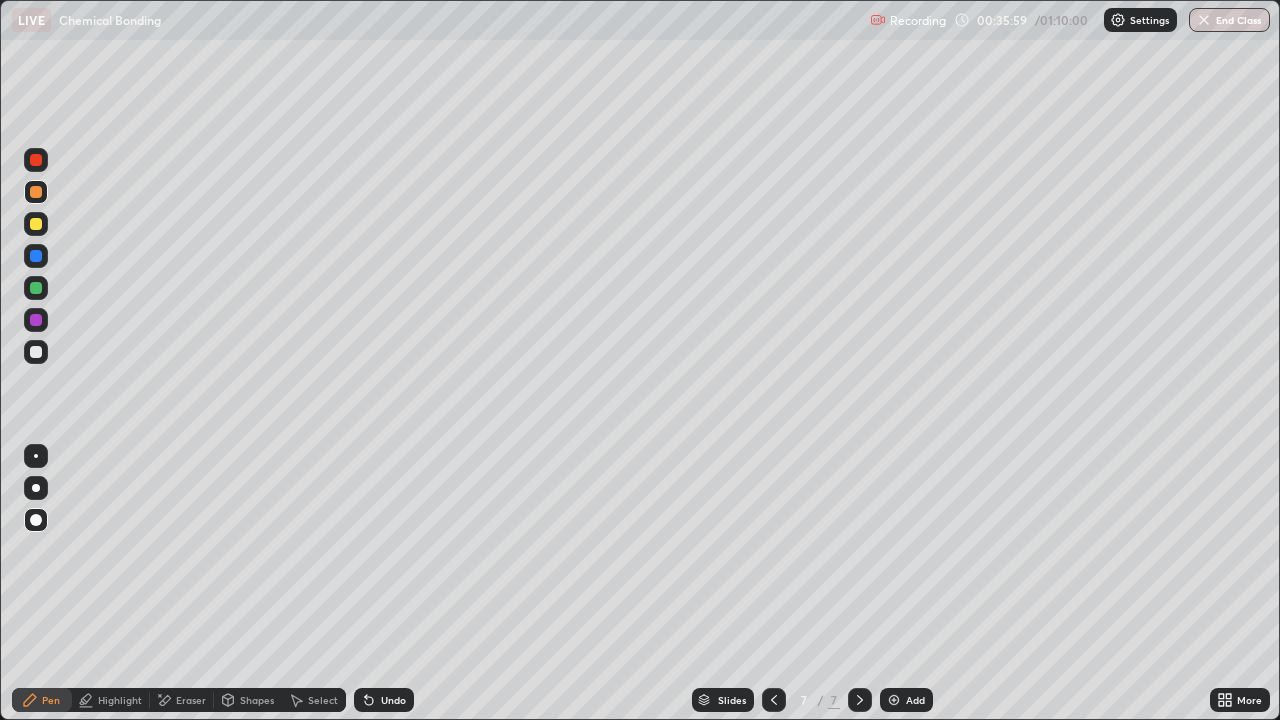 click on "Undo" at bounding box center [393, 700] 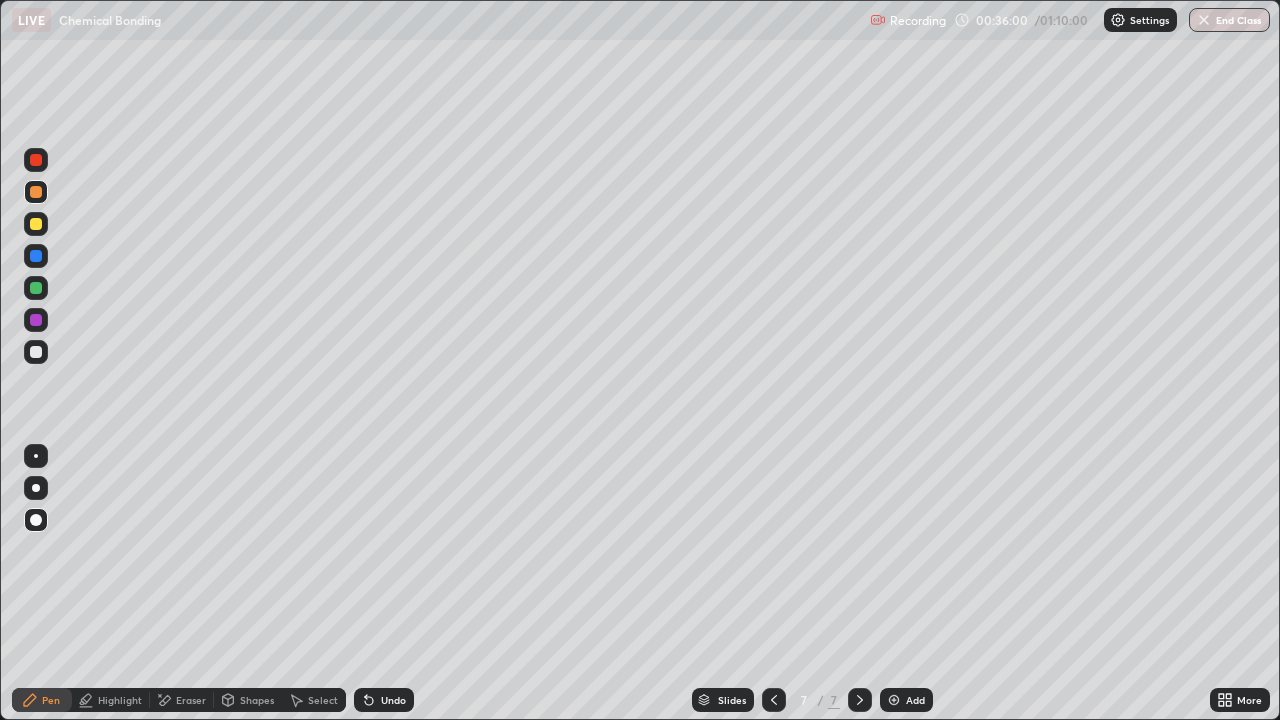 click at bounding box center [36, 352] 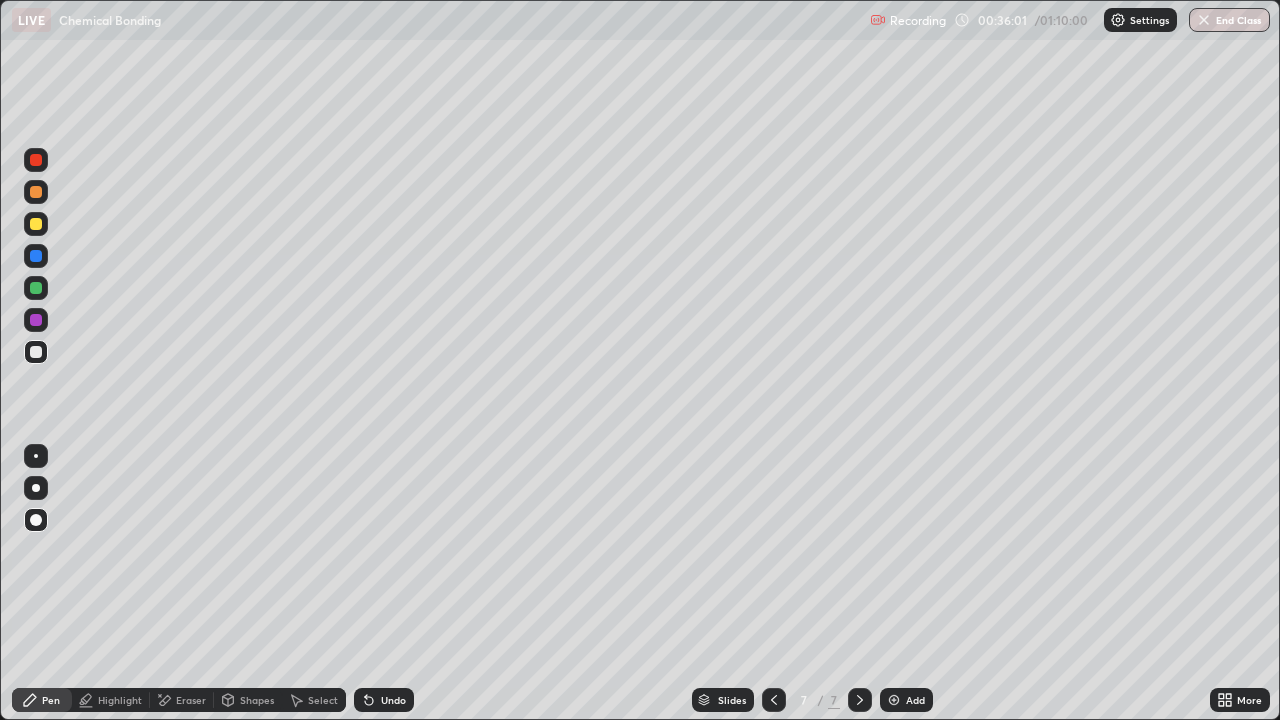 click at bounding box center [36, 288] 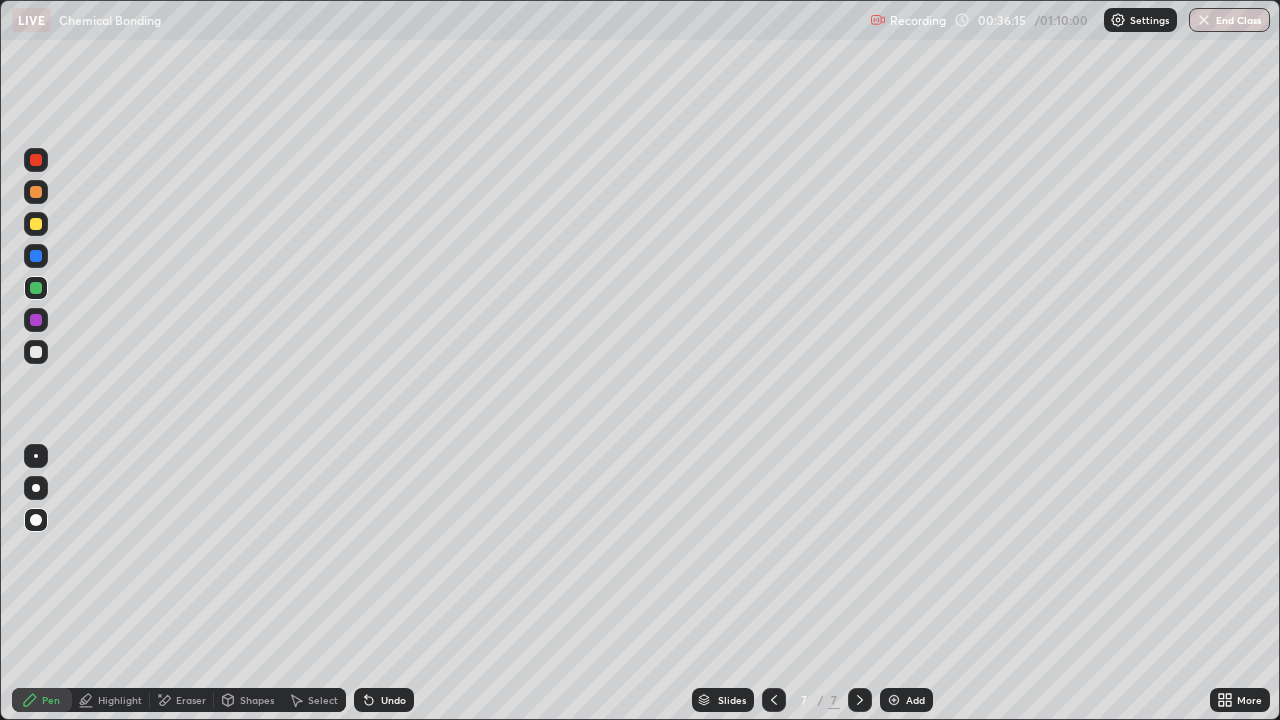 click at bounding box center (36, 224) 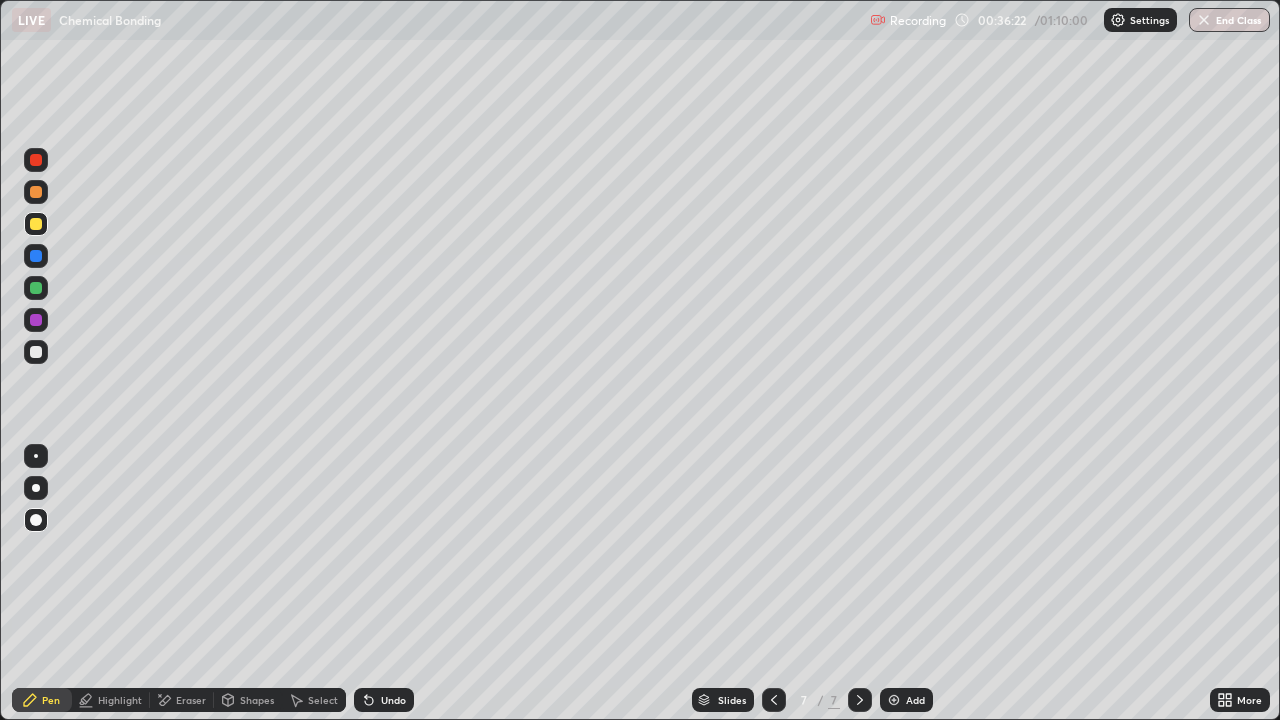 click on "Shapes" at bounding box center [257, 700] 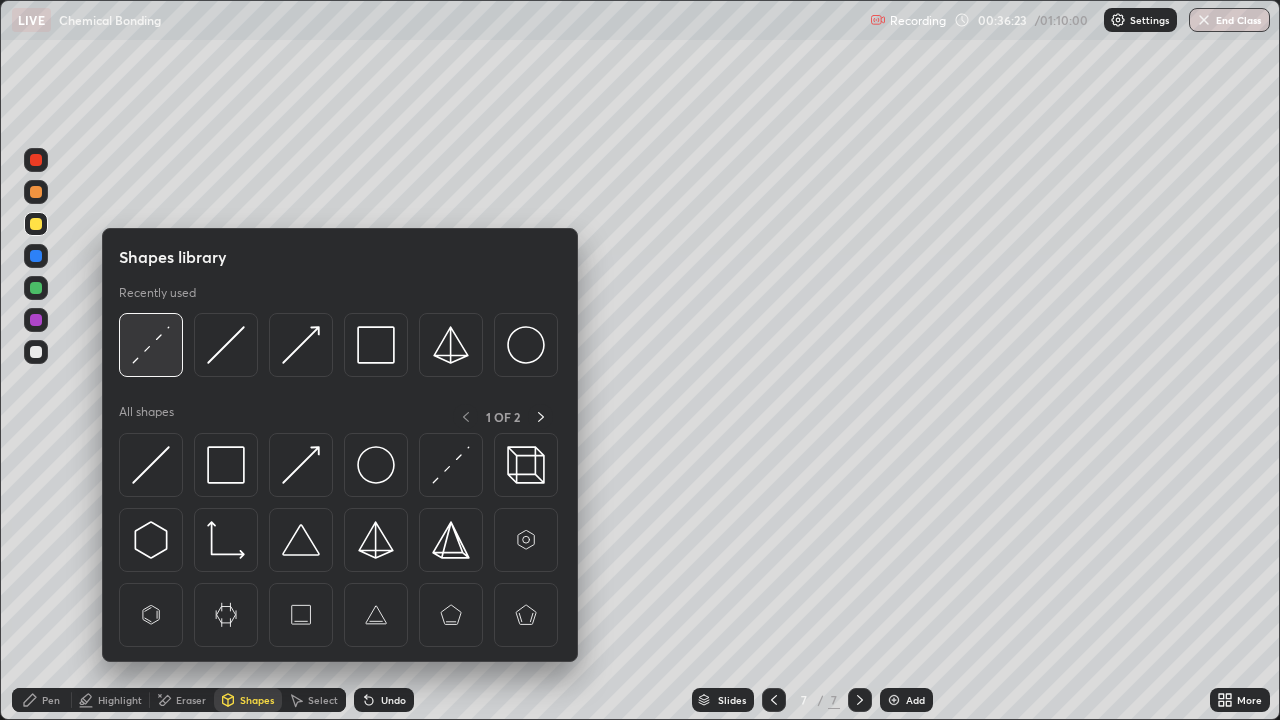 click at bounding box center [151, 345] 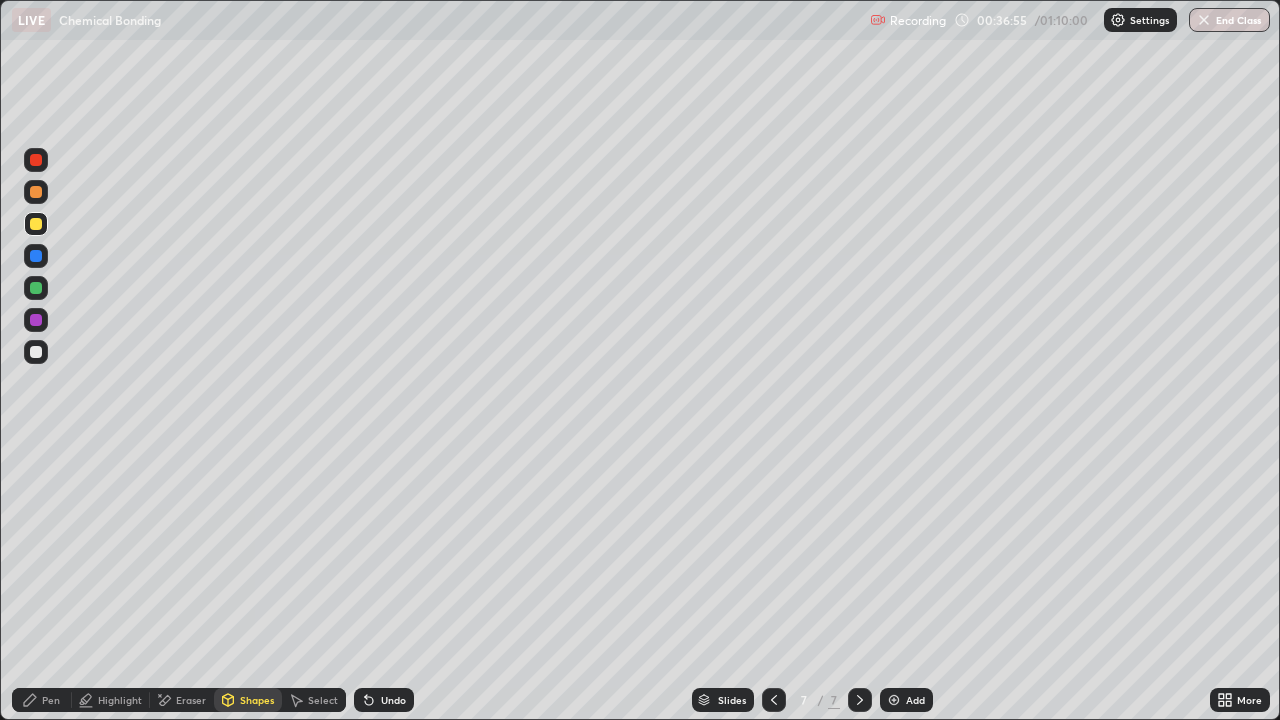 click at bounding box center [774, 700] 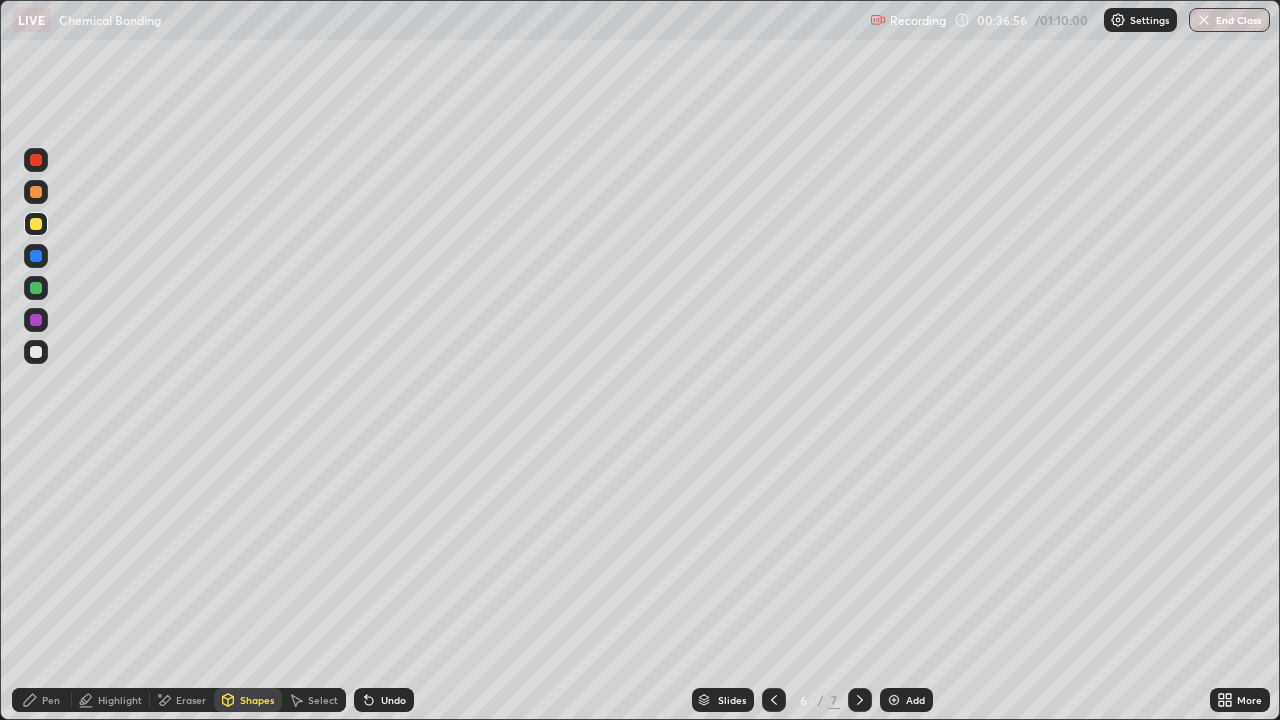 click 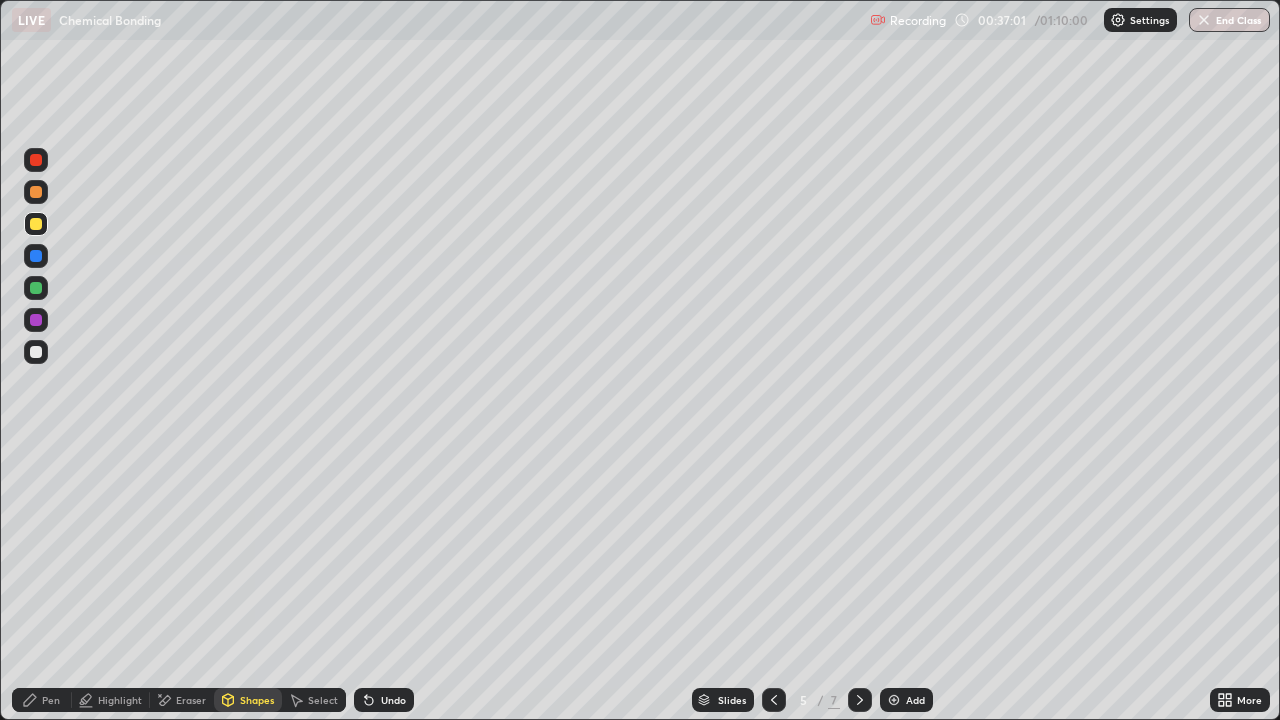 click 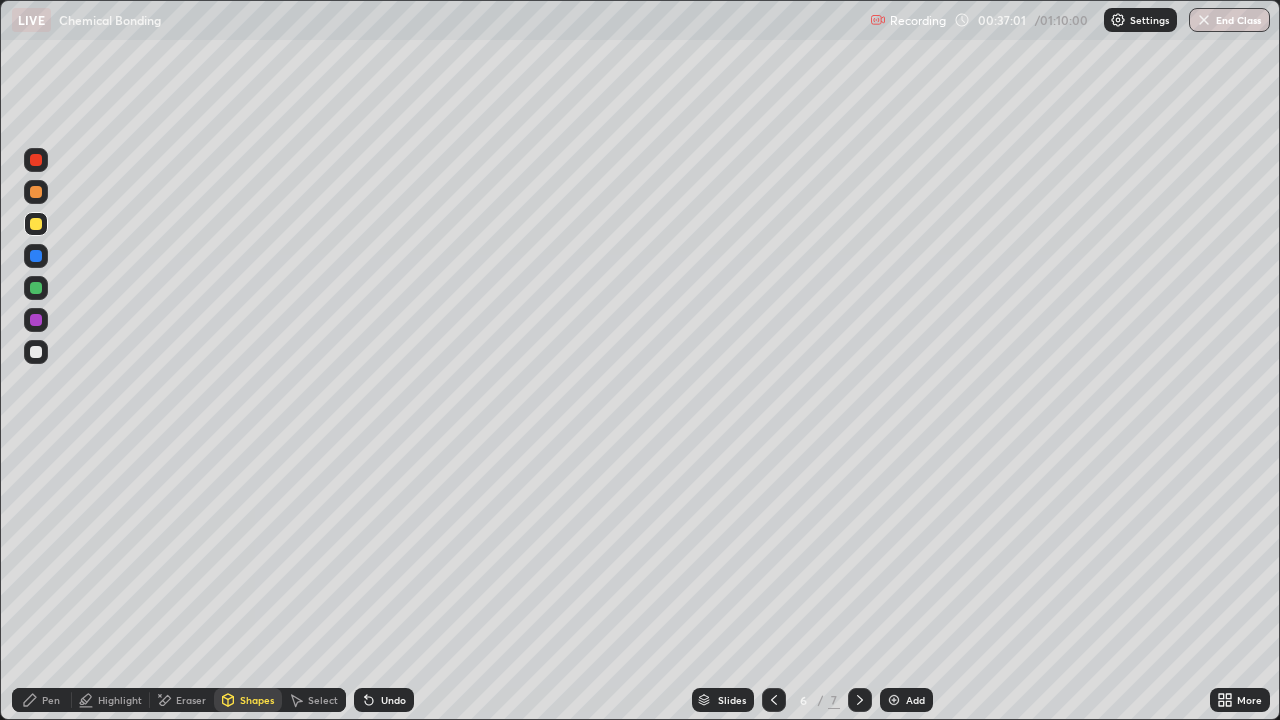 click 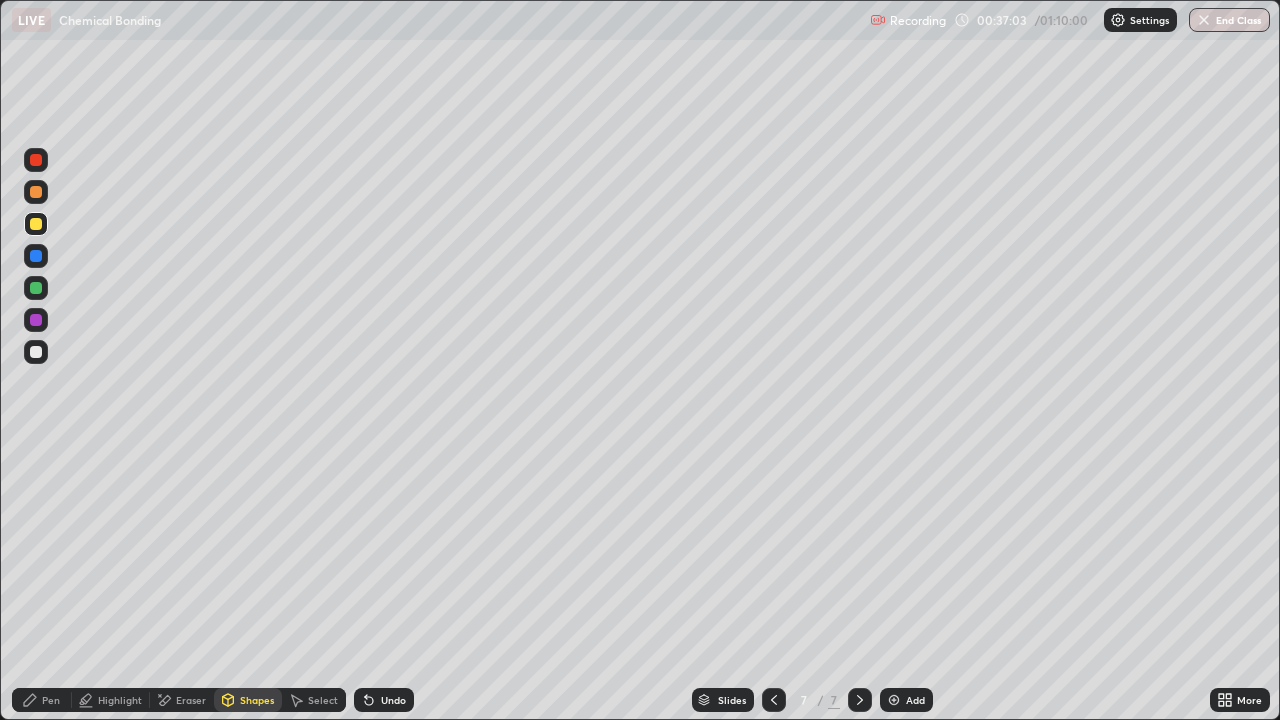 click 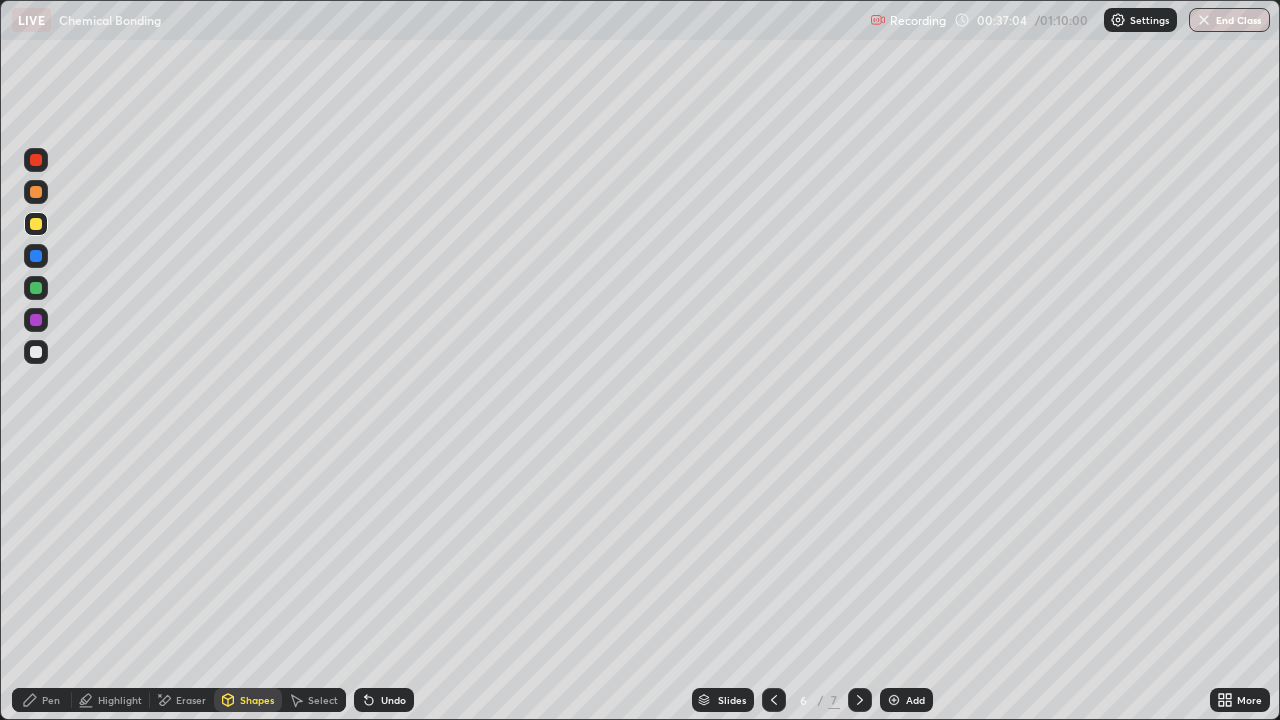 click 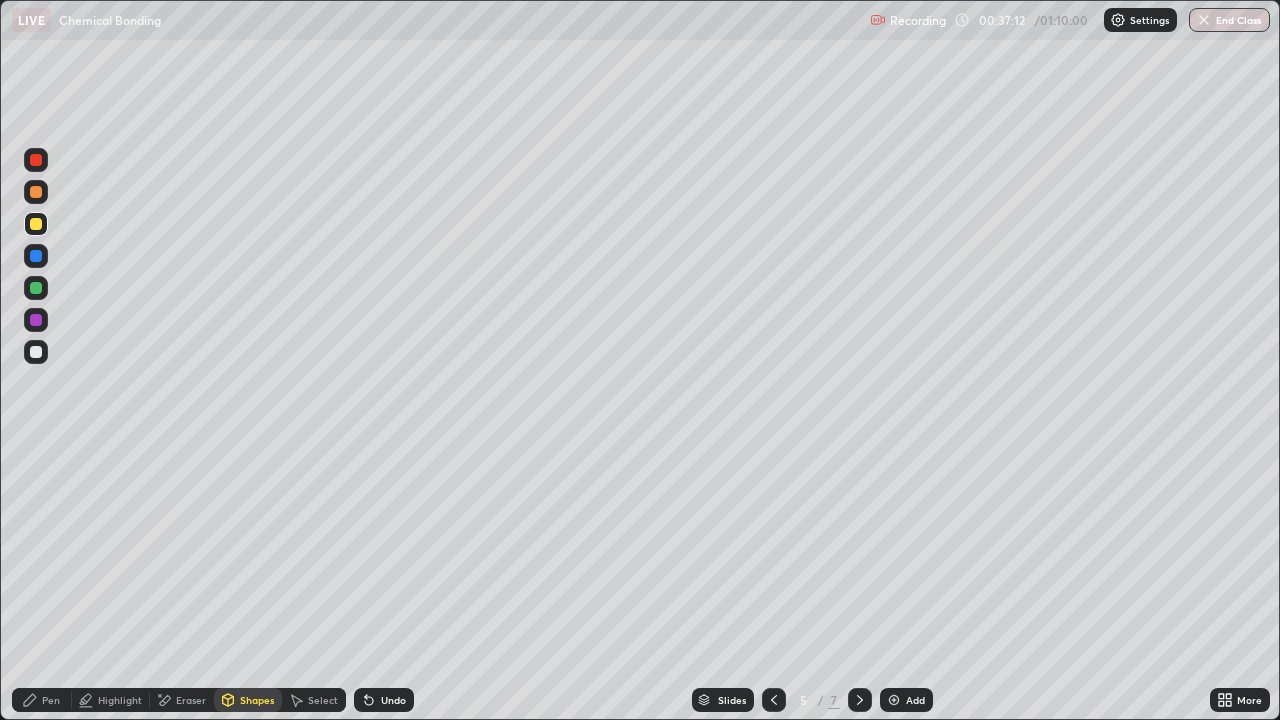click 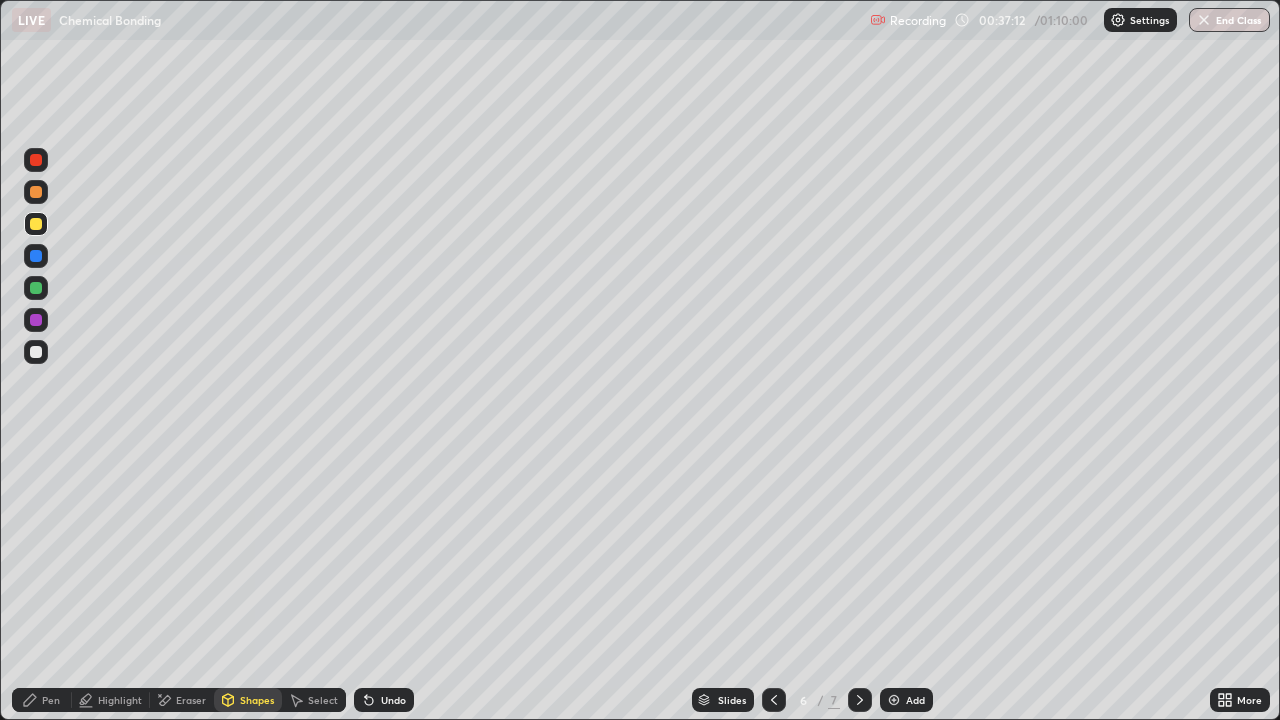 click 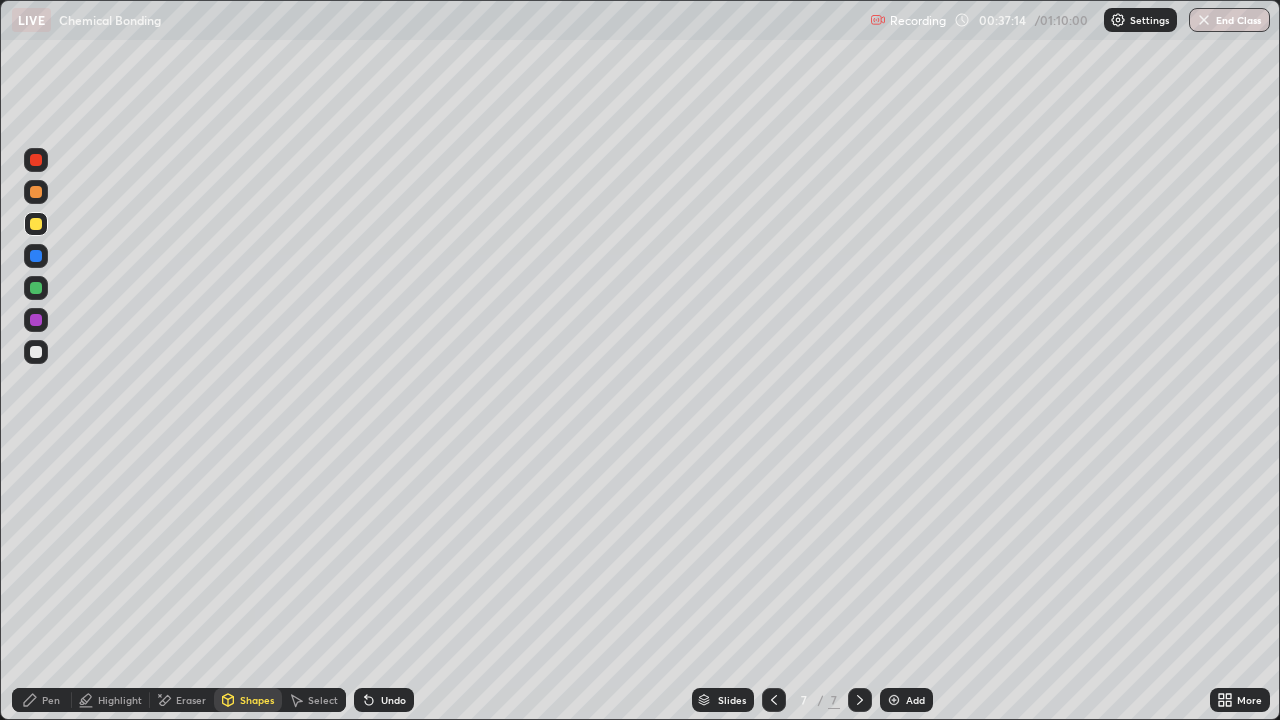 click at bounding box center (36, 352) 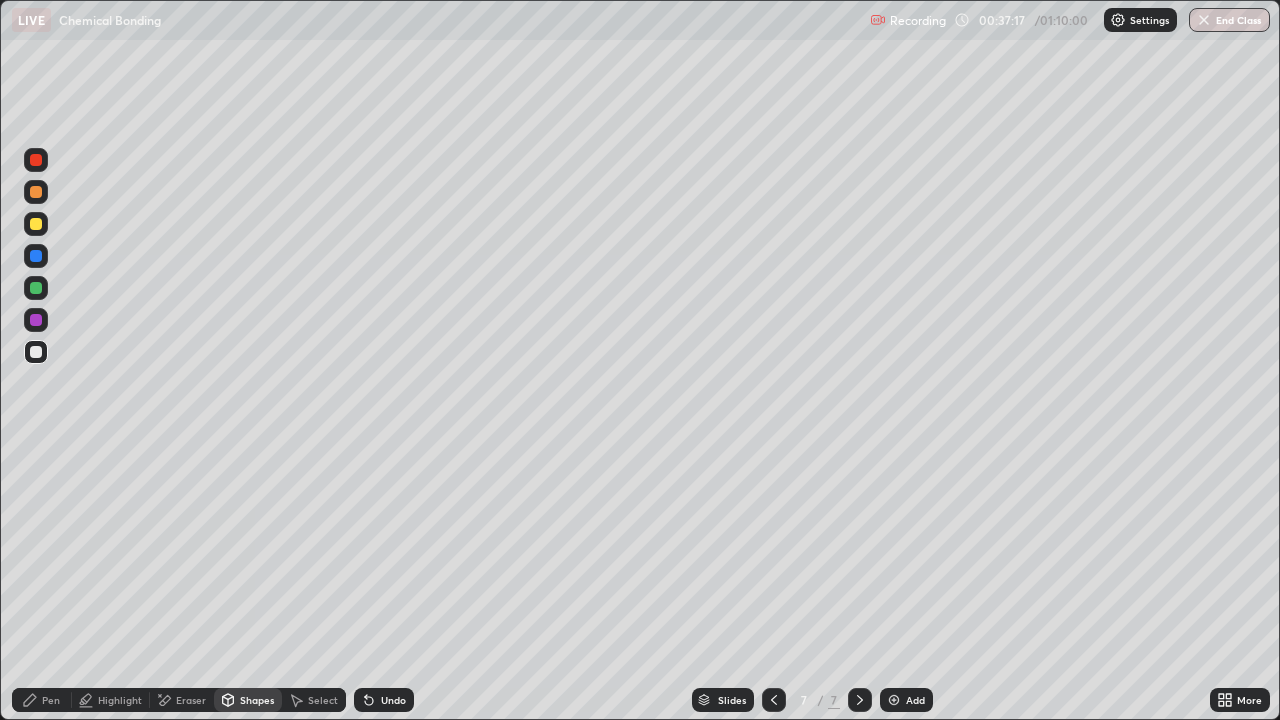 click on "Undo" at bounding box center [384, 700] 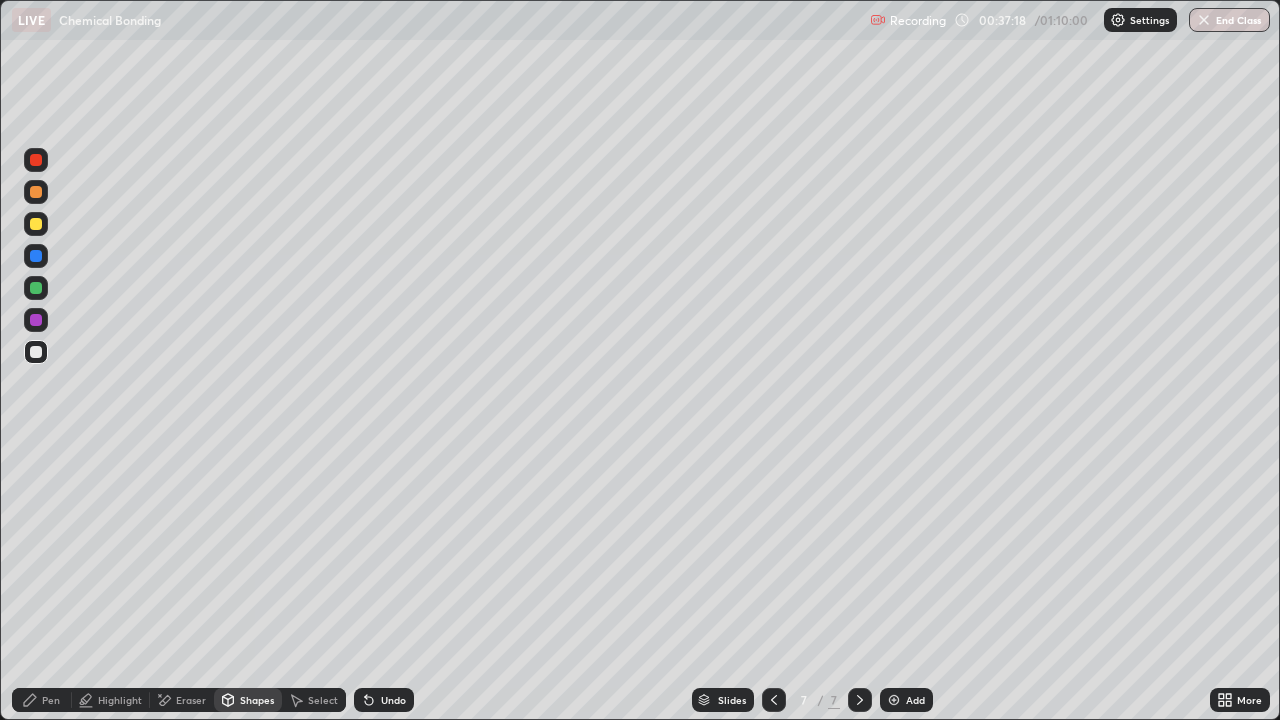 click on "Pen" at bounding box center (42, 700) 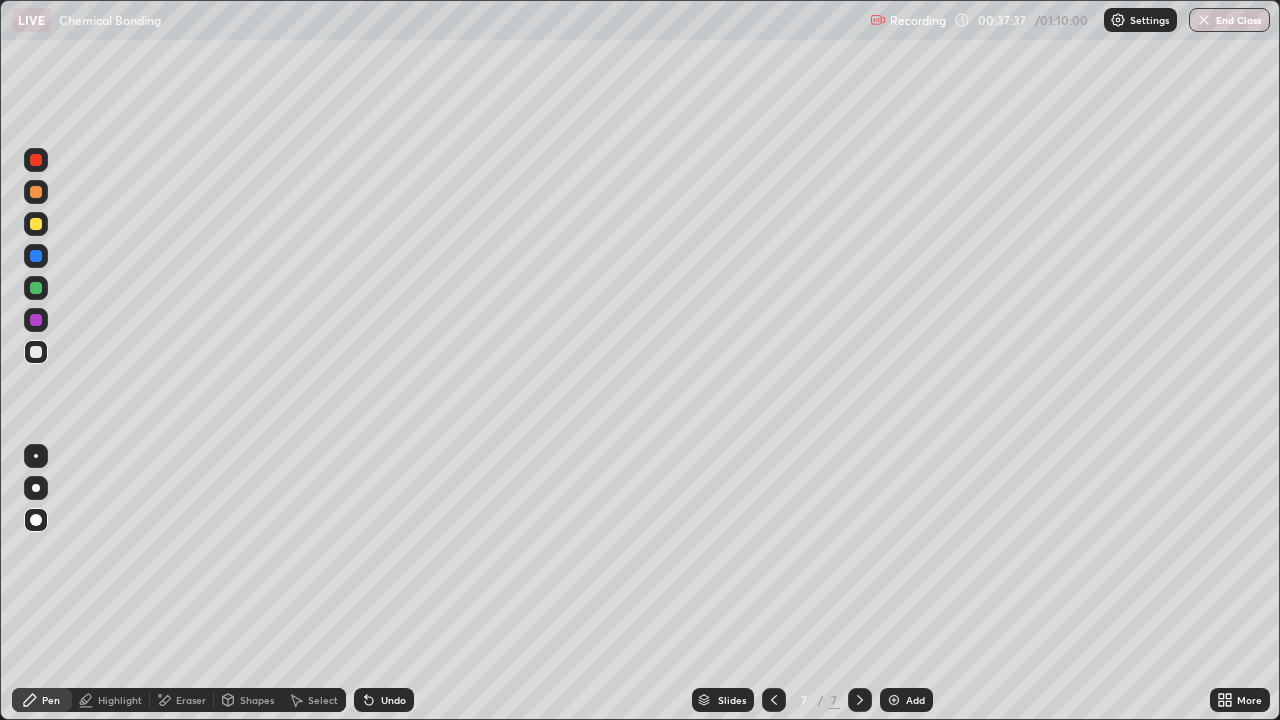 click on "Pen" at bounding box center [42, 700] 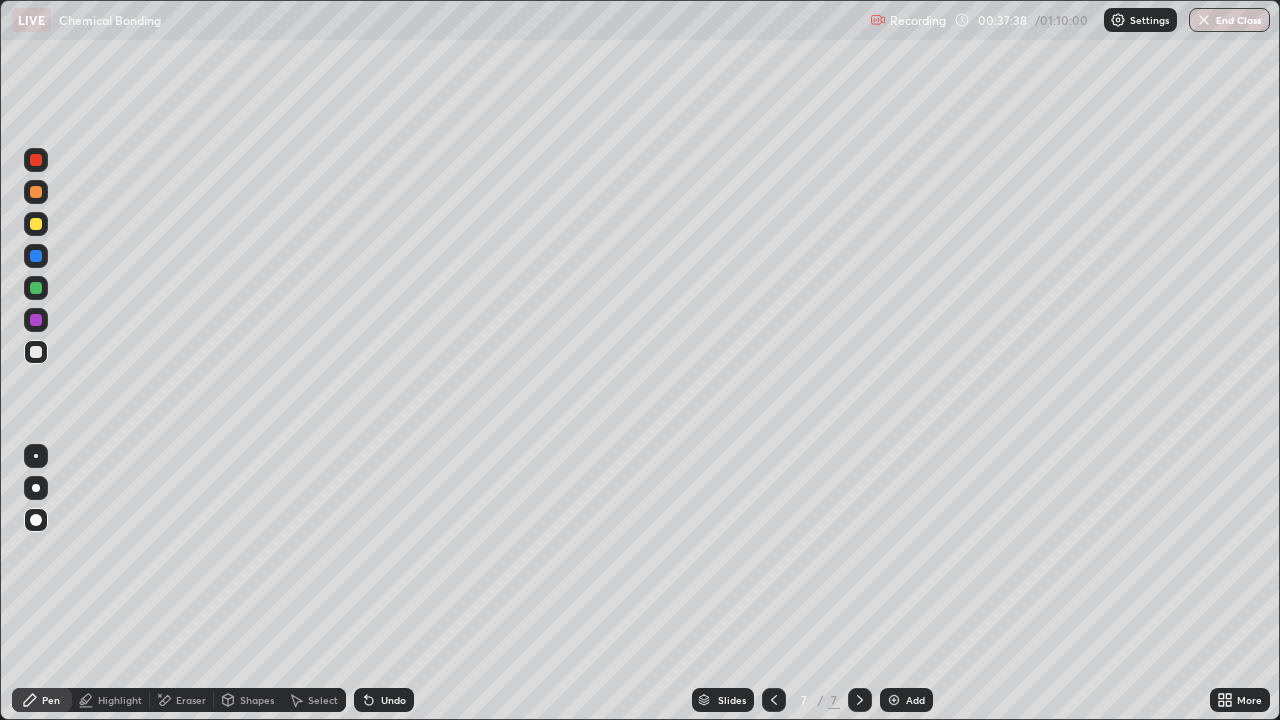 click on "Highlight" at bounding box center [120, 700] 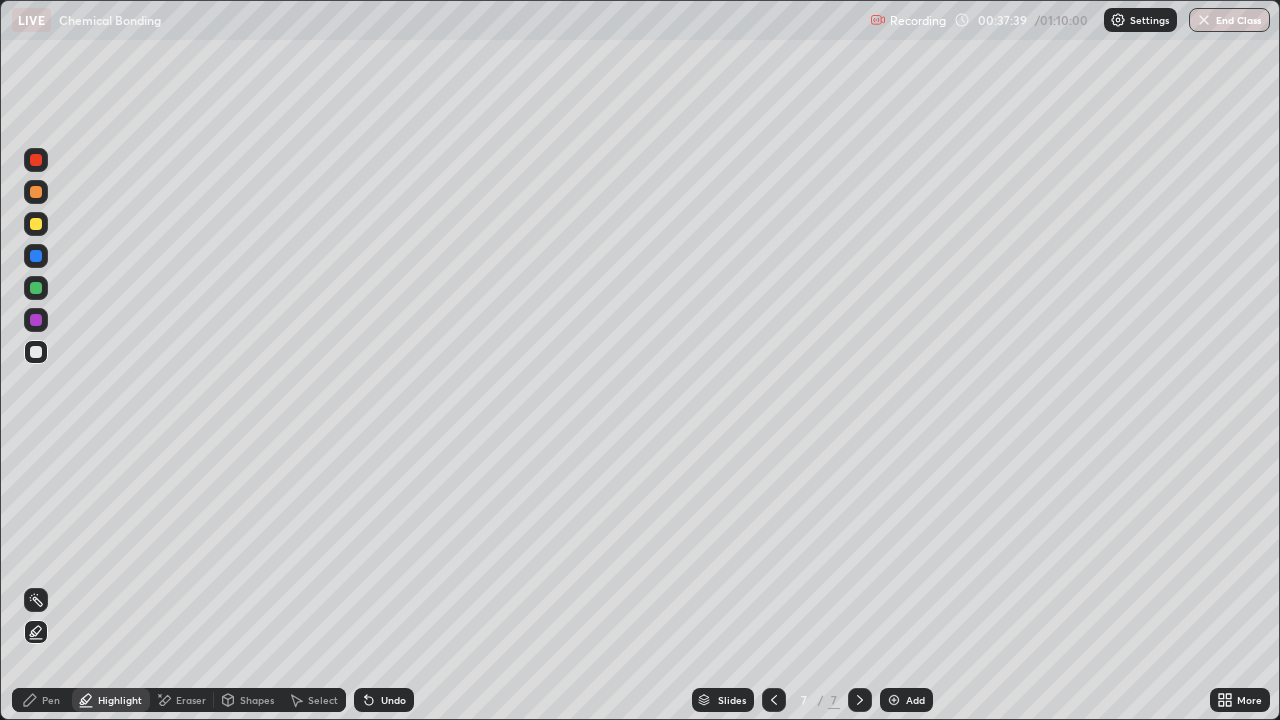 click 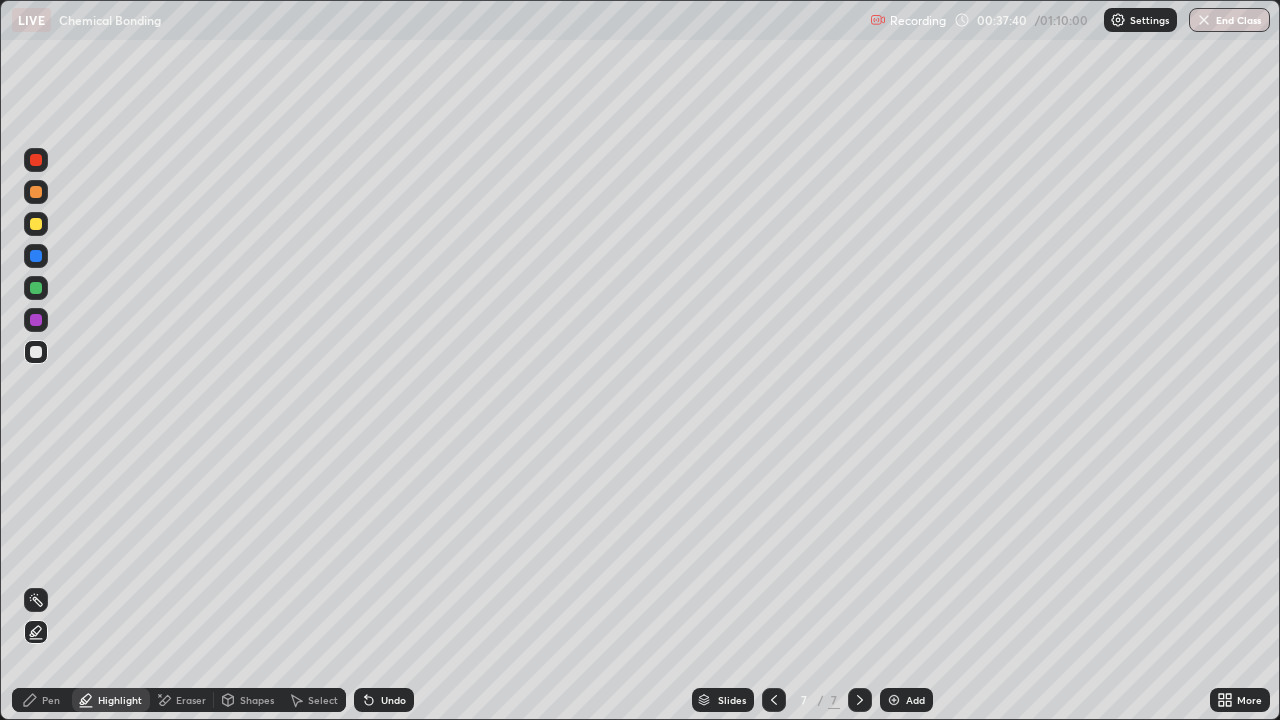click at bounding box center (36, 352) 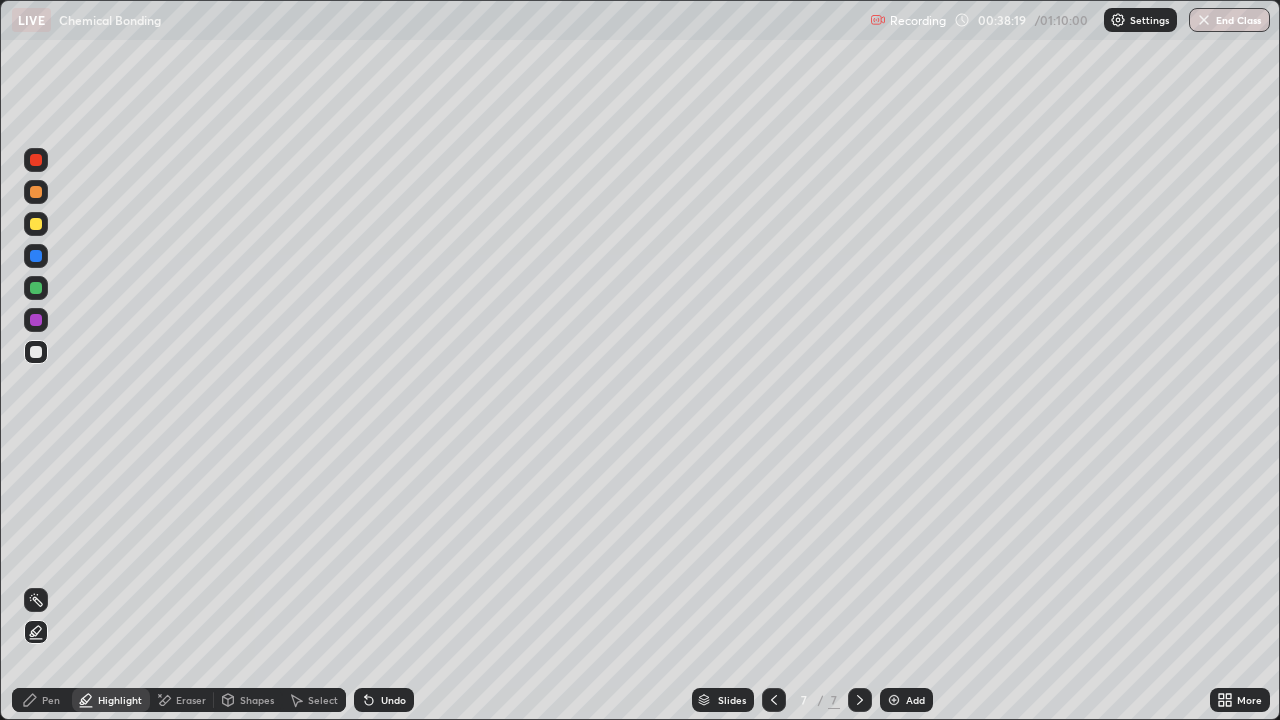 click on "Pen" at bounding box center [51, 700] 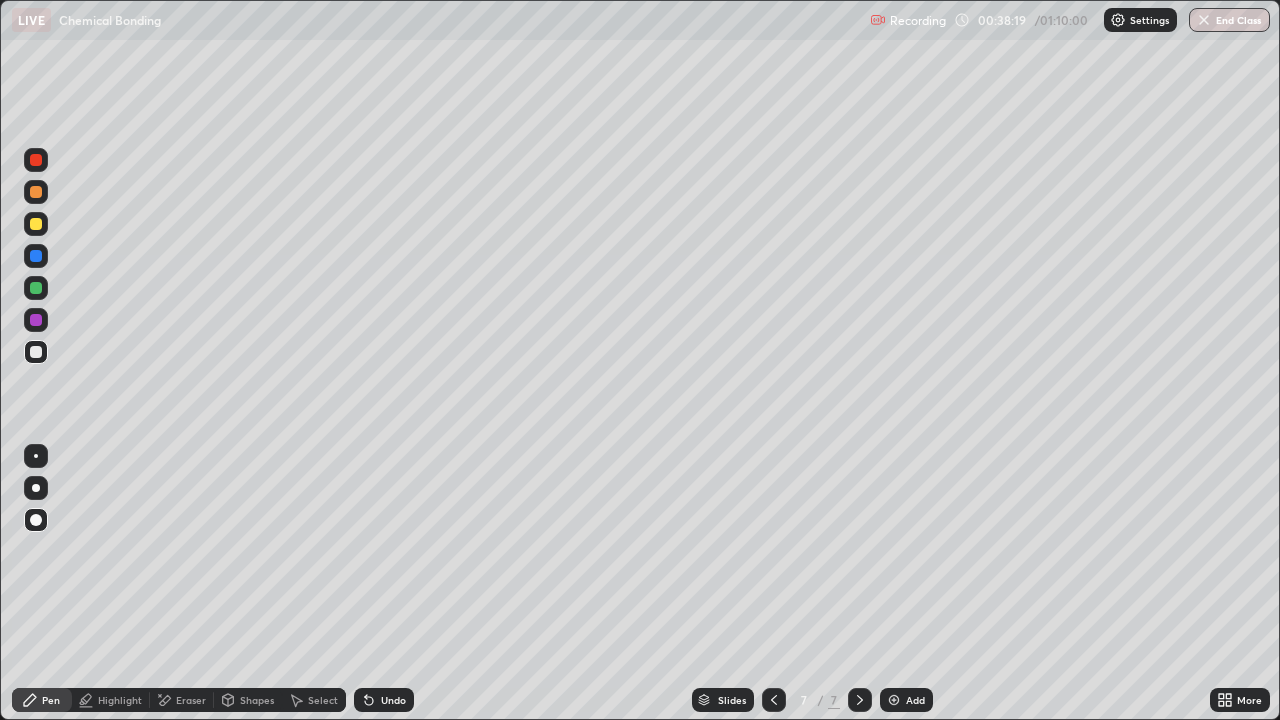 click at bounding box center (36, 352) 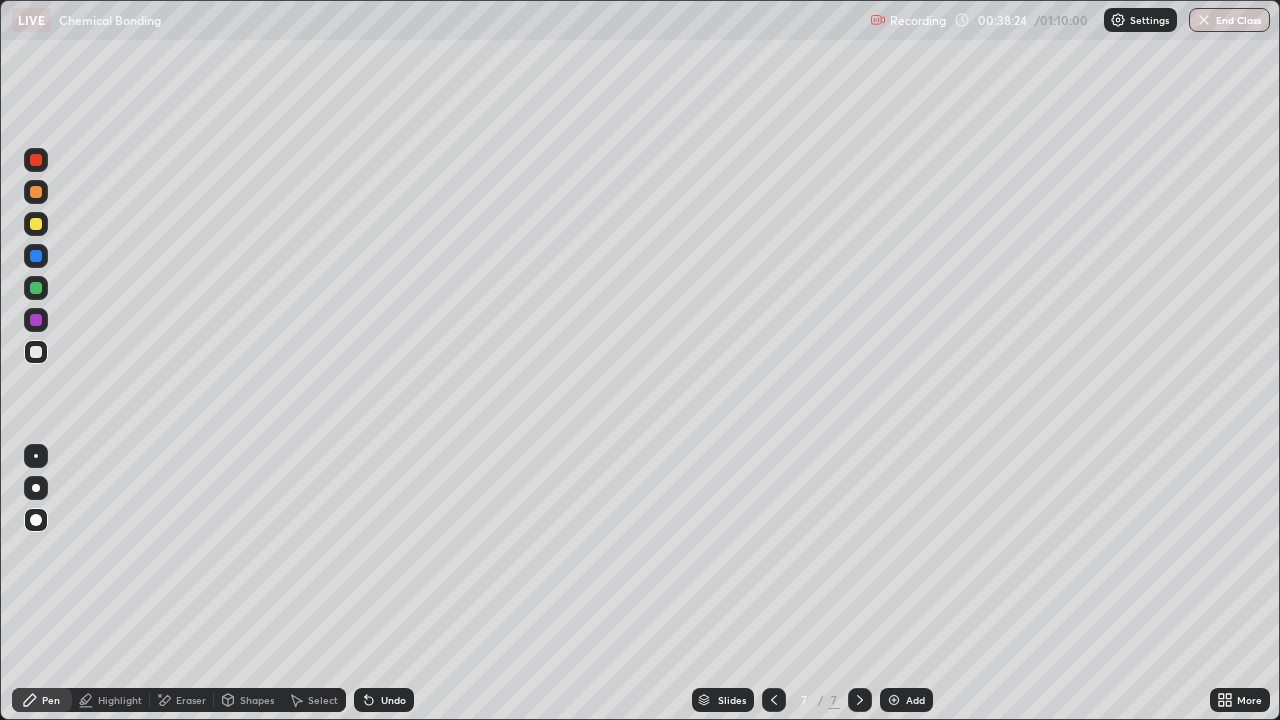 click at bounding box center (894, 700) 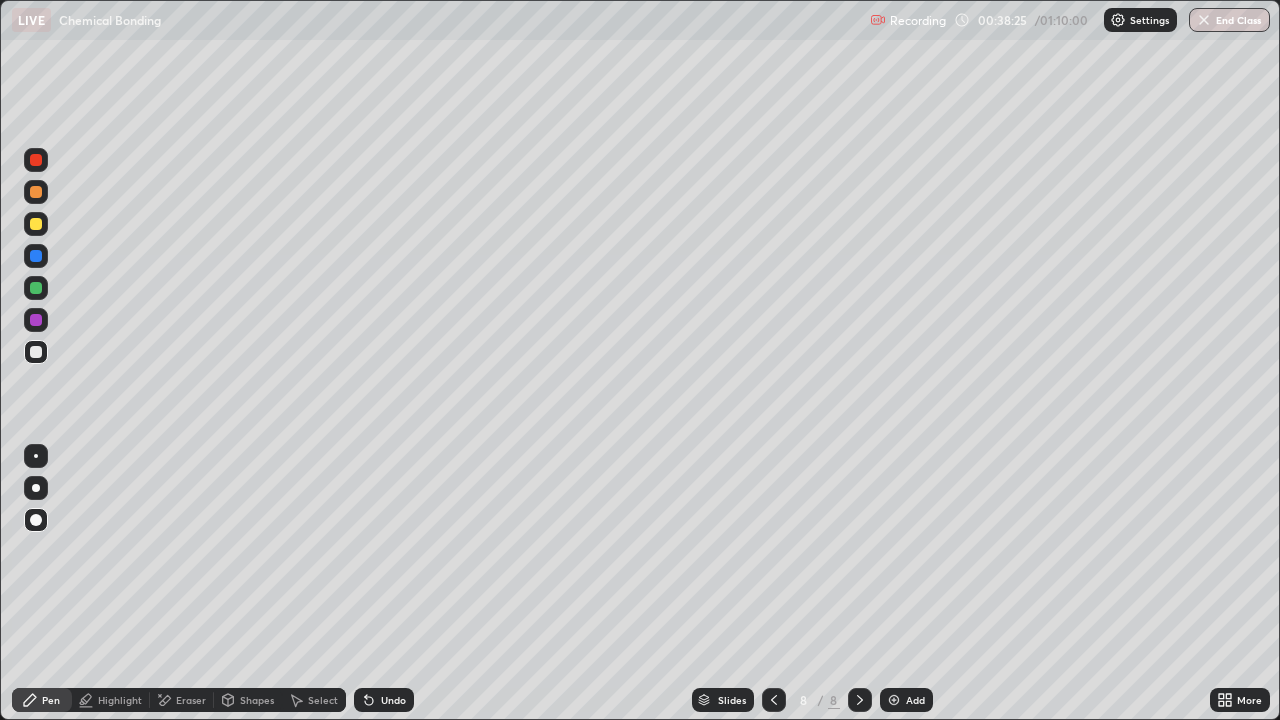 click at bounding box center [36, 352] 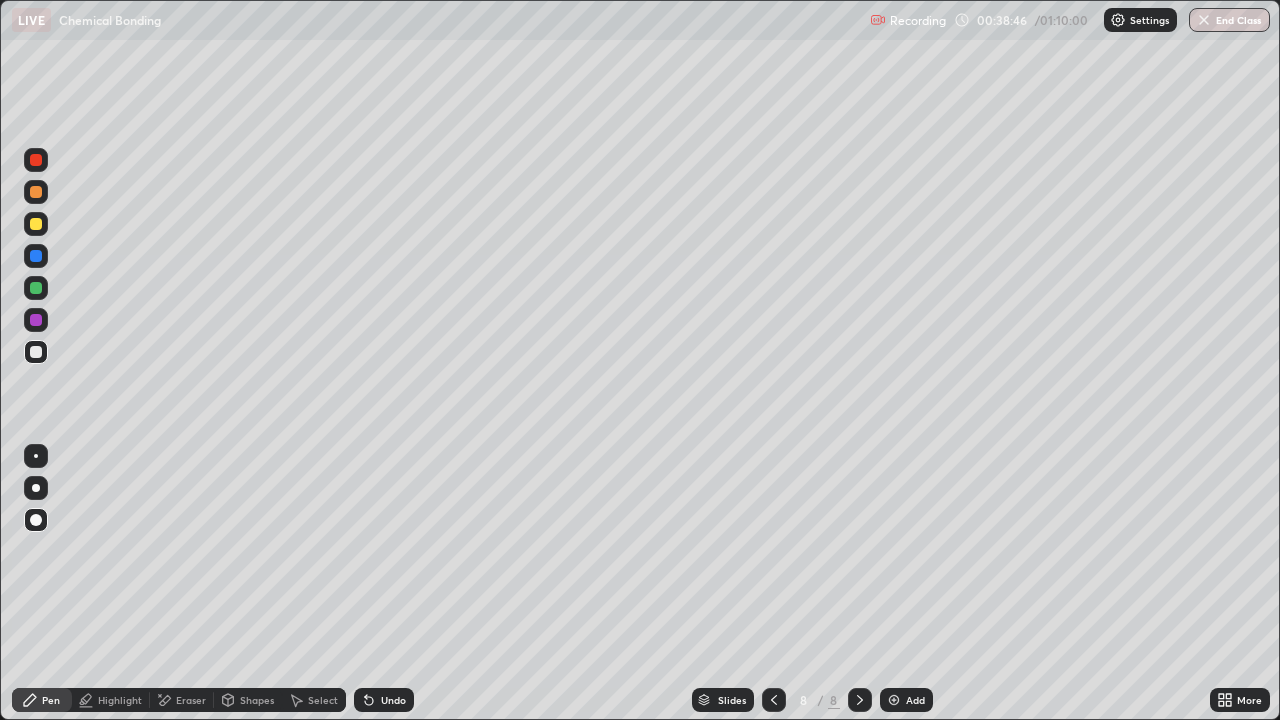 click 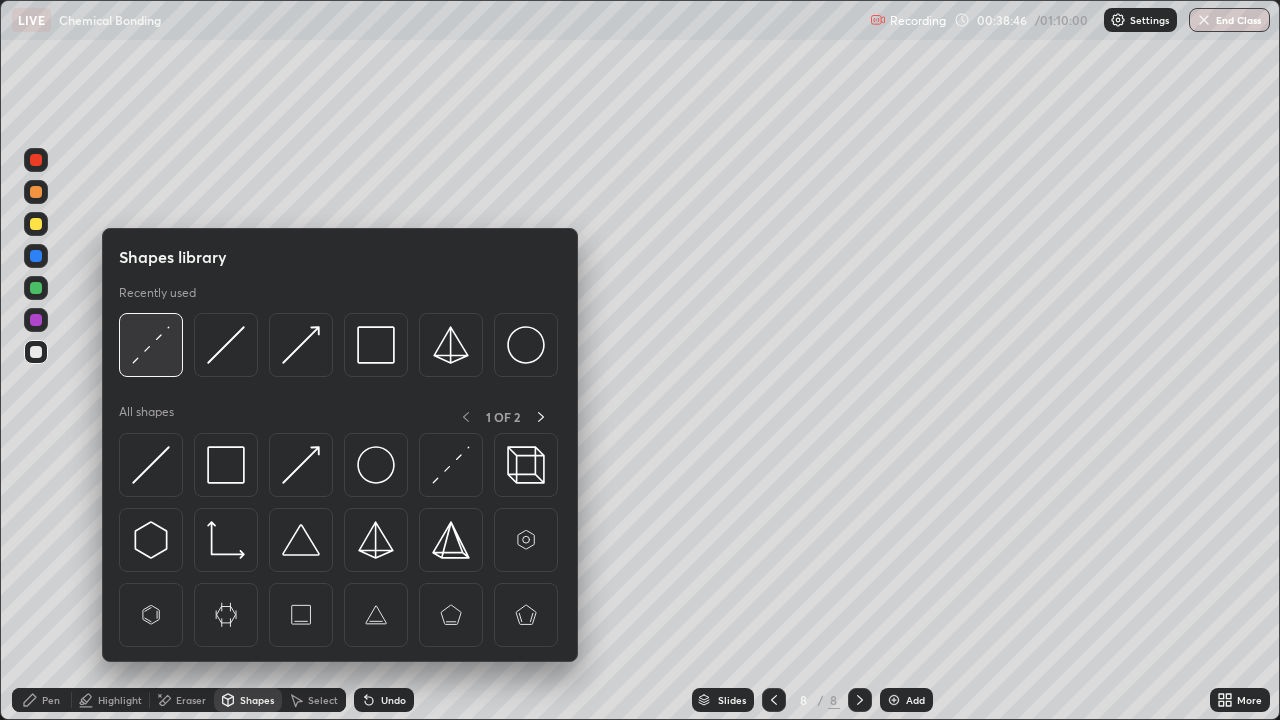 click at bounding box center [151, 345] 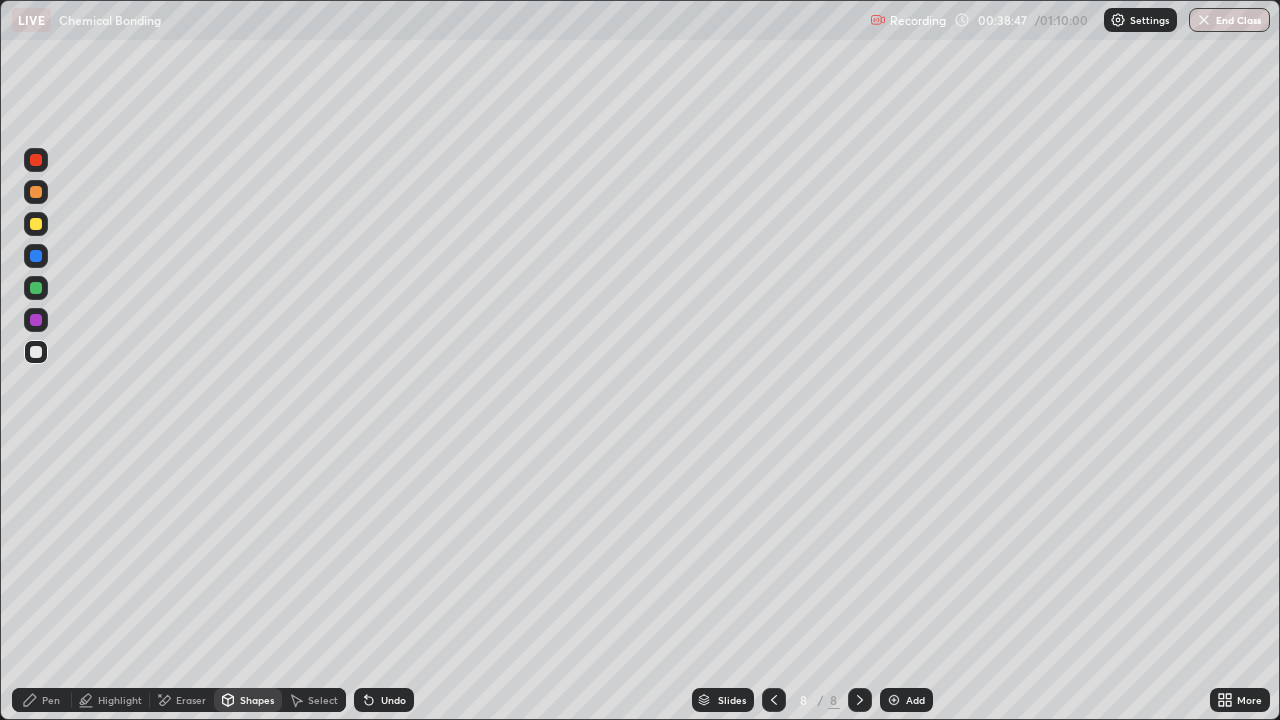 click at bounding box center [36, 320] 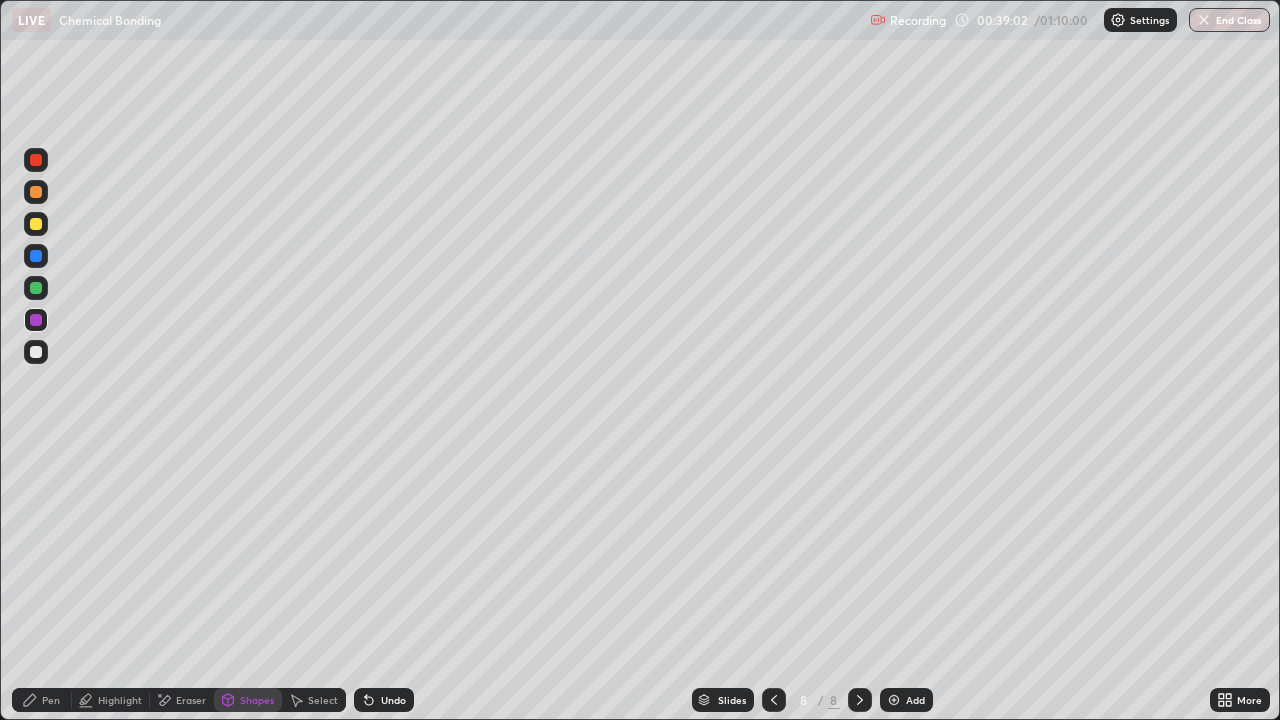 click at bounding box center [36, 352] 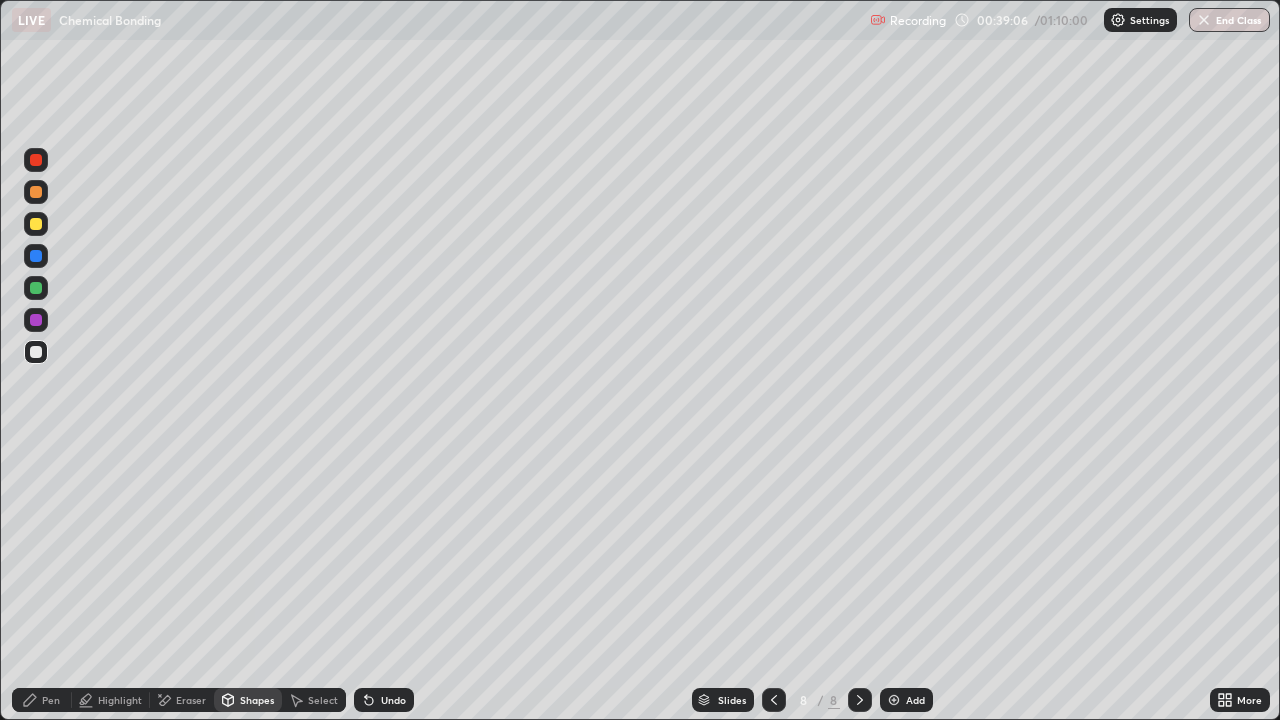 click on "Undo" at bounding box center (384, 700) 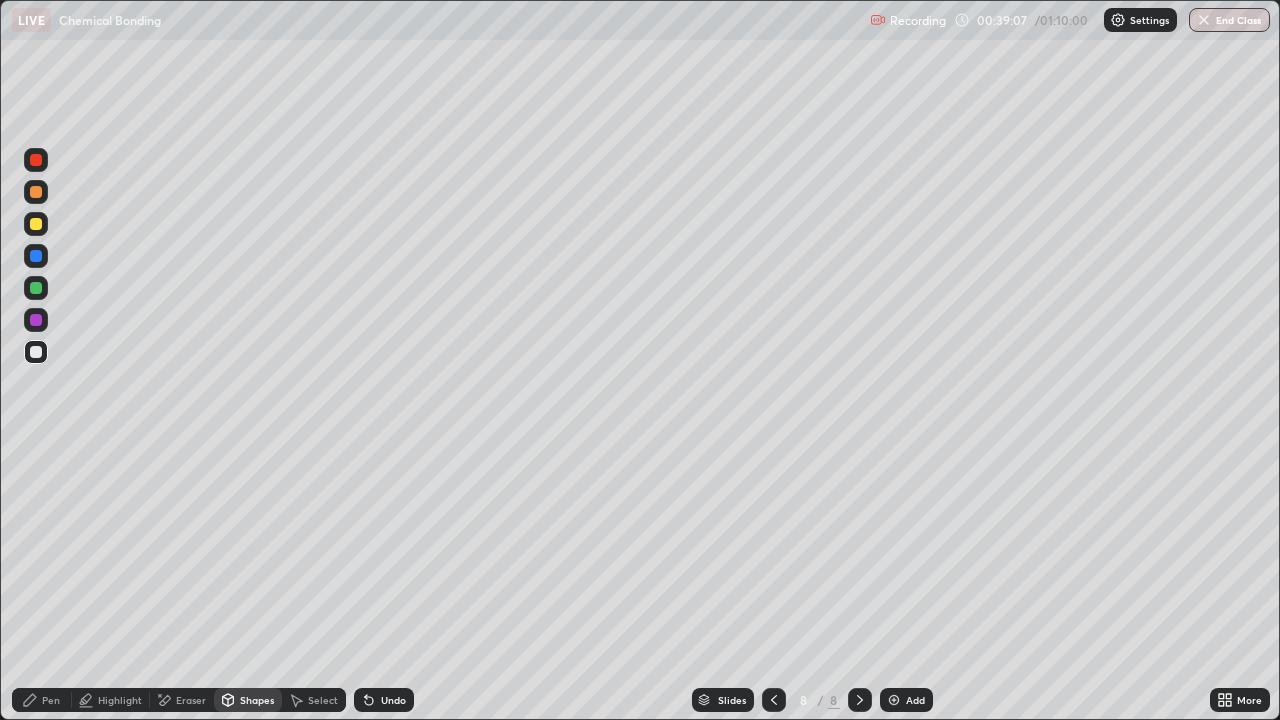 click on "Pen" at bounding box center [51, 700] 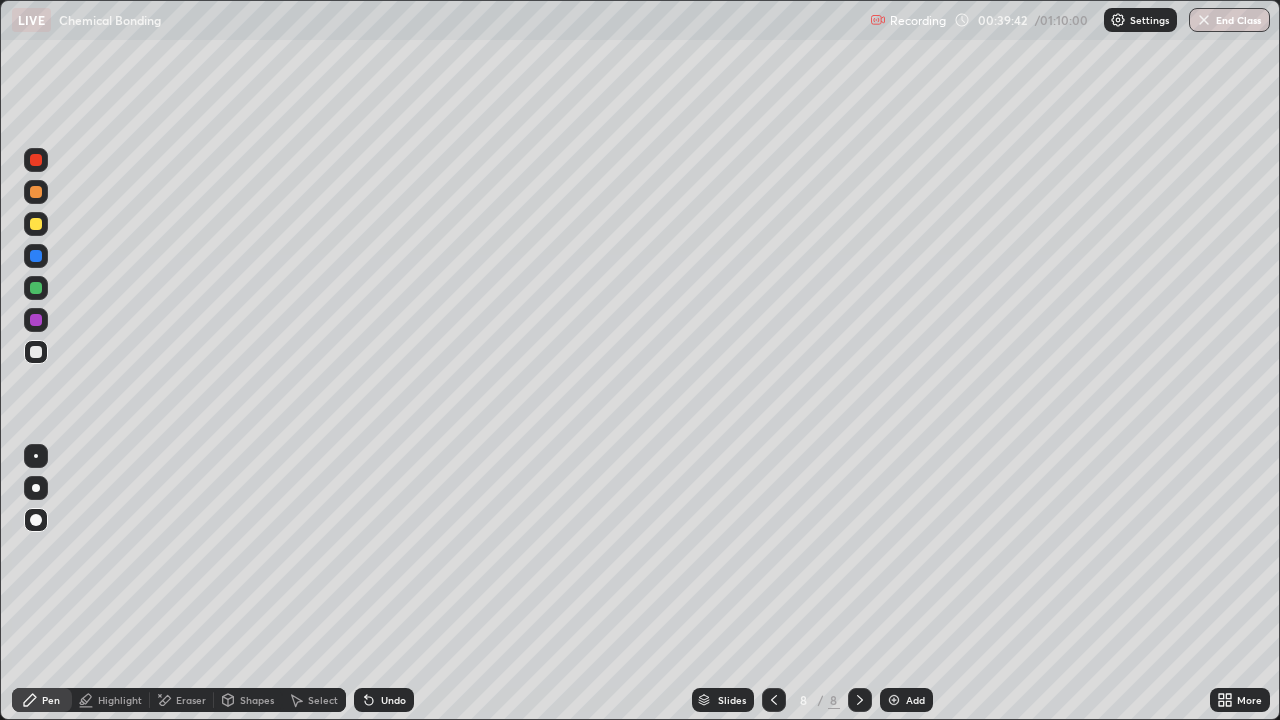 click at bounding box center [36, 224] 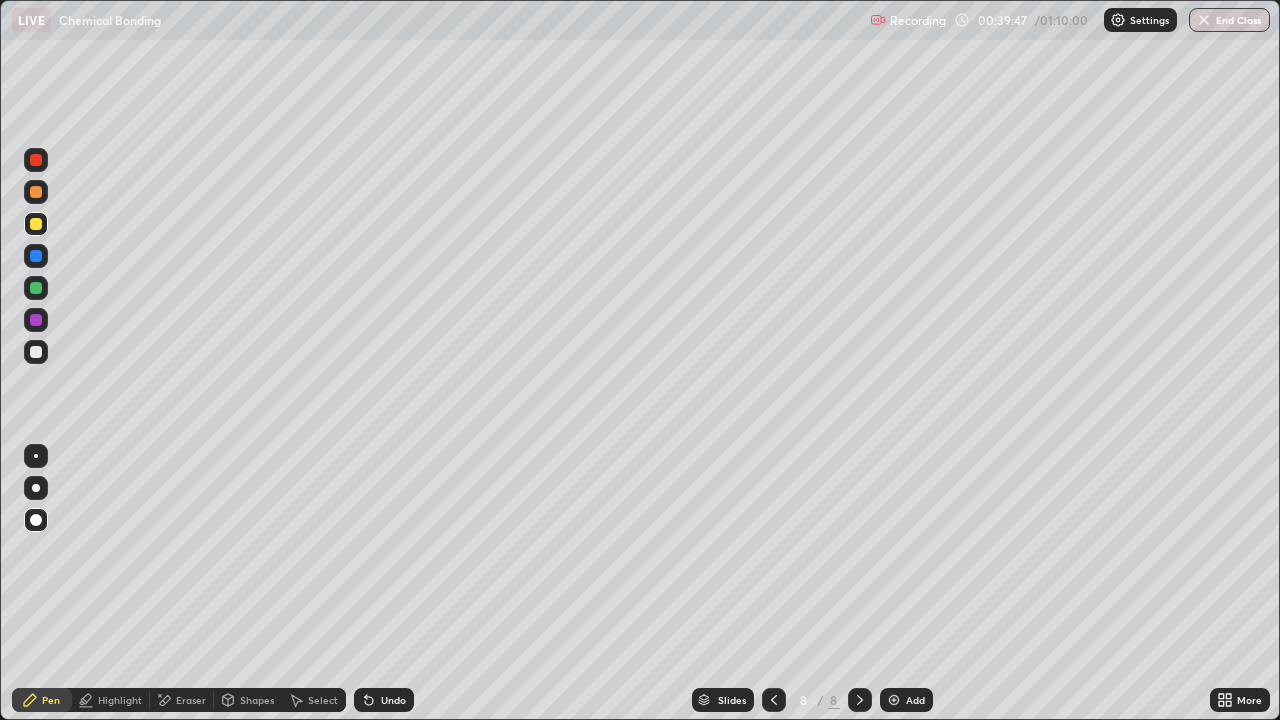 click at bounding box center (36, 352) 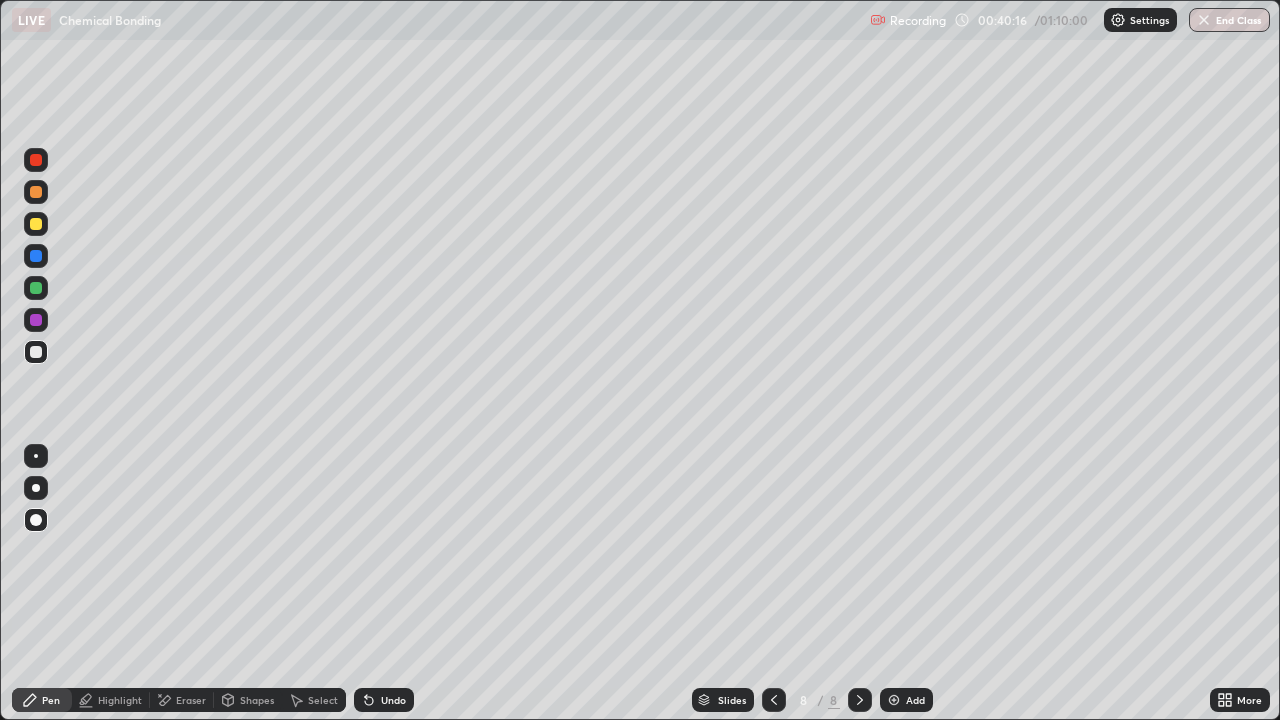 click at bounding box center [36, 288] 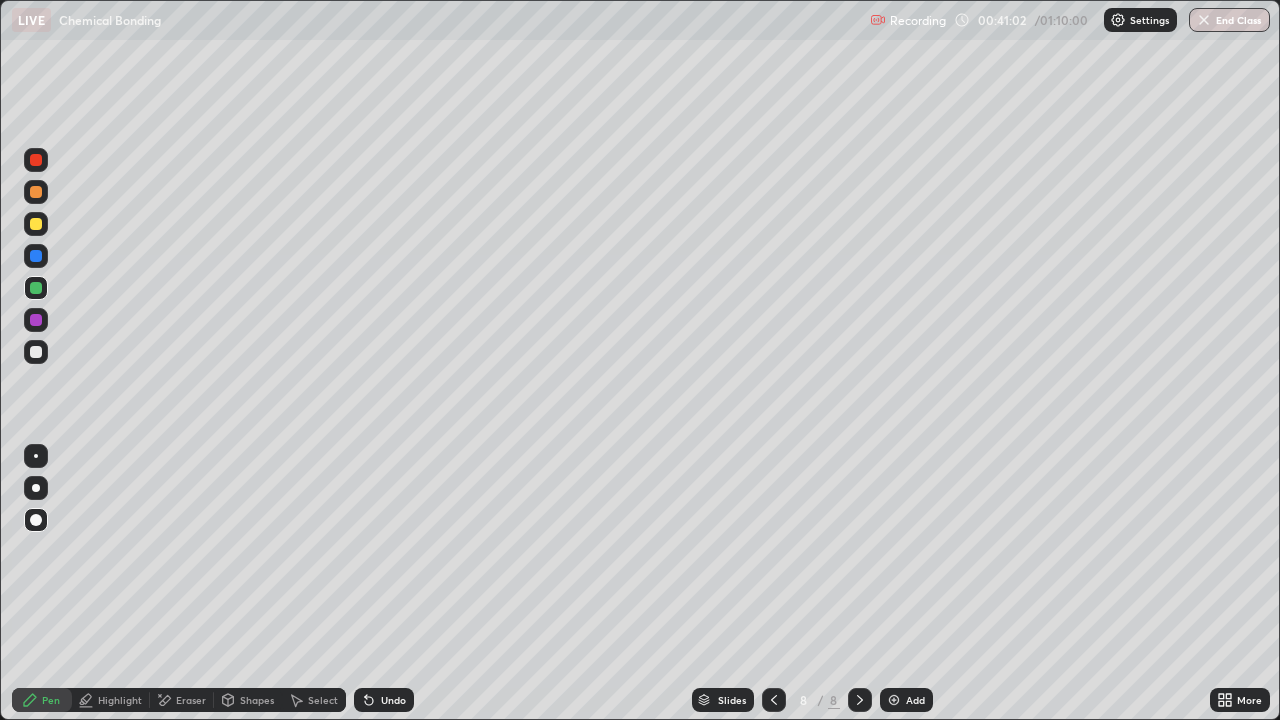 click 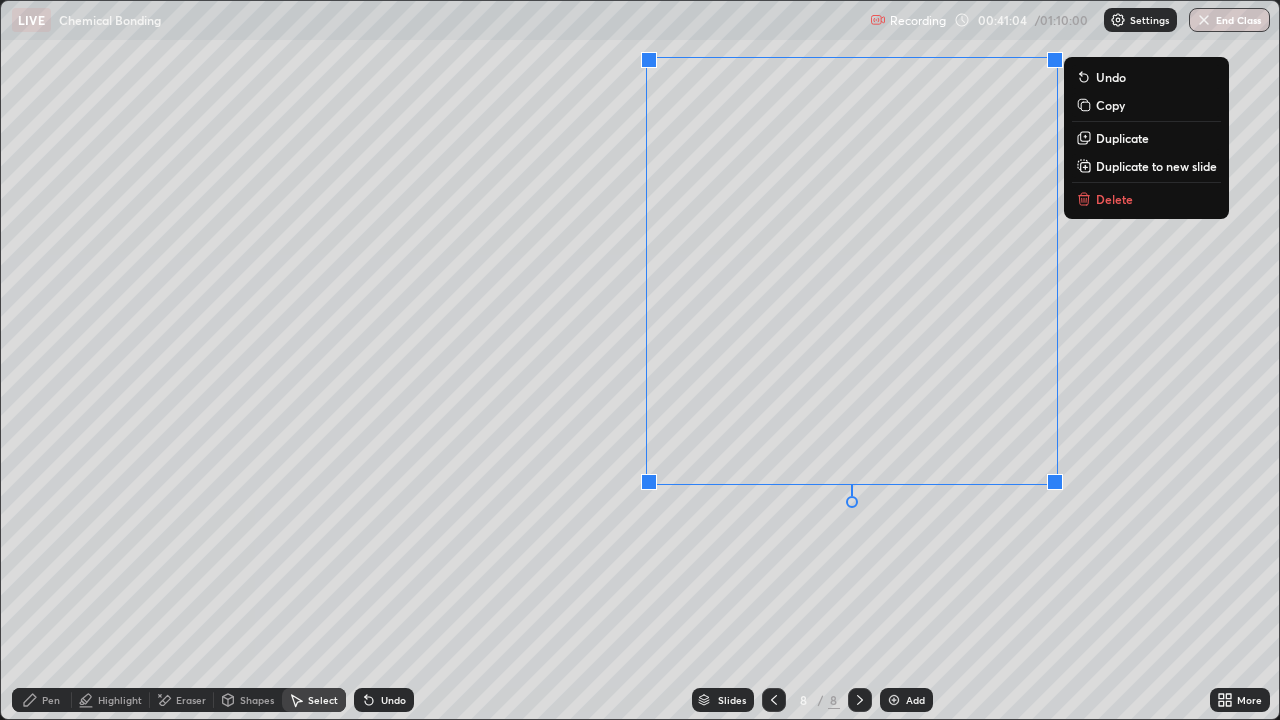 click on "Undo" at bounding box center (384, 700) 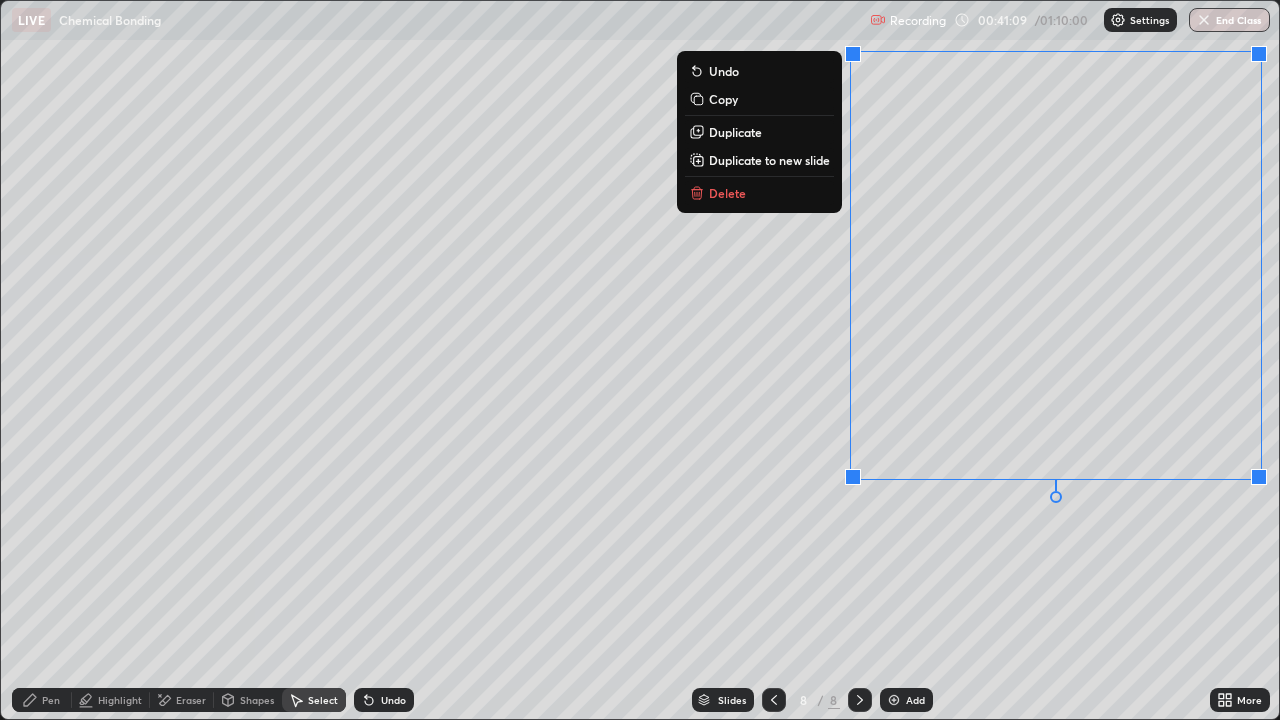 click on "0 ° Undo Copy Duplicate Duplicate to new slide Delete" at bounding box center [640, 360] 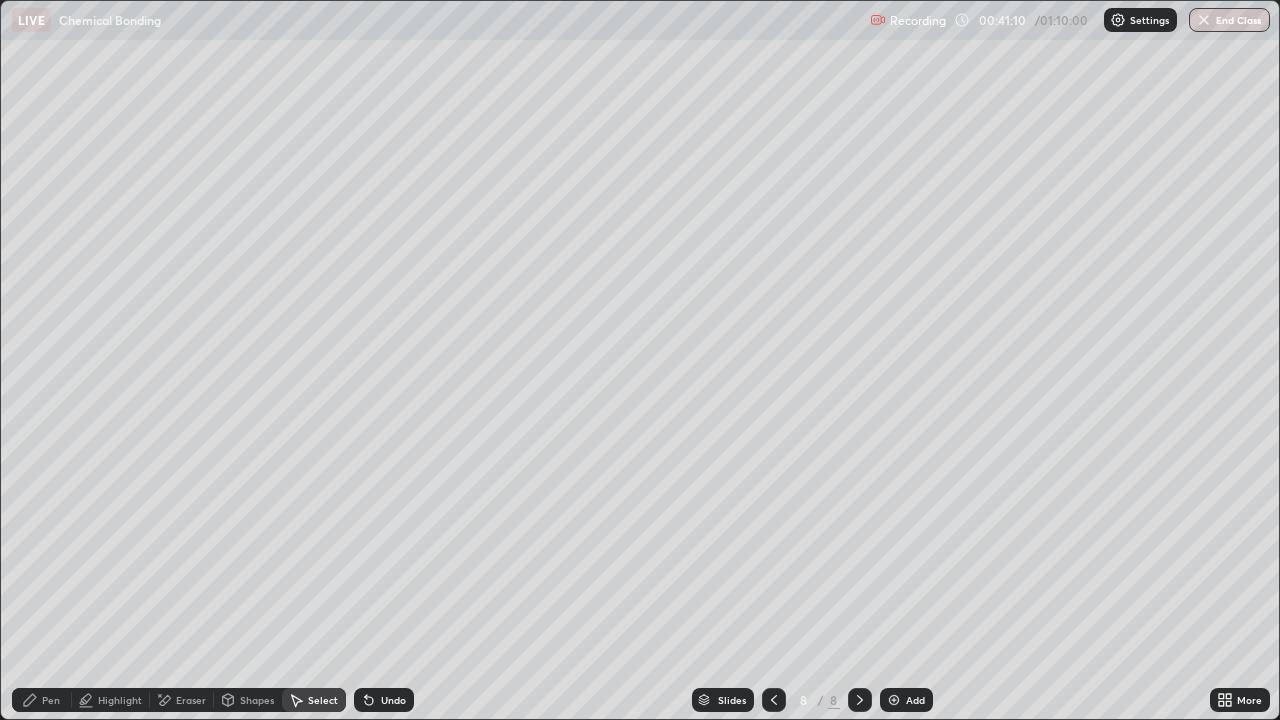 click on "Pen" at bounding box center (51, 700) 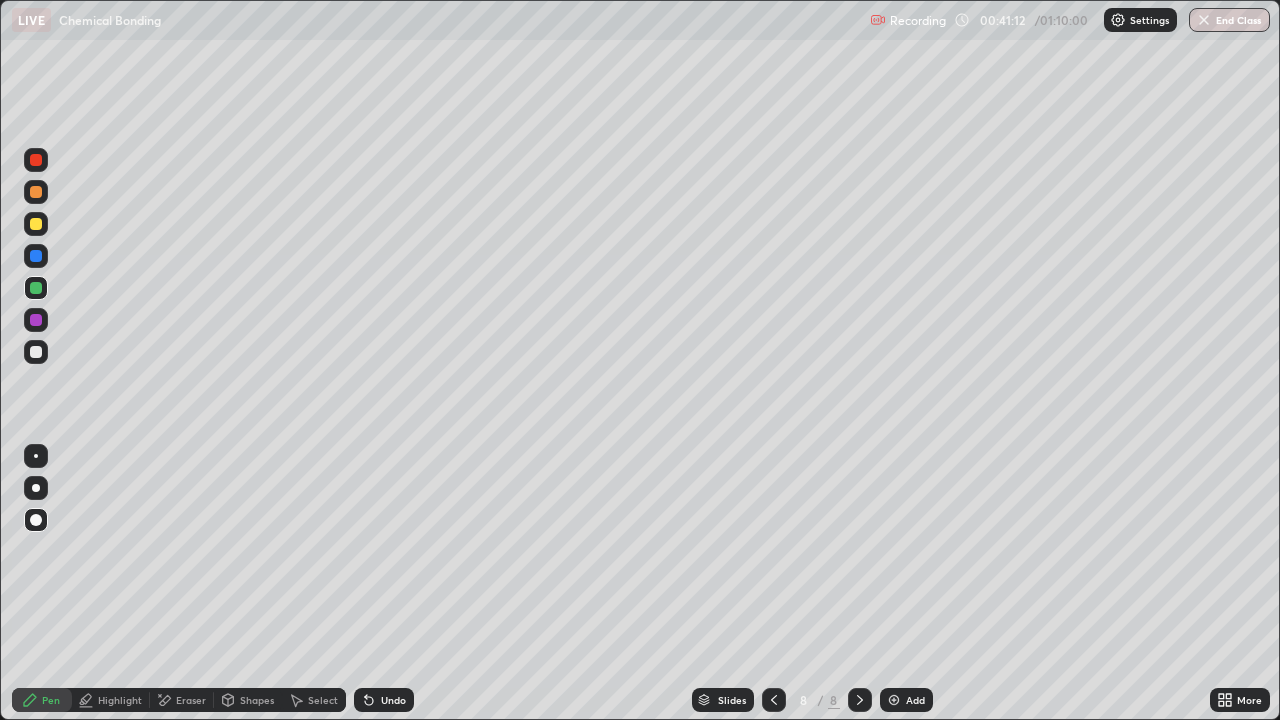 click at bounding box center (36, 352) 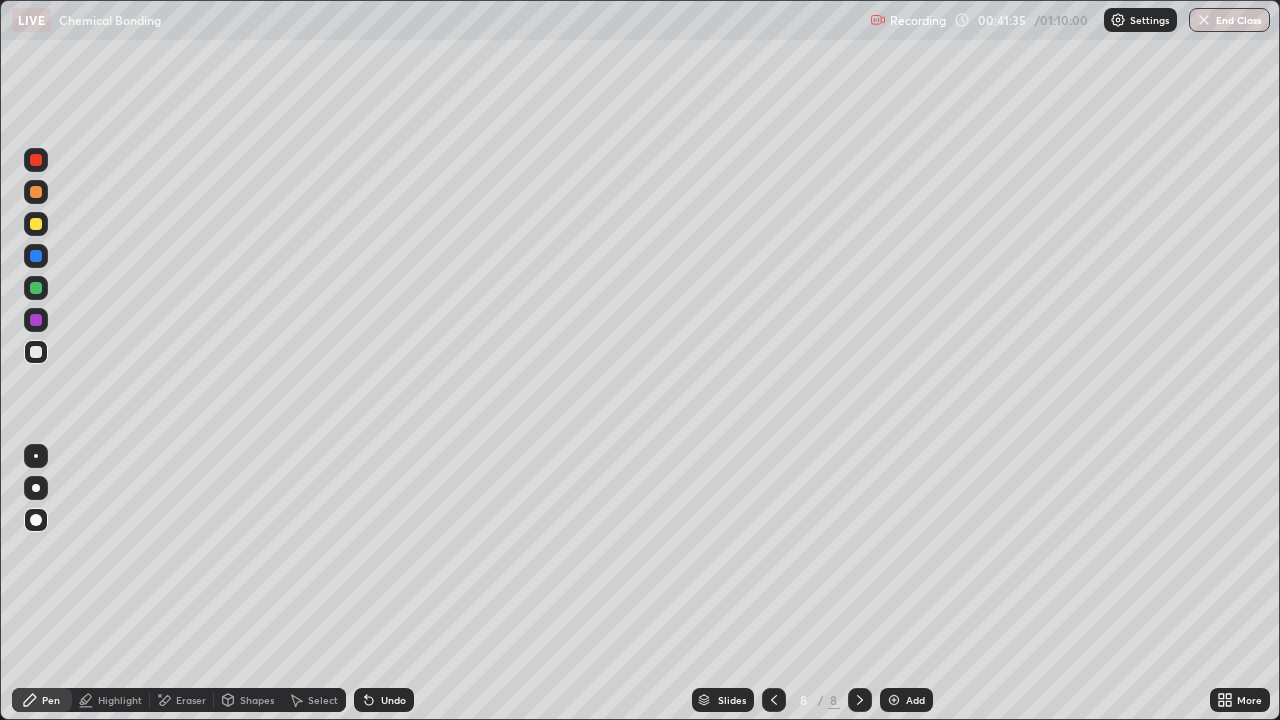 click at bounding box center (36, 288) 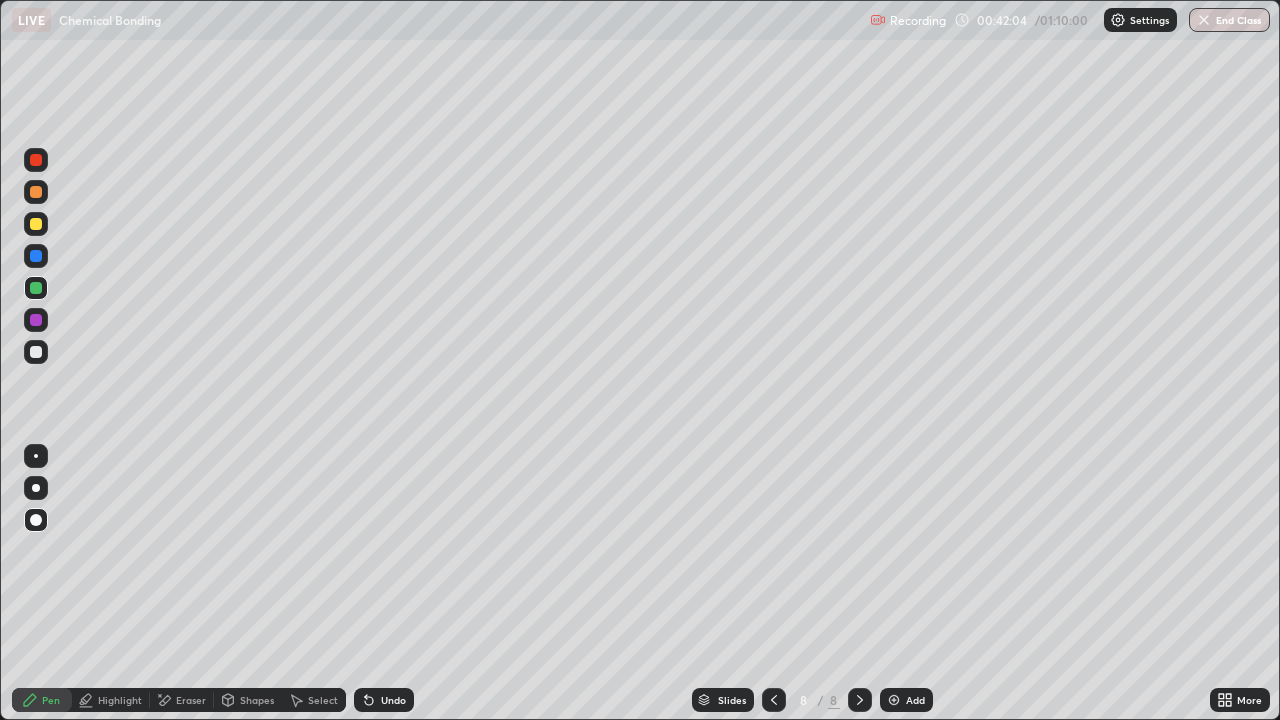 click on "Highlight" at bounding box center (120, 700) 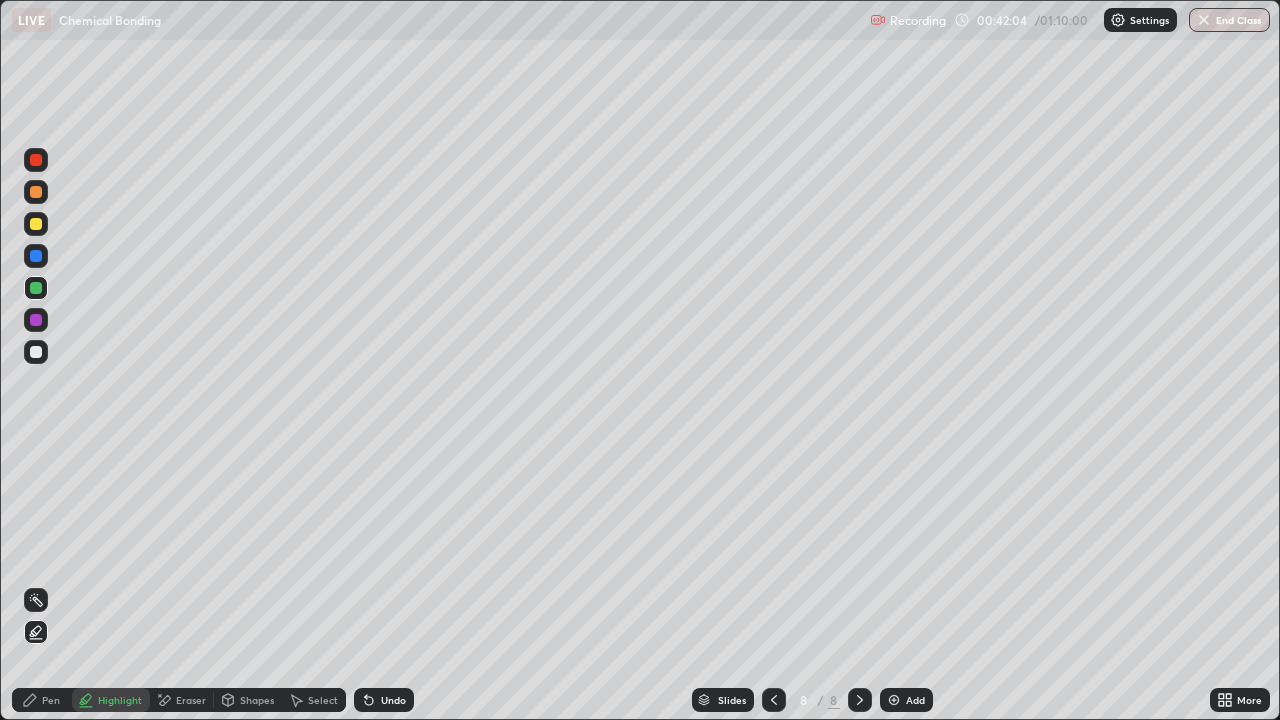 click at bounding box center (36, 256) 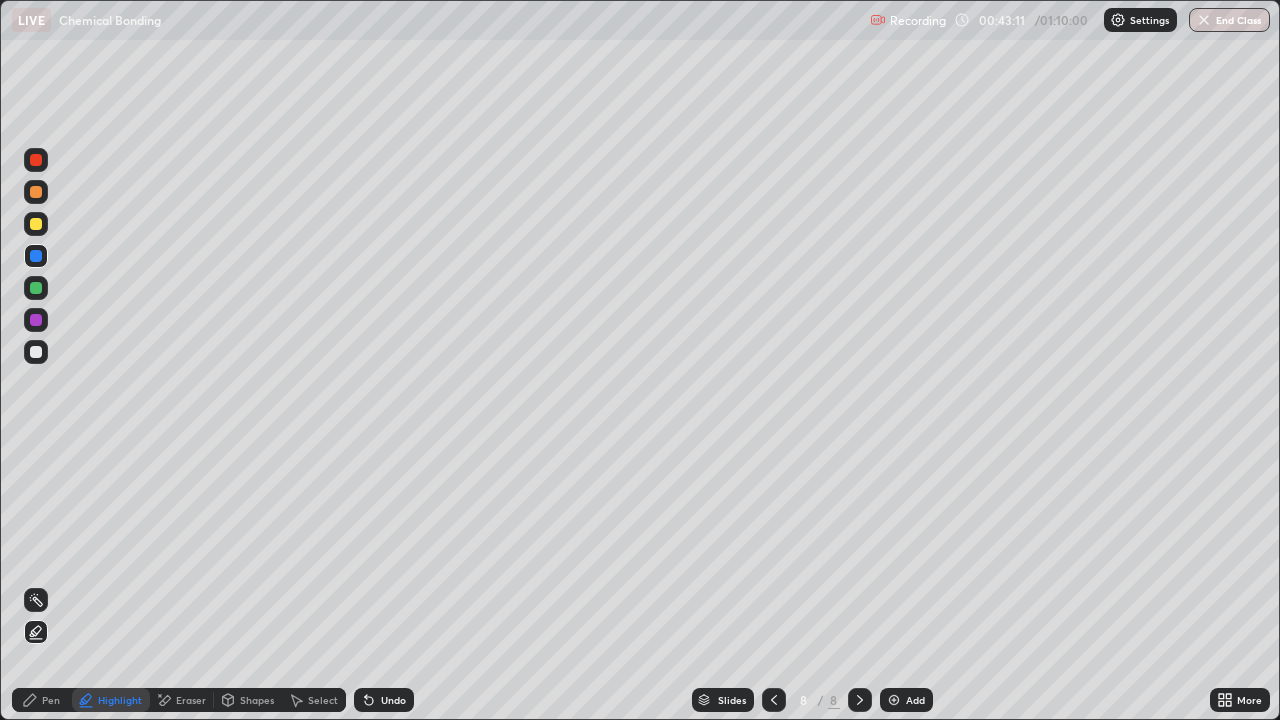 click 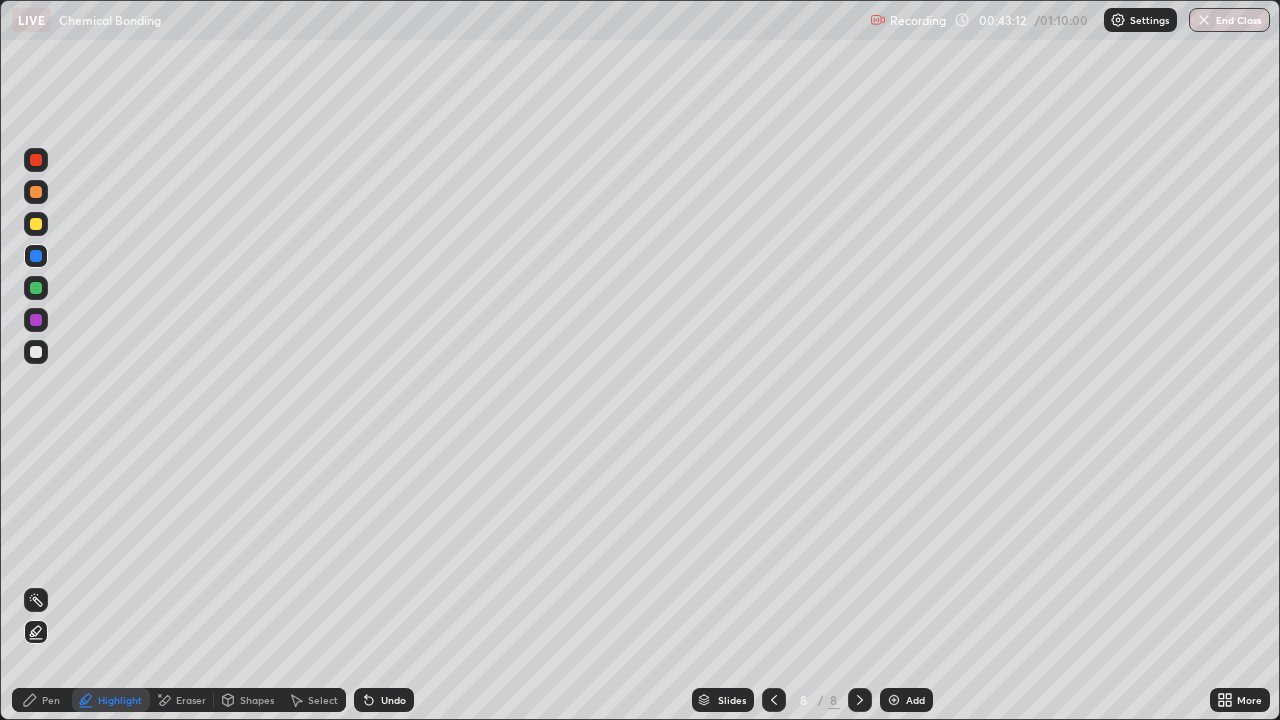 click at bounding box center (894, 700) 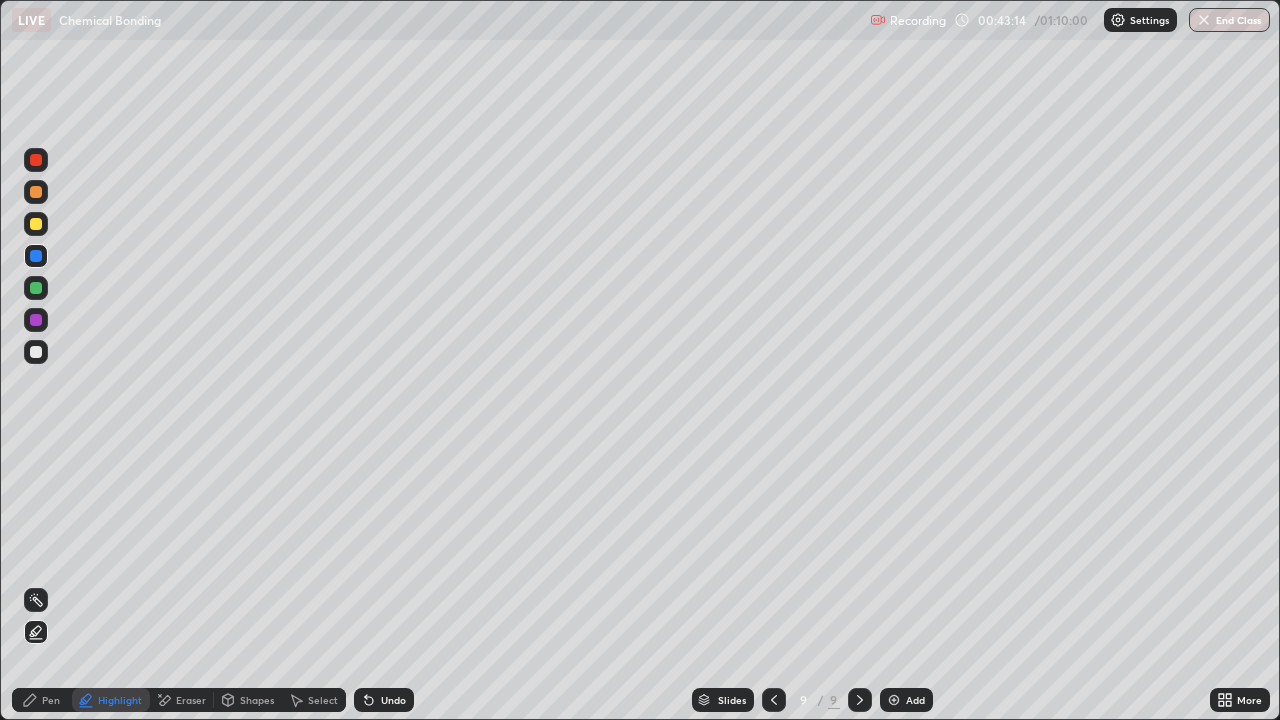 click at bounding box center (36, 352) 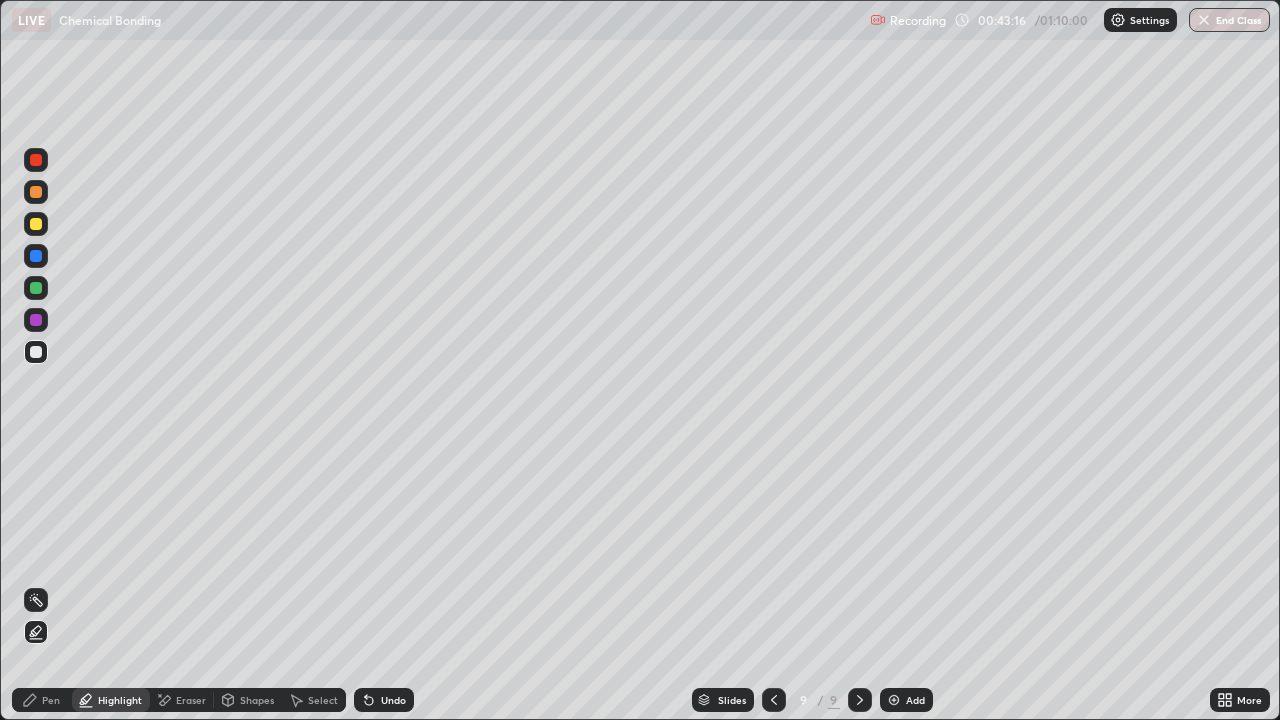 click on "Undo" at bounding box center (384, 700) 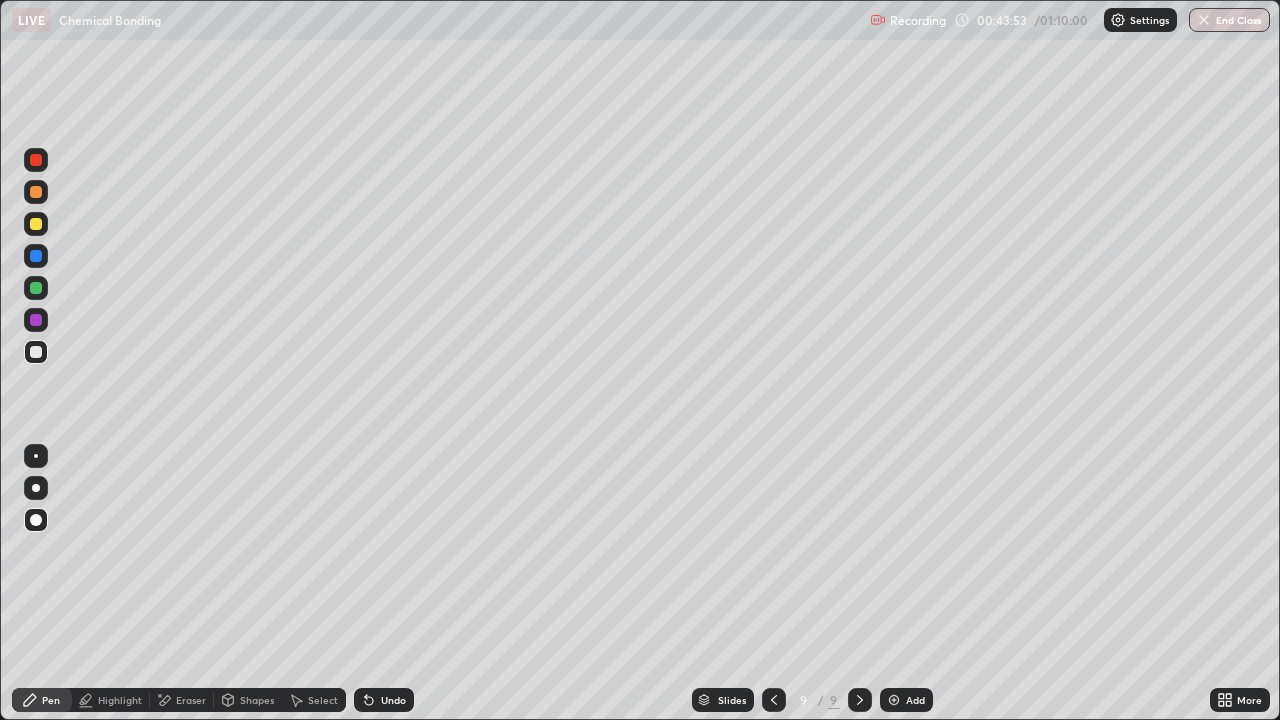 click at bounding box center [36, 288] 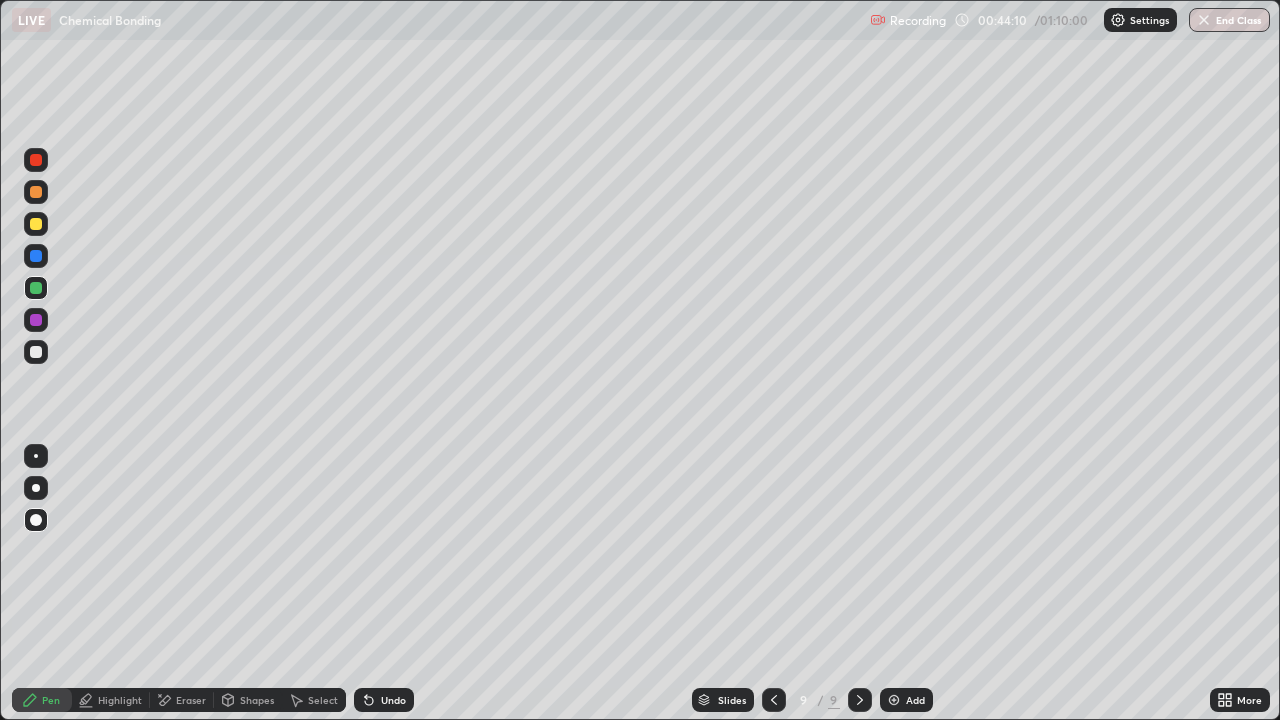 click on "Undo" at bounding box center (384, 700) 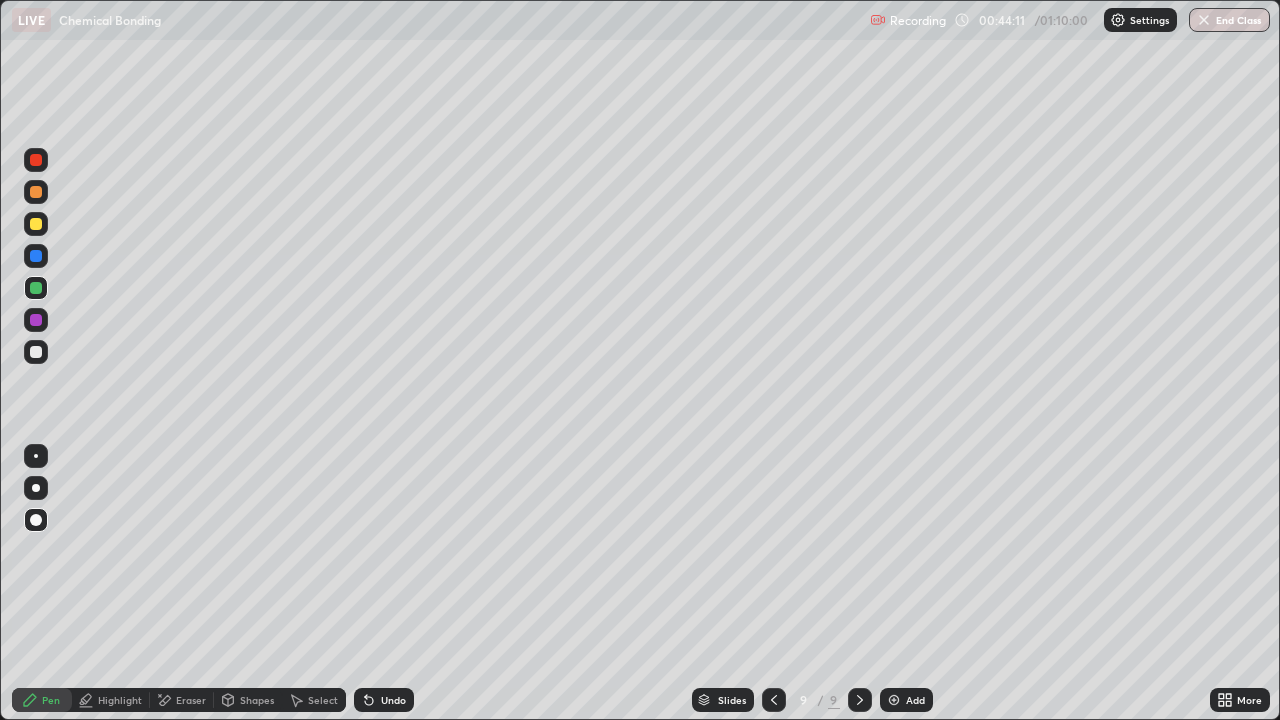 click on "Undo" at bounding box center [384, 700] 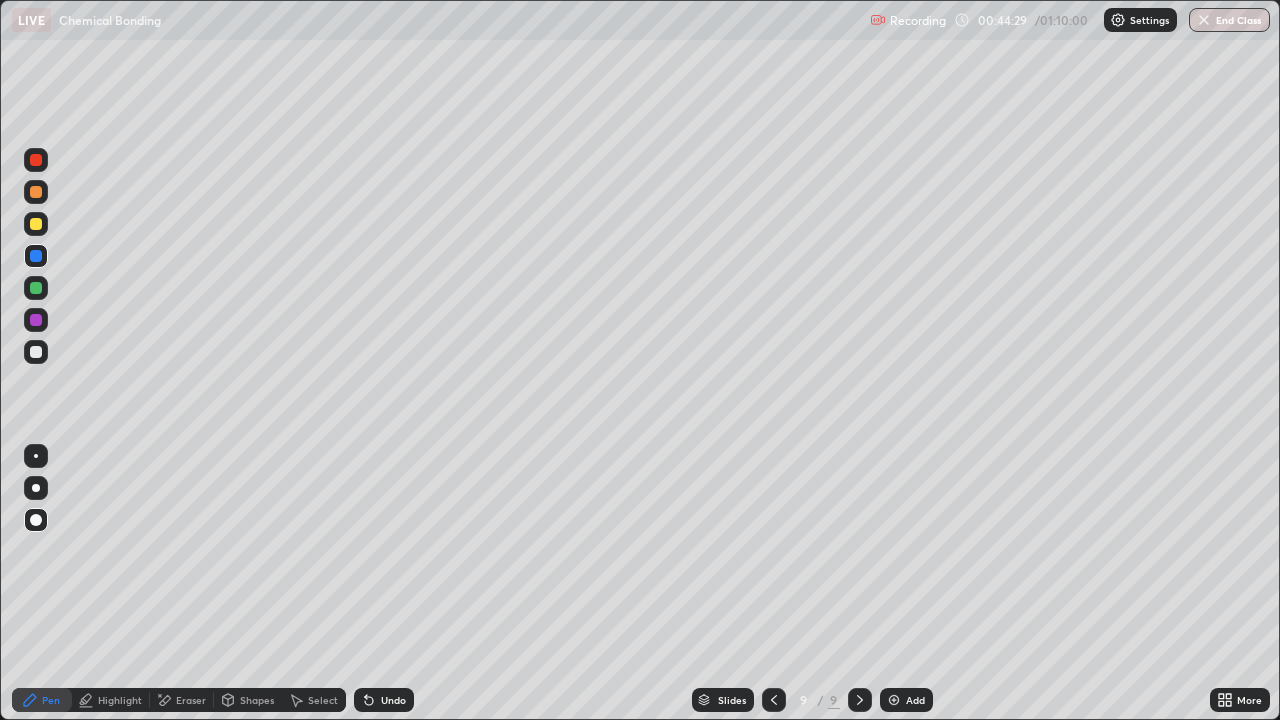 click at bounding box center (36, 320) 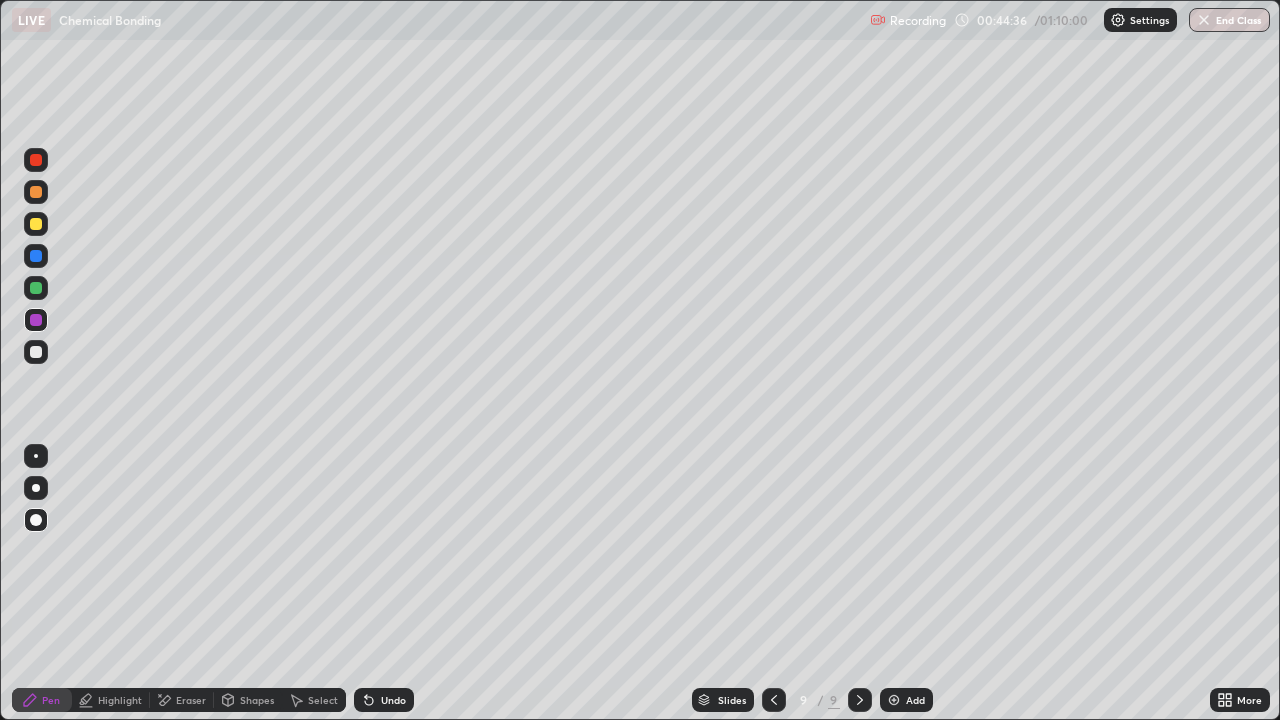 click 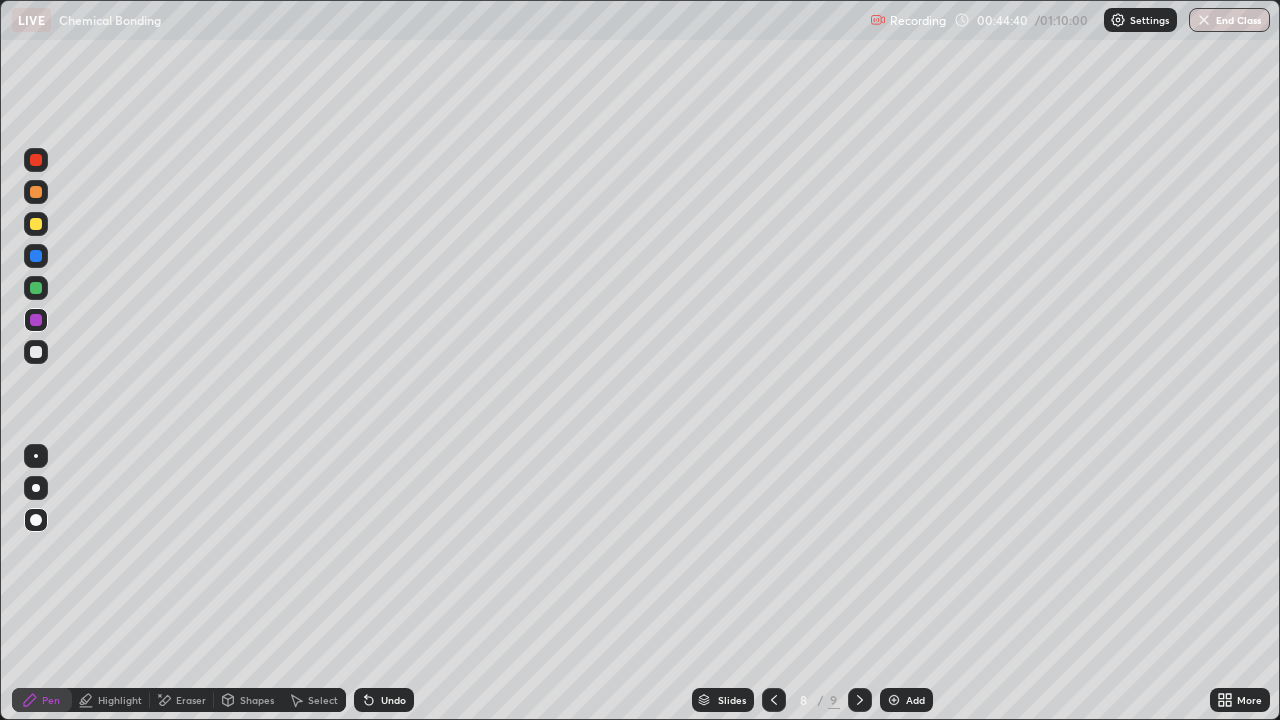 click 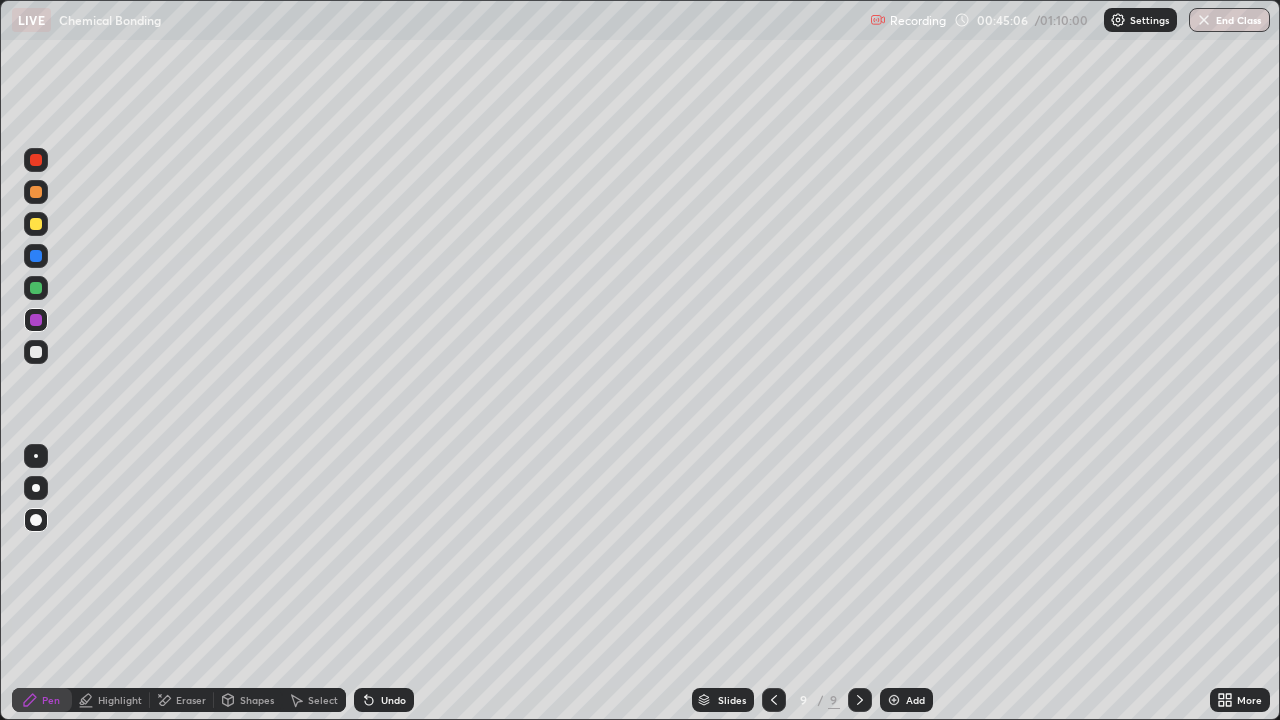 click at bounding box center [36, 352] 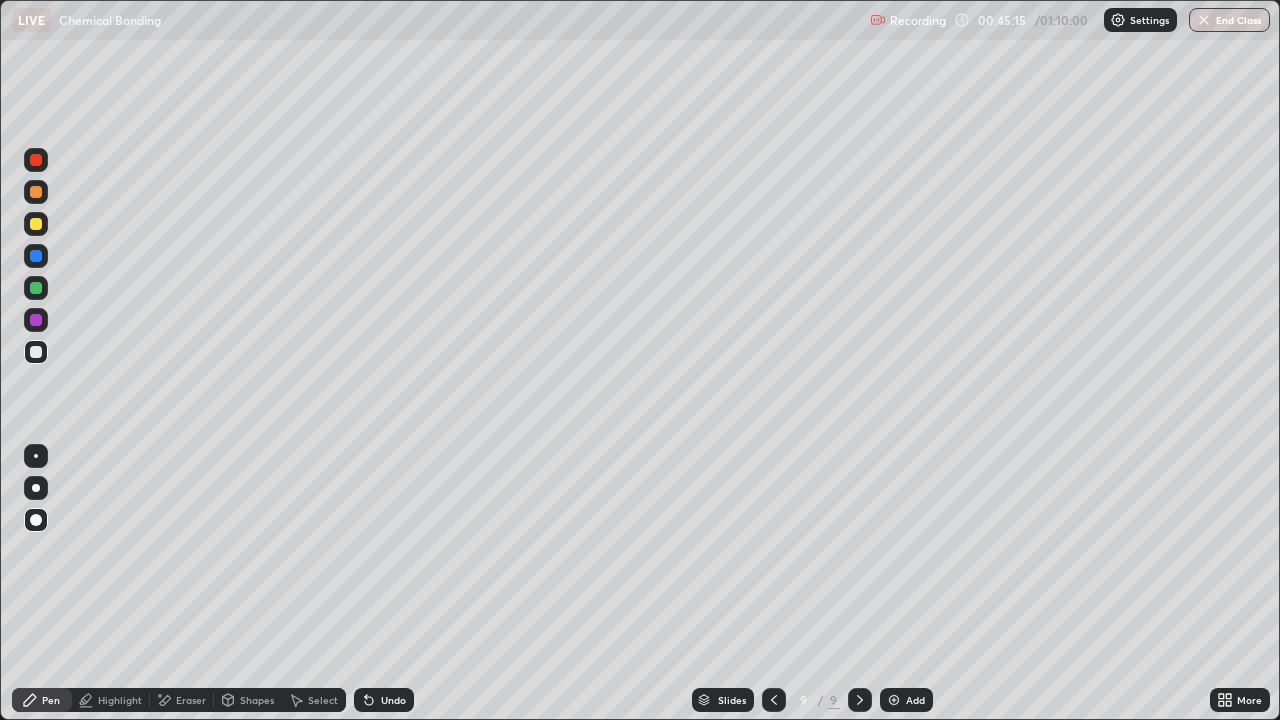 click at bounding box center (36, 288) 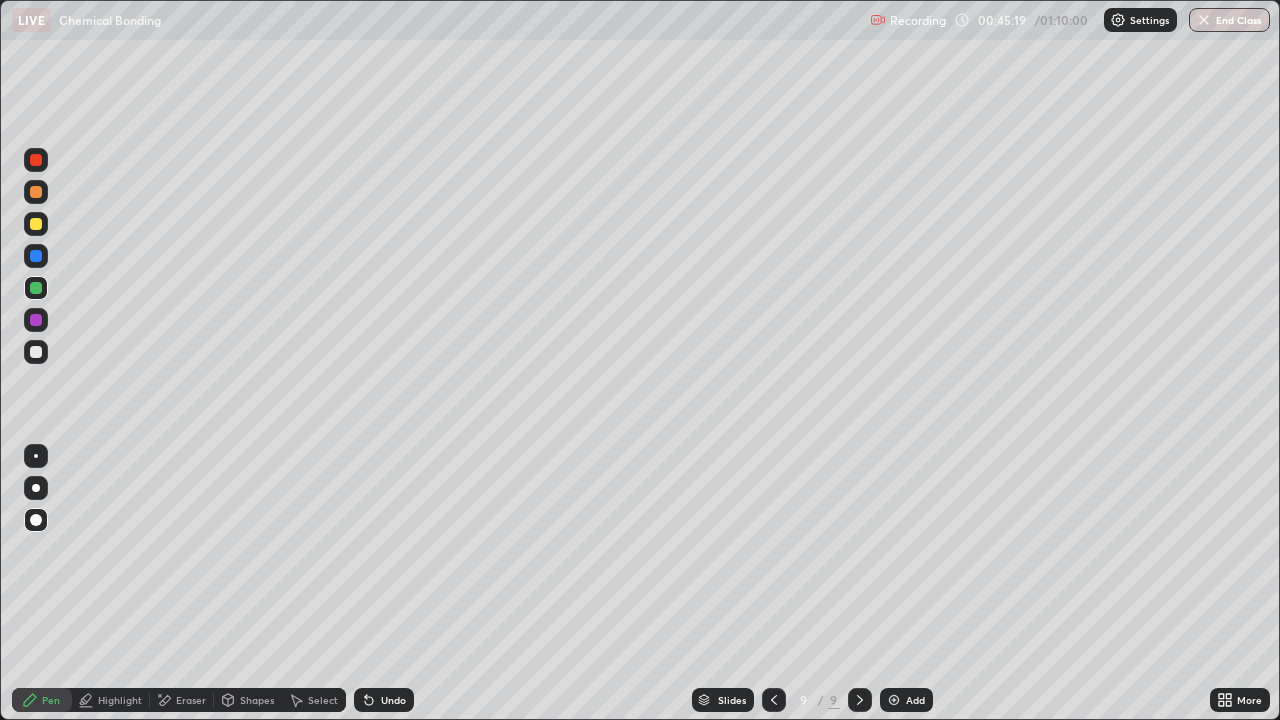 click on "Undo" at bounding box center [384, 700] 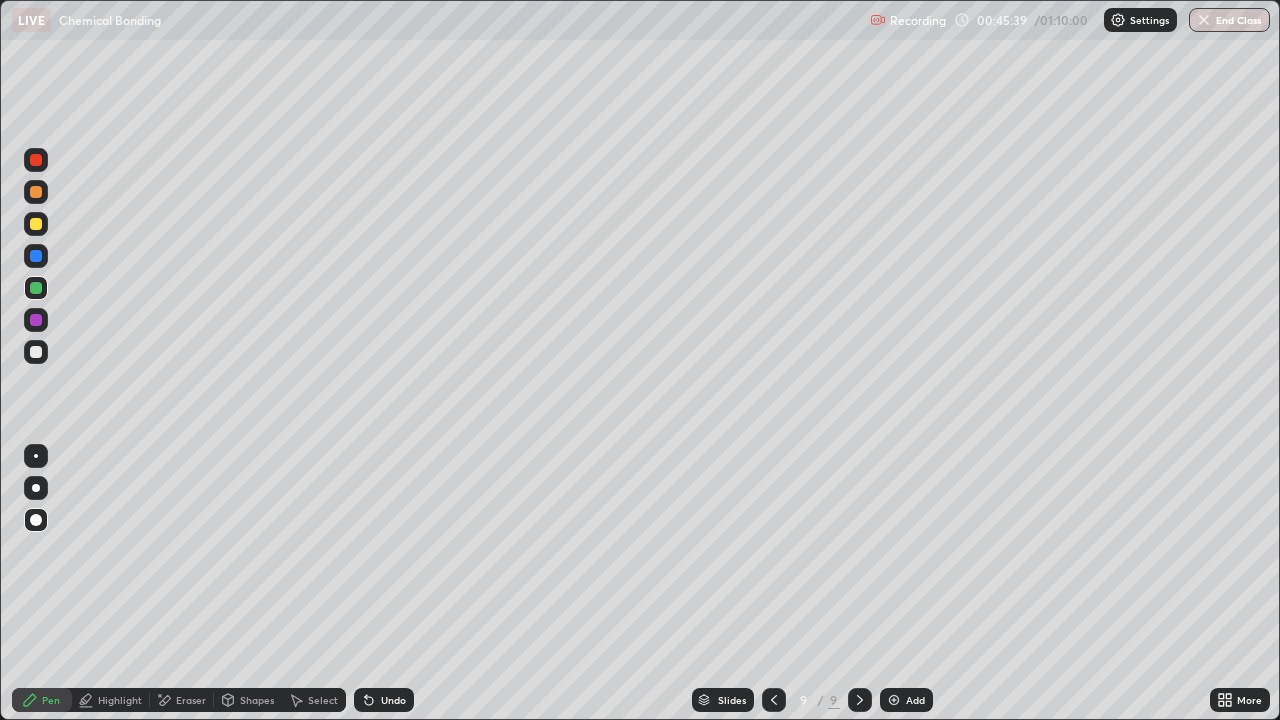 click at bounding box center (36, 256) 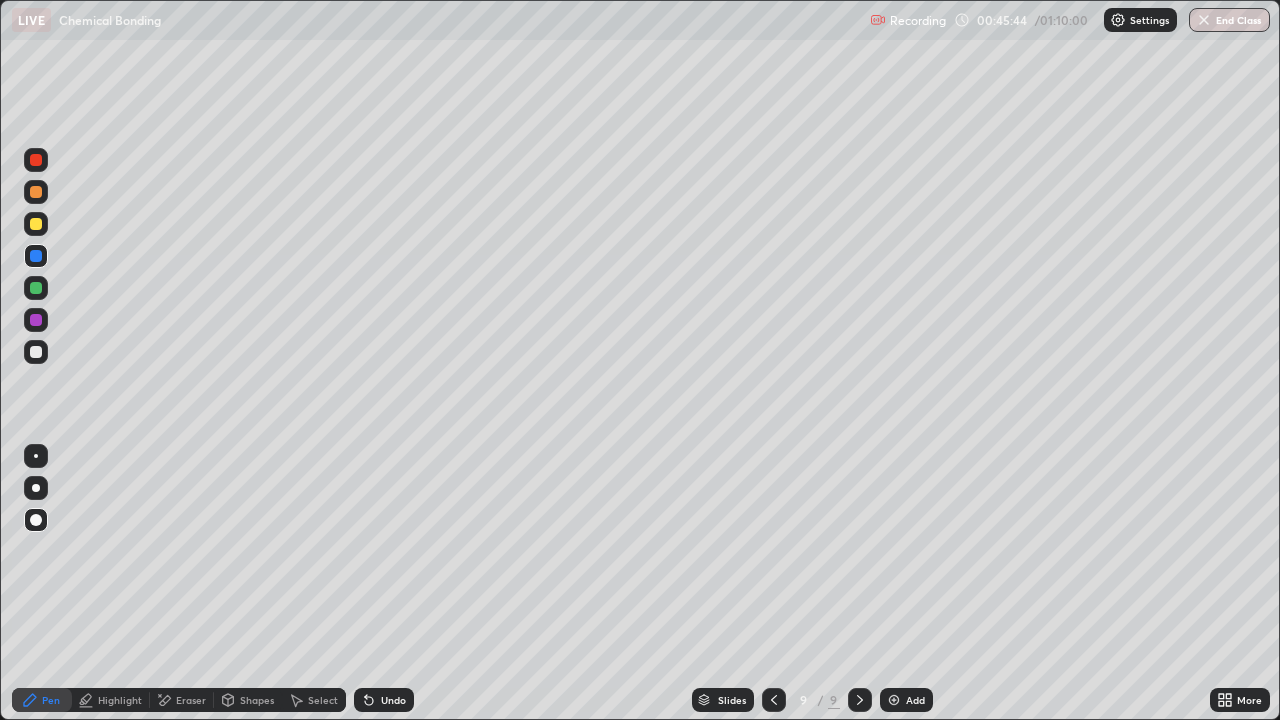 click at bounding box center (774, 700) 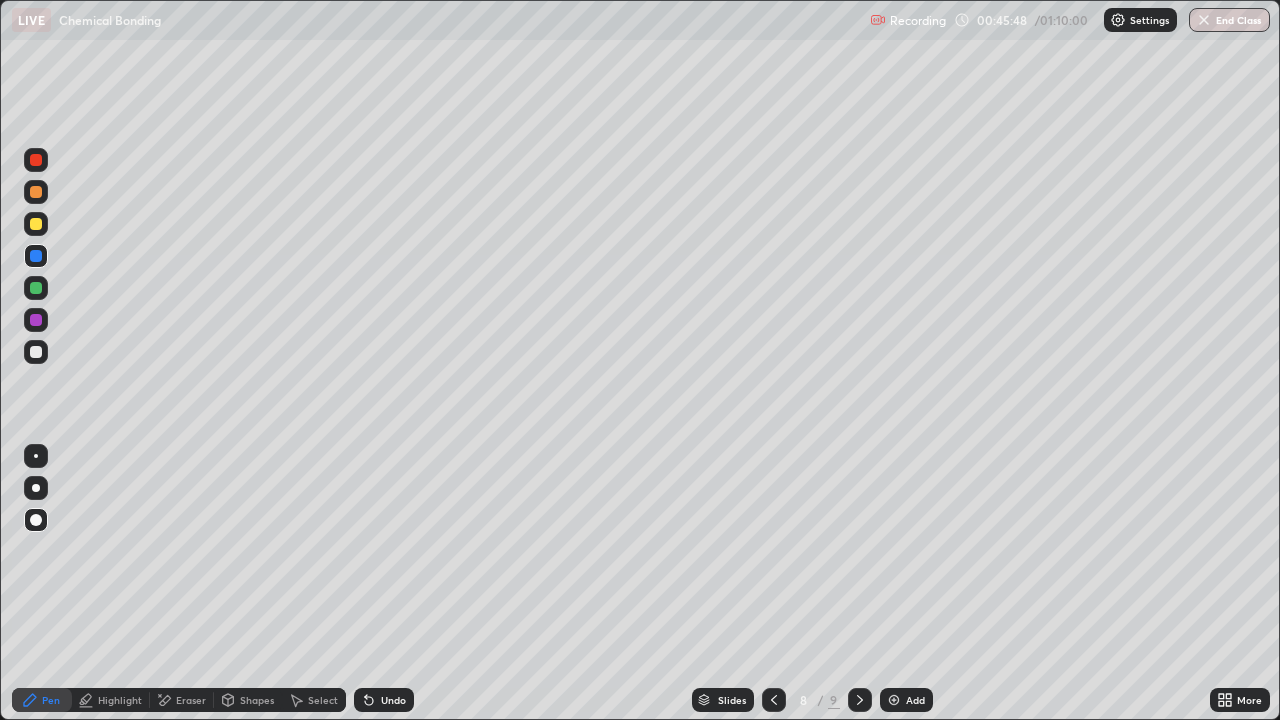 click at bounding box center (860, 700) 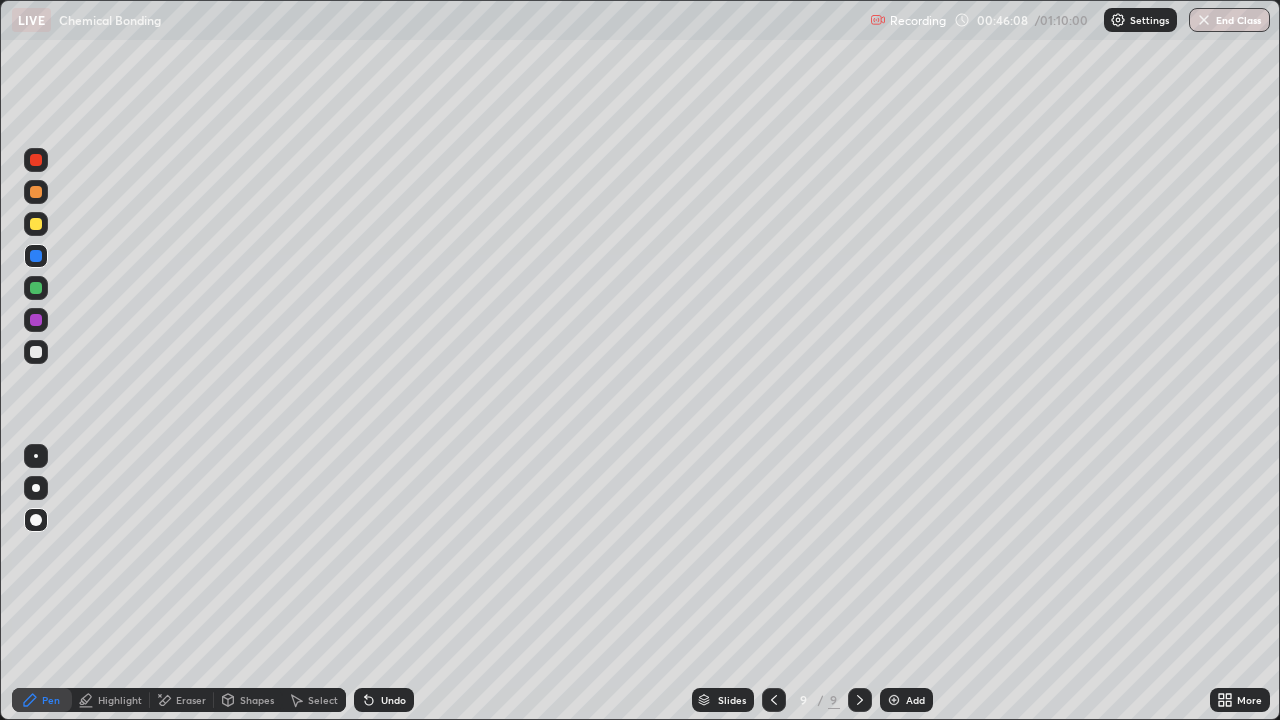click on "Eraser" at bounding box center (191, 700) 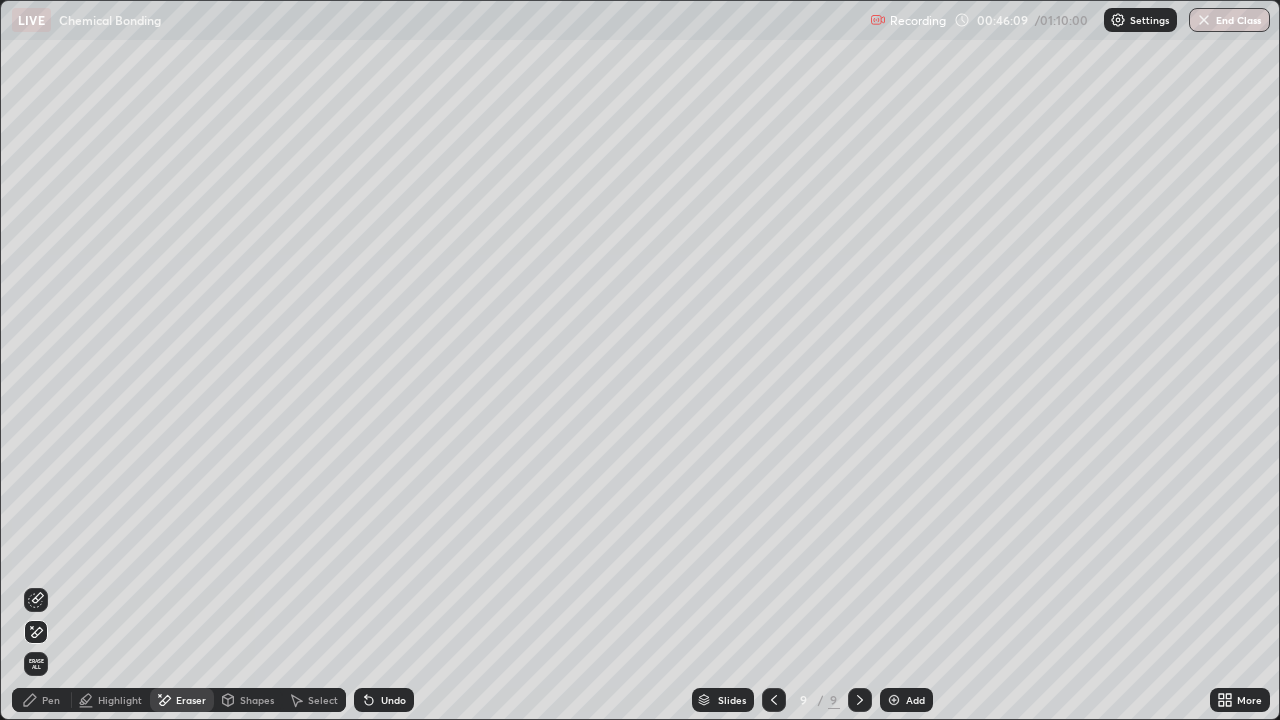 click 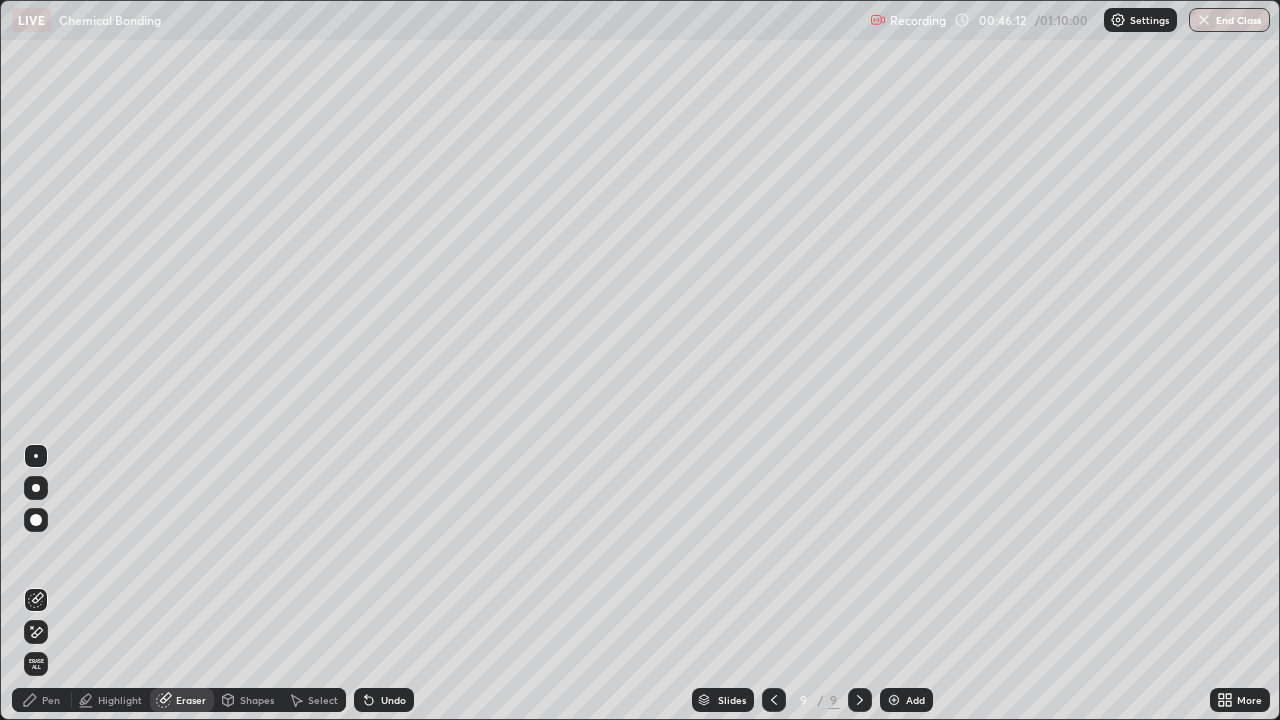 click on "Pen" at bounding box center (51, 700) 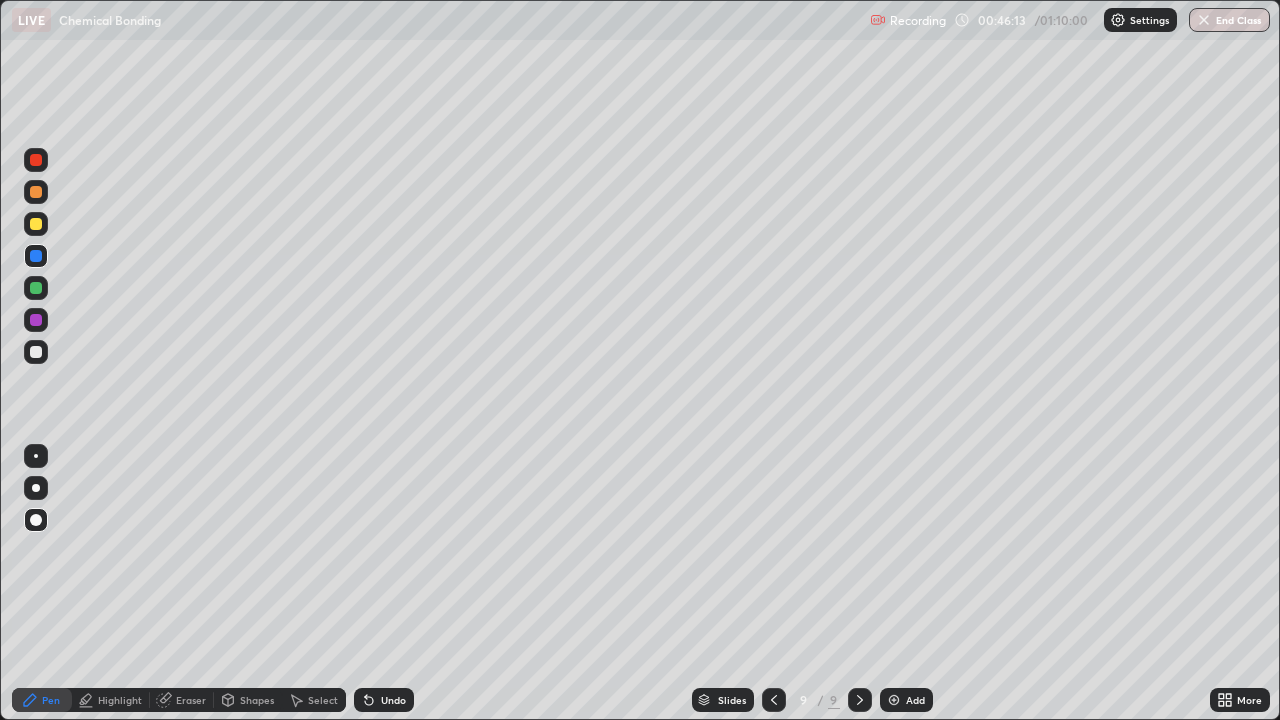 click at bounding box center (36, 256) 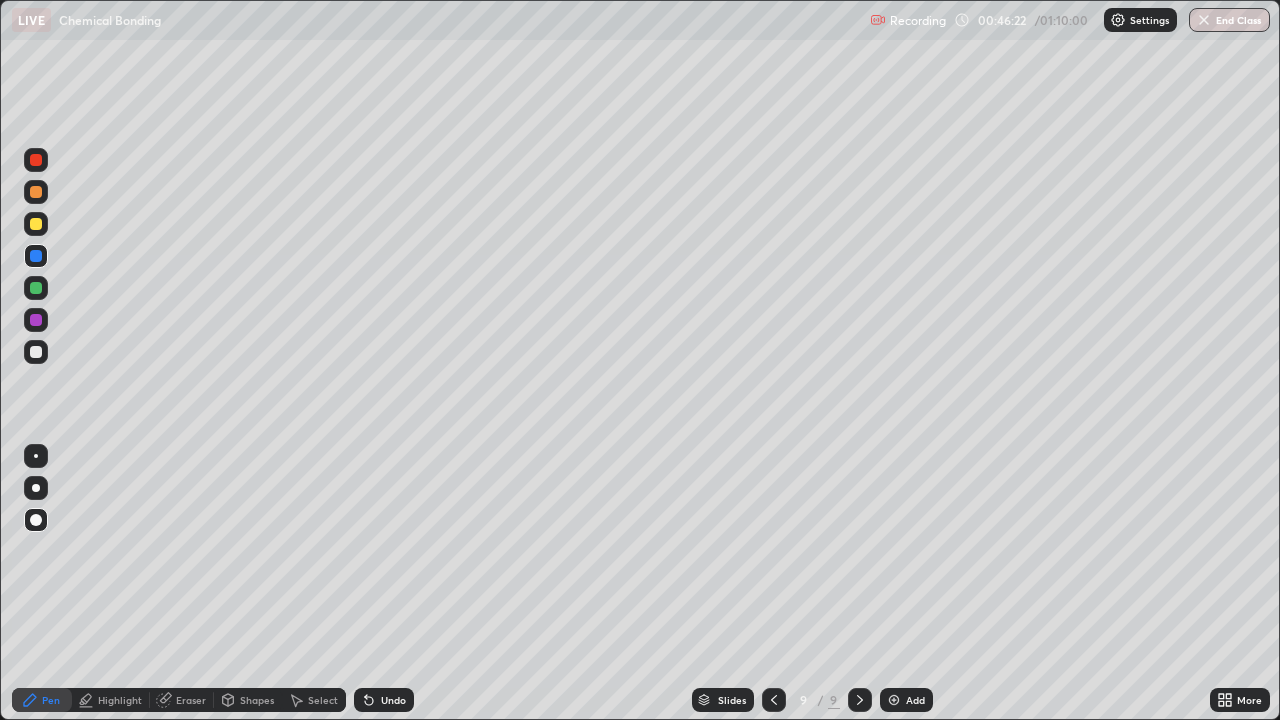 click at bounding box center (36, 320) 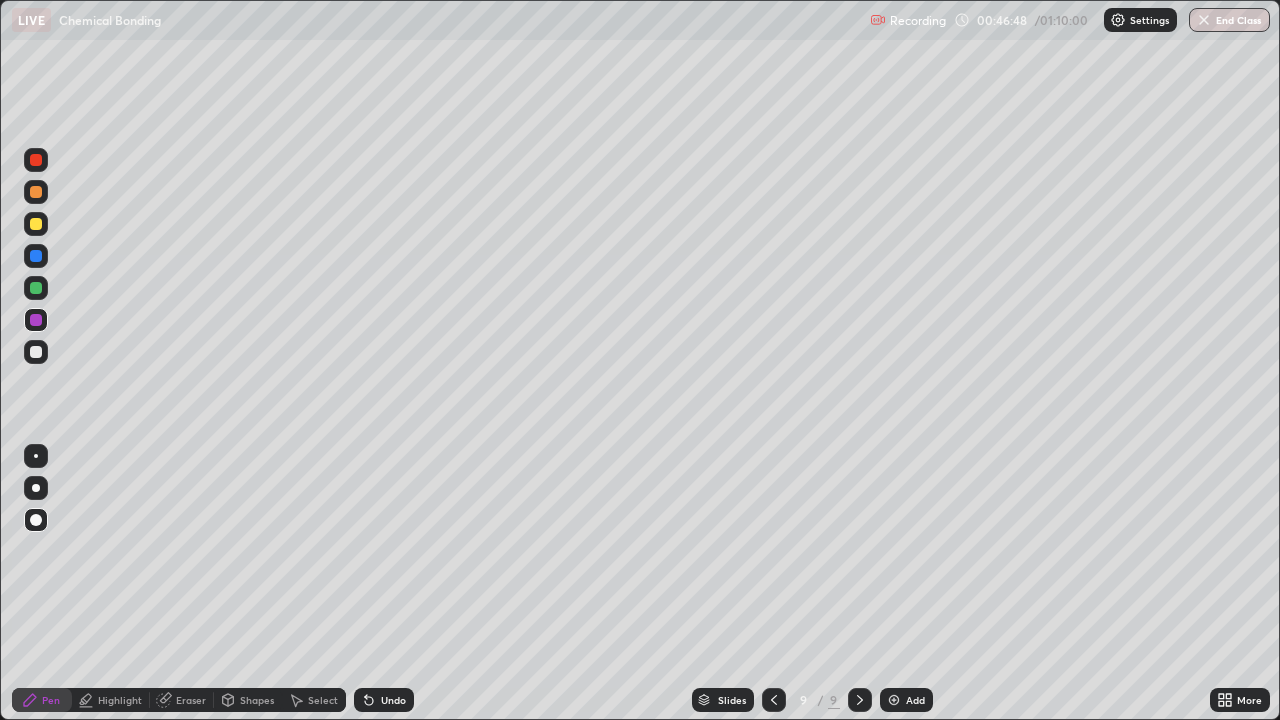 click 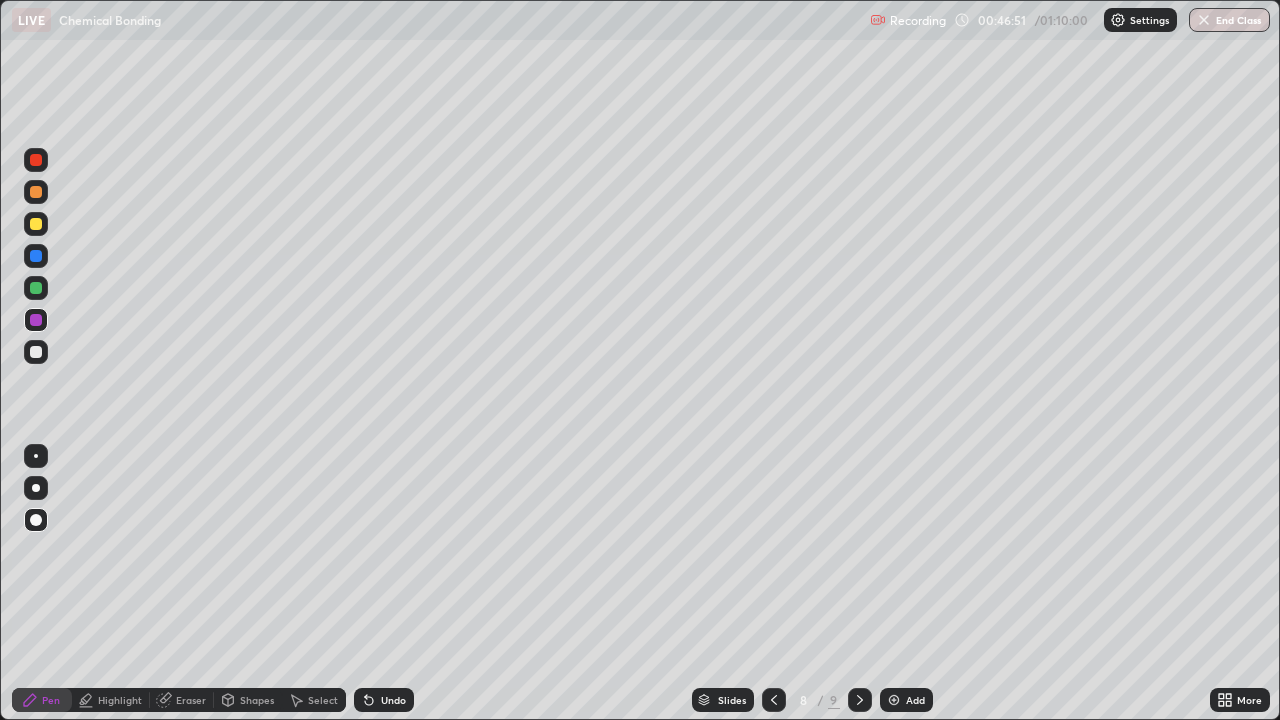 click 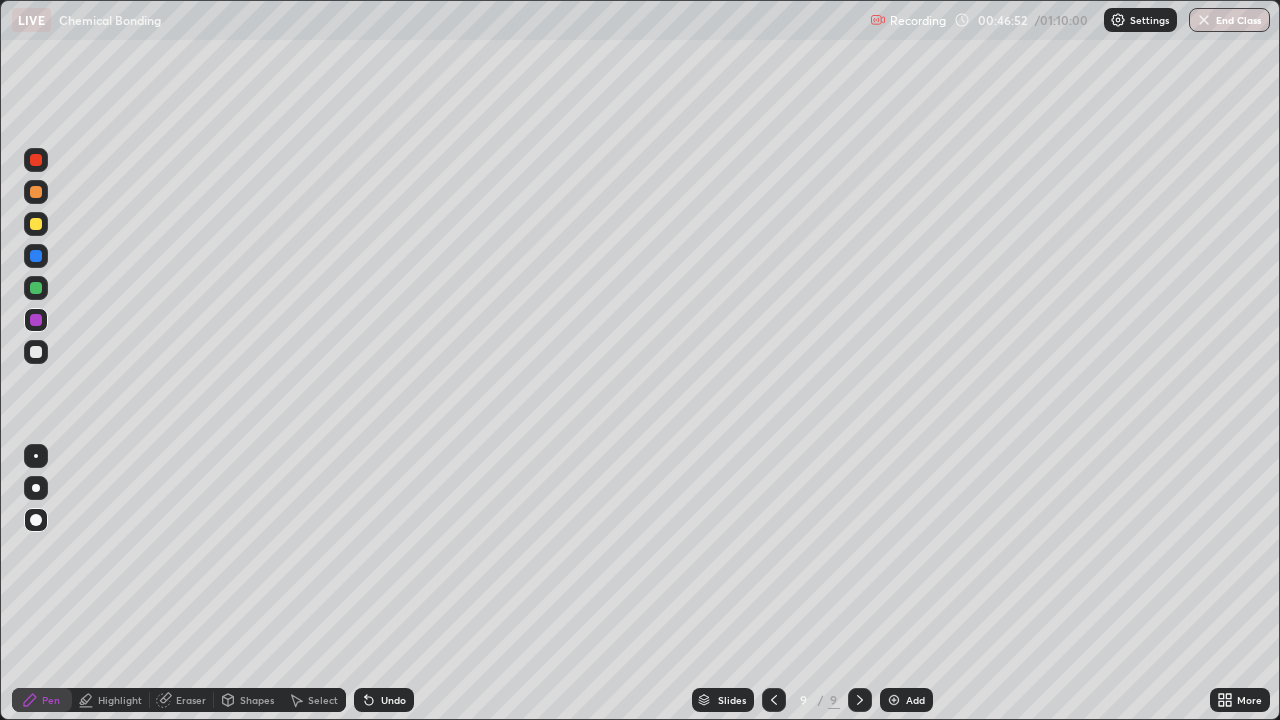 click at bounding box center [36, 352] 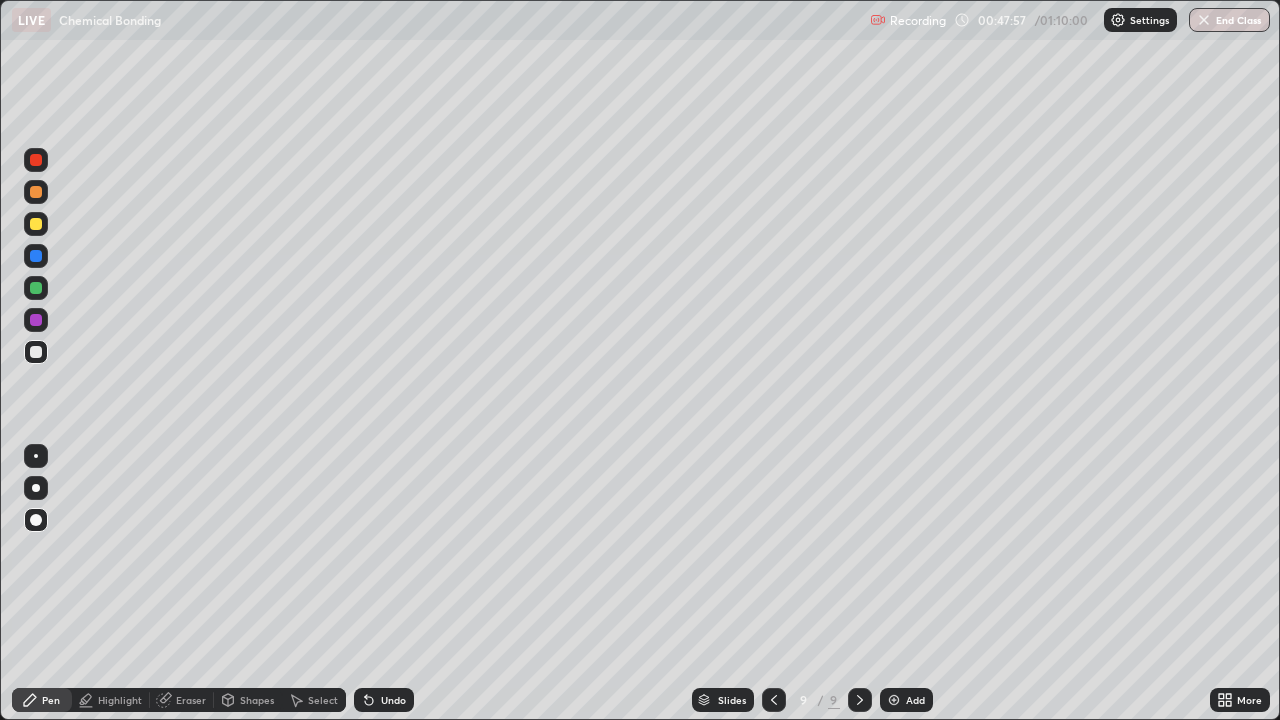 click at bounding box center [894, 700] 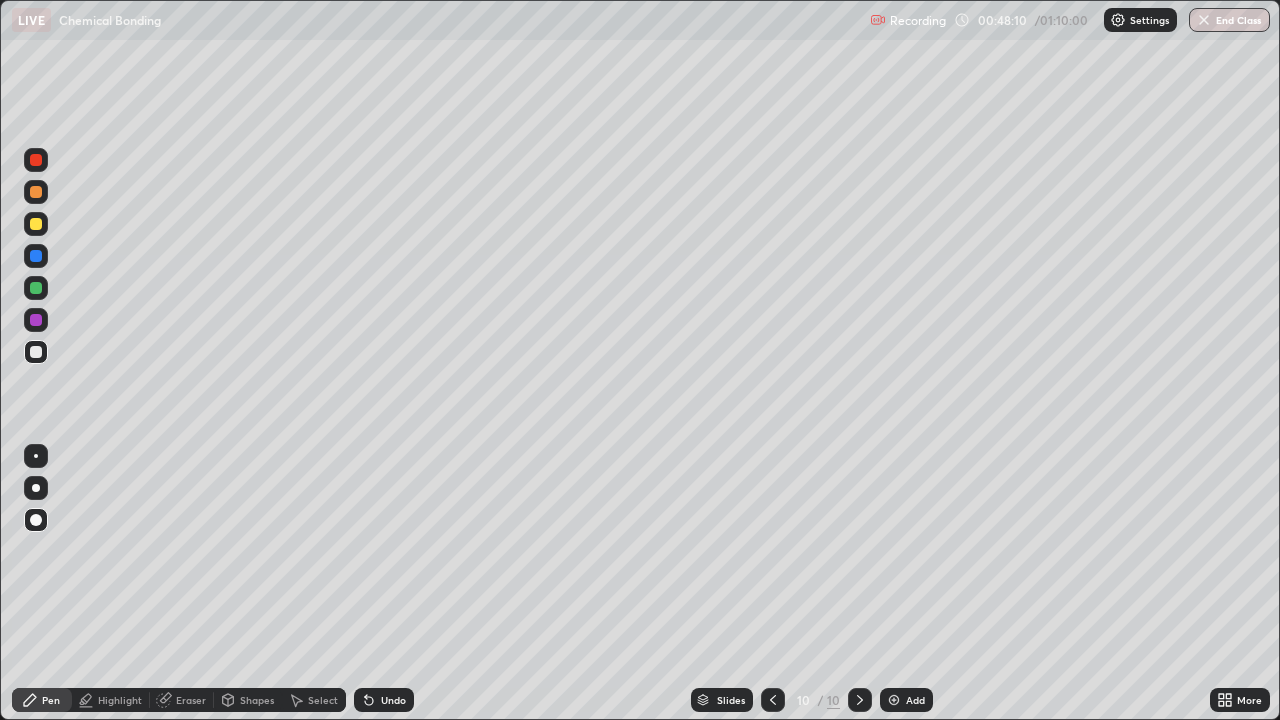 click at bounding box center (36, 288) 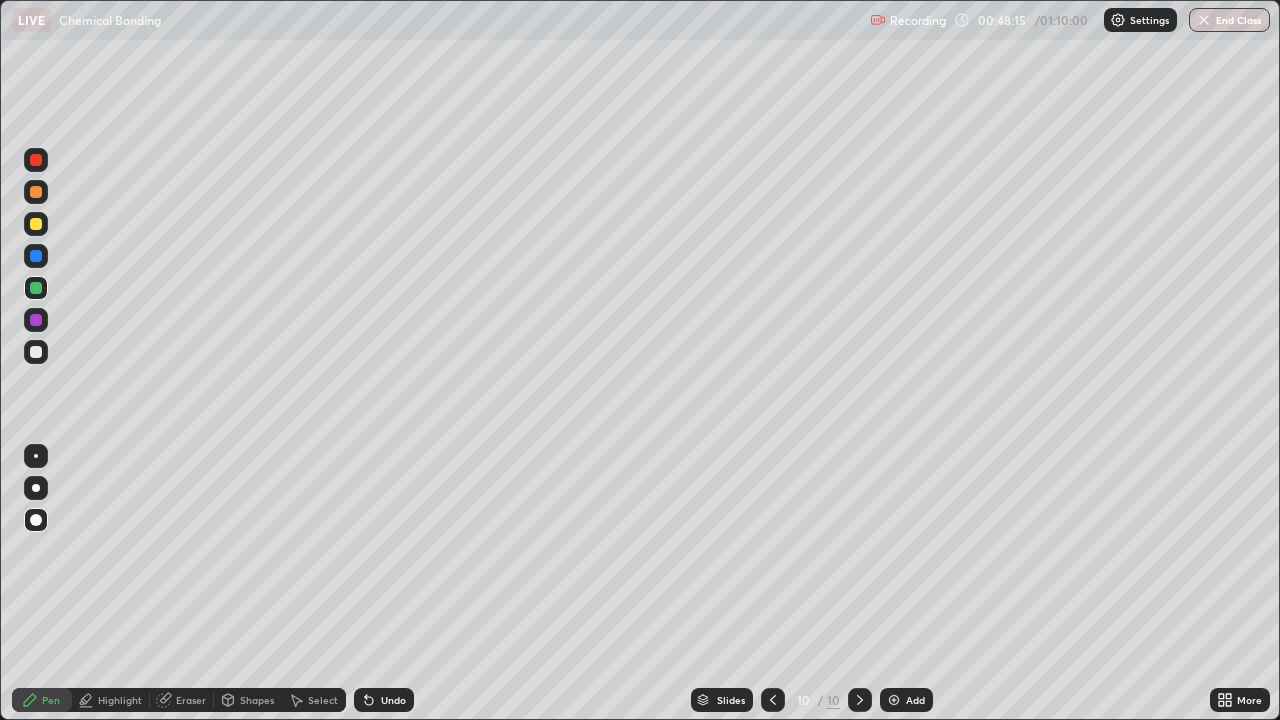 click at bounding box center [36, 256] 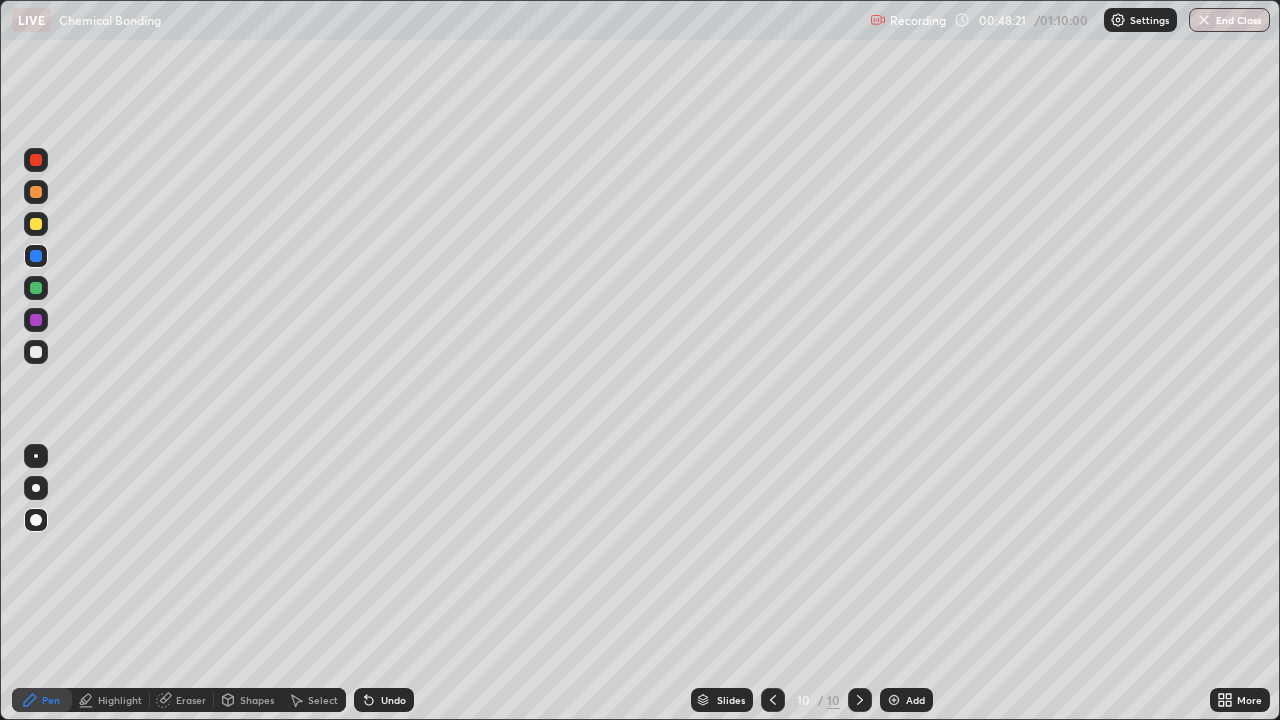 click at bounding box center [36, 320] 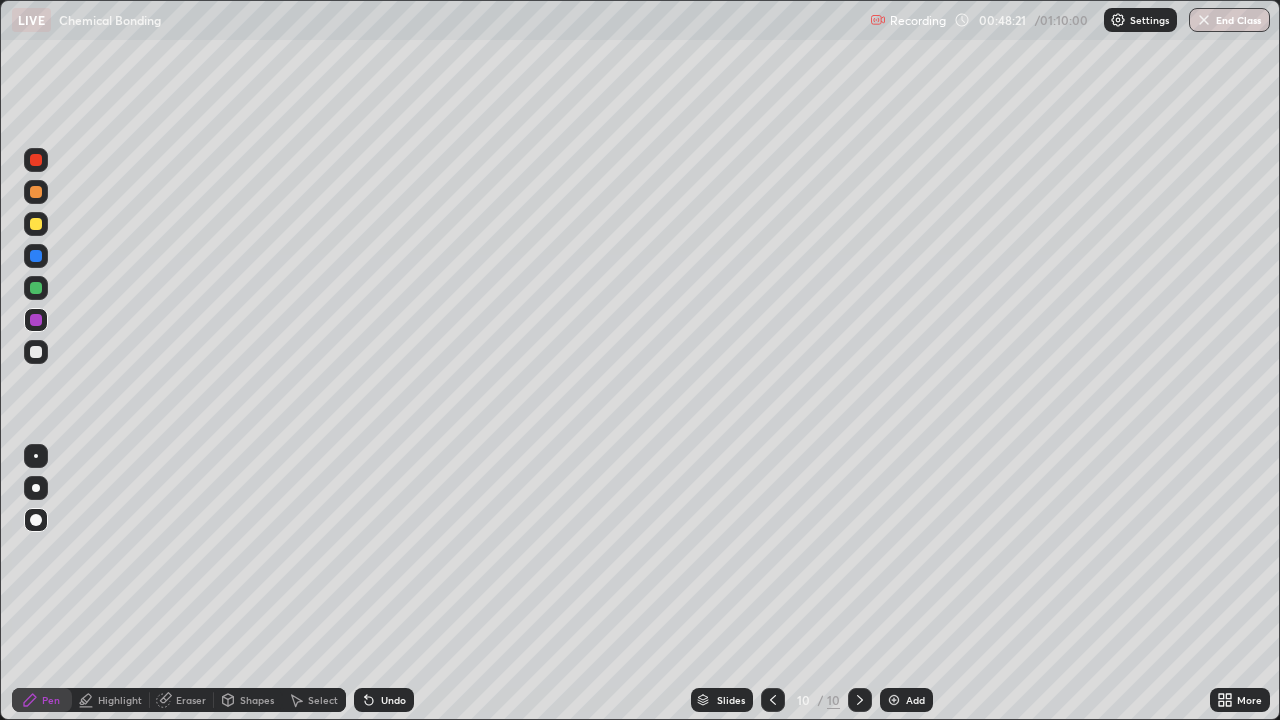 click at bounding box center [36, 288] 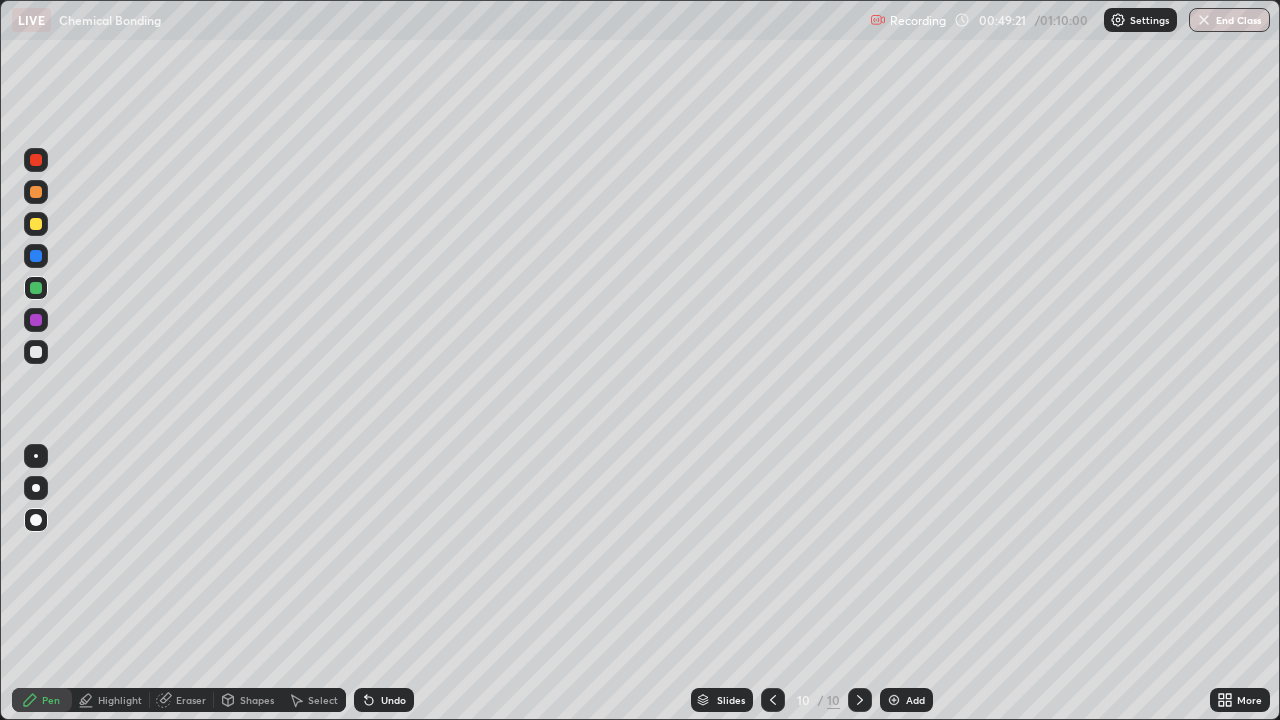 click at bounding box center [36, 352] 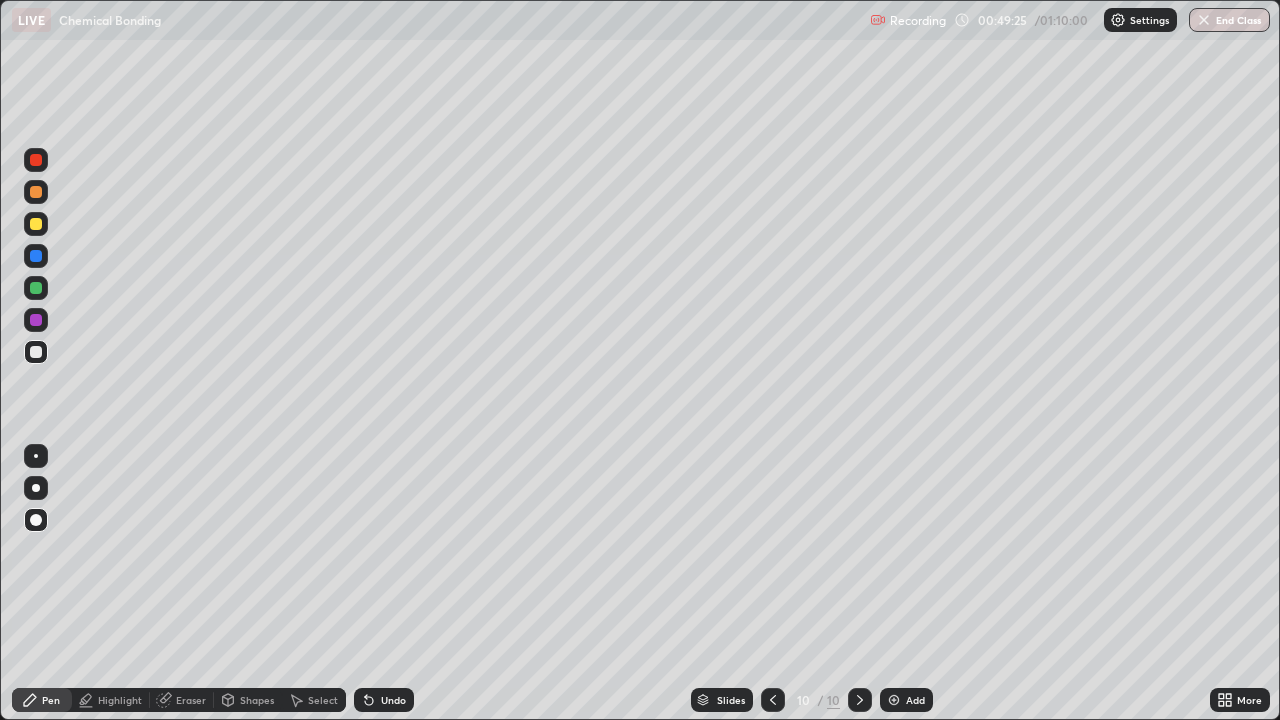 click at bounding box center (36, 288) 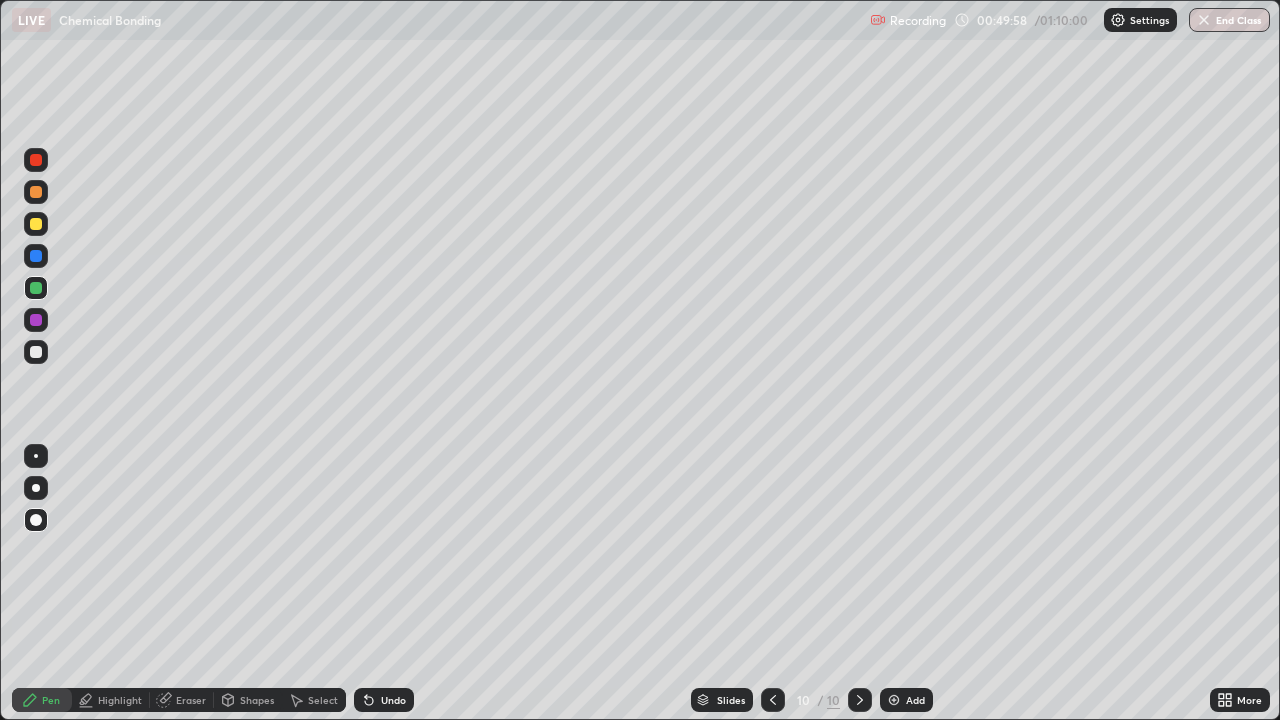 click at bounding box center (36, 352) 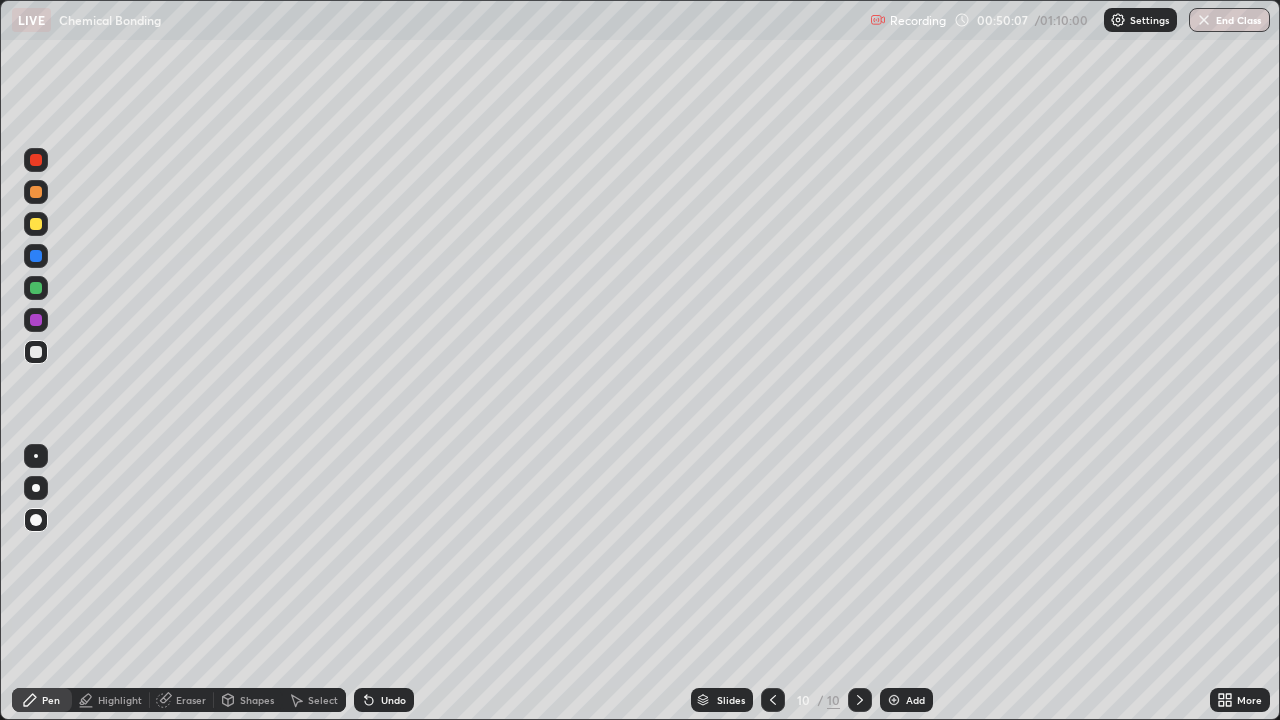 click at bounding box center [36, 288] 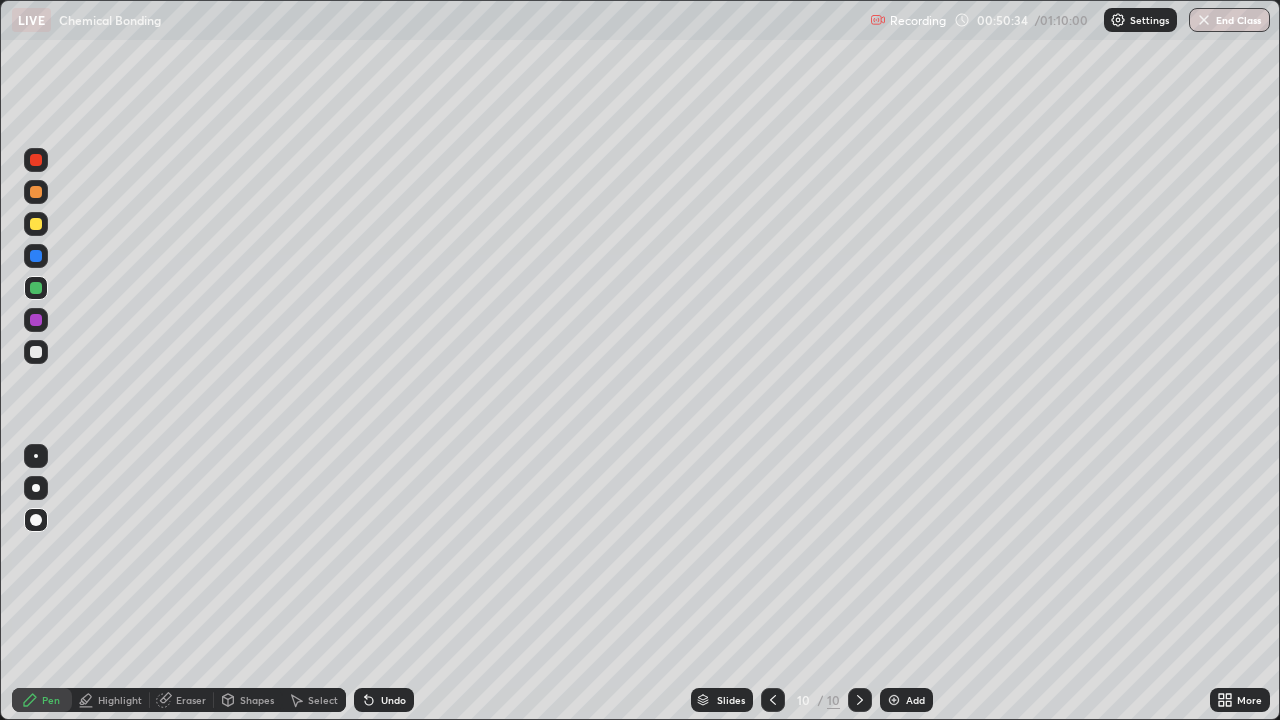 click at bounding box center (36, 352) 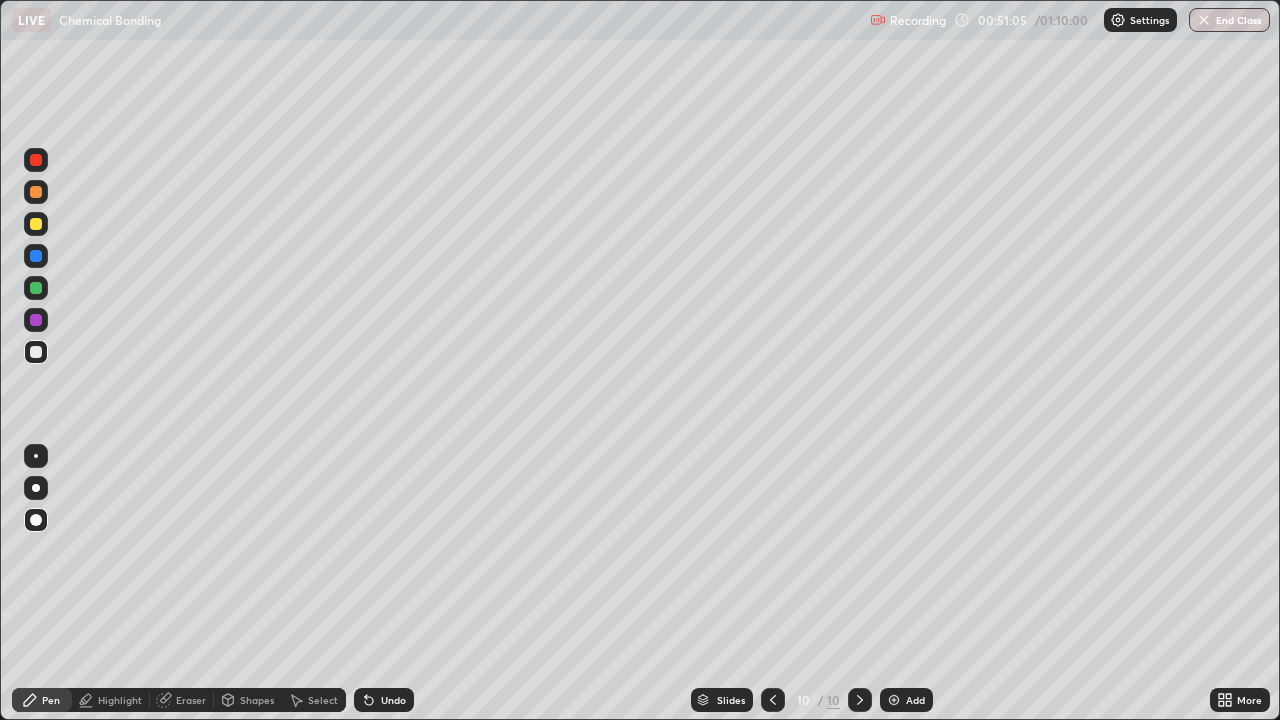 click at bounding box center [36, 224] 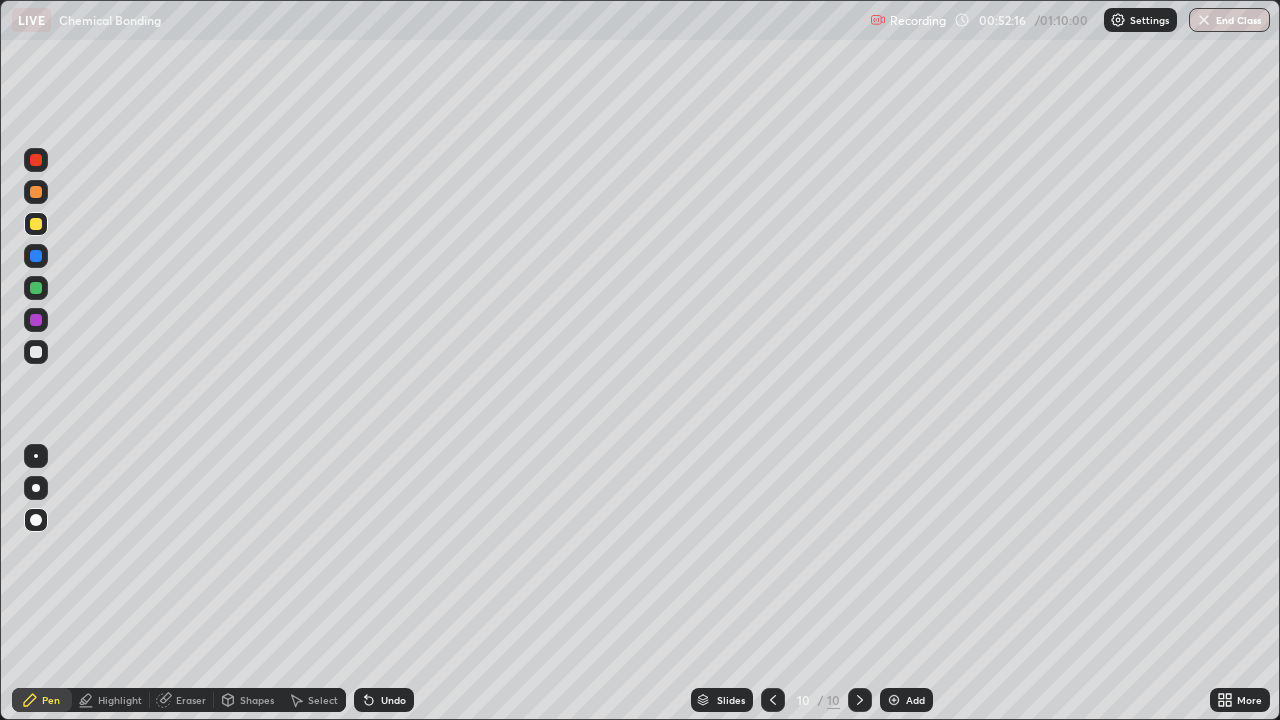 click at bounding box center [36, 224] 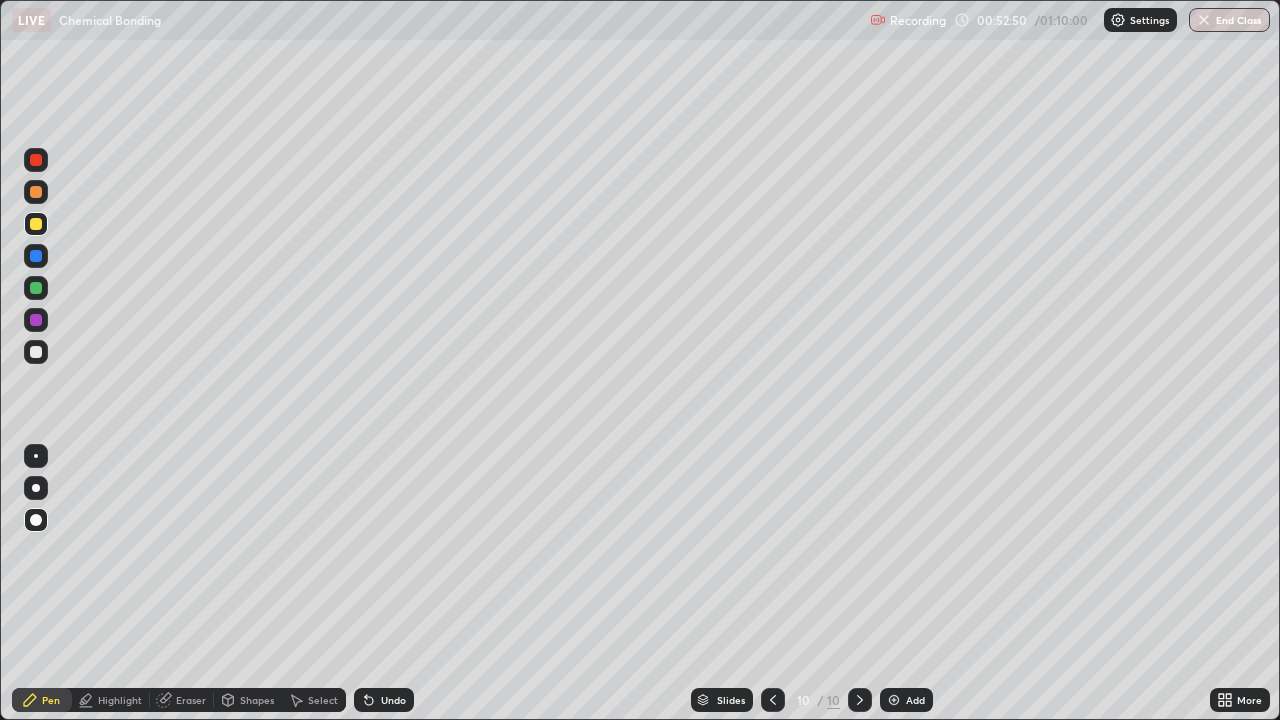 click on "Eraser" at bounding box center [191, 700] 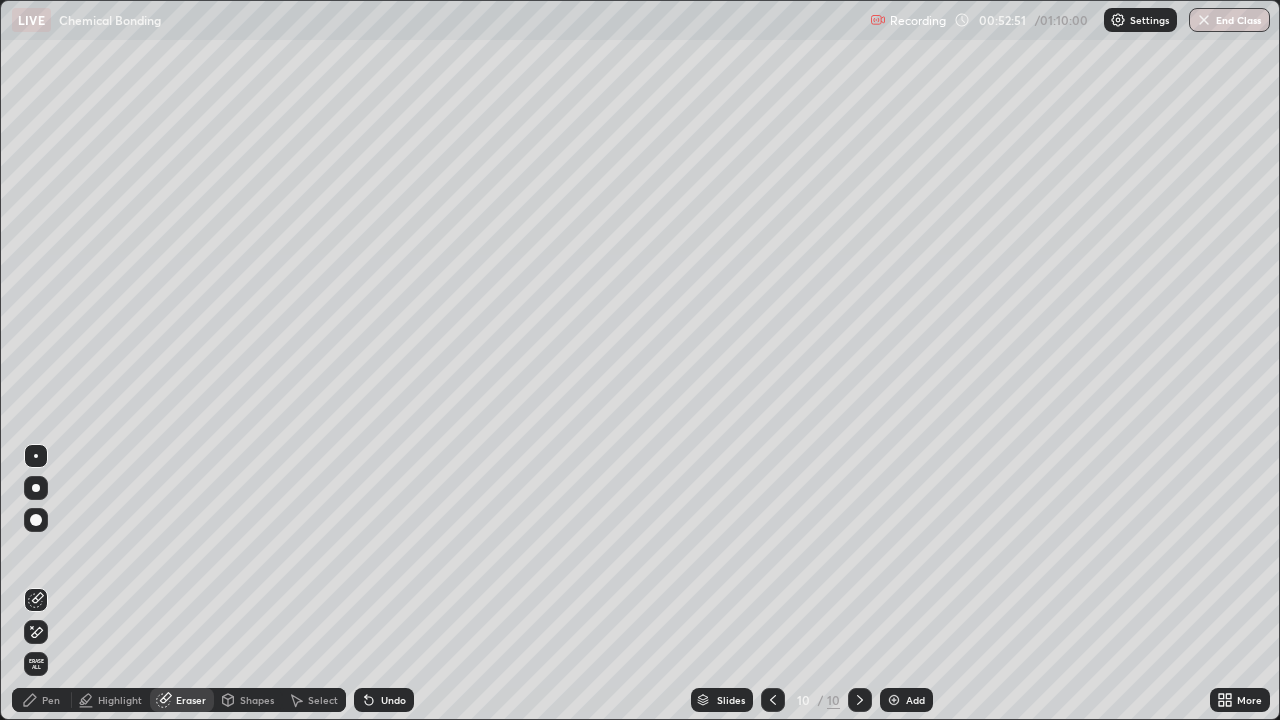 click on "Eraser" at bounding box center [191, 700] 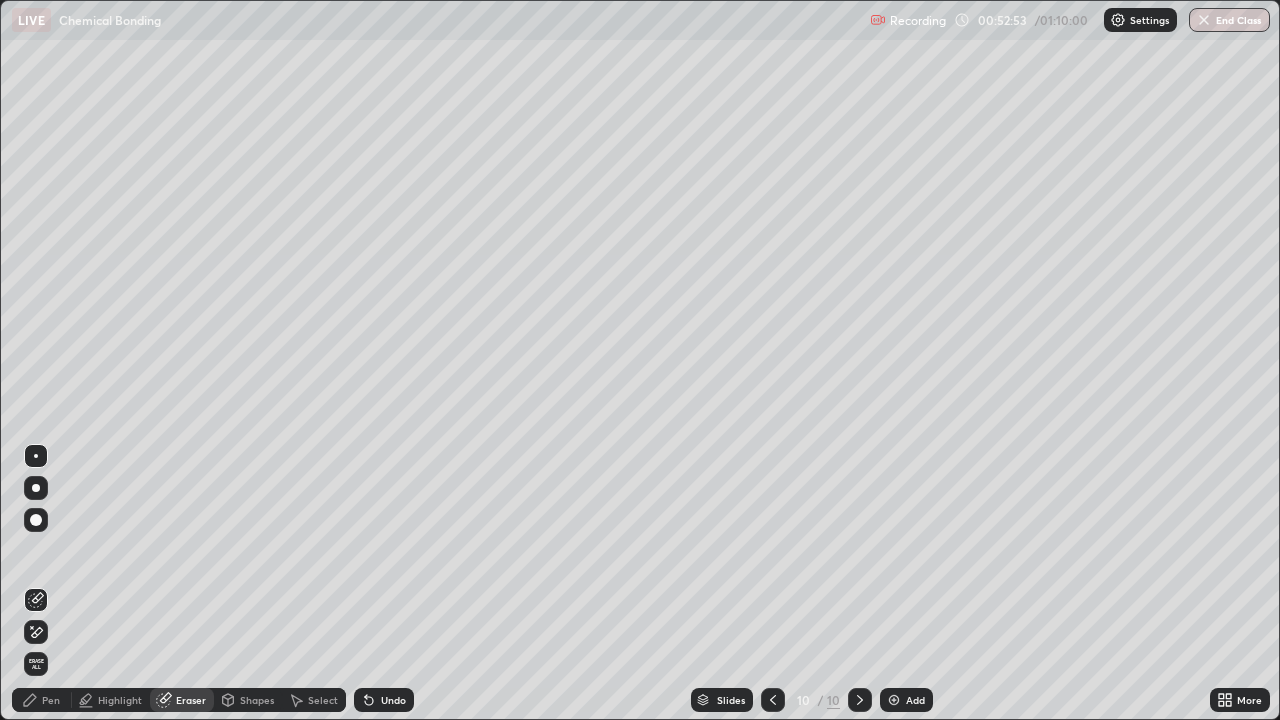 click on "Highlight" at bounding box center [120, 700] 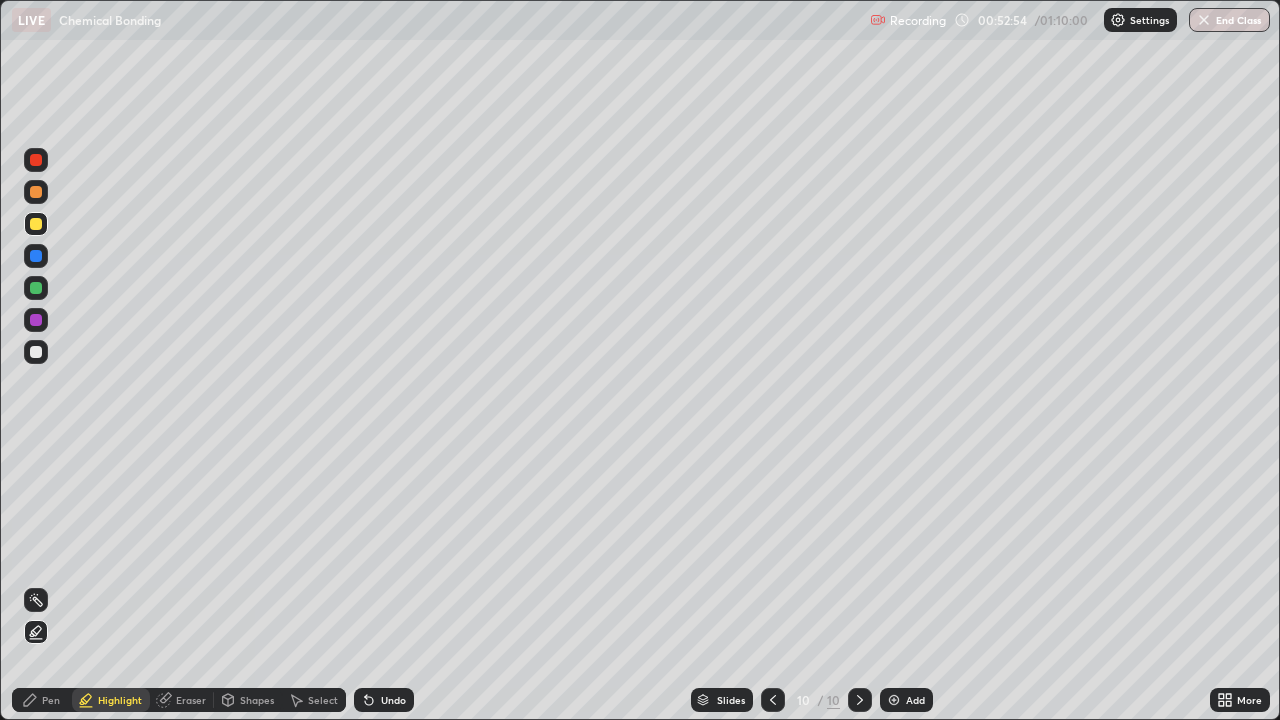 click at bounding box center [36, 224] 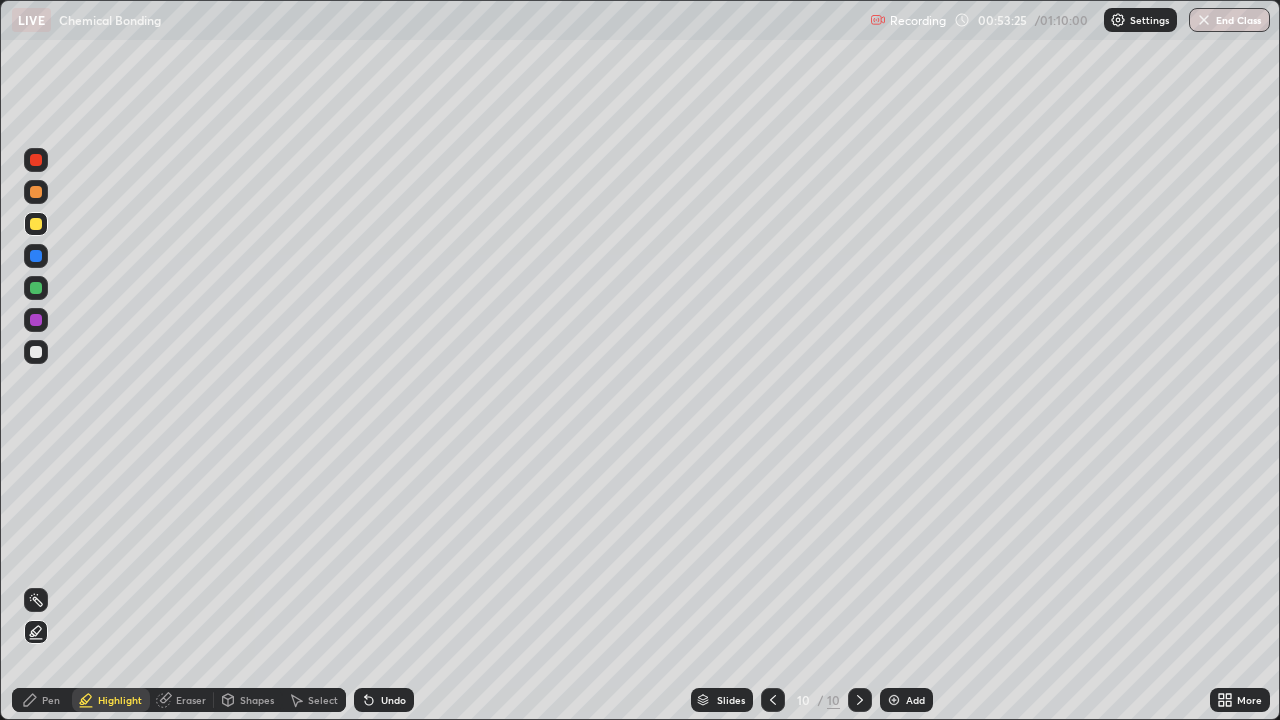 click at bounding box center [36, 352] 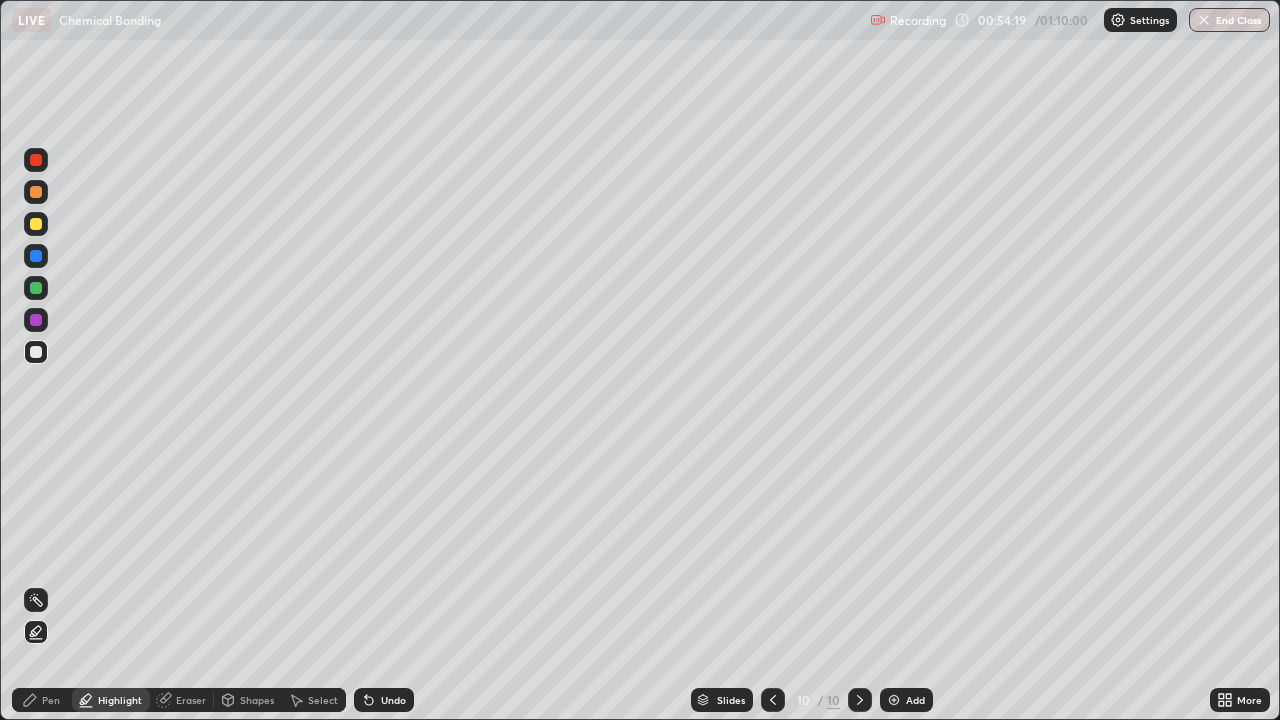 click on "End Class" at bounding box center (1229, 20) 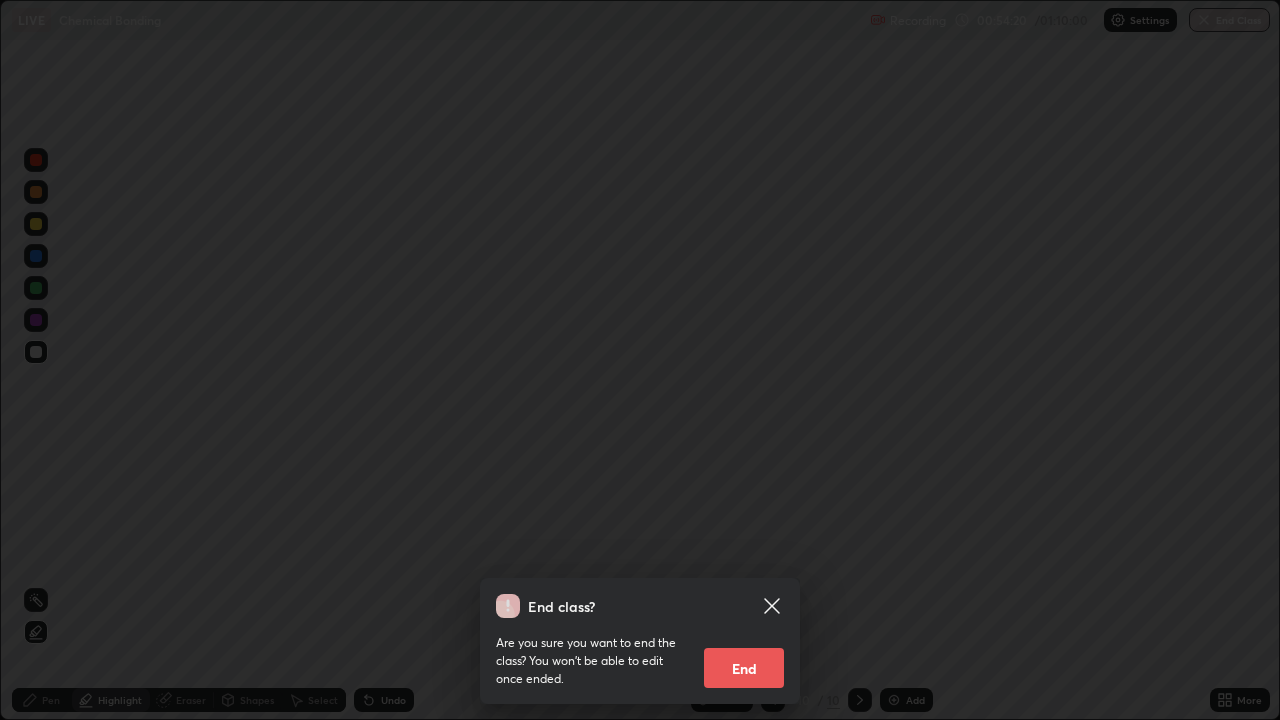 click on "End" at bounding box center [744, 668] 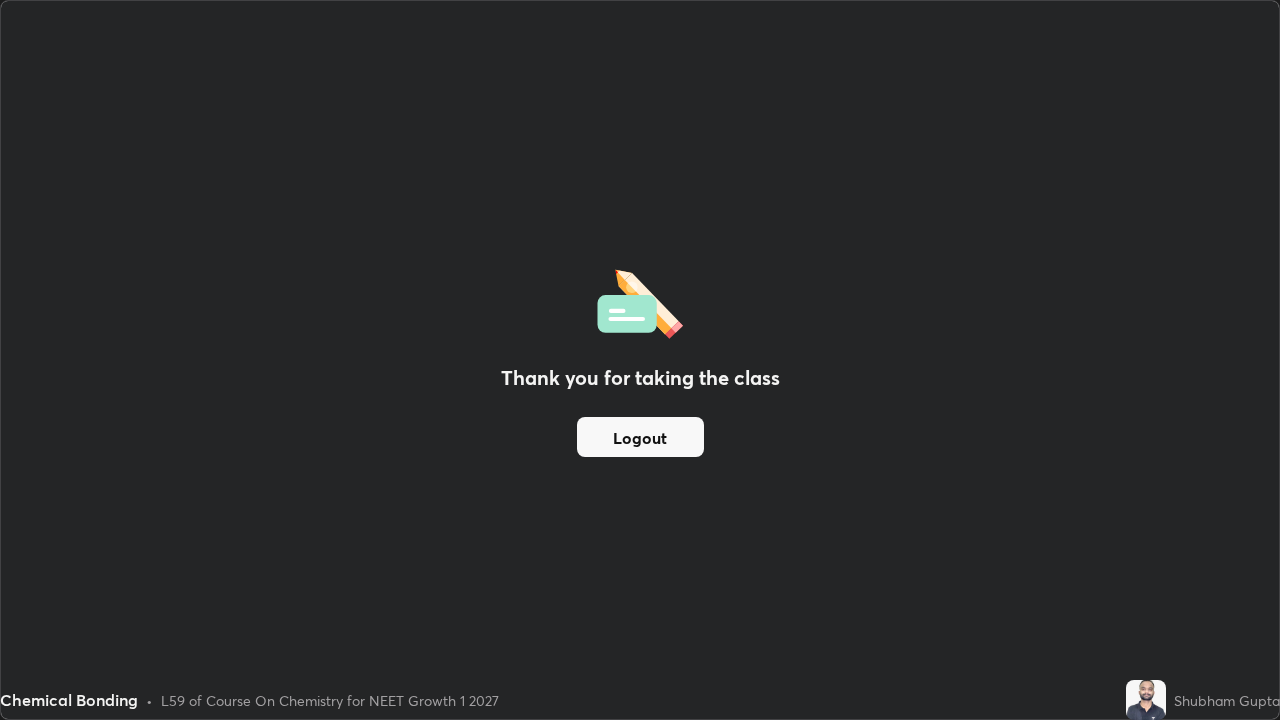 click on "Thank you for taking the class Logout" at bounding box center [640, 360] 